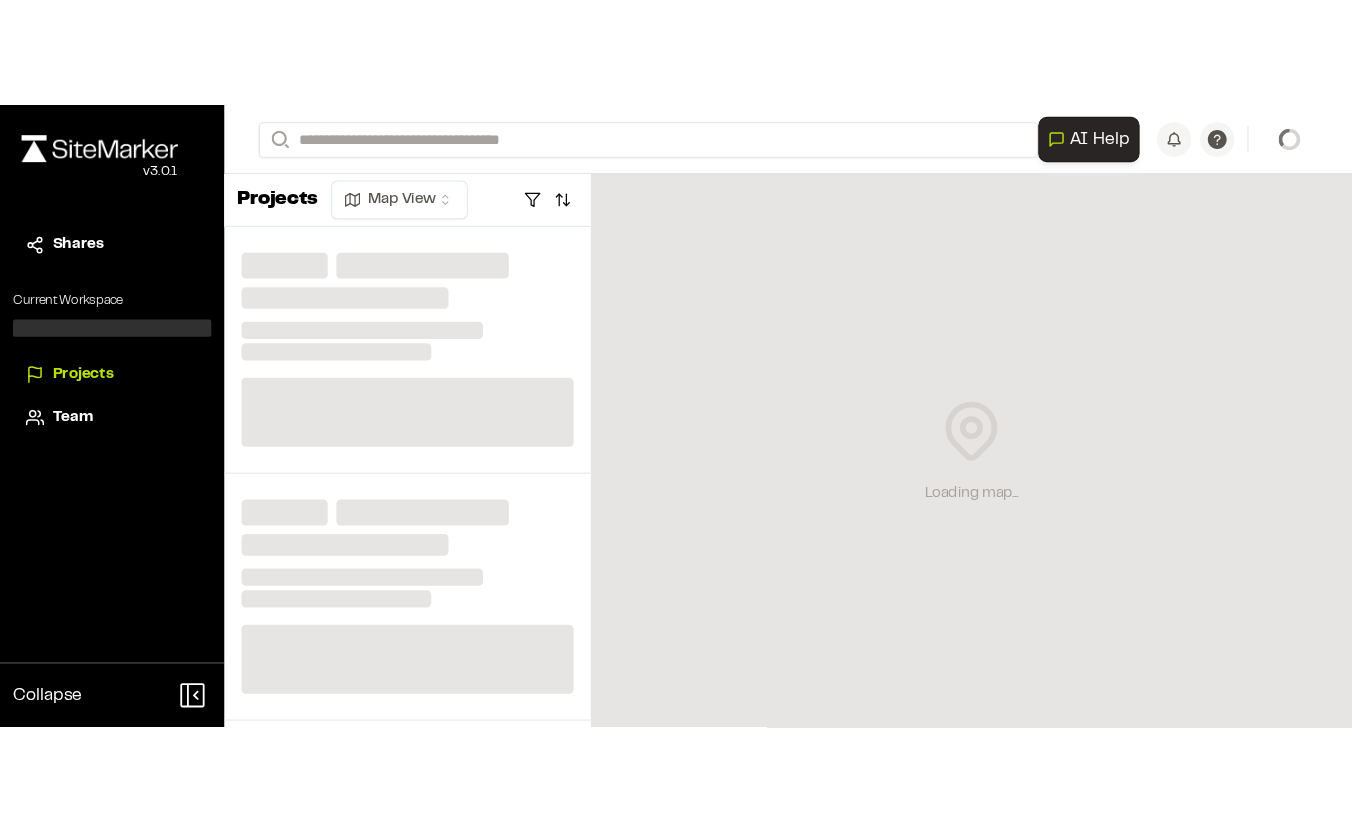scroll, scrollTop: 0, scrollLeft: 0, axis: both 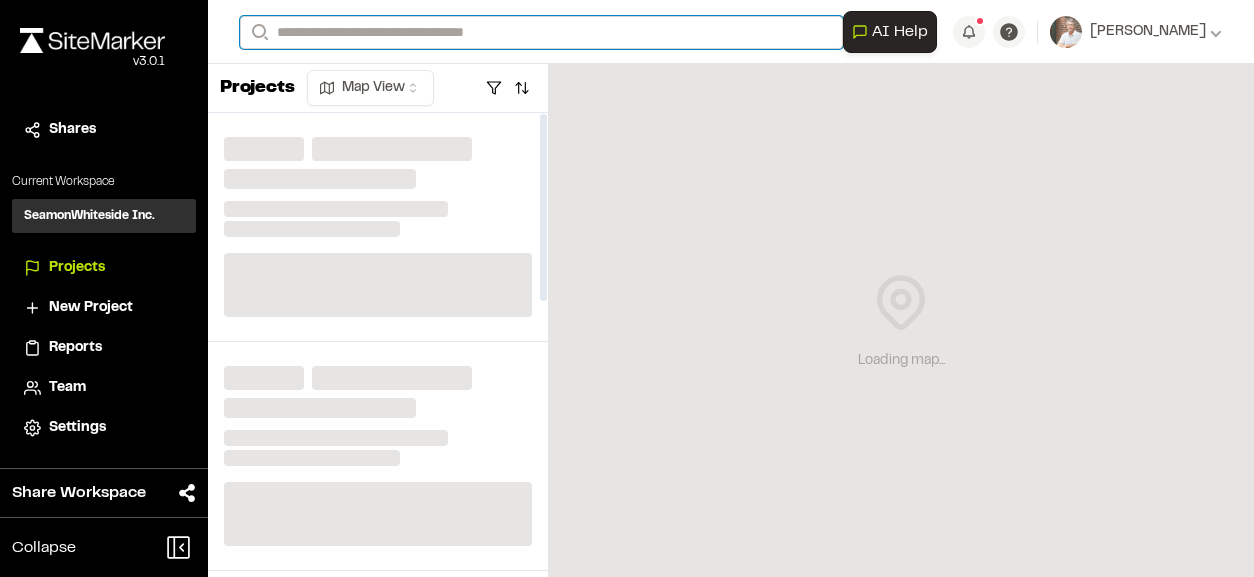 click on "Search" at bounding box center [541, 32] 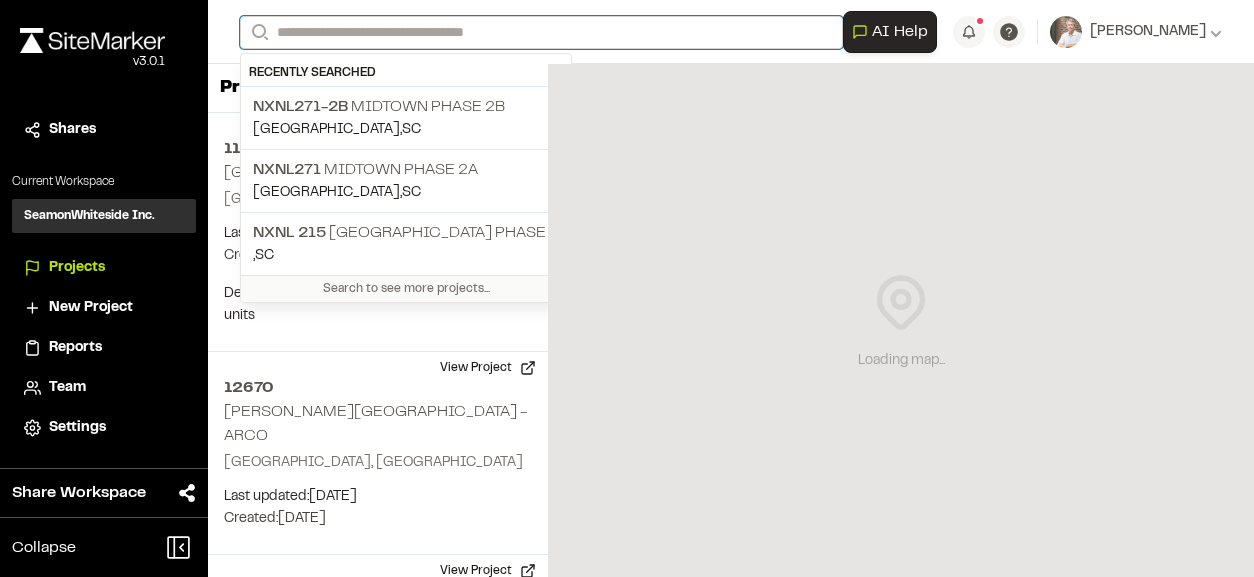 click on "Search" at bounding box center [541, 32] 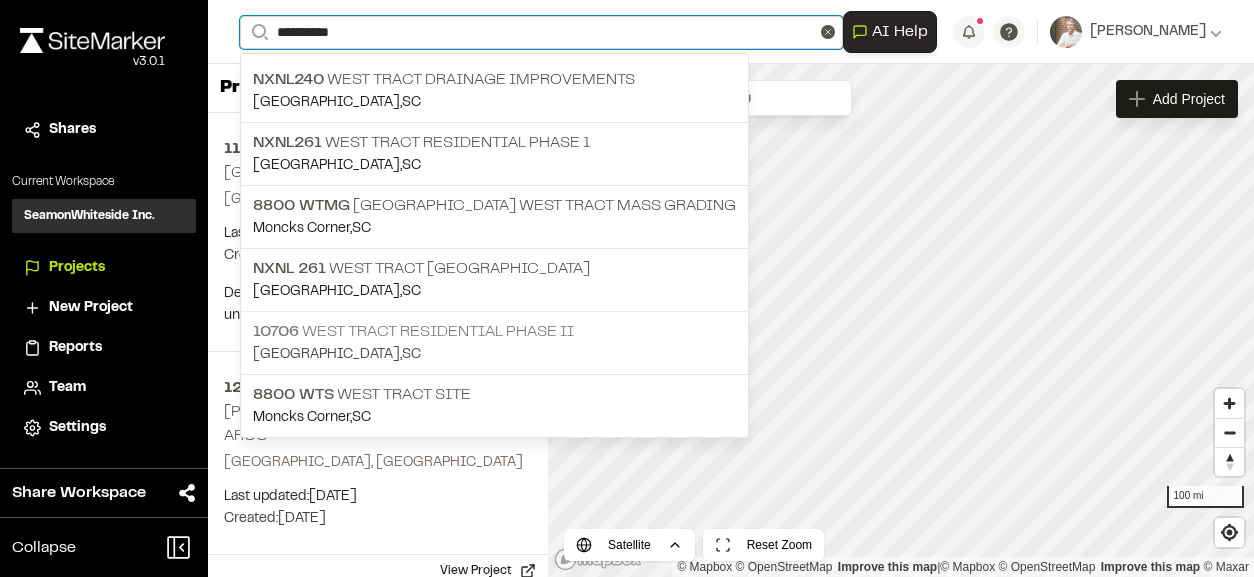 type on "**********" 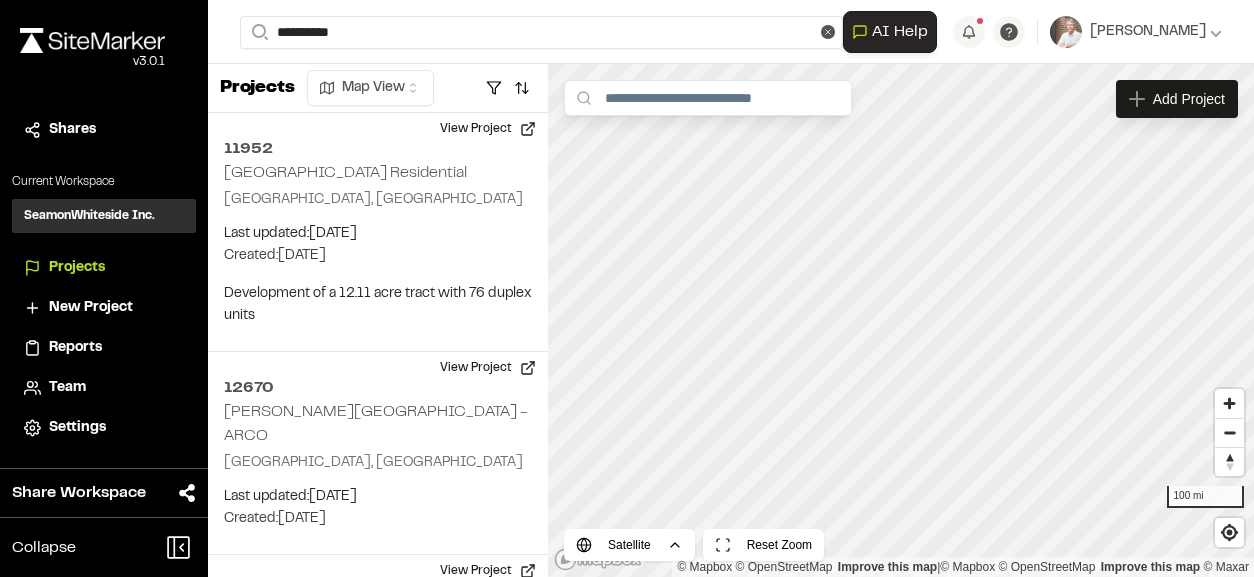 click on "10706    West Tract Residential Phase II" at bounding box center [494, 332] 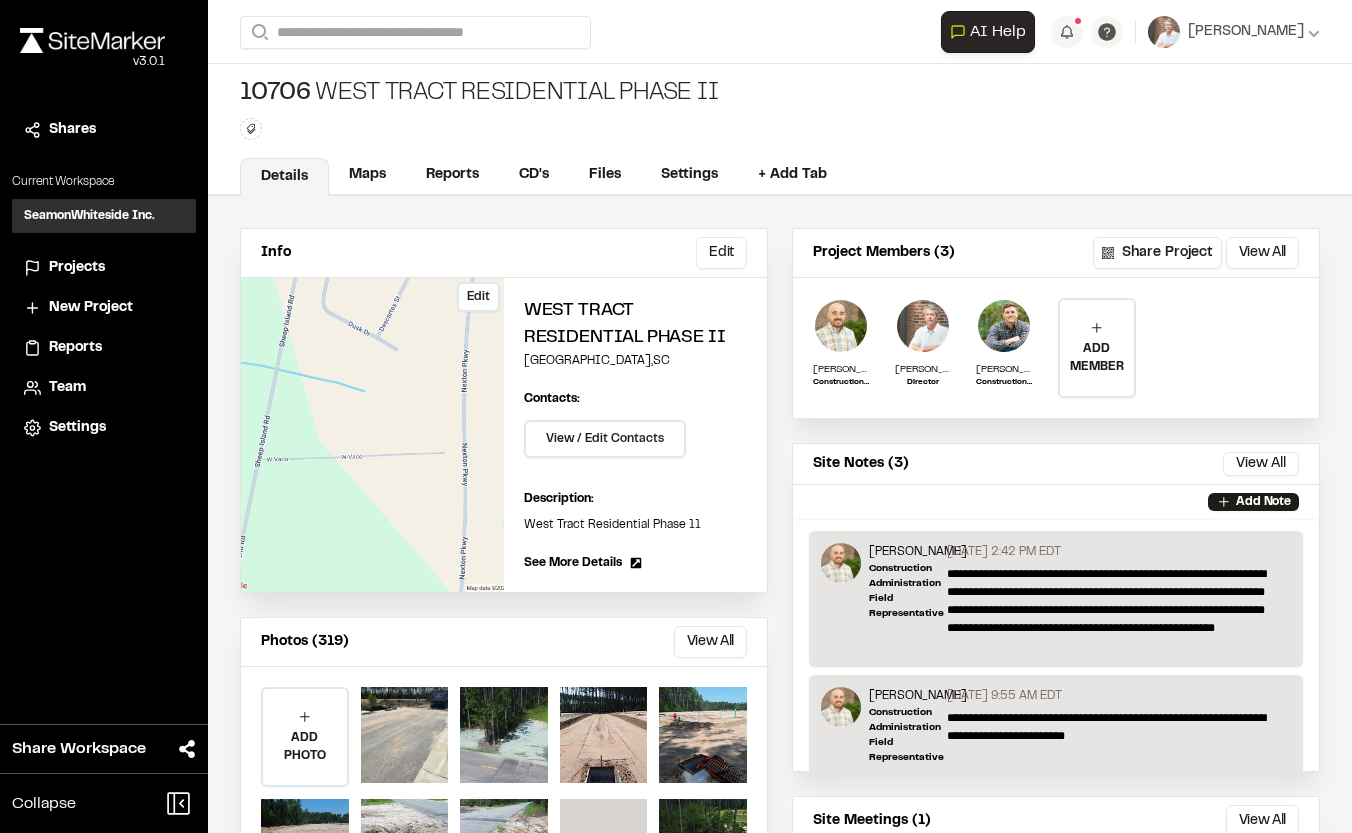 scroll, scrollTop: 0, scrollLeft: 0, axis: both 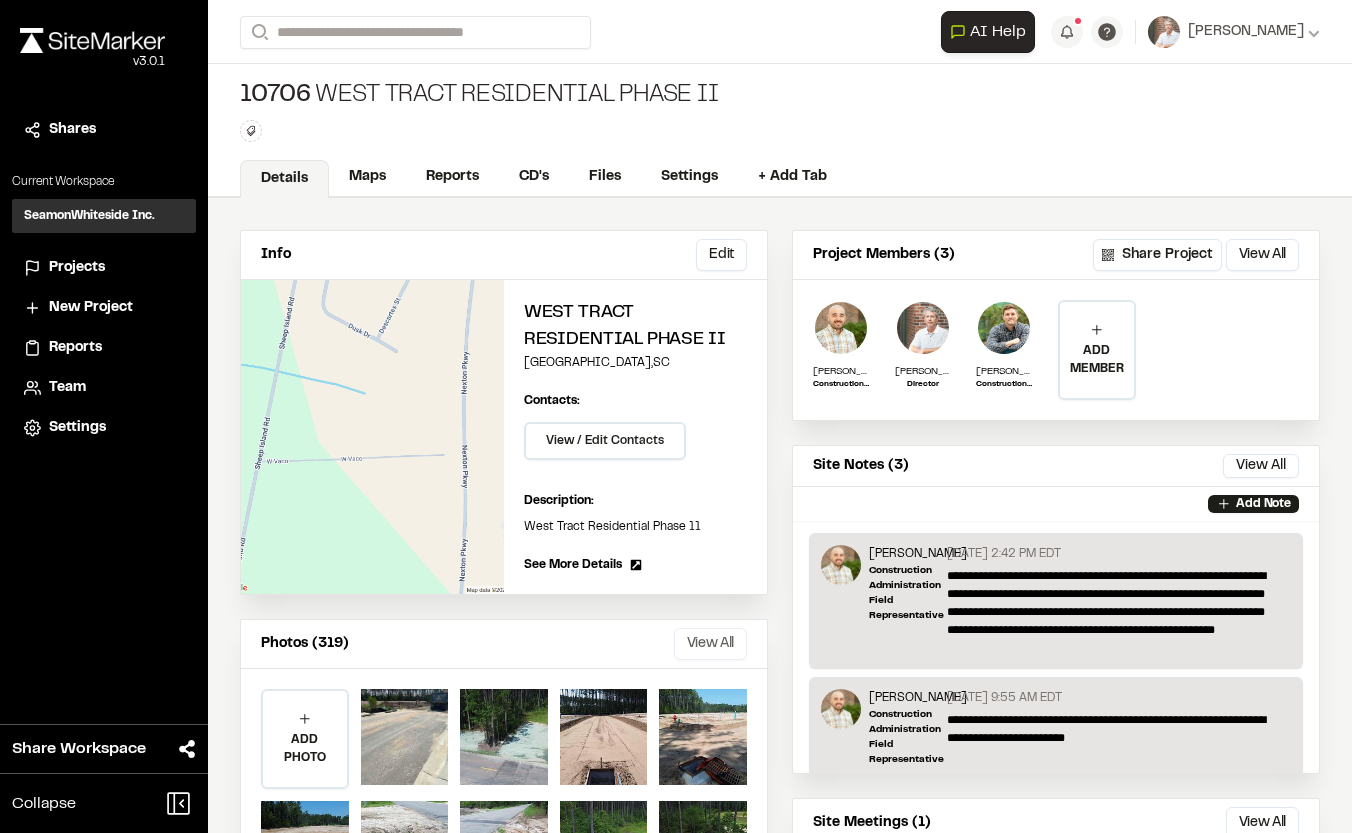 click on "View All" at bounding box center (710, 644) 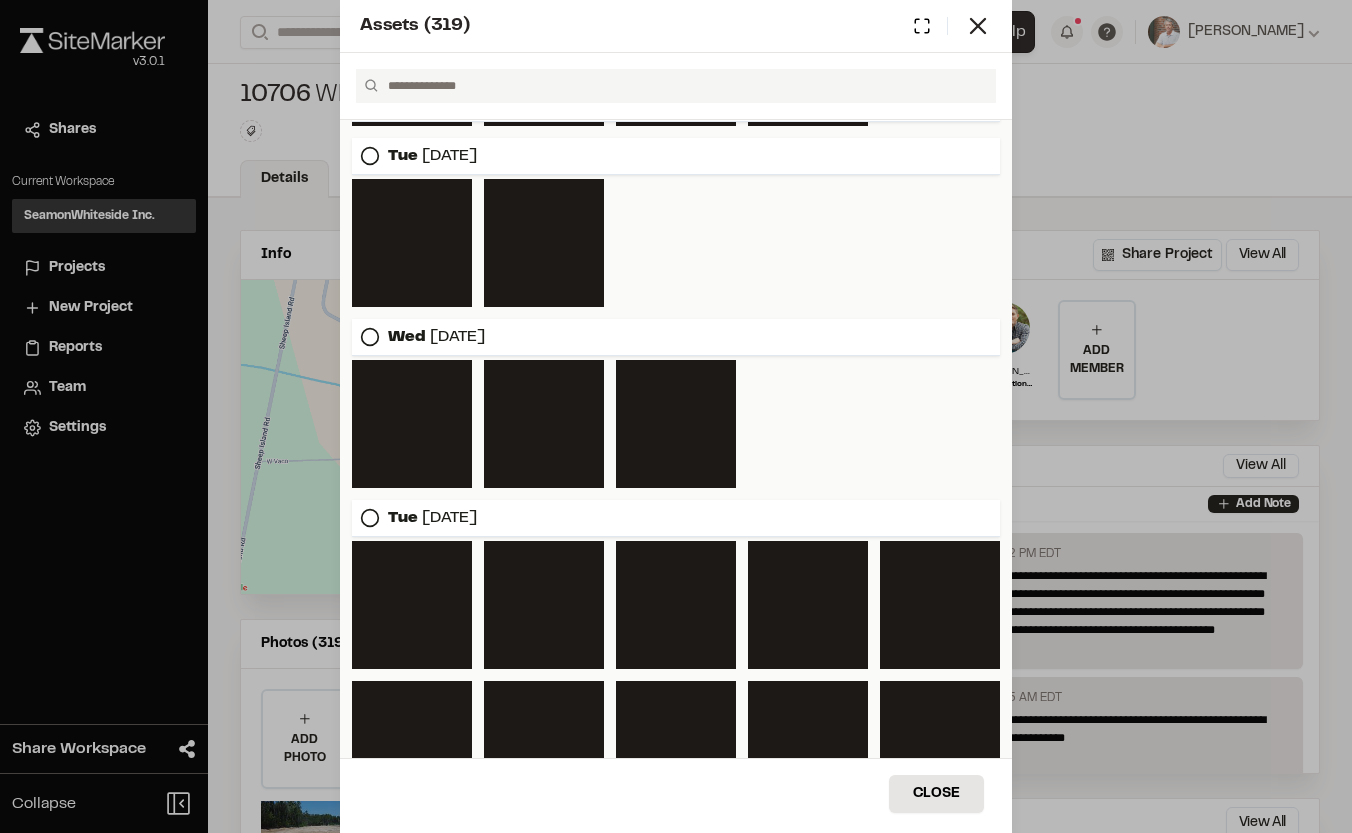 scroll, scrollTop: 2608, scrollLeft: 0, axis: vertical 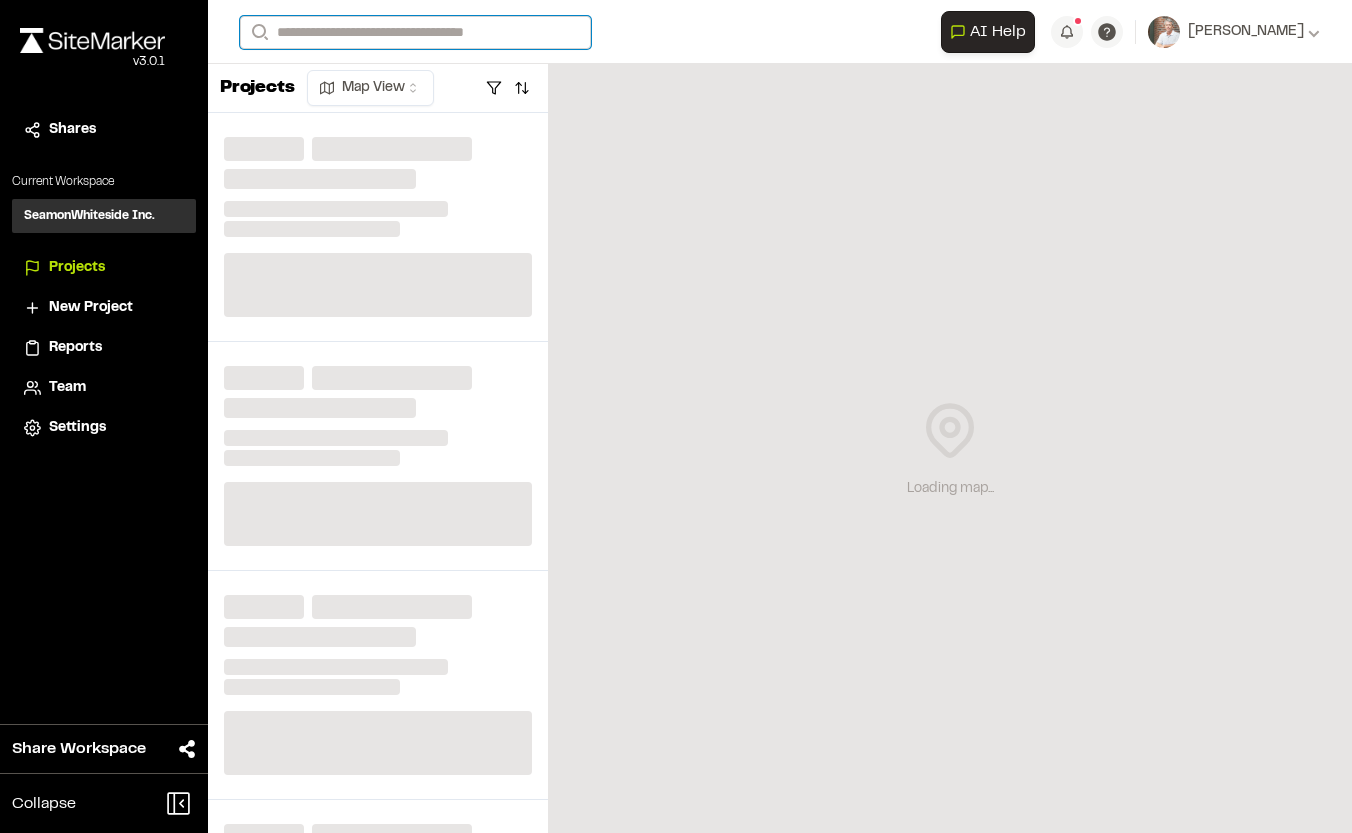 click on "Search" at bounding box center (415, 32) 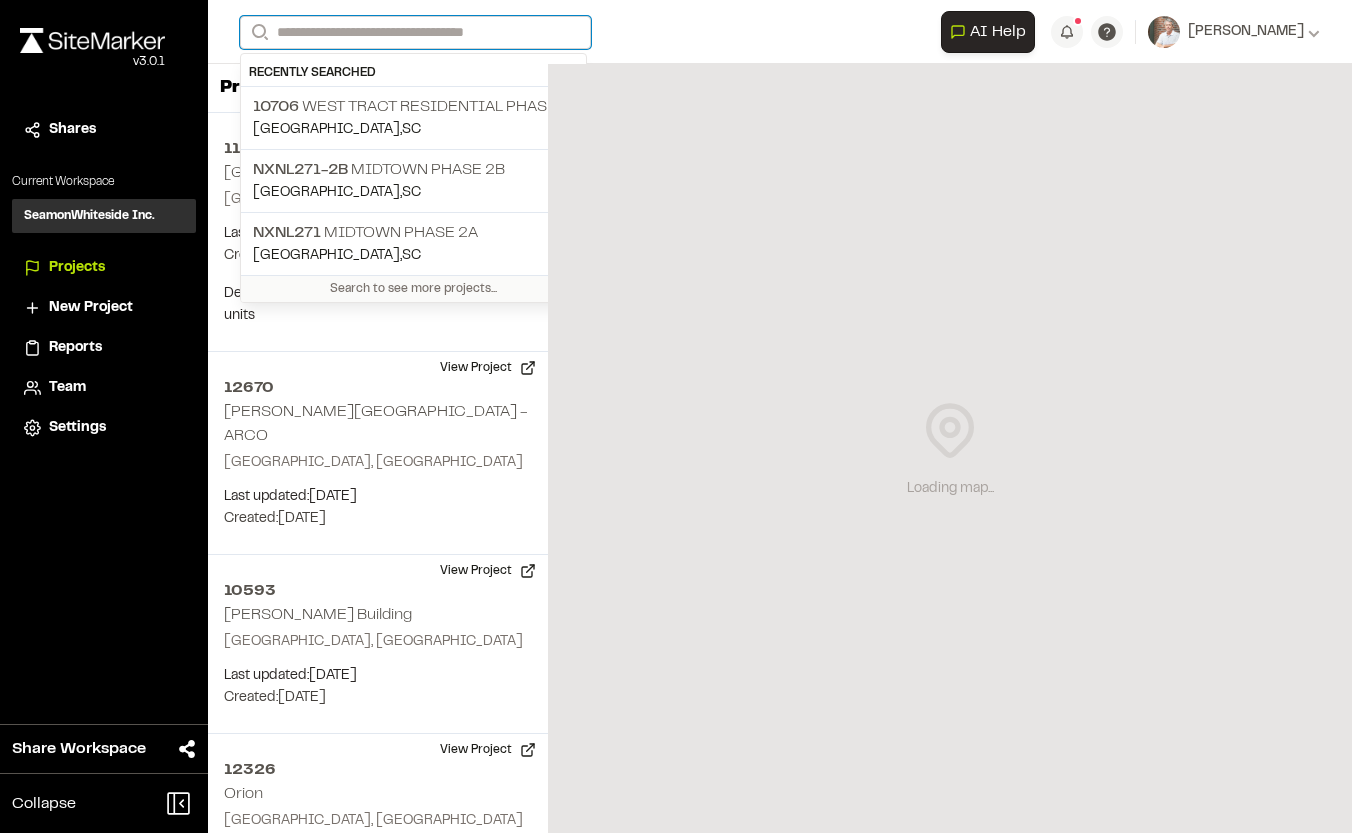 click on "Search" at bounding box center [415, 32] 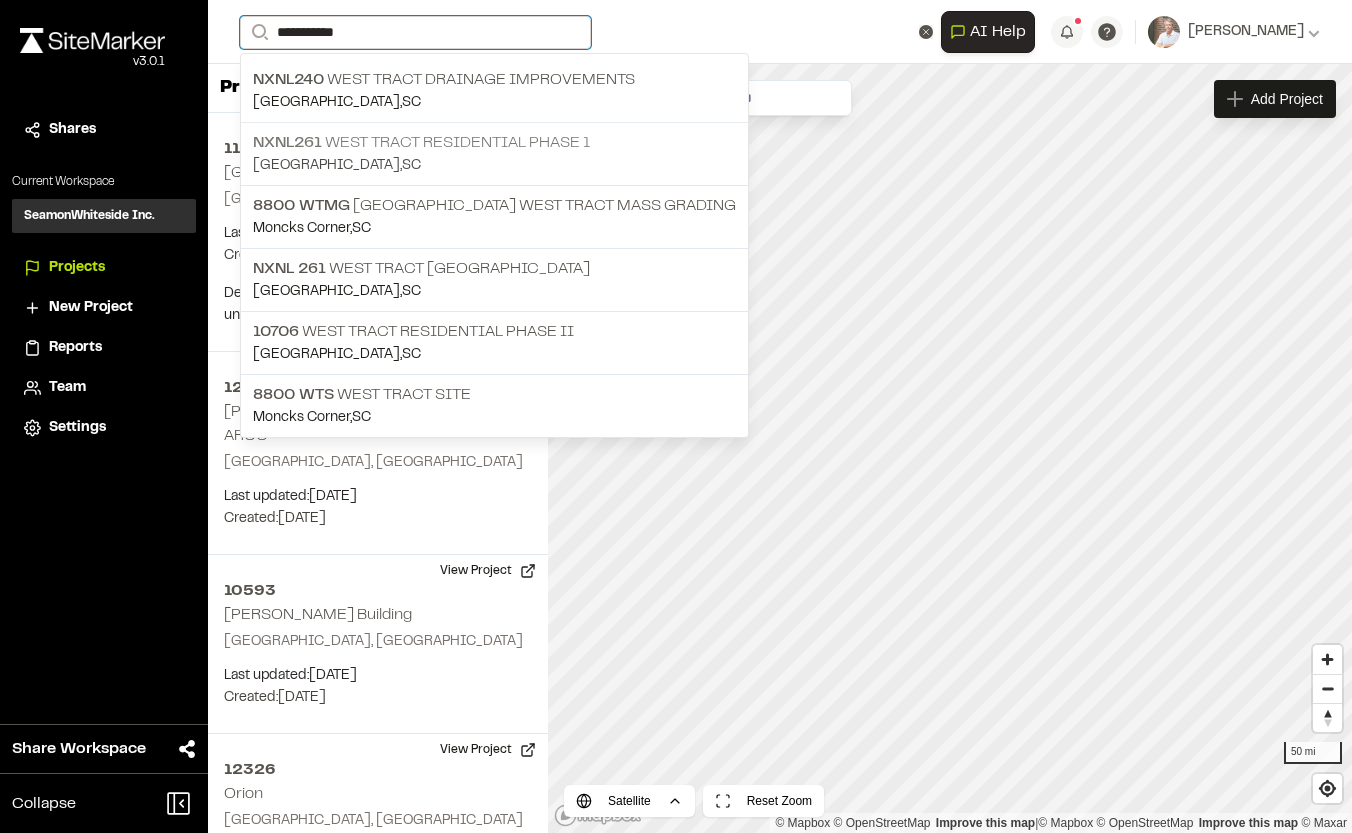 type on "**********" 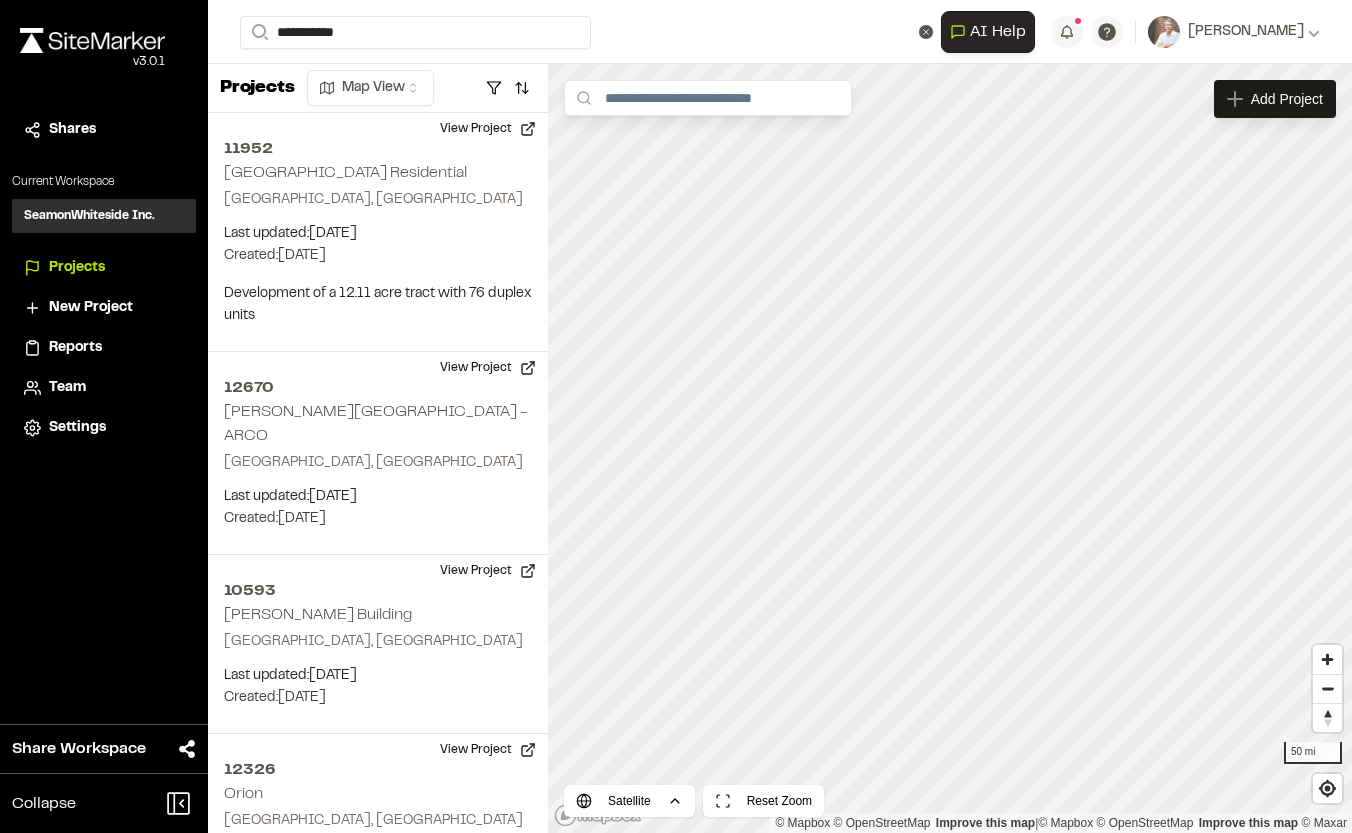 click on "NXNL261   West Tract Residential Phase 1" at bounding box center [494, 143] 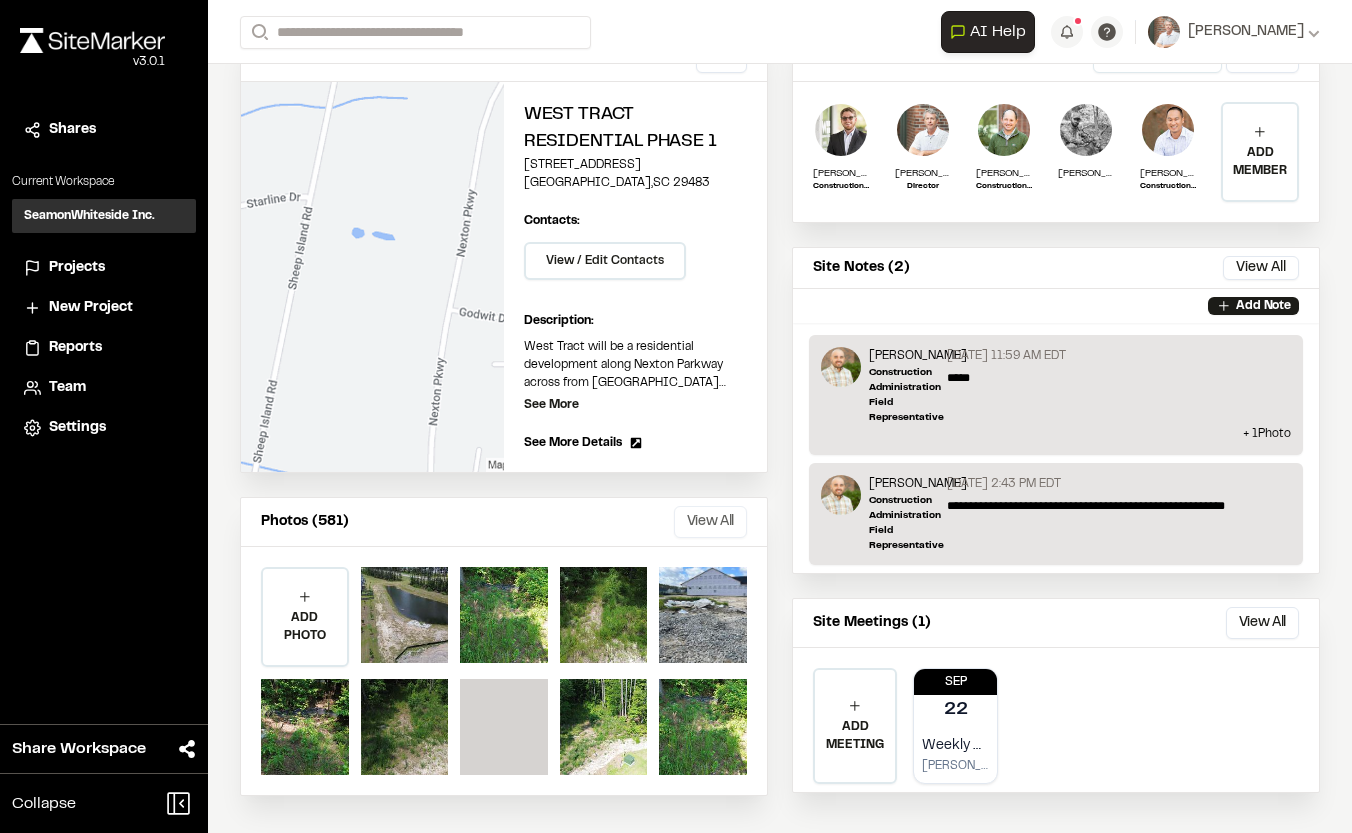 scroll, scrollTop: 200, scrollLeft: 0, axis: vertical 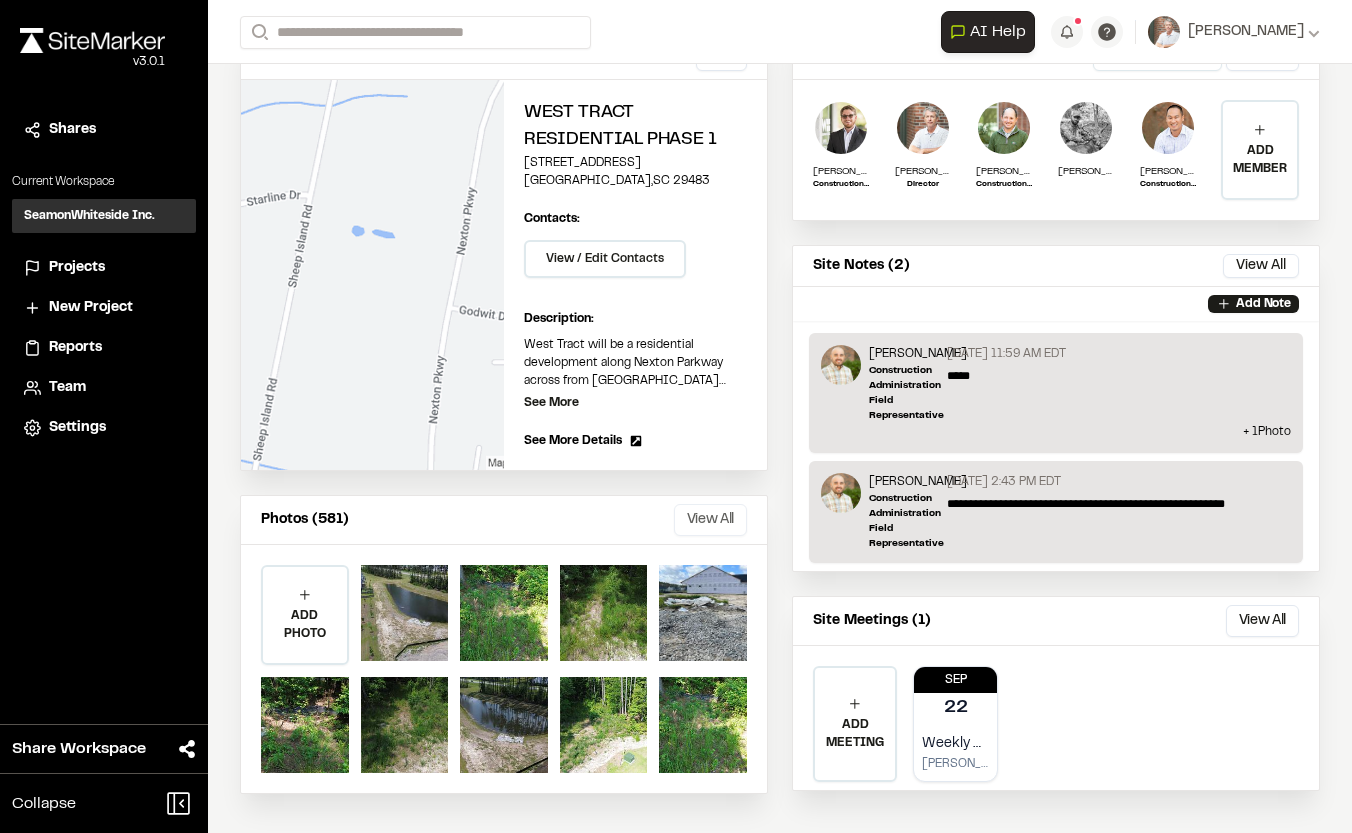 click on "View All" at bounding box center (710, 520) 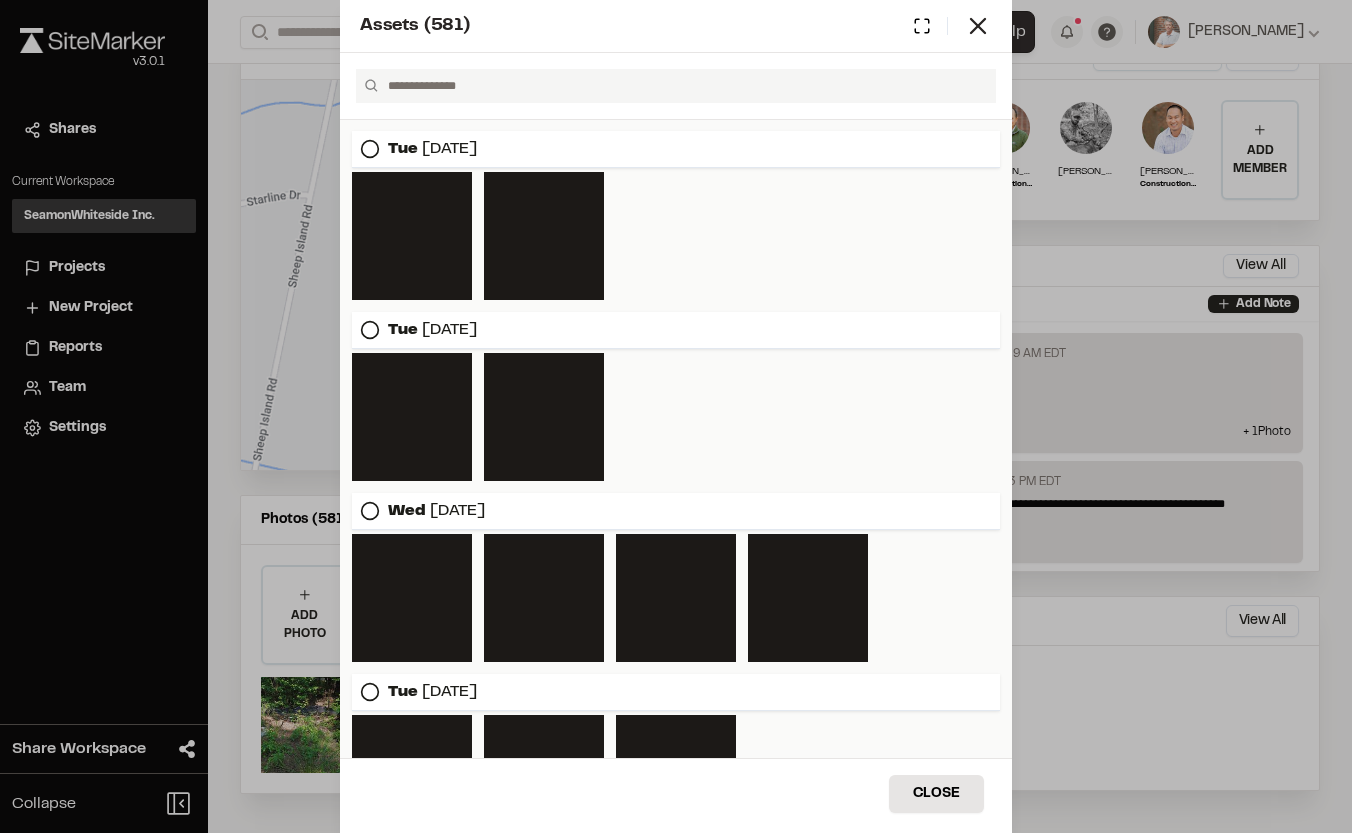 scroll, scrollTop: 900, scrollLeft: 0, axis: vertical 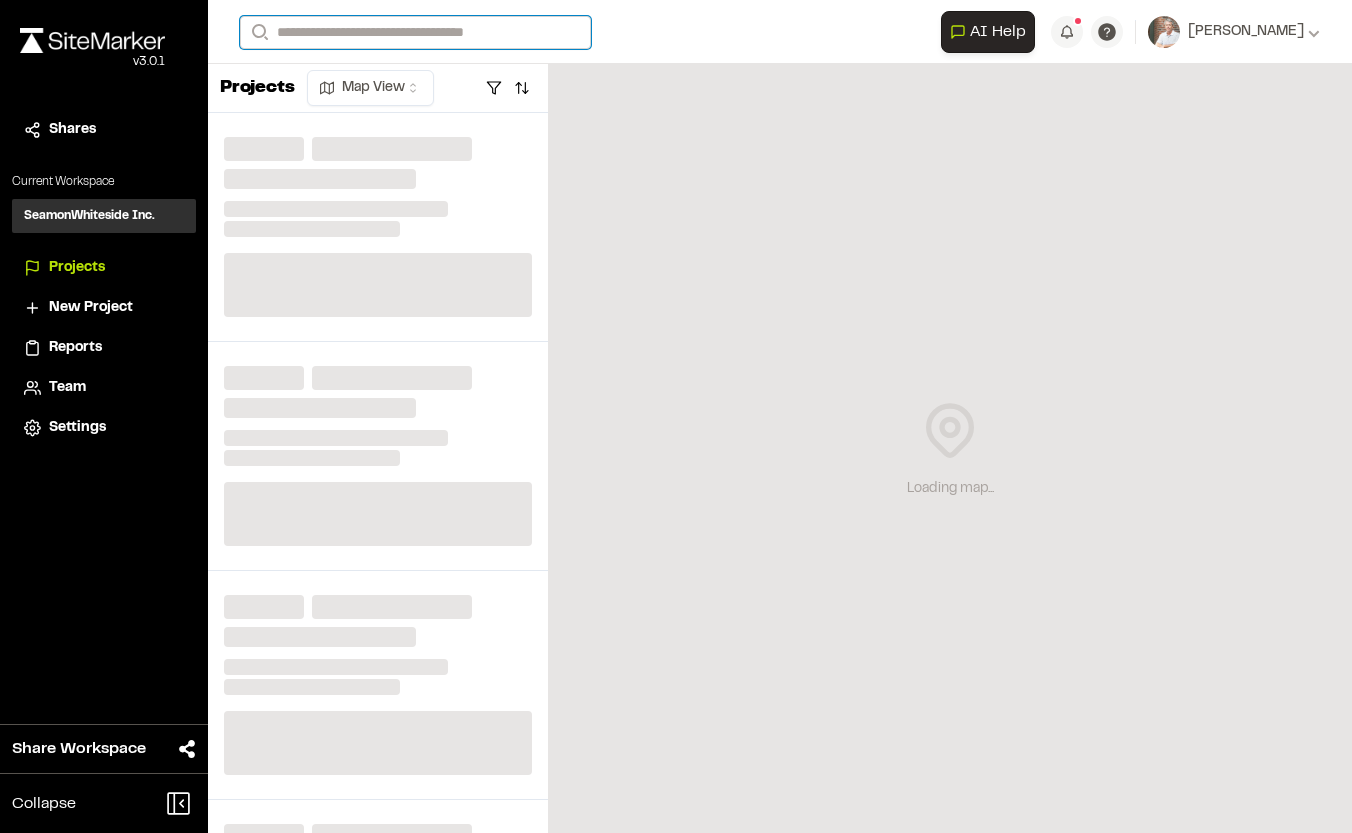 click on "Search" at bounding box center (415, 32) 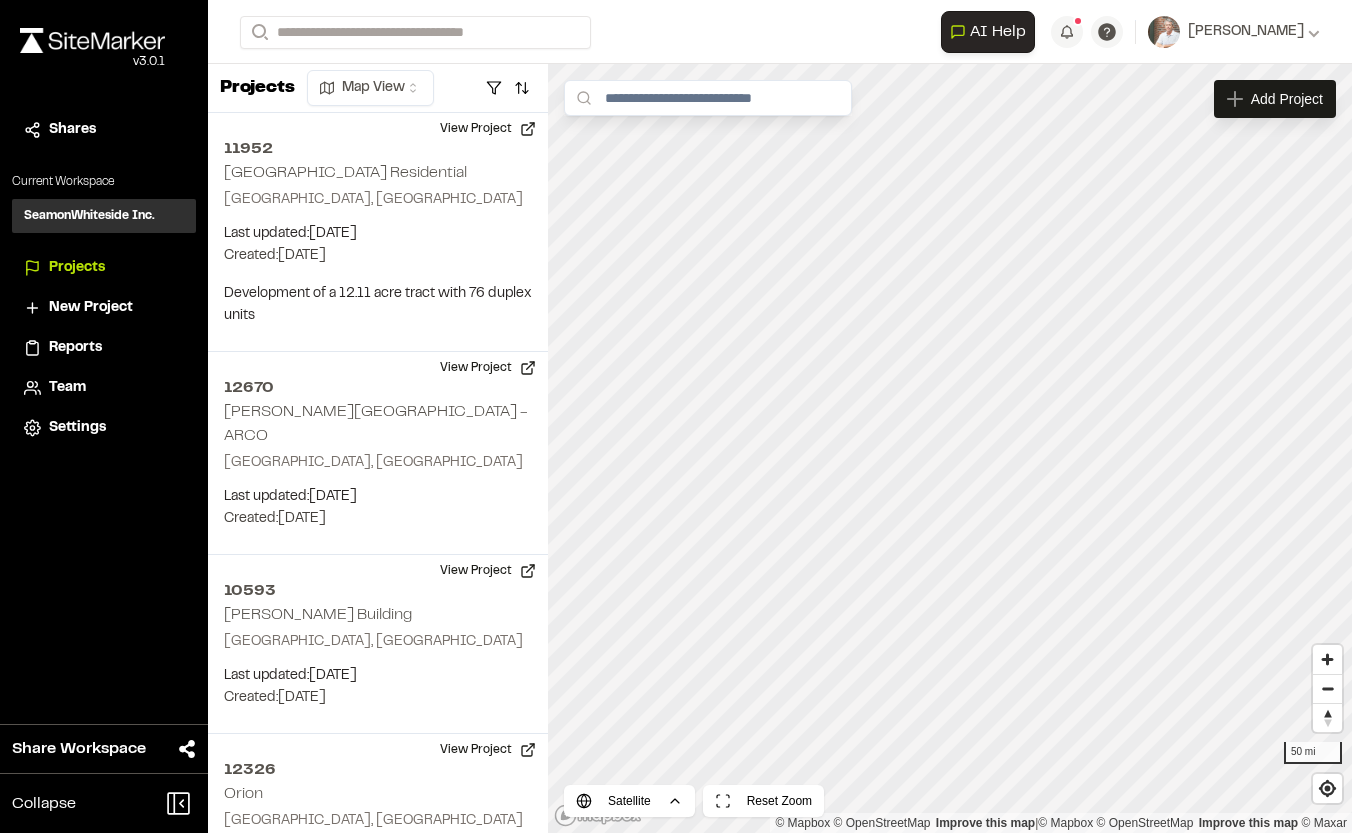 click on "10706    West Tract Residential Phase II" at bounding box center [421, 170] 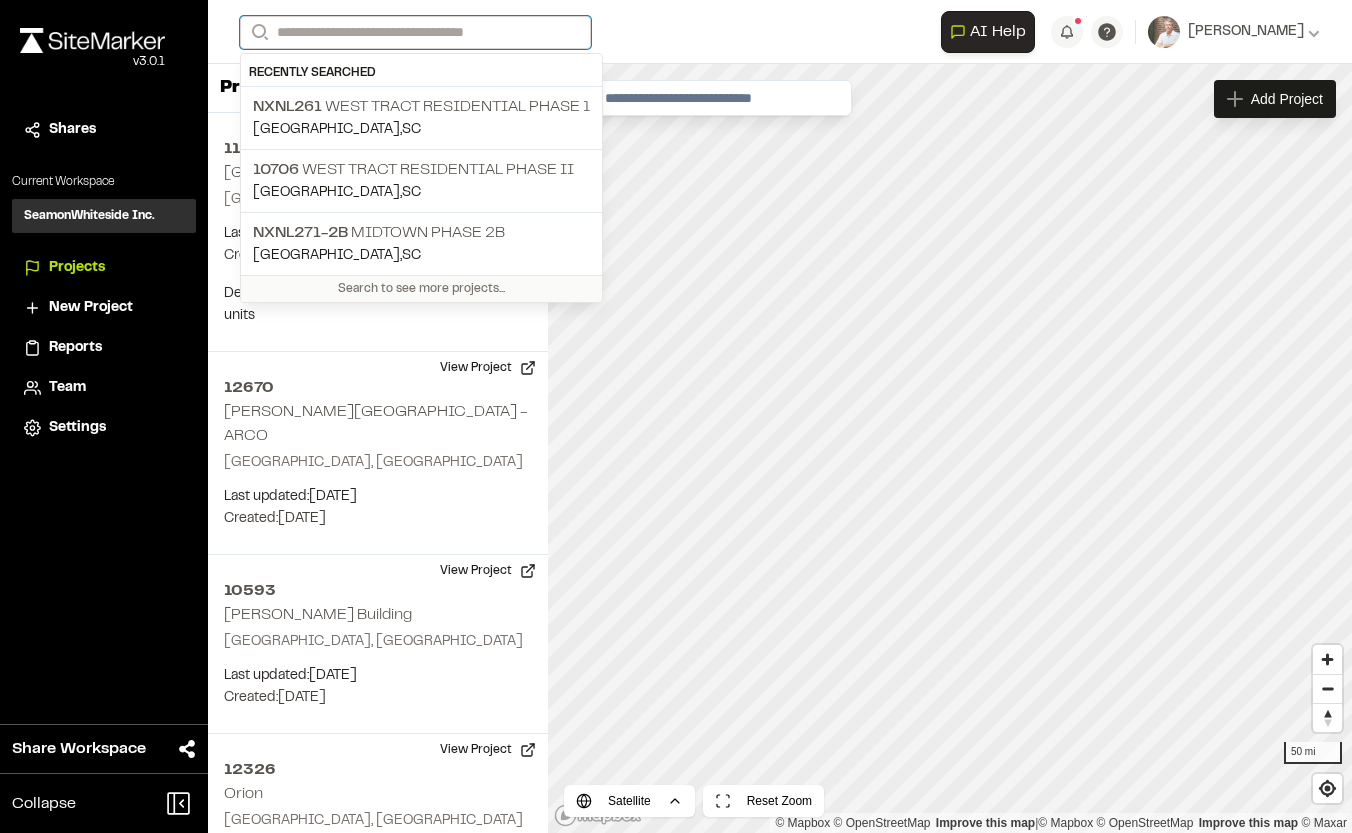 click on "Search" at bounding box center [415, 32] 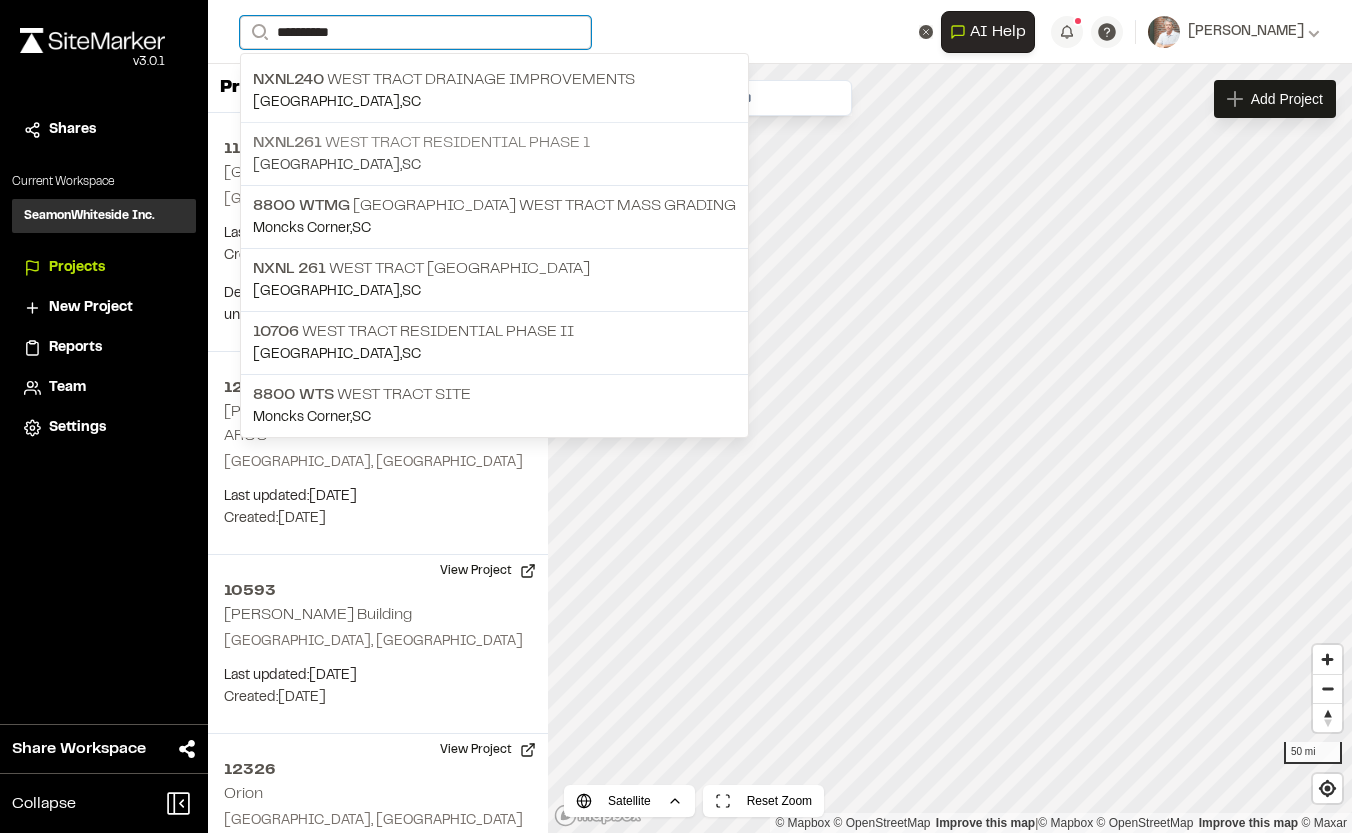 type on "**********" 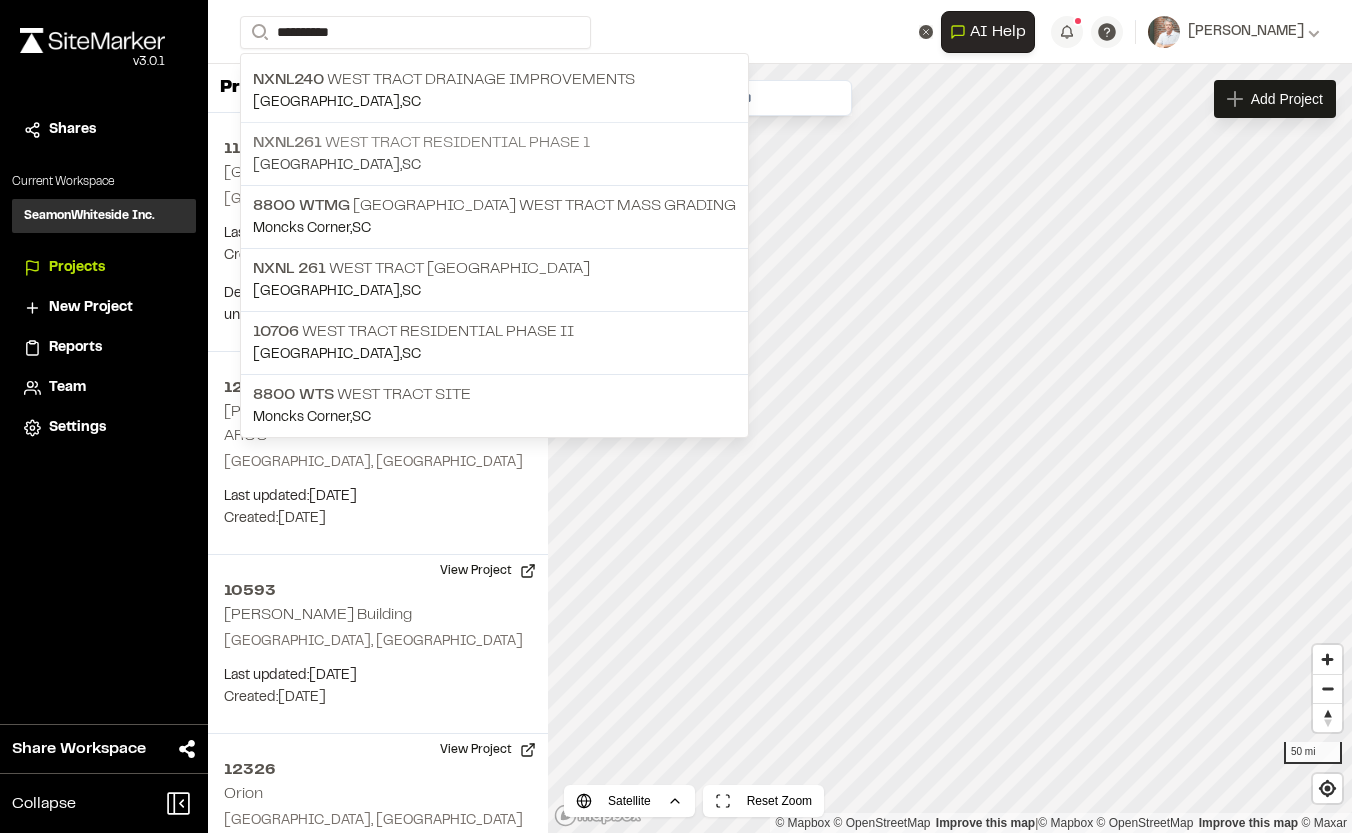 click on "NXNL261   West Tract Residential Phase 1" at bounding box center [494, 143] 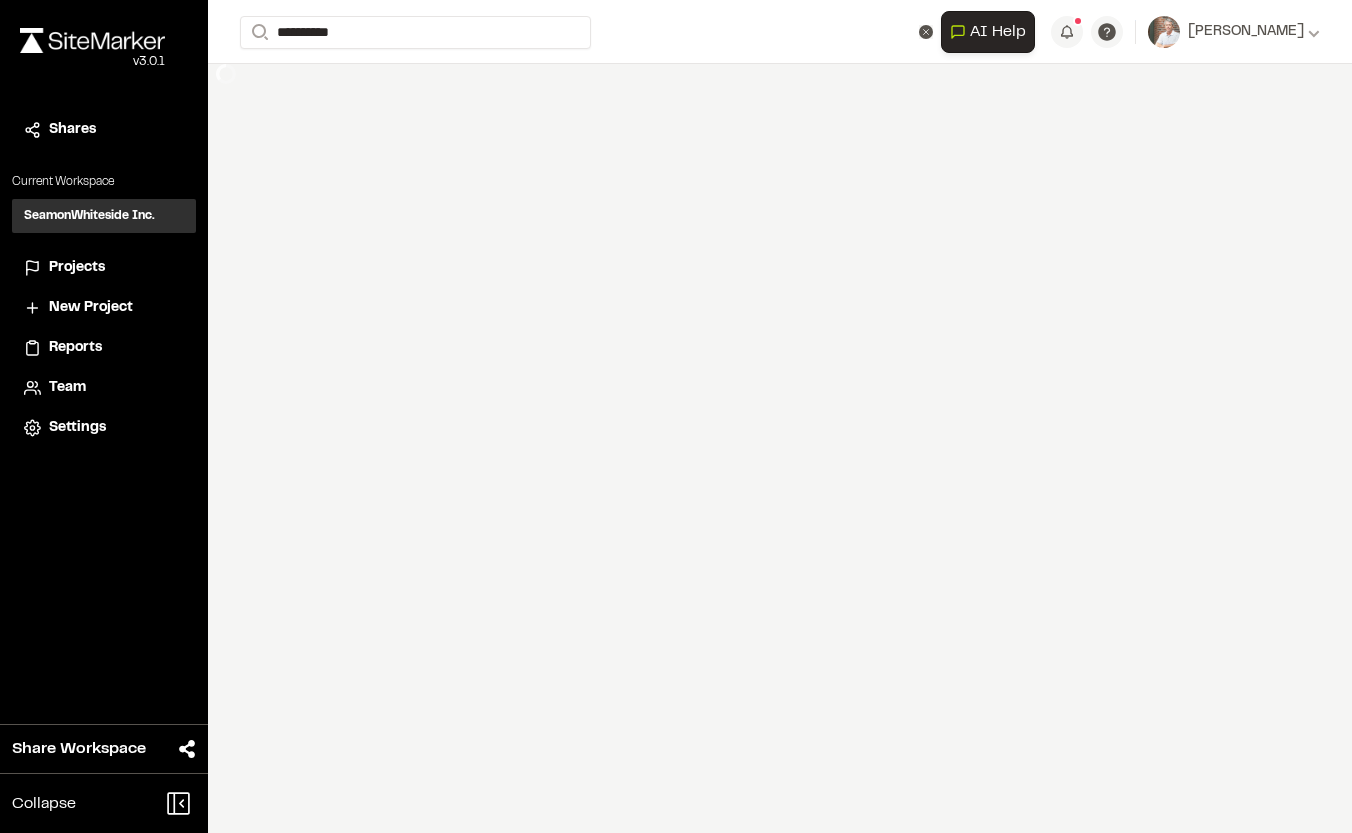 type 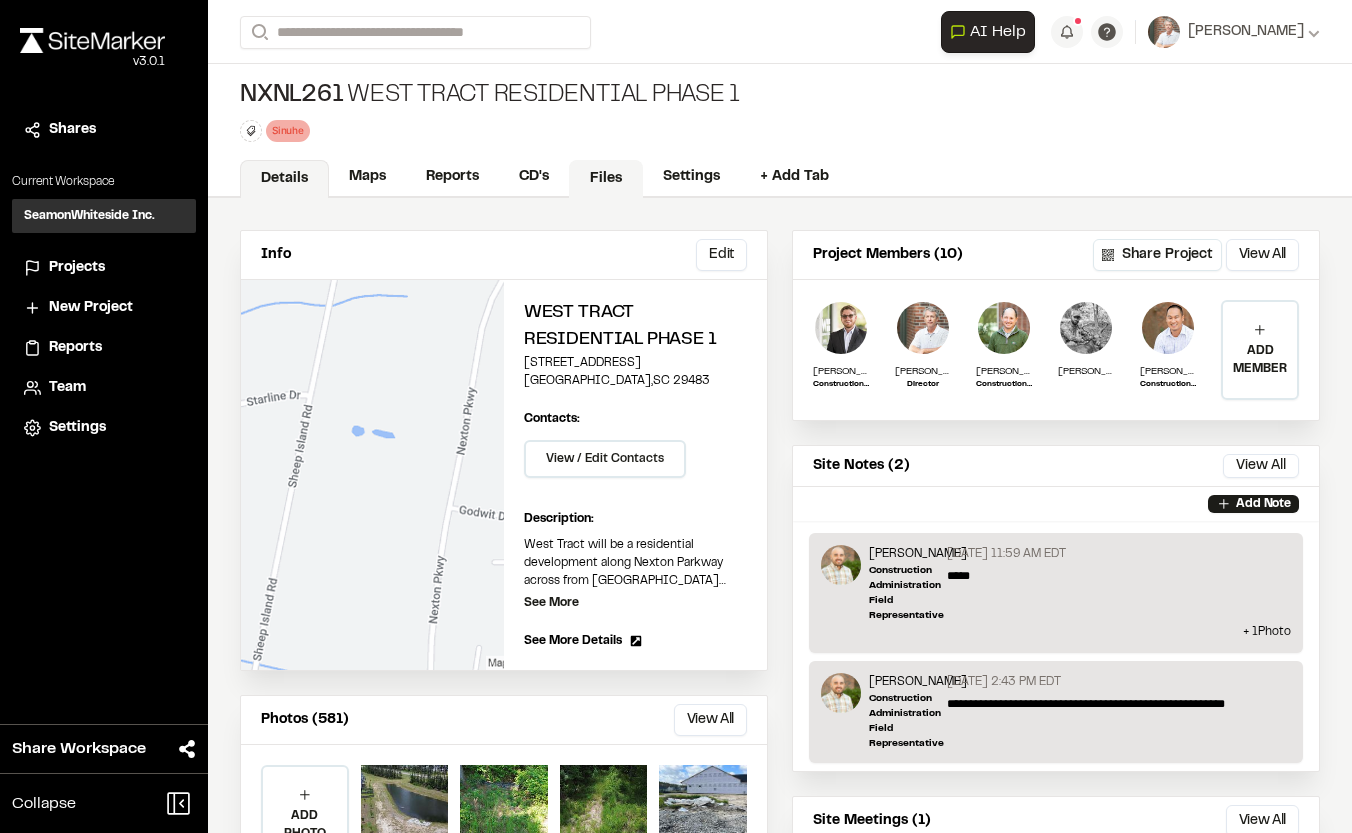 click on "Files" at bounding box center [606, 179] 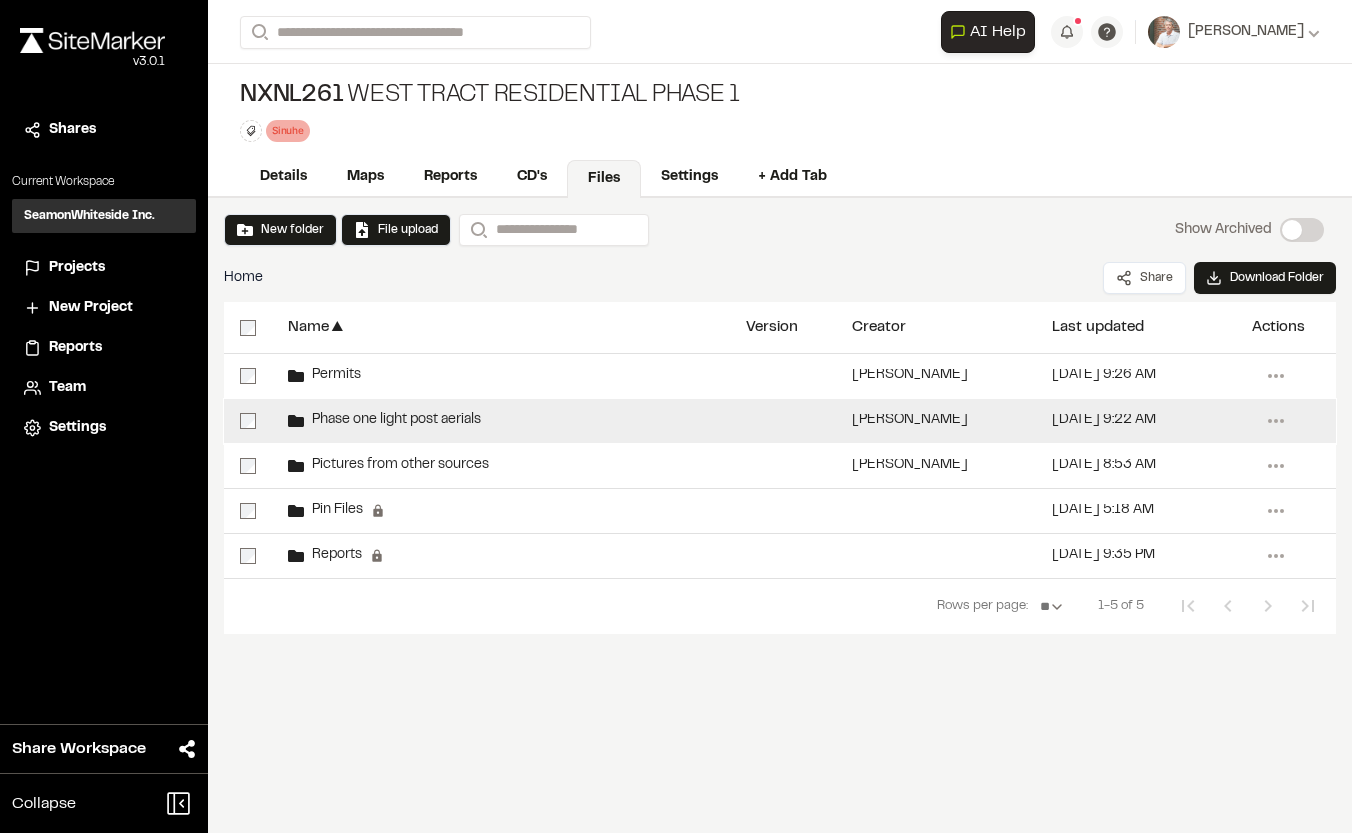click on "Phase one light post aerials" at bounding box center [392, 420] 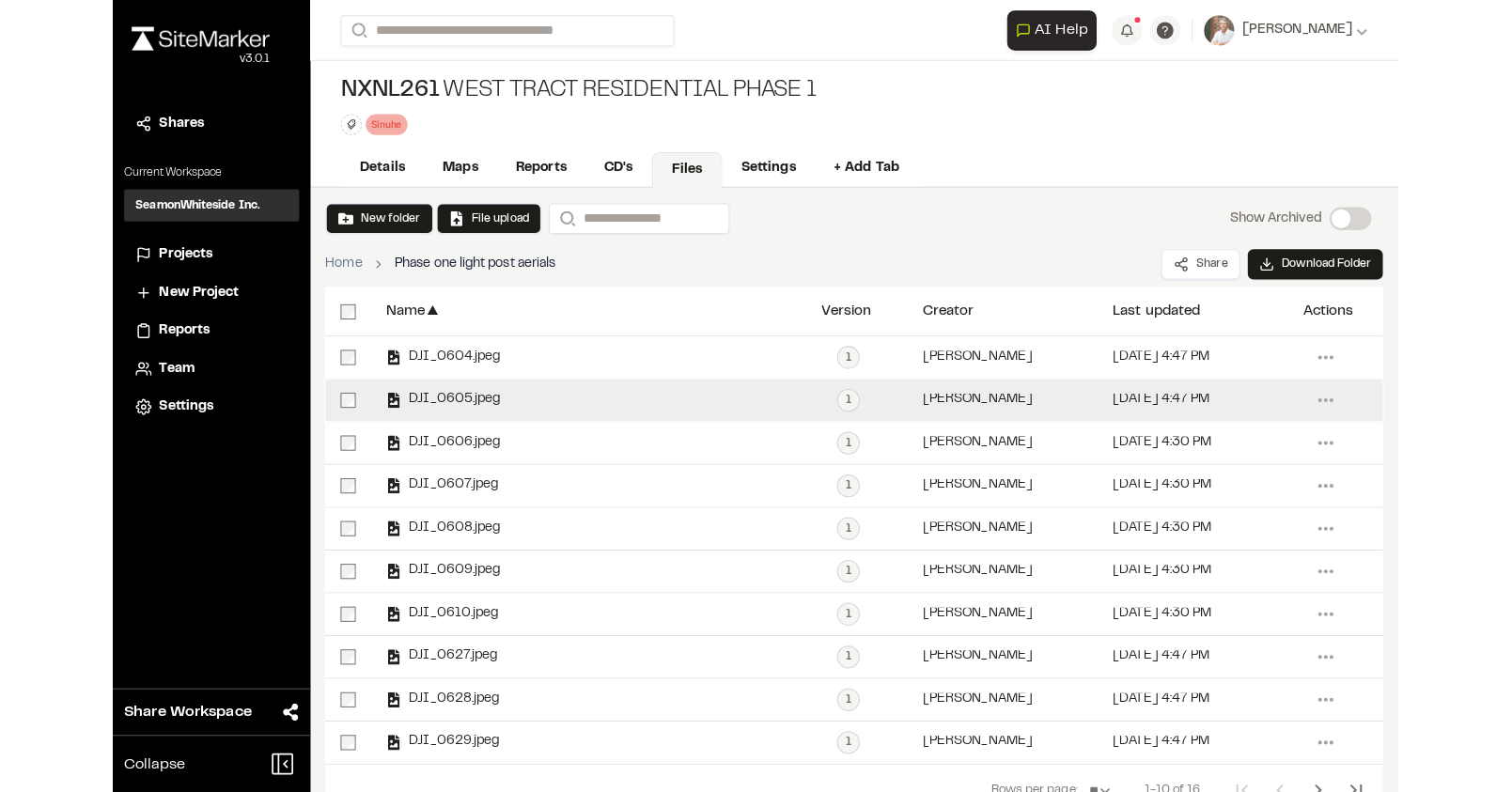 scroll, scrollTop: 39, scrollLeft: 0, axis: vertical 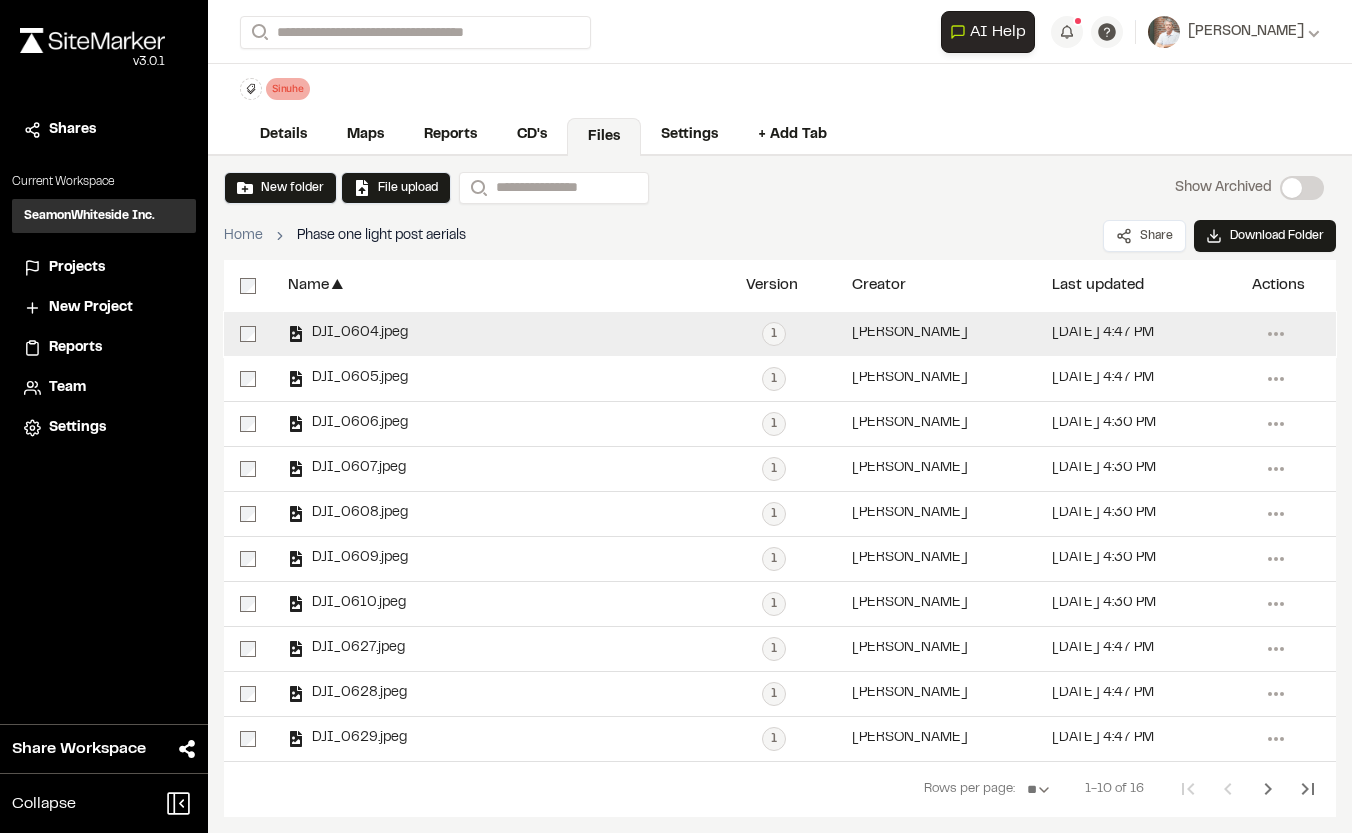 click on "DJI_0604.jpeg" at bounding box center [356, 333] 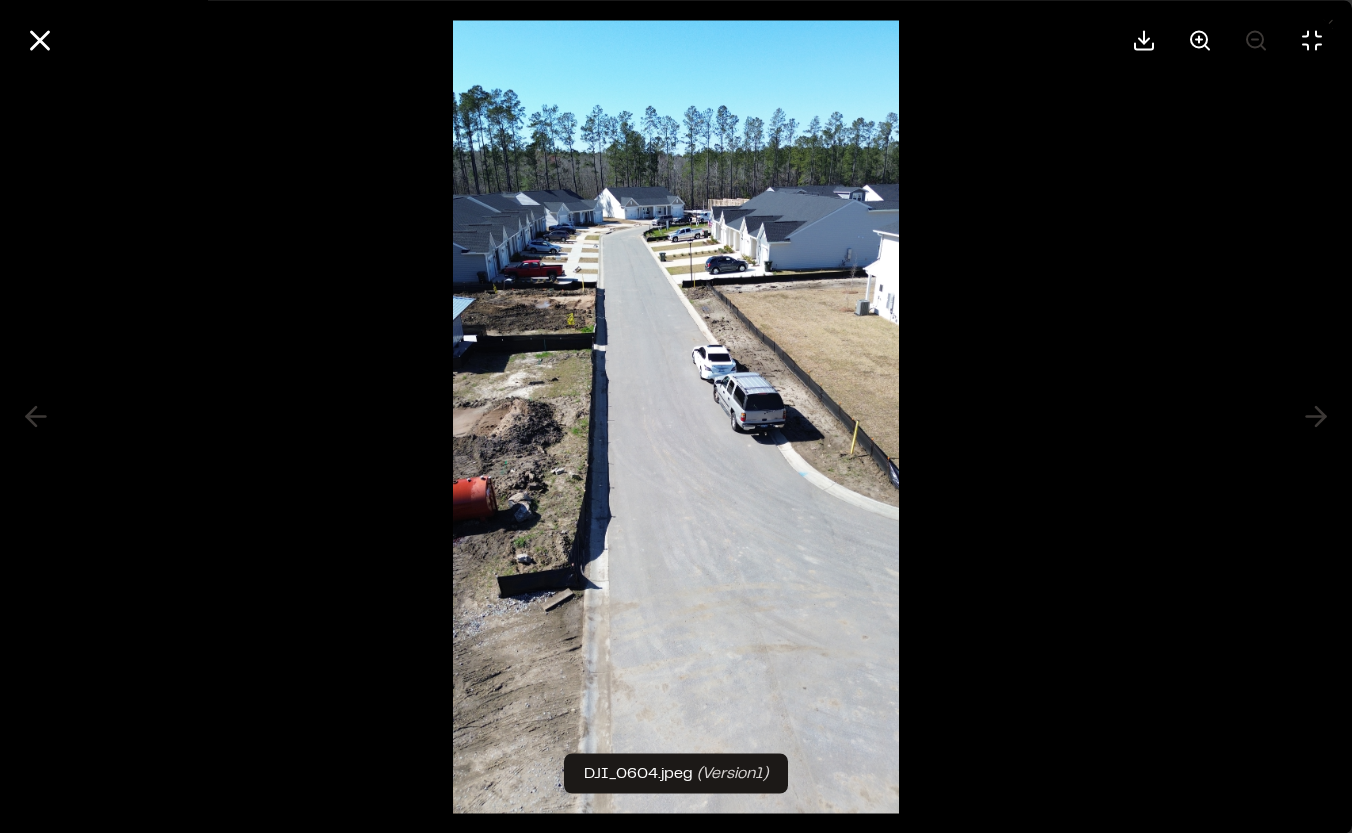 click at bounding box center (676, 416) 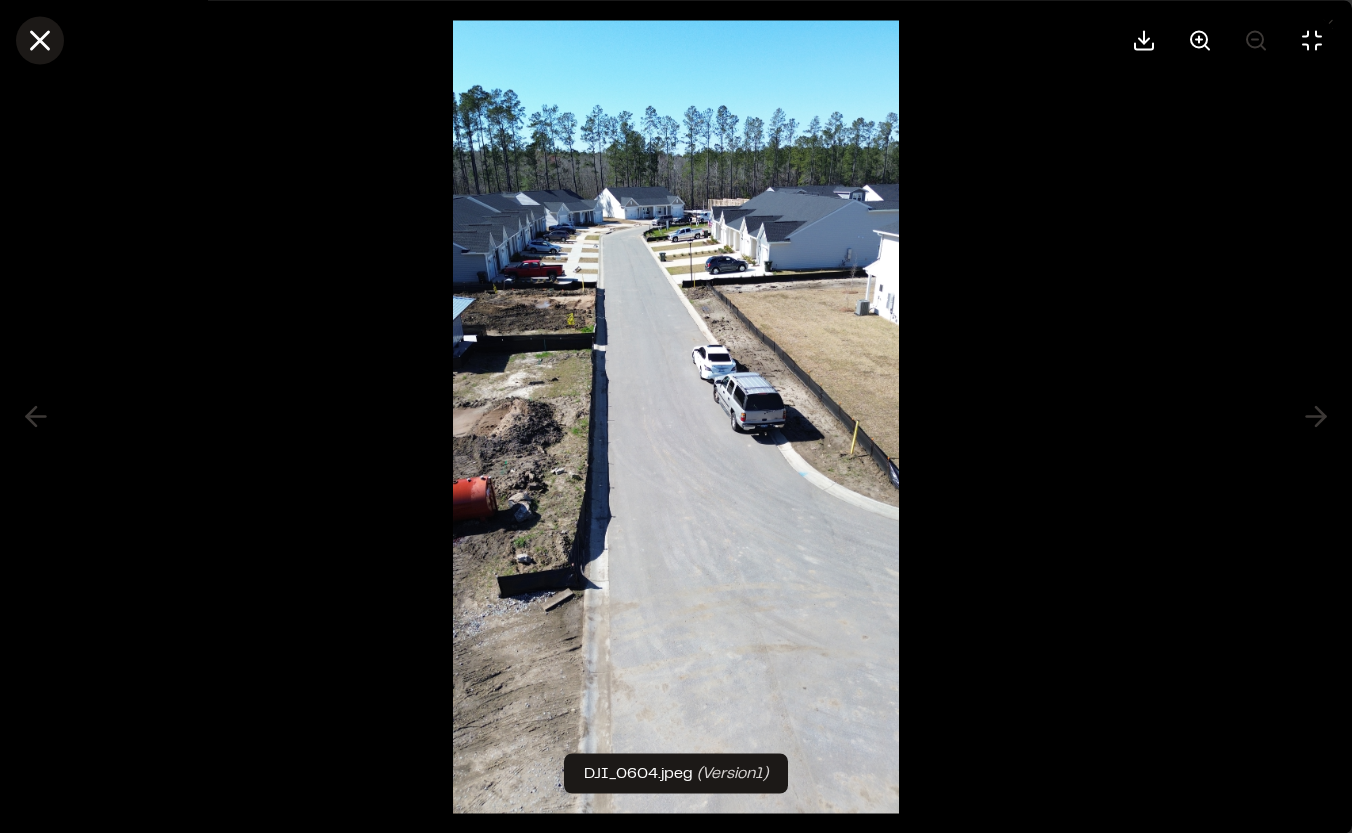 click 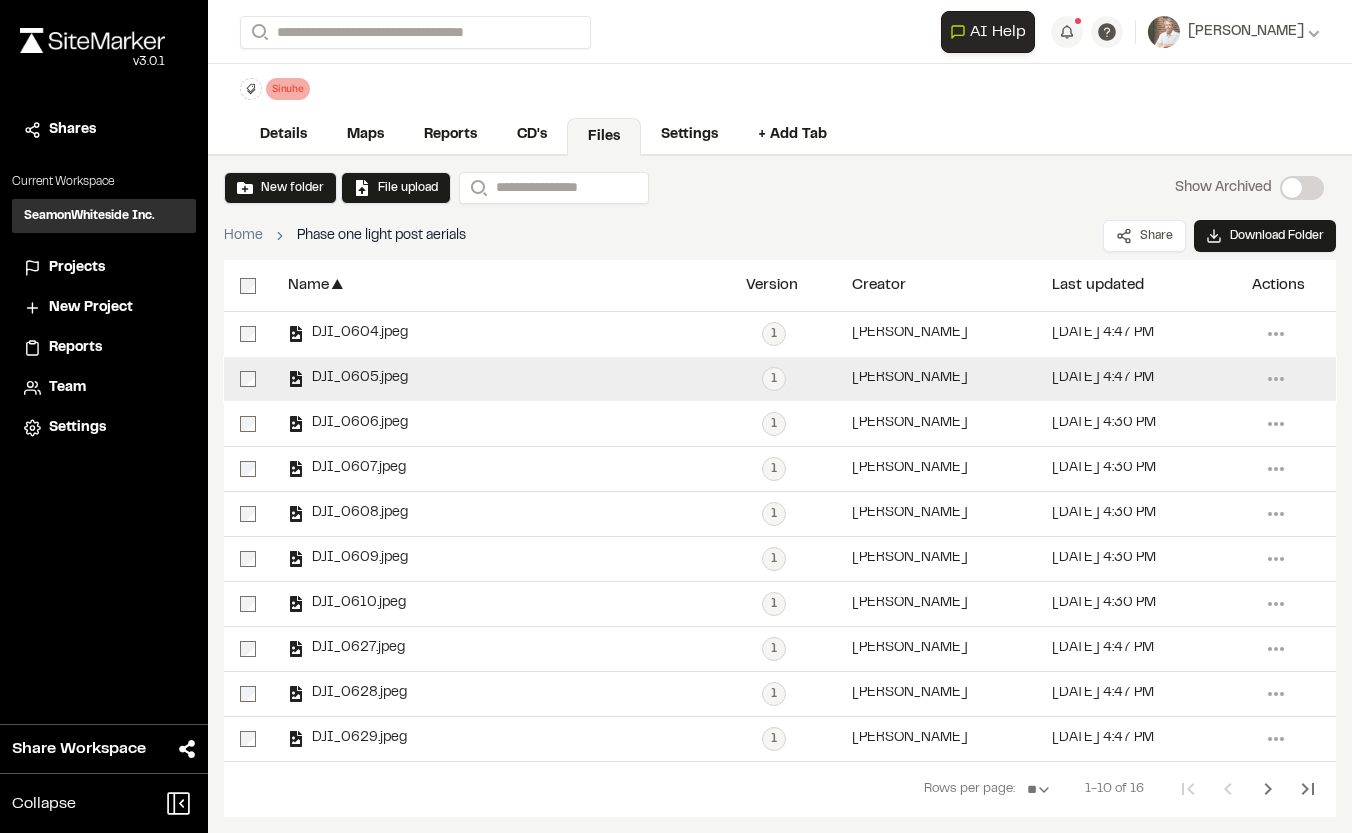 click on "DJI_0605.jpeg" at bounding box center [501, 379] 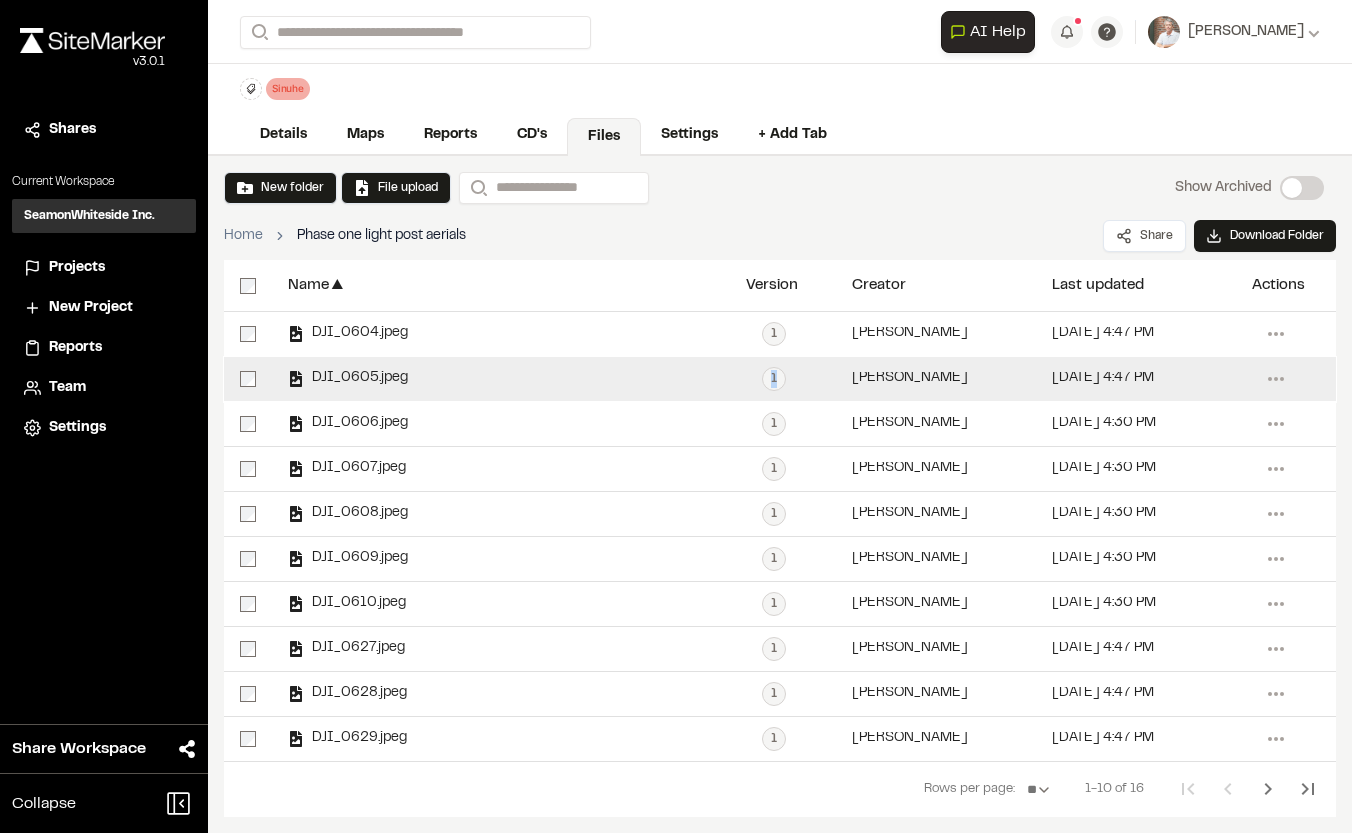 click on "DJI_0605.jpeg" at bounding box center (501, 379) 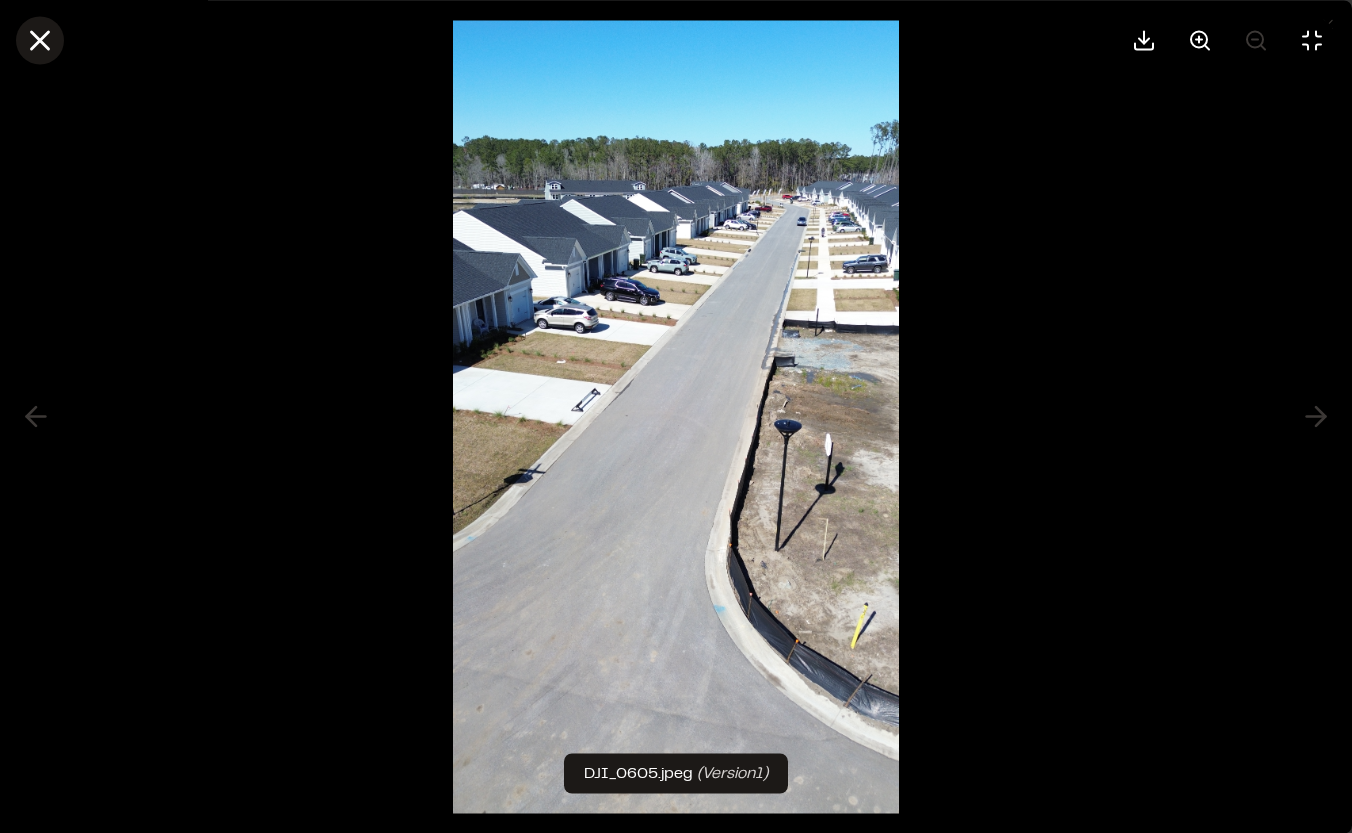 click 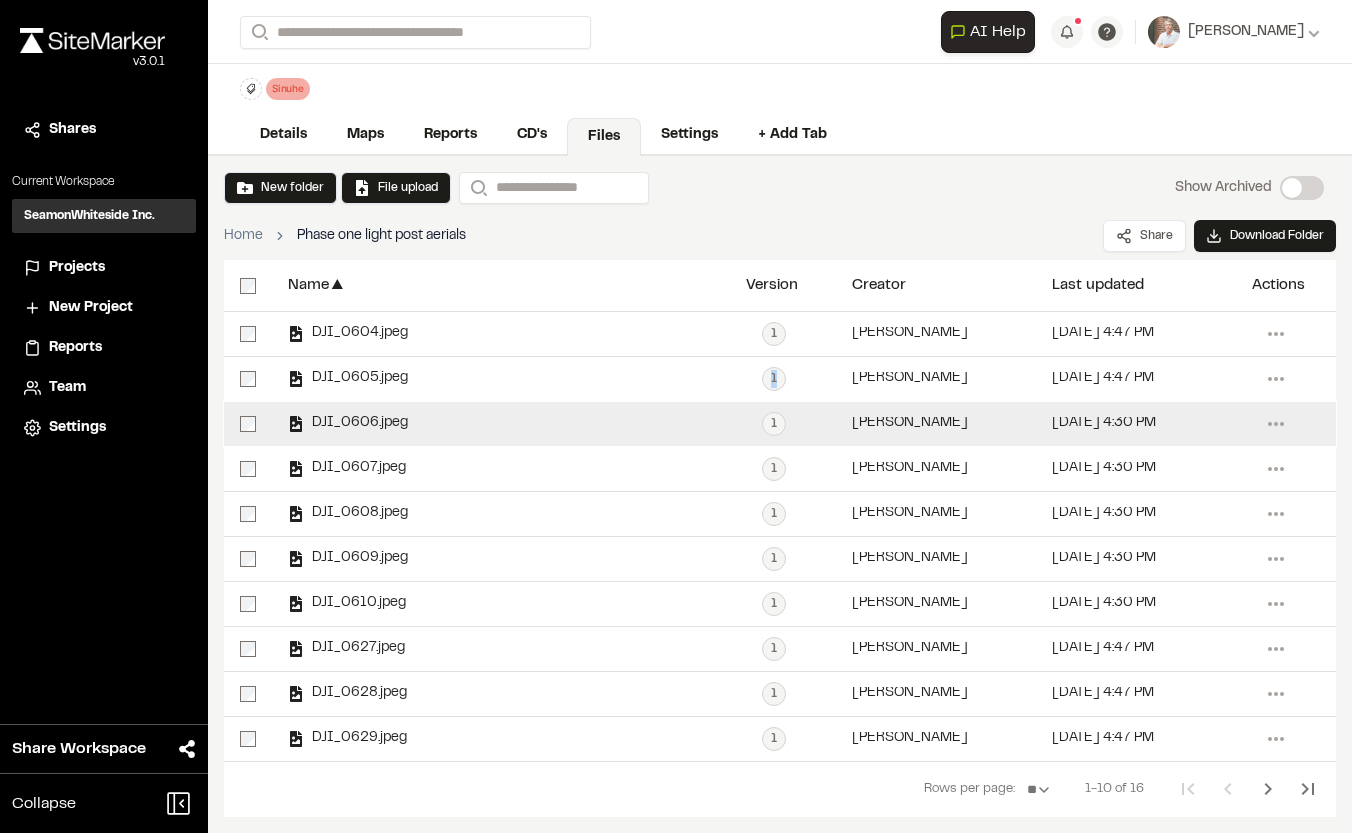 click on "DJI_0606.jpeg" at bounding box center [356, 423] 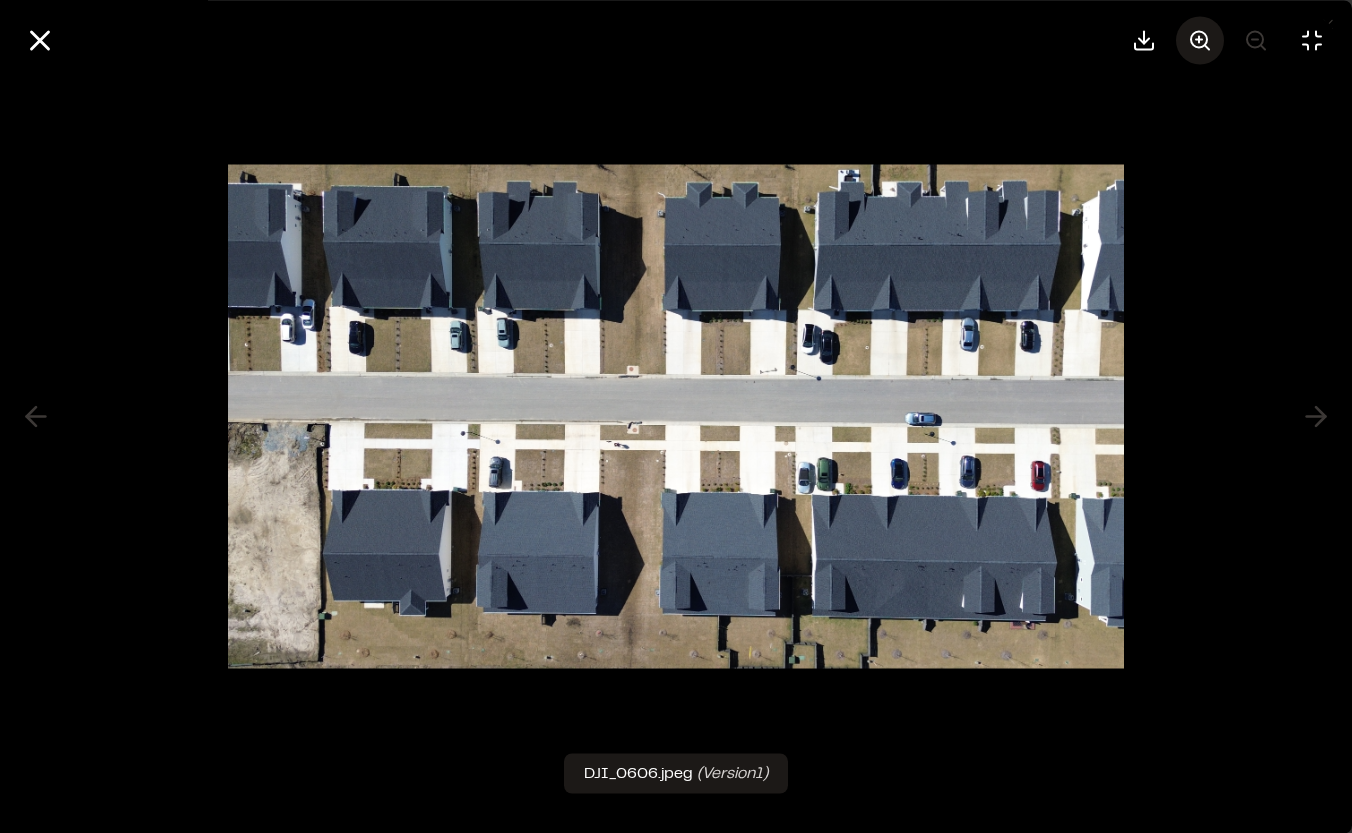 click 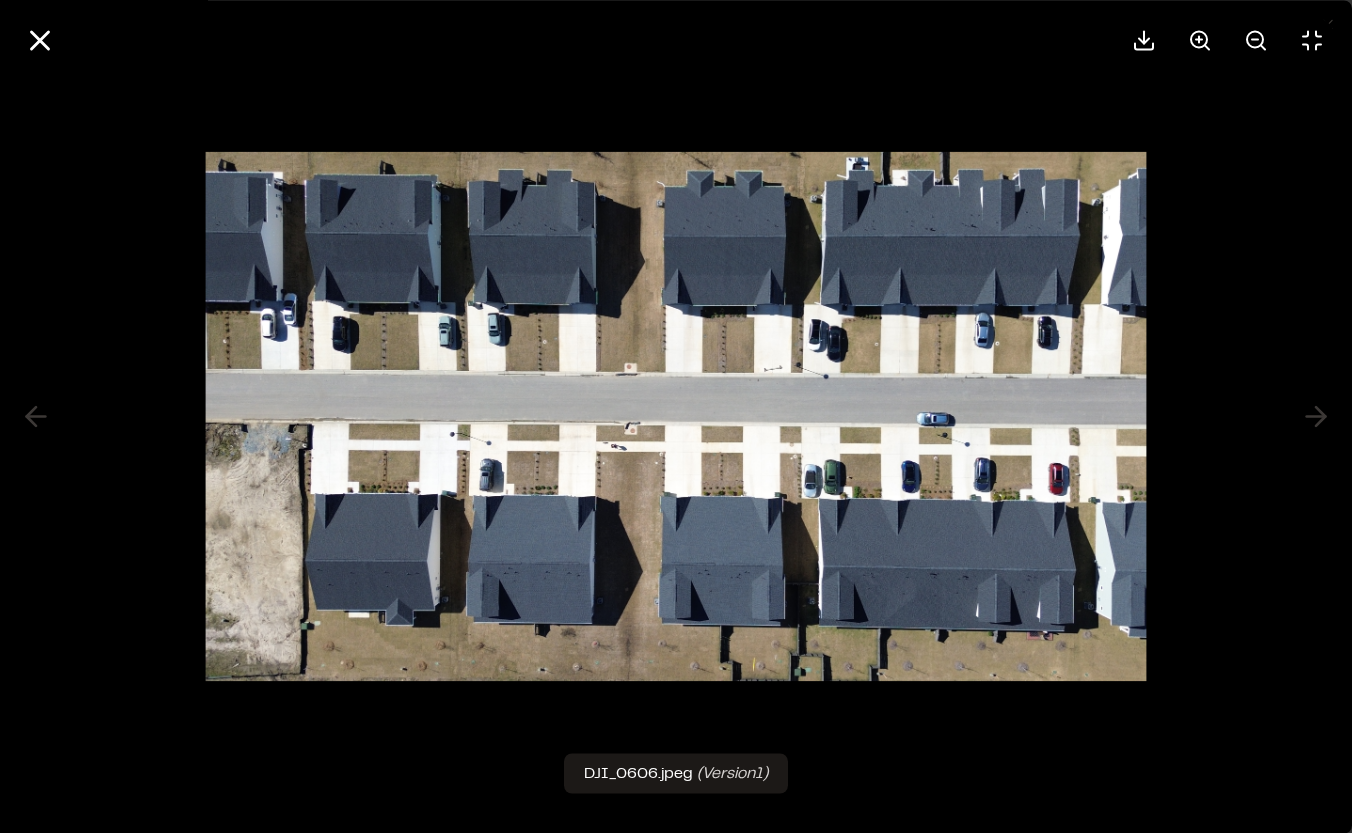 click at bounding box center (676, 416) 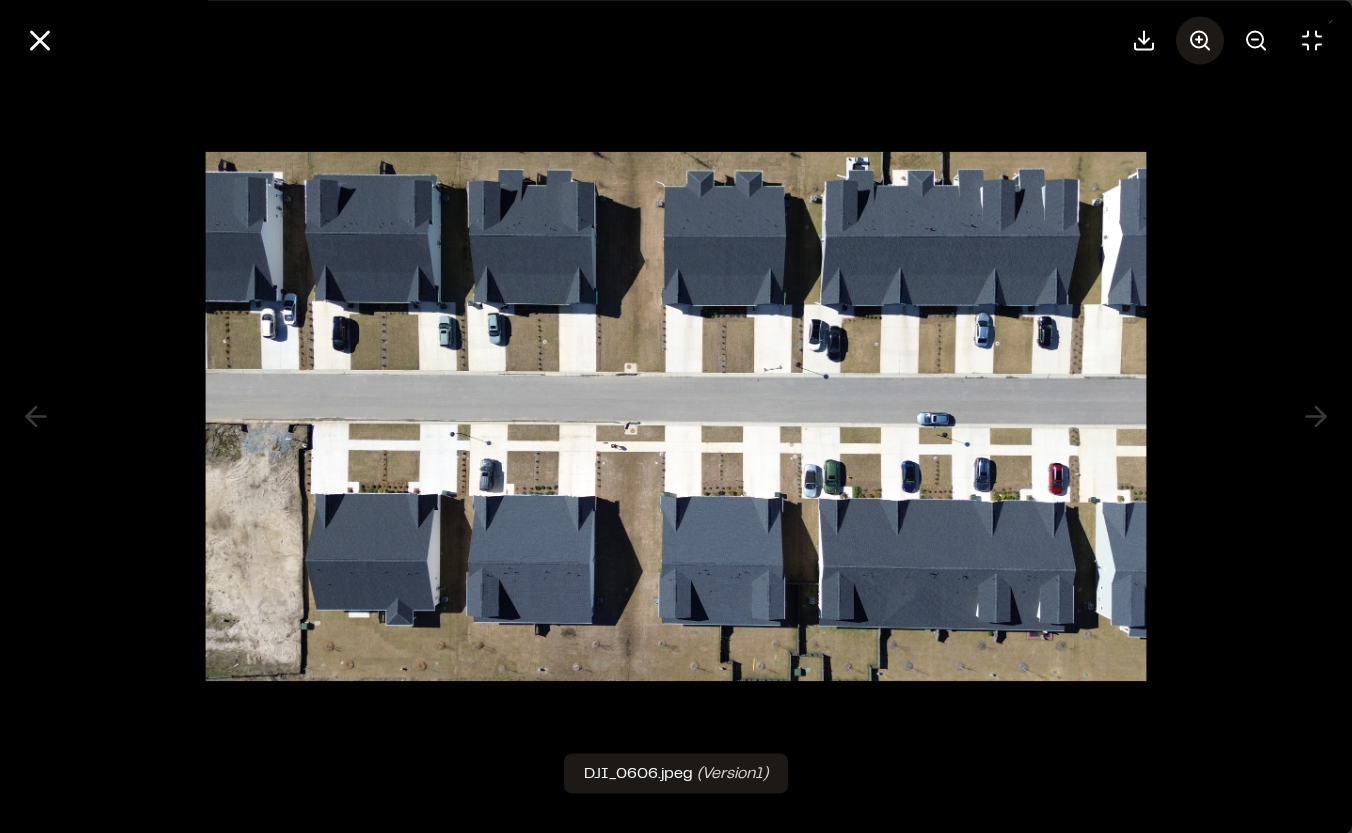 click 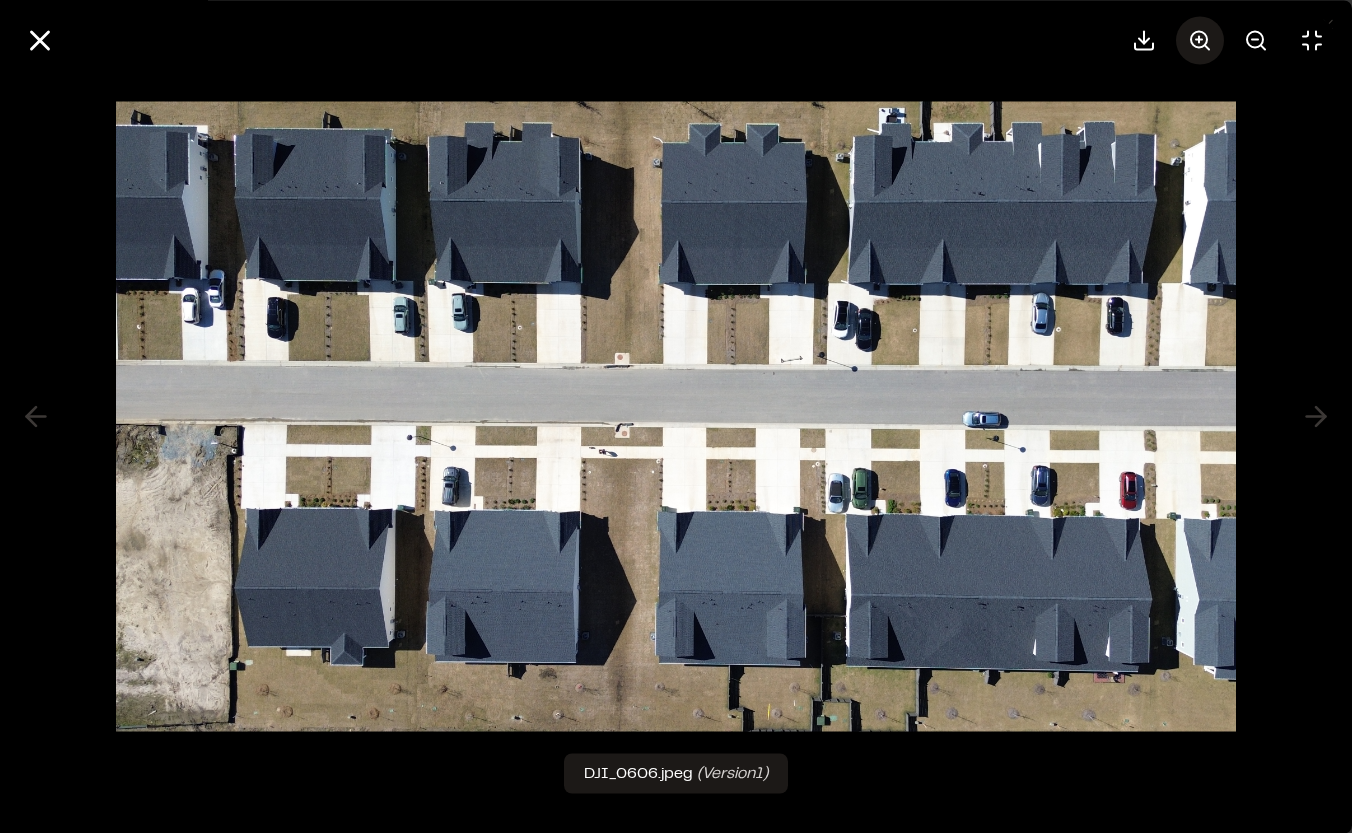 click 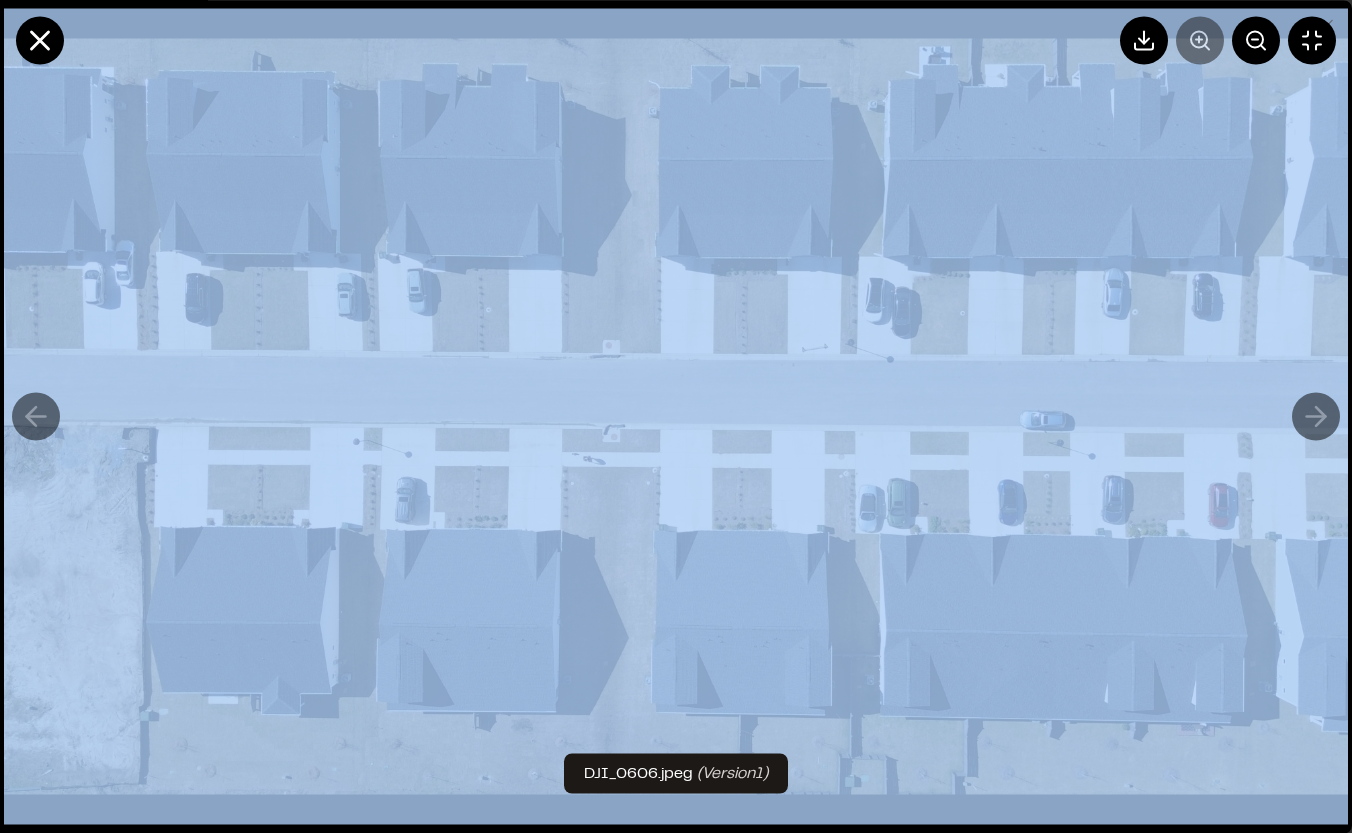 click at bounding box center (1228, 40) 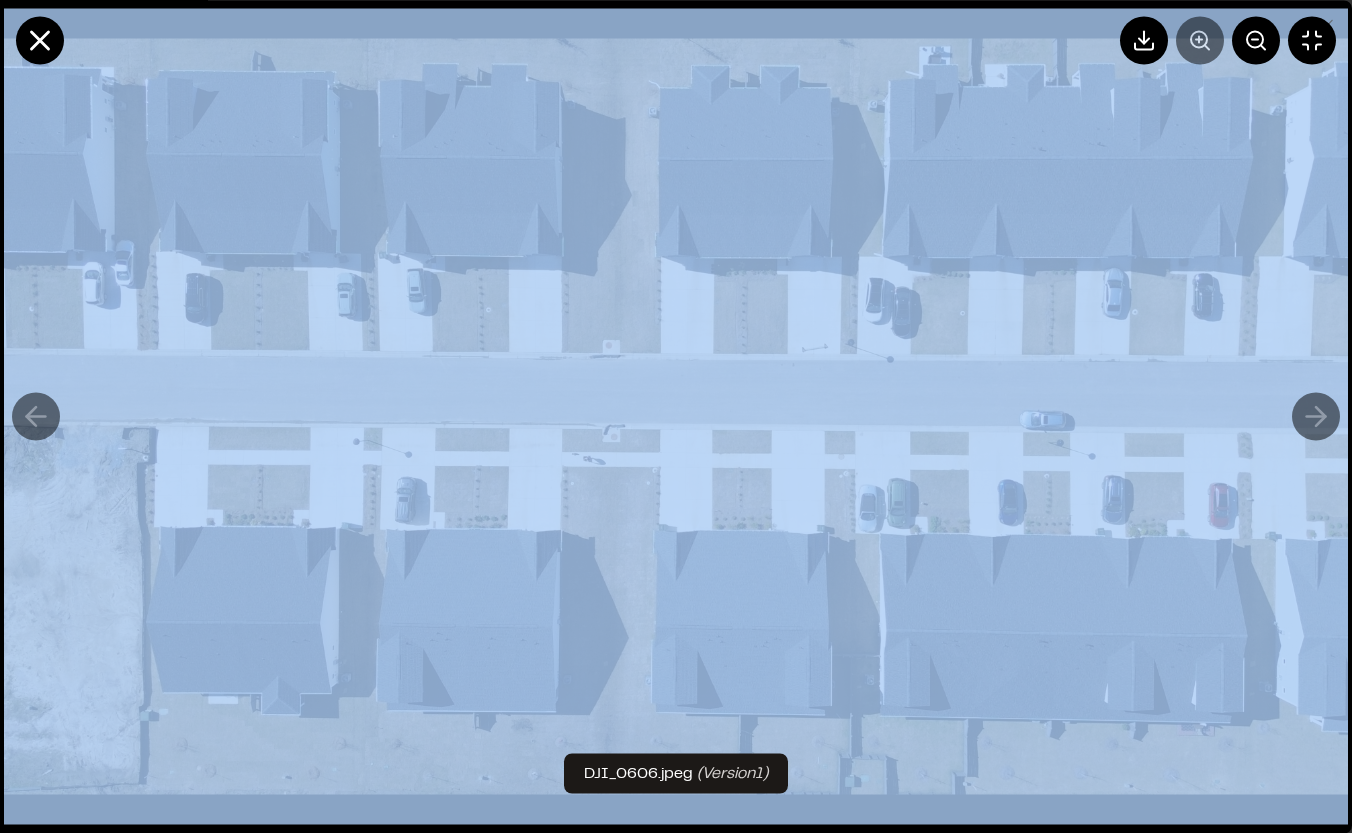 click at bounding box center [1228, 40] 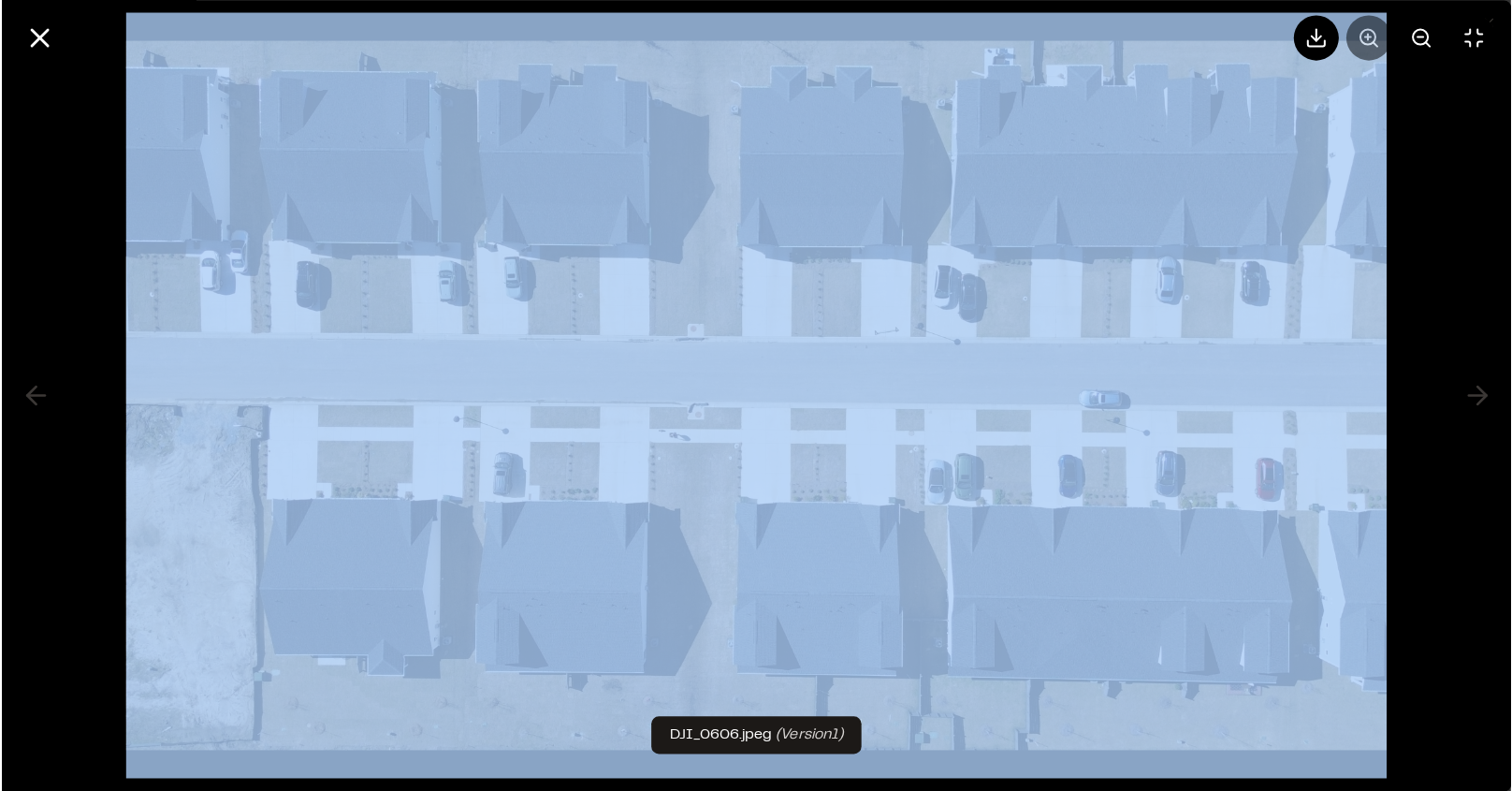 scroll, scrollTop: 28, scrollLeft: 0, axis: vertical 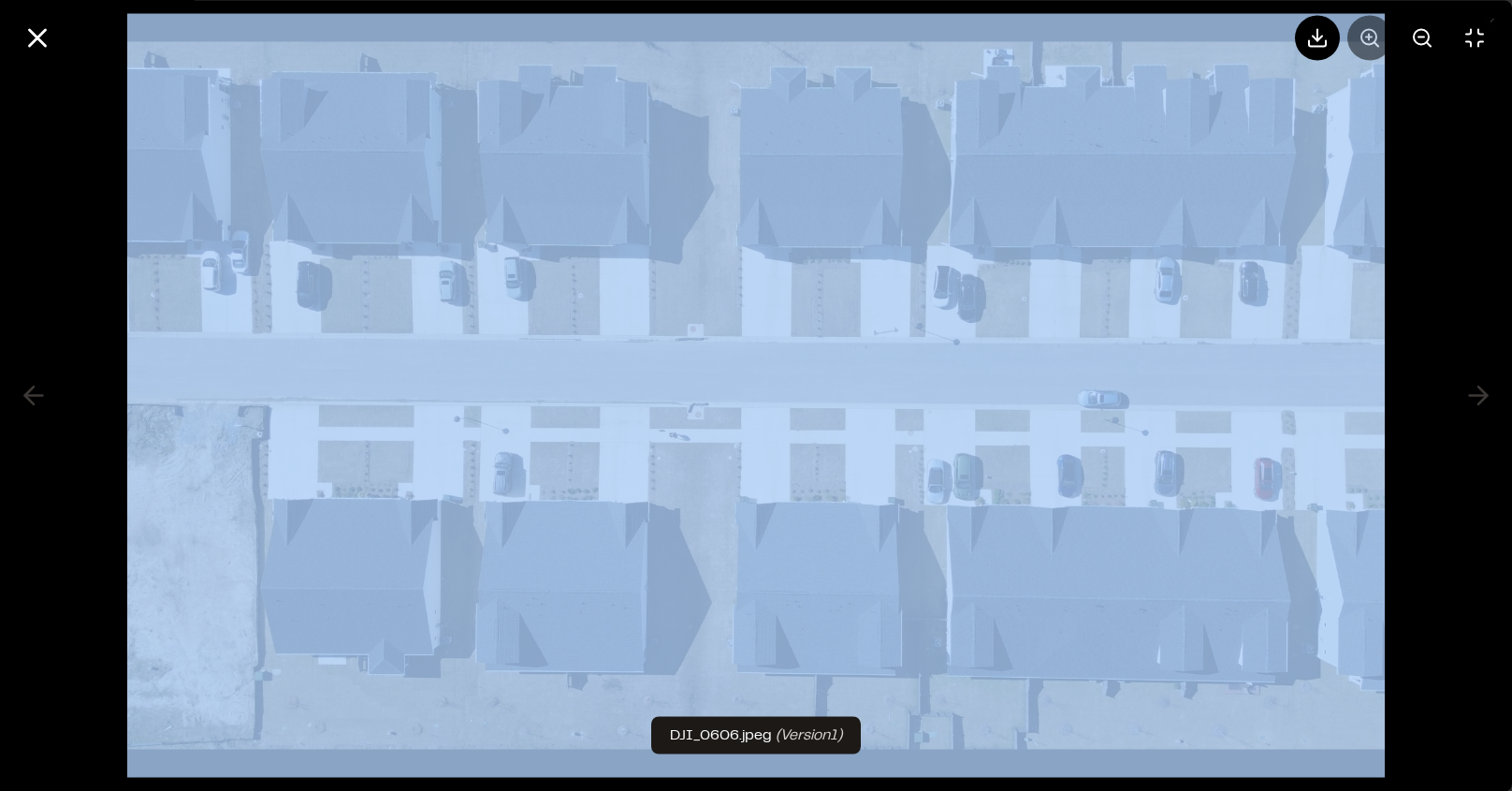 drag, startPoint x: 1473, startPoint y: 382, endPoint x: 1452, endPoint y: 388, distance: 21.84033 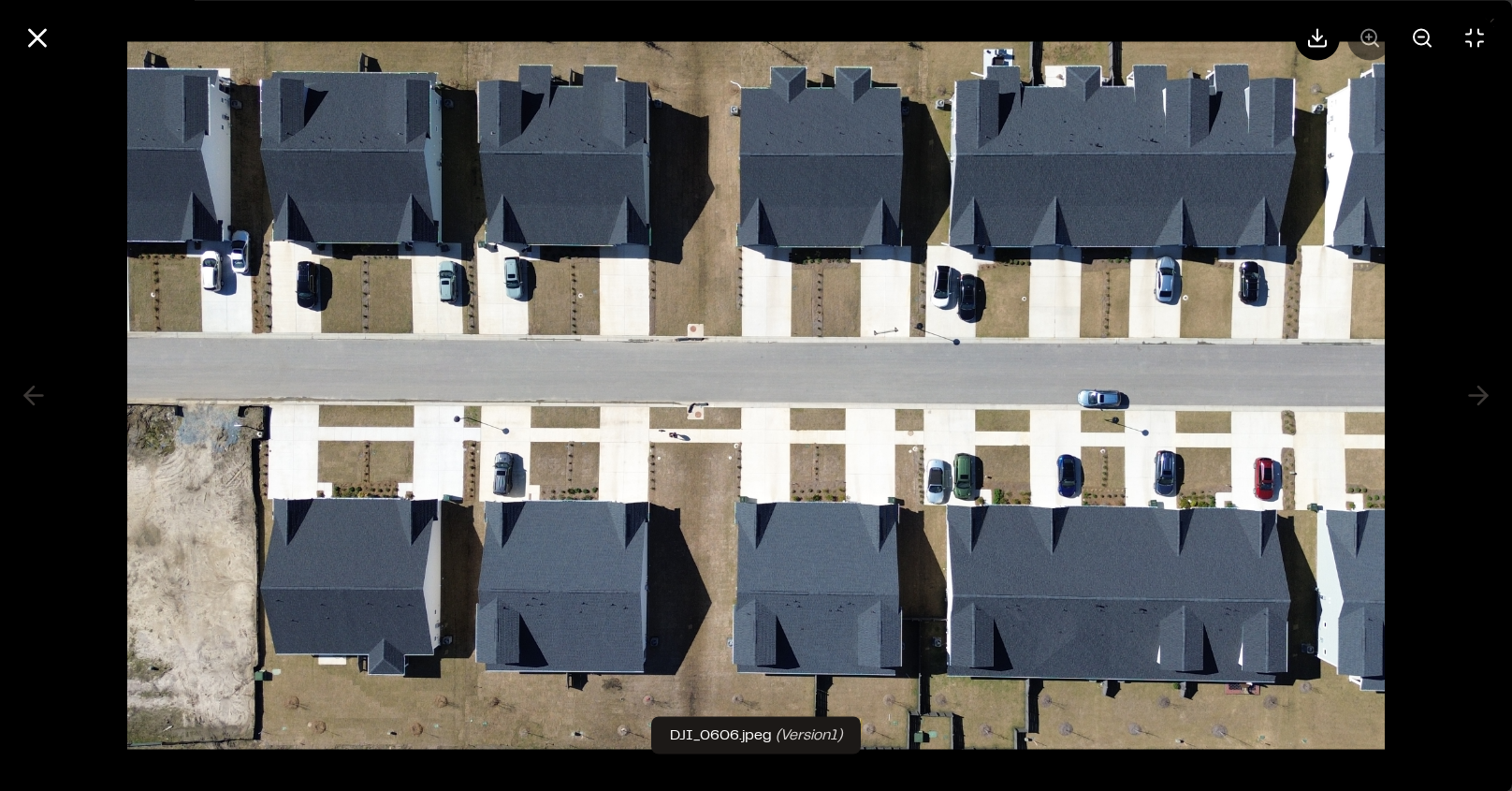 click at bounding box center (756, 395) 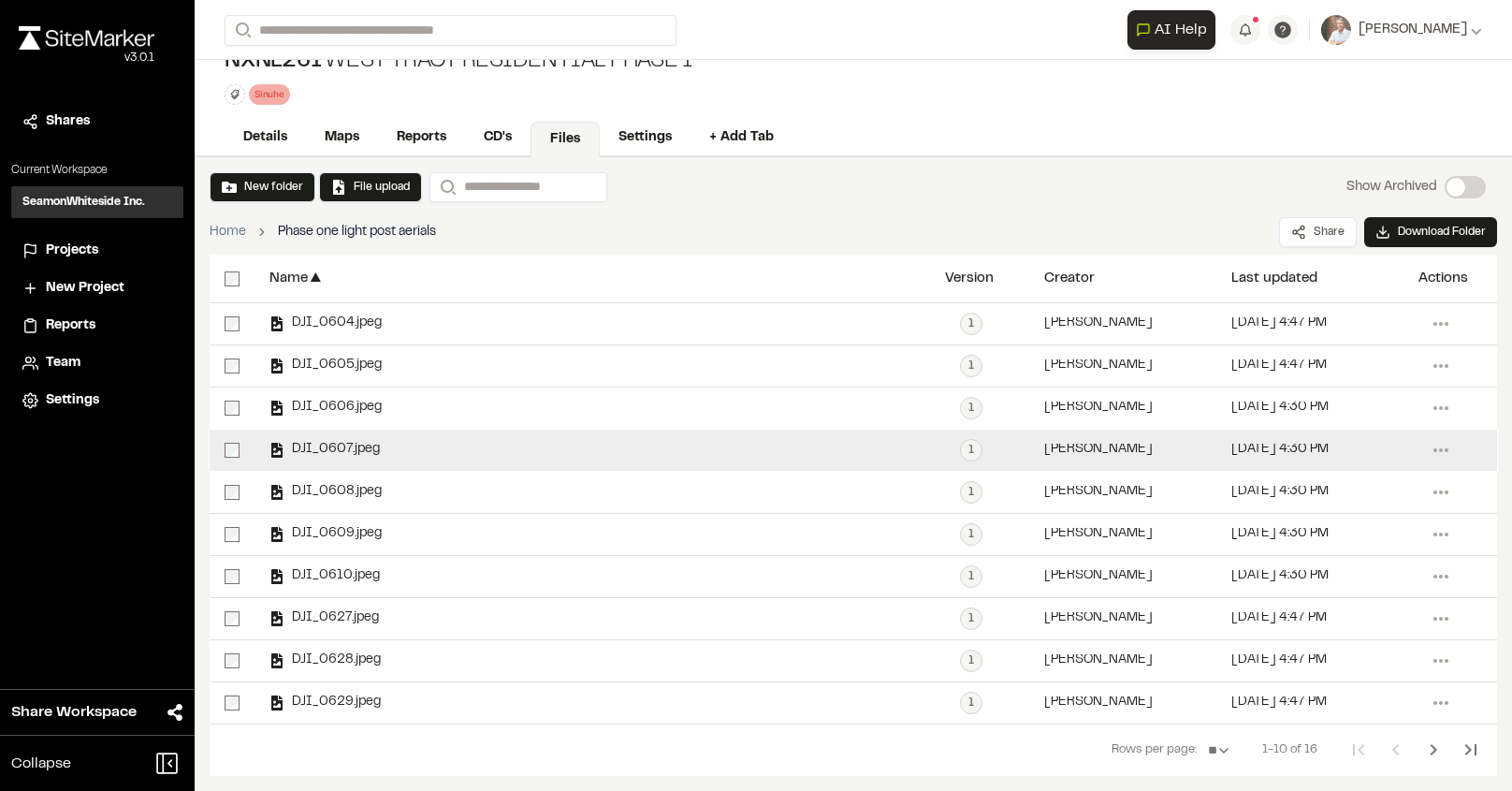 click on "DJI_0607.jpeg" at bounding box center [332, 449] 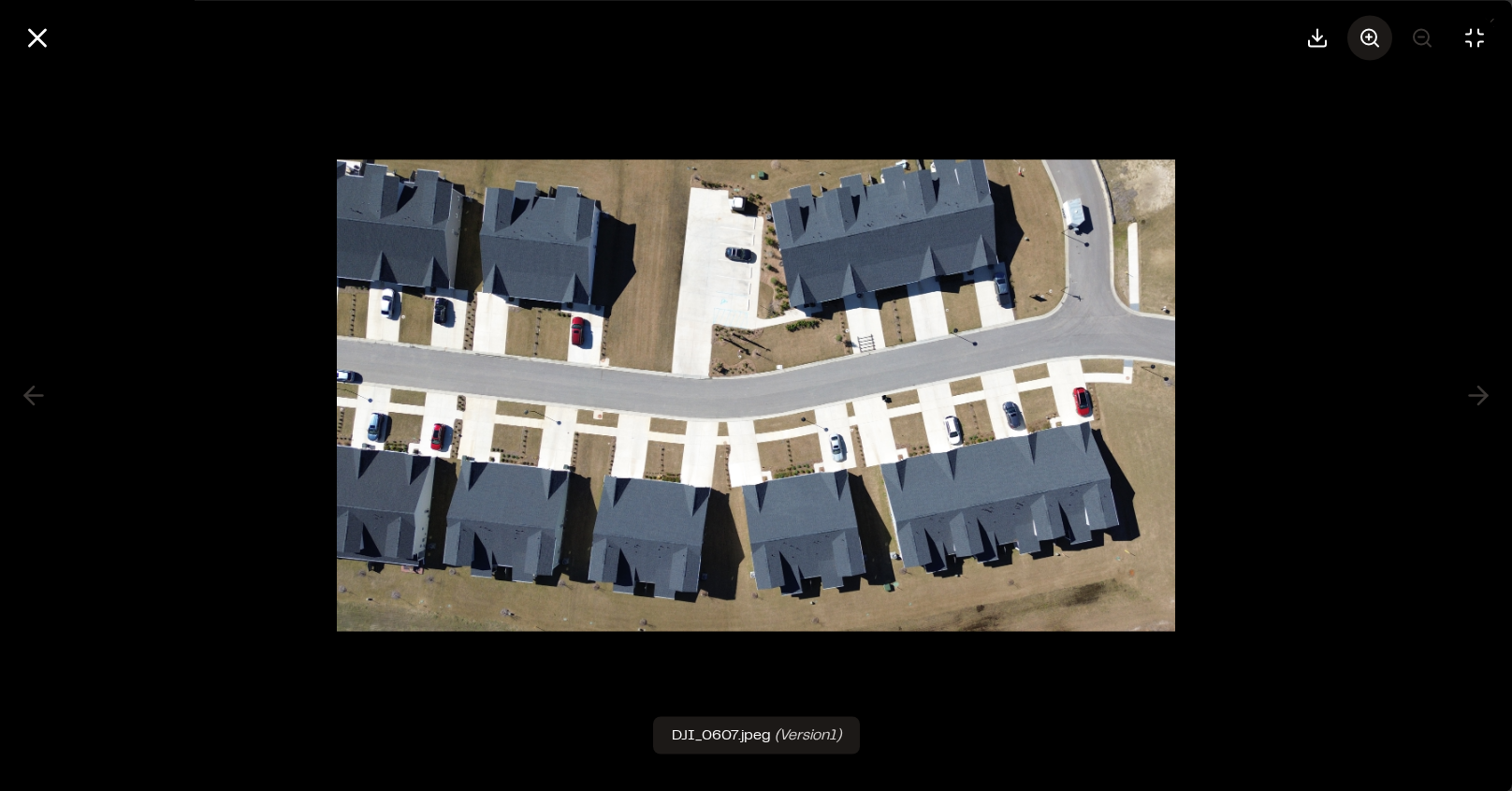 click 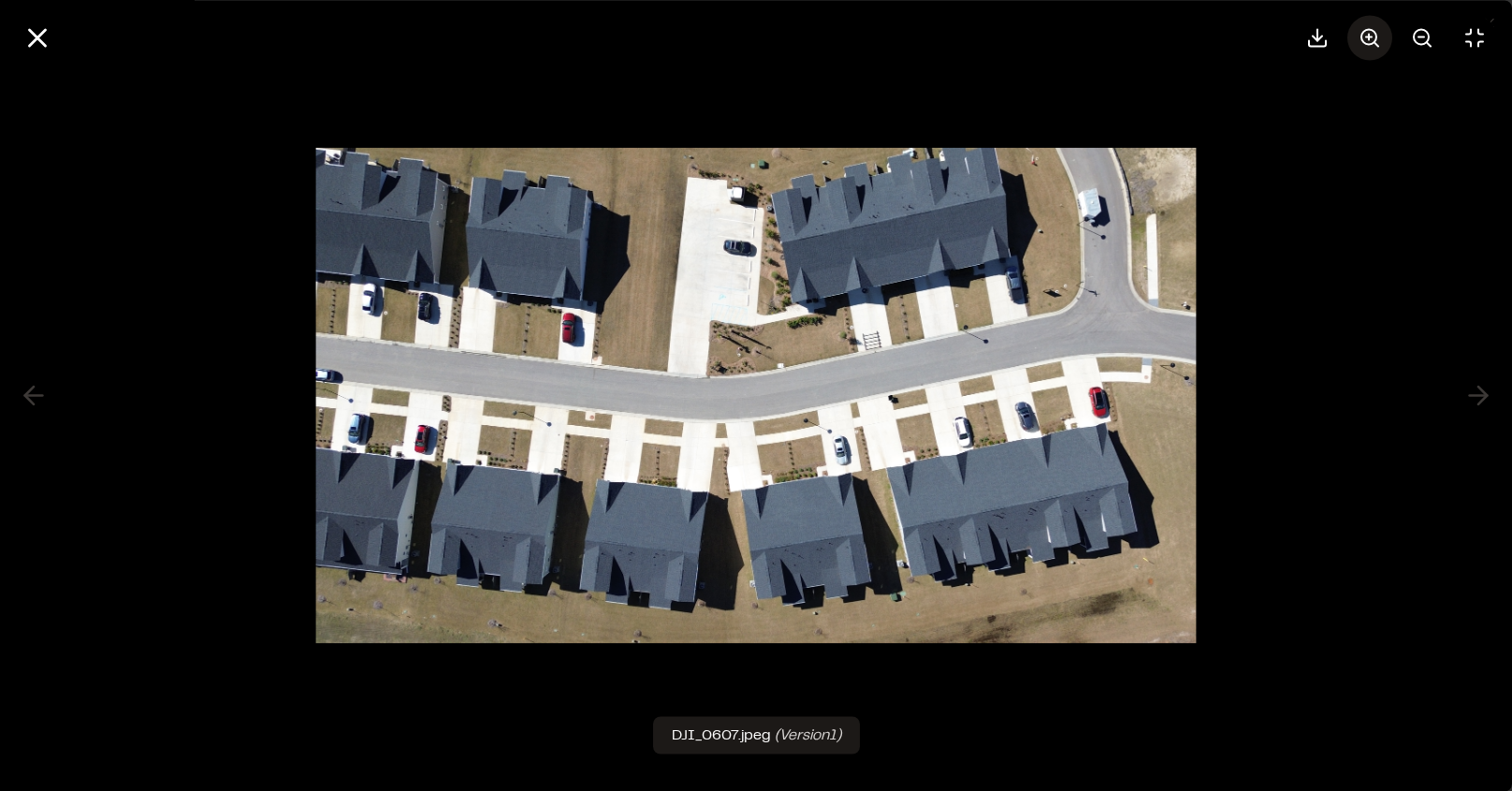 click 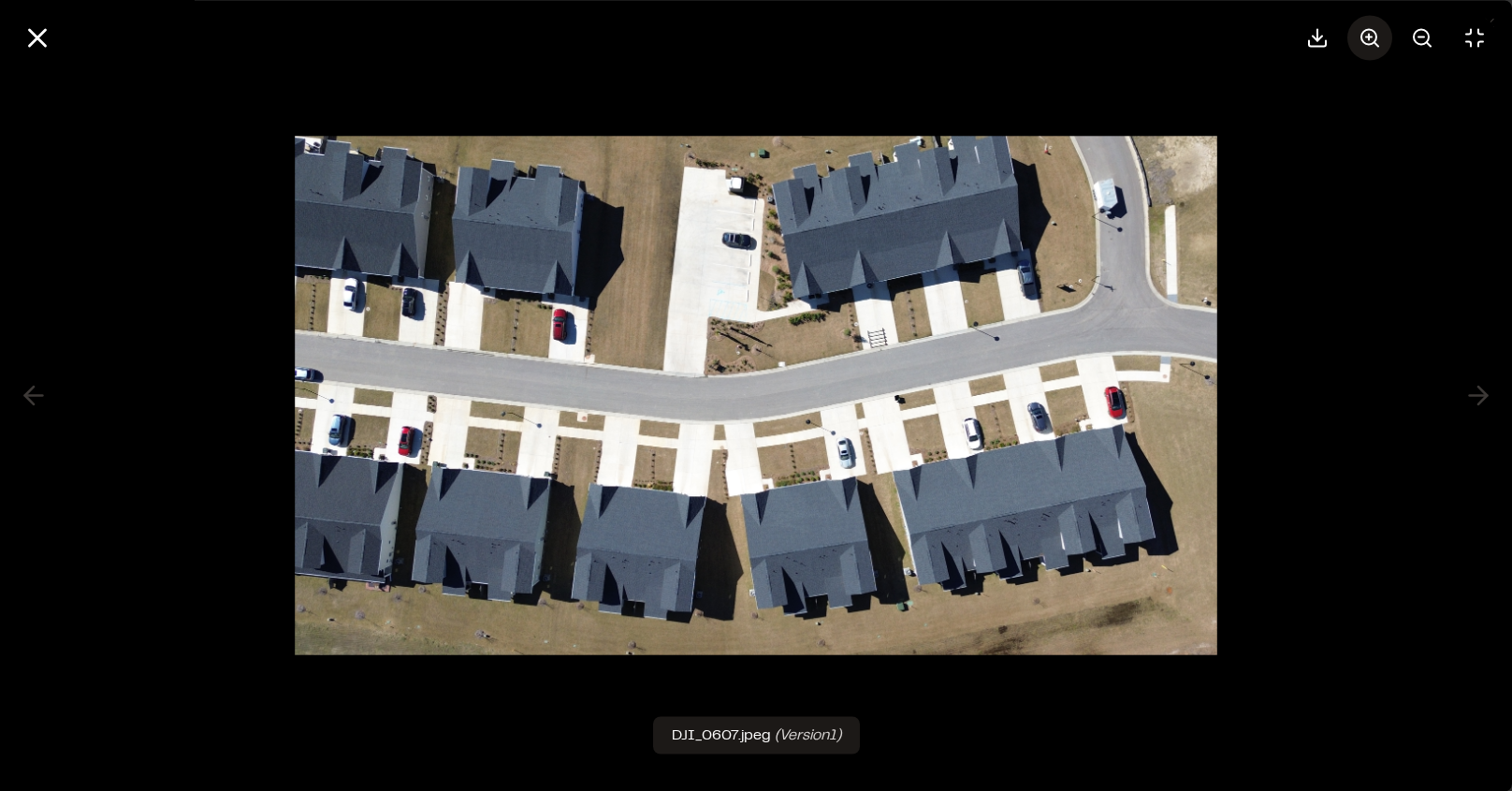 click 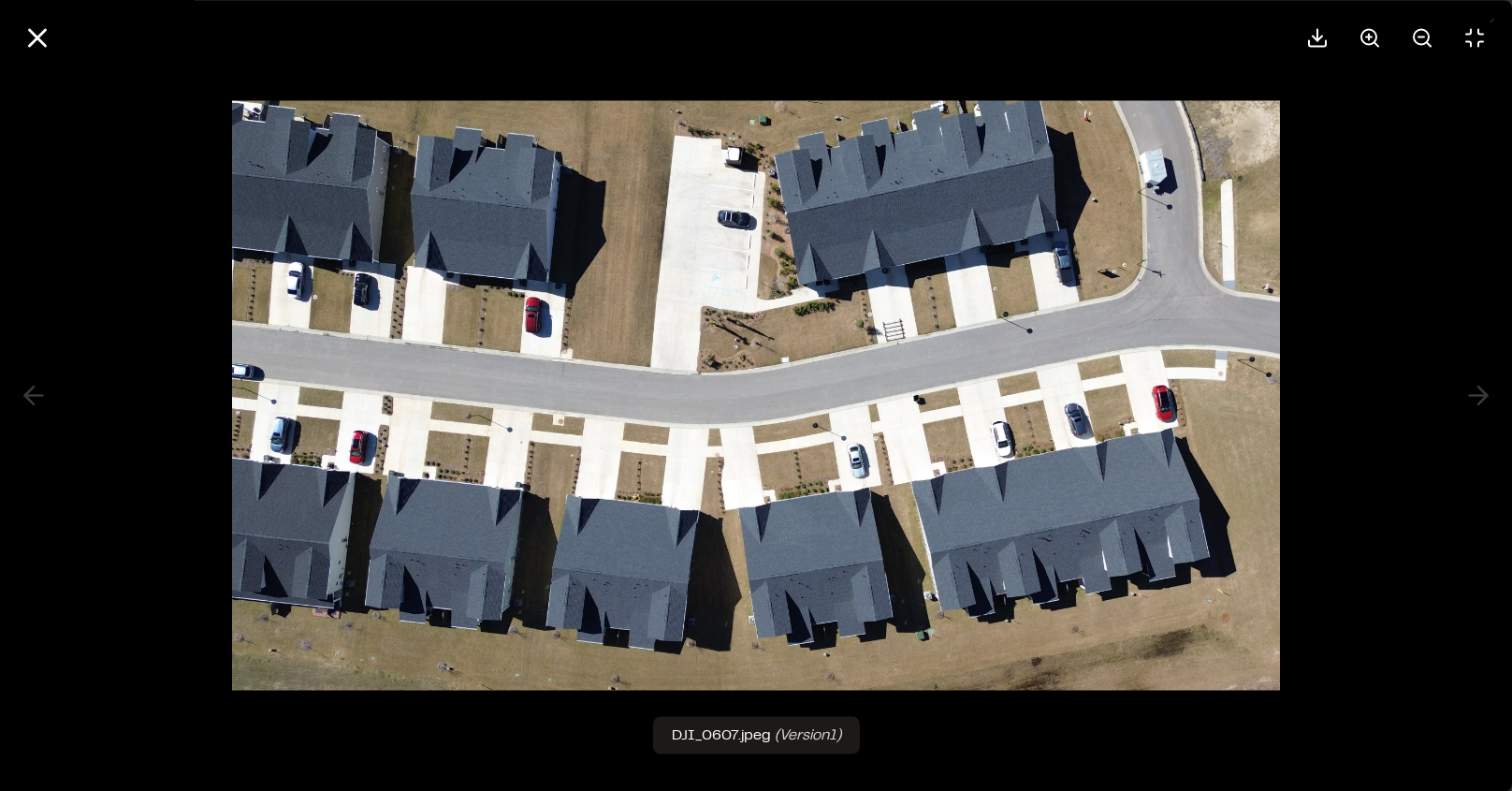 drag, startPoint x: 1365, startPoint y: 39, endPoint x: 1296, endPoint y: 189, distance: 165.10905 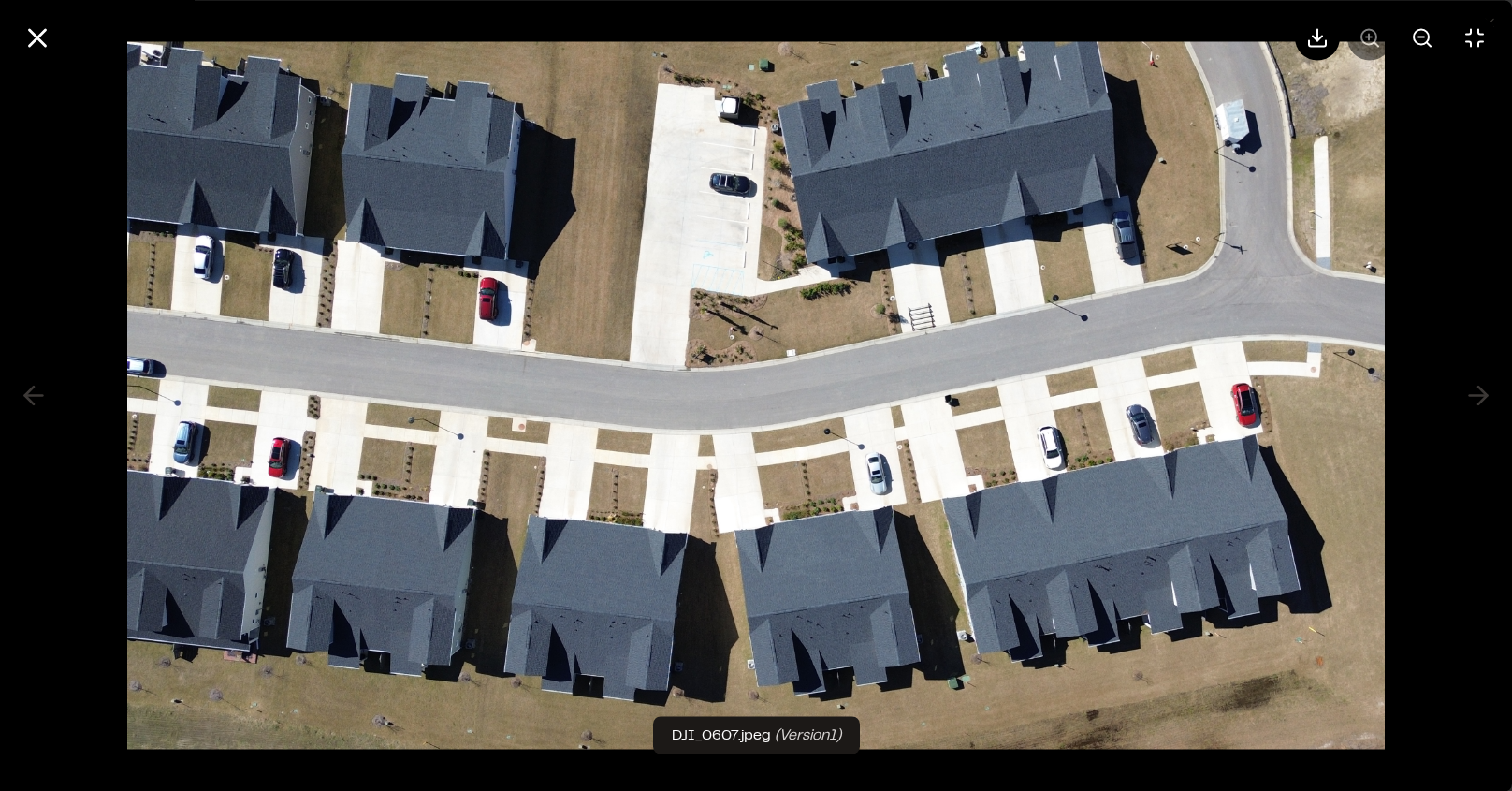 click at bounding box center [1396, 37] 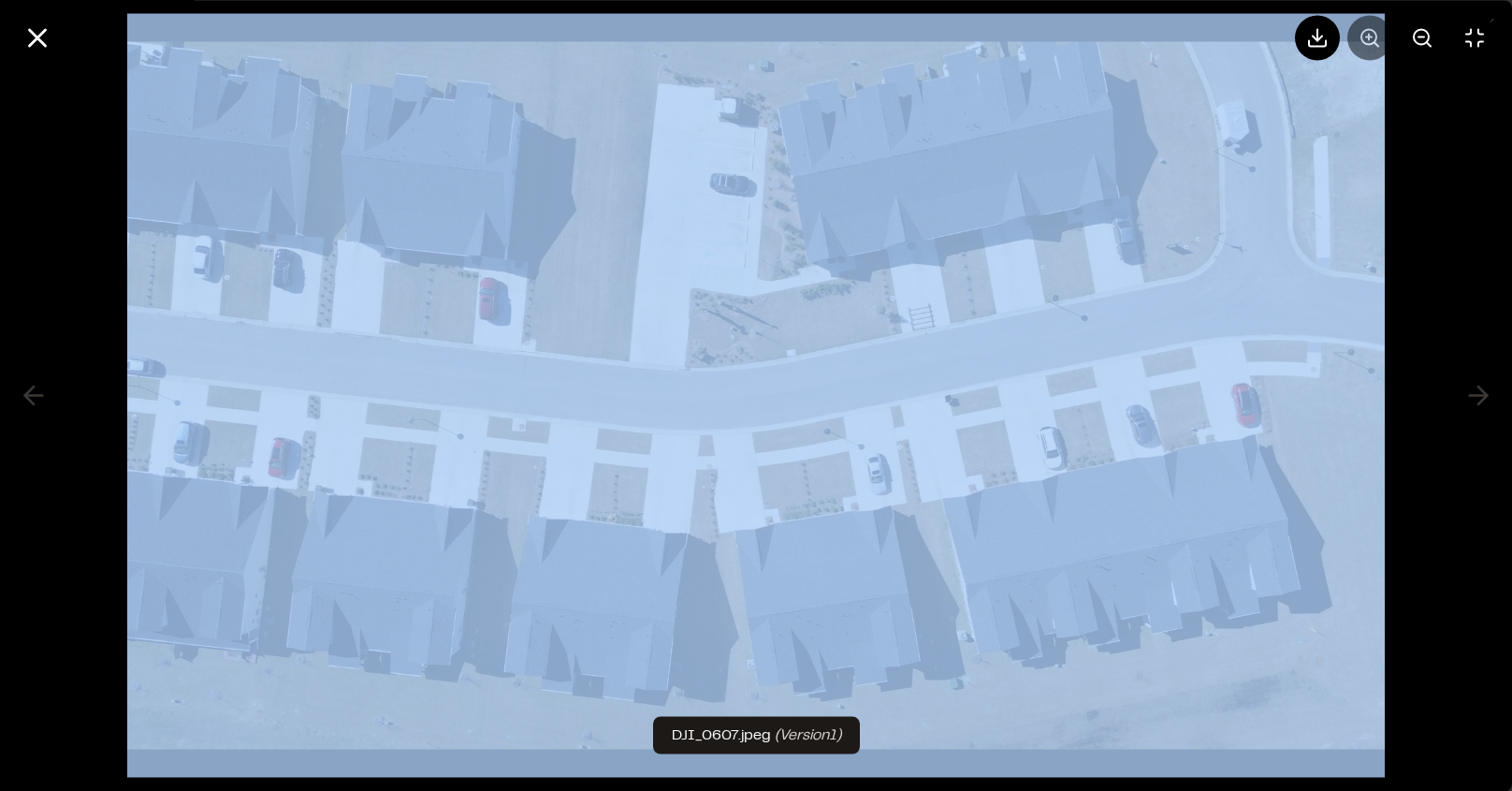 click at bounding box center [1396, 37] 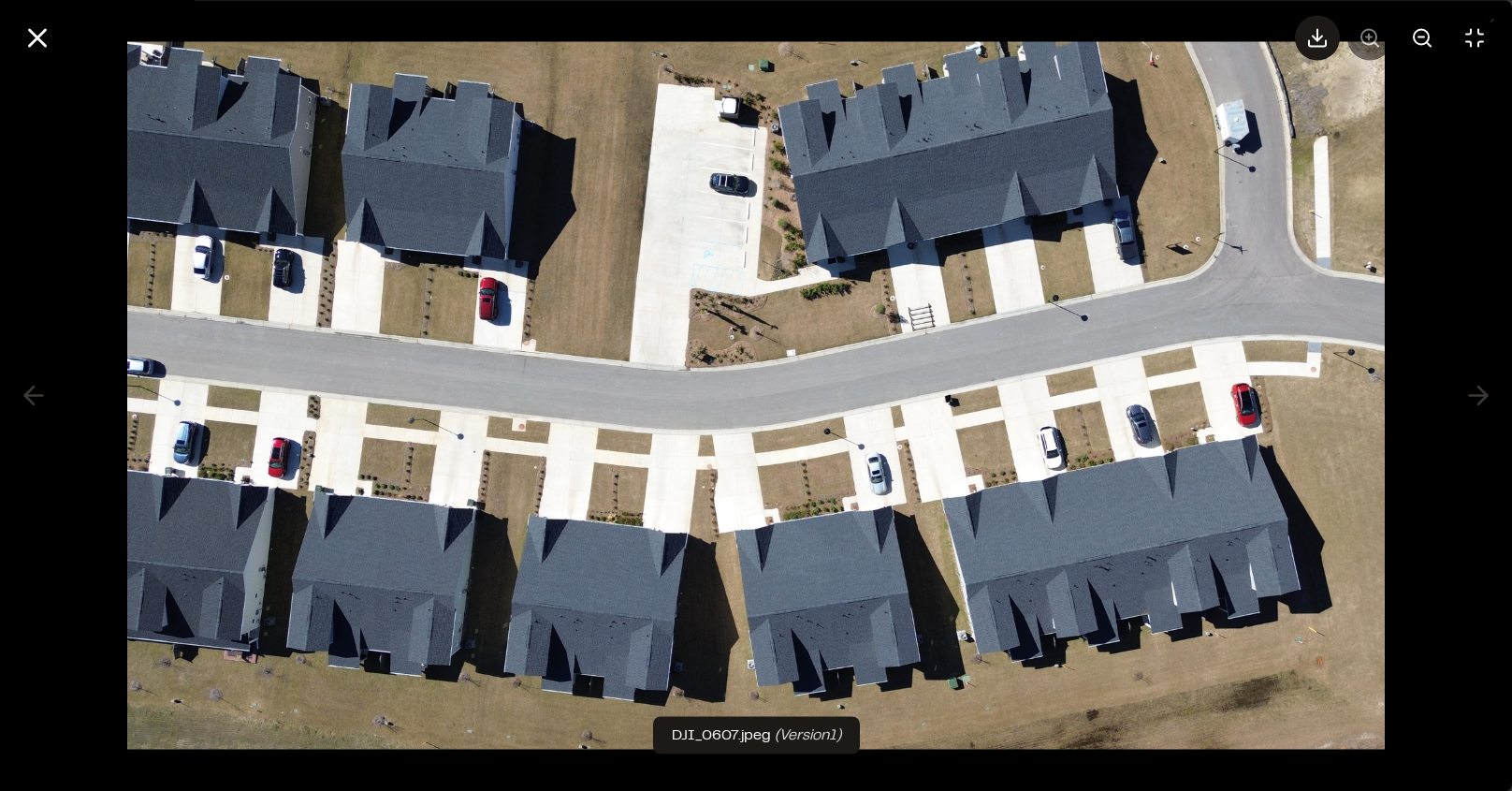 click 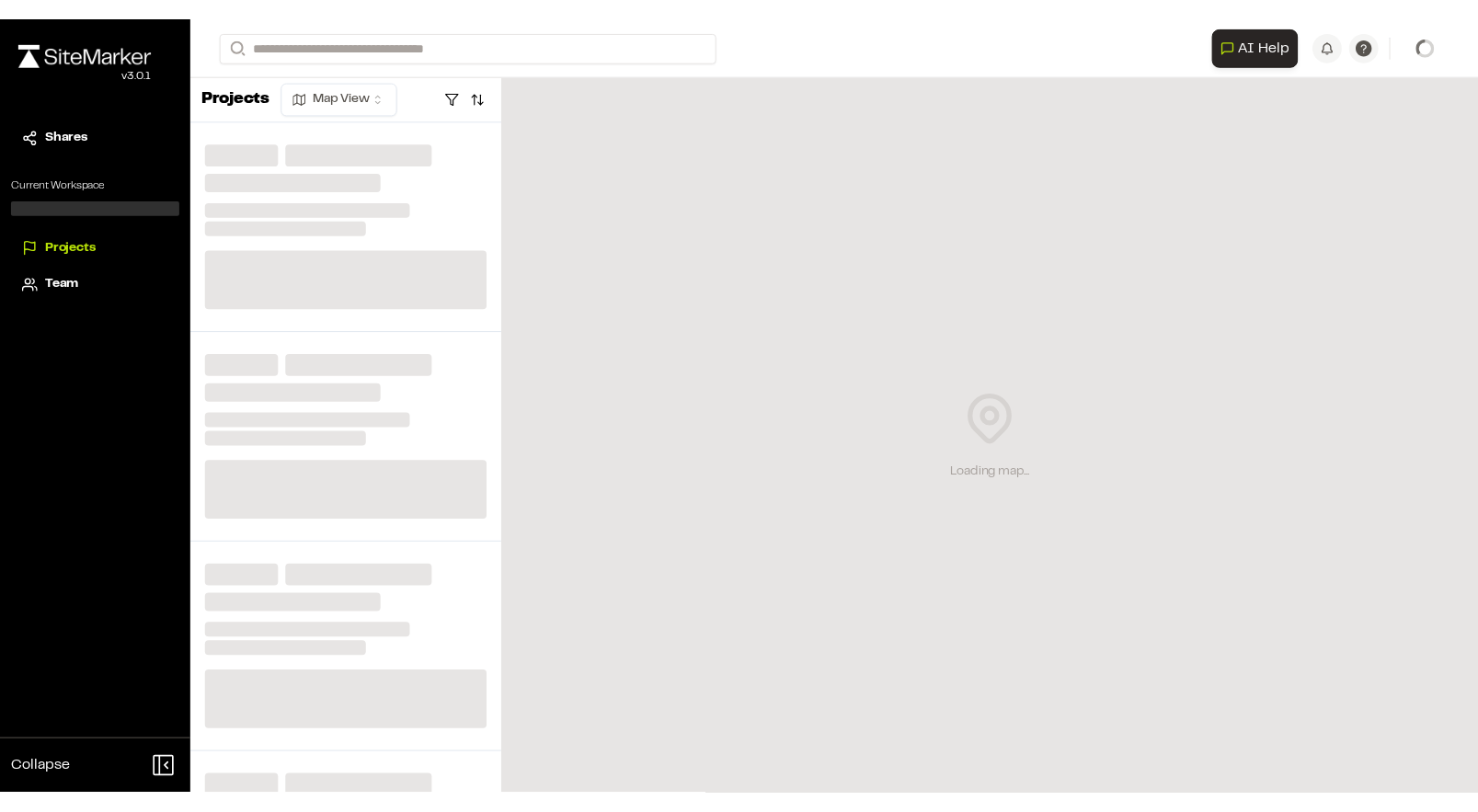 scroll, scrollTop: 0, scrollLeft: 0, axis: both 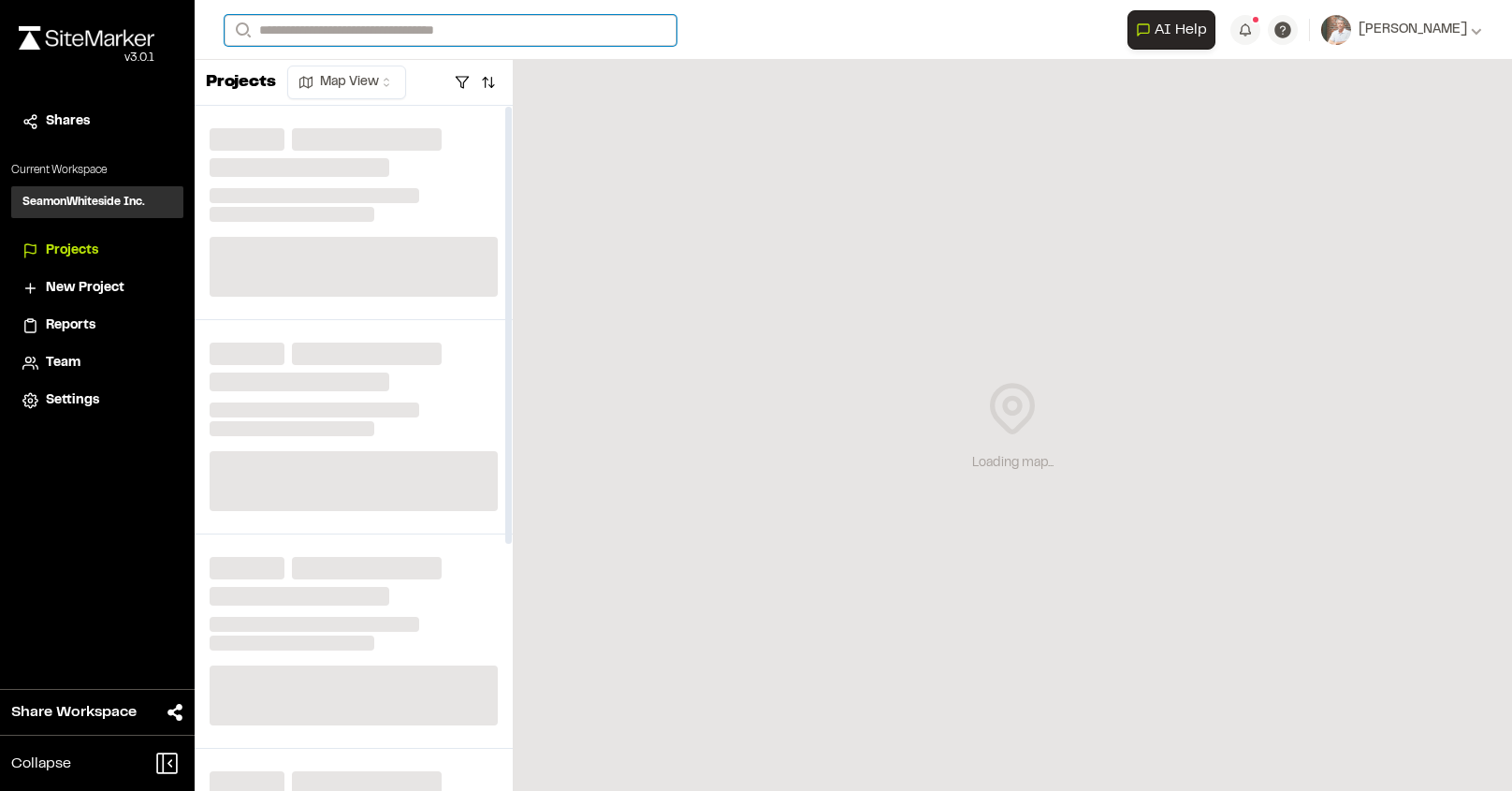 click on "Search" at bounding box center (450, 30) 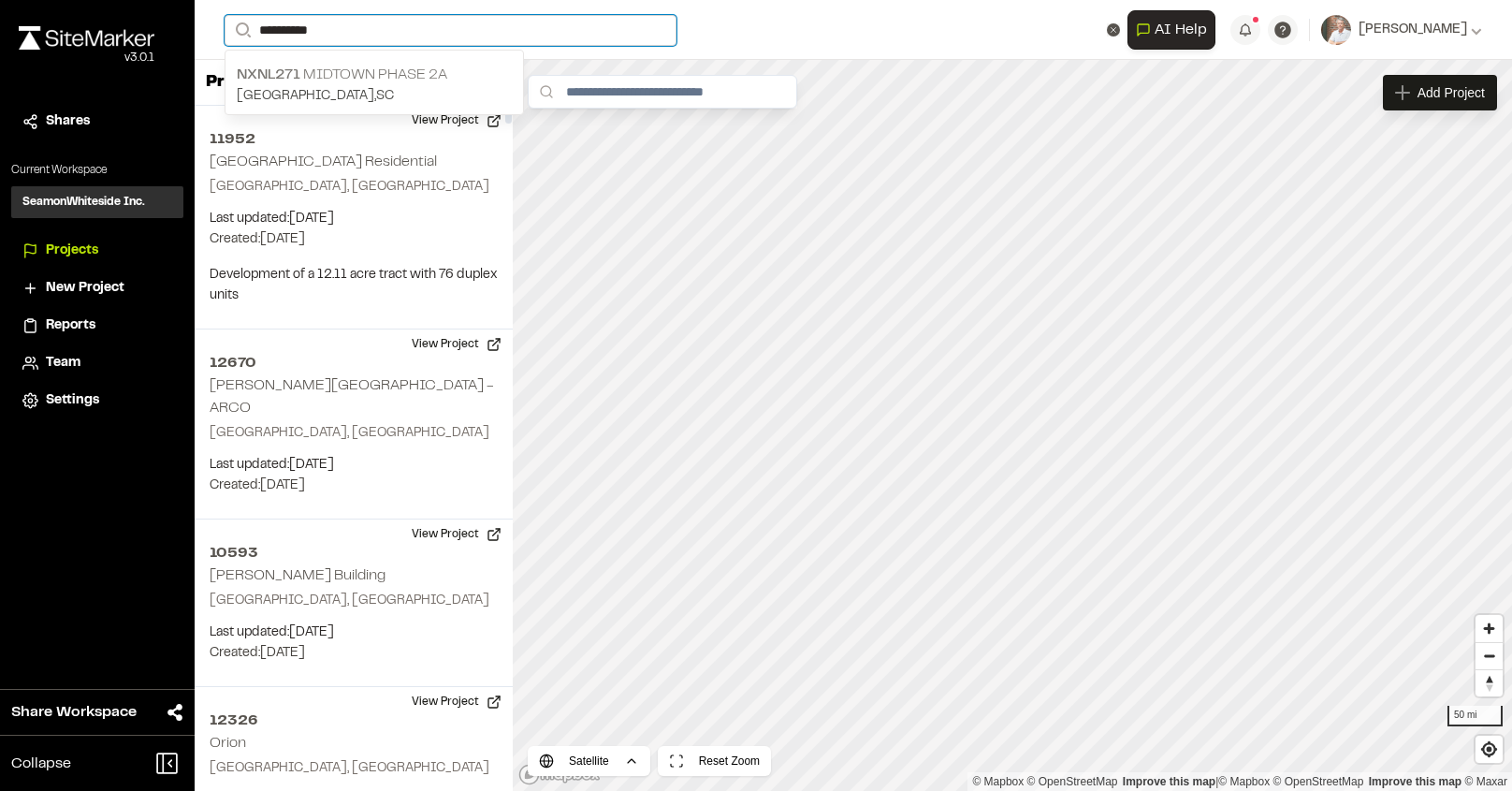 type on "**********" 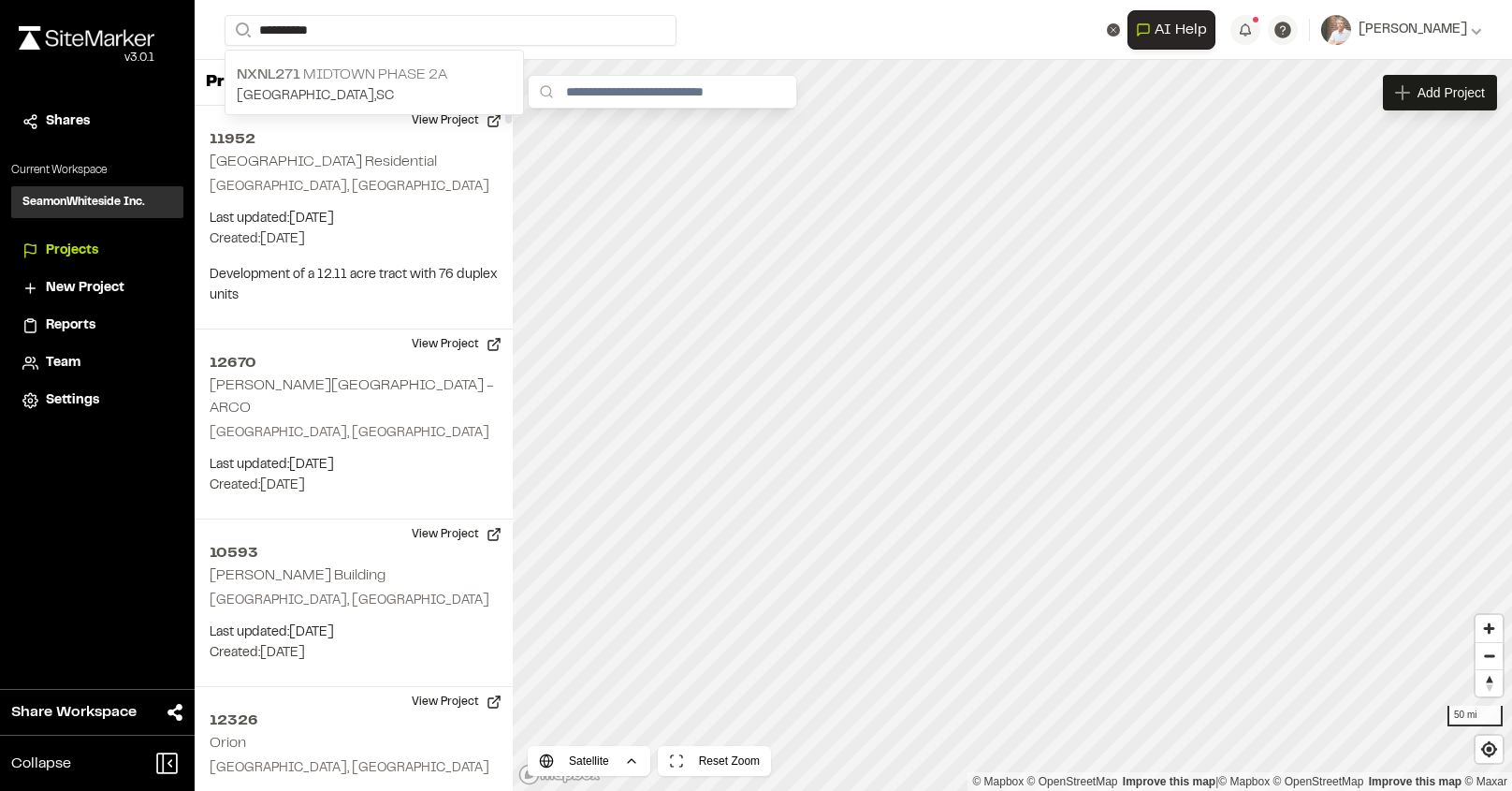 click on "NXNL271   Midtown Phase 2A" at bounding box center [374, 75] 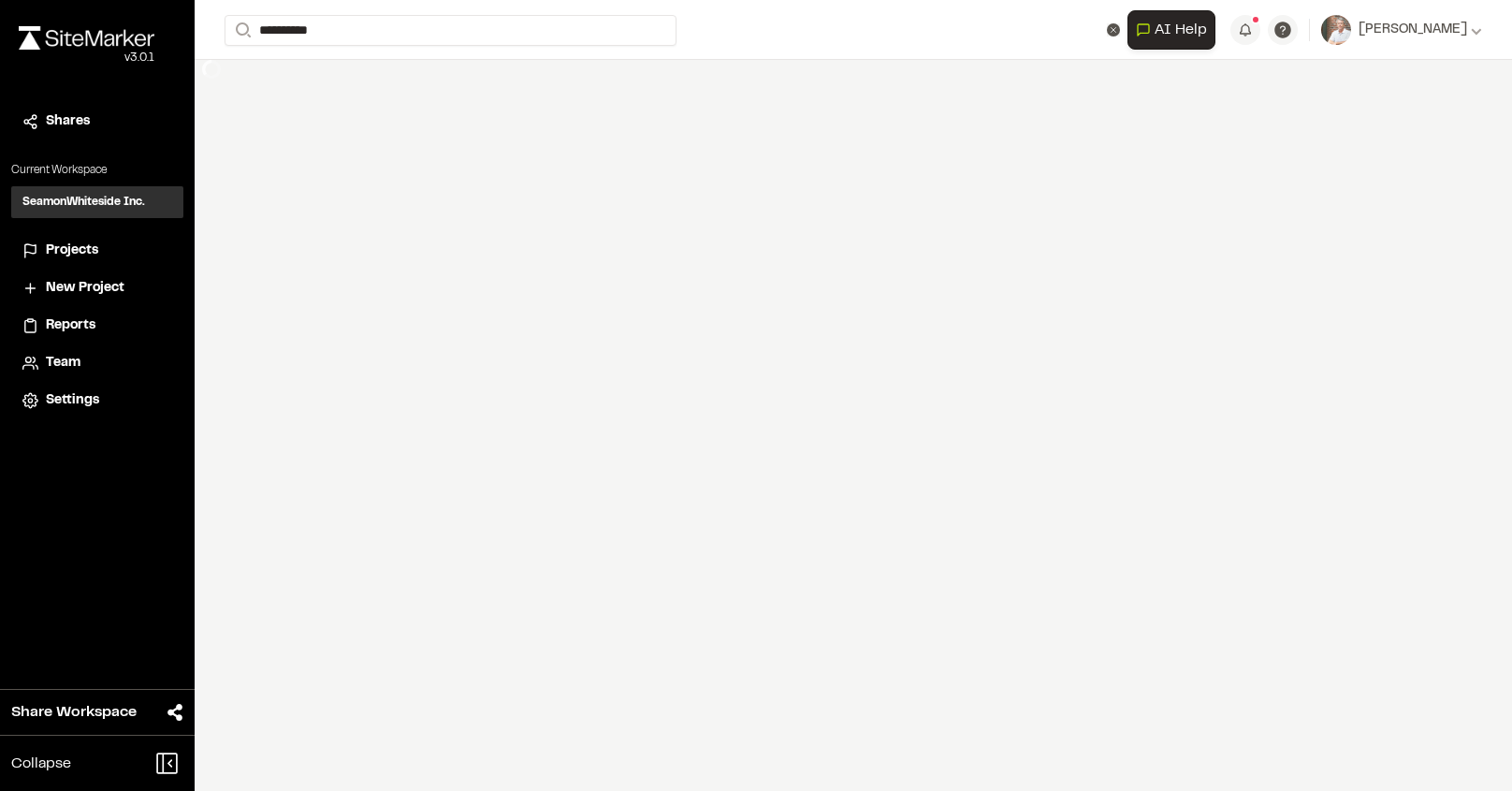 type 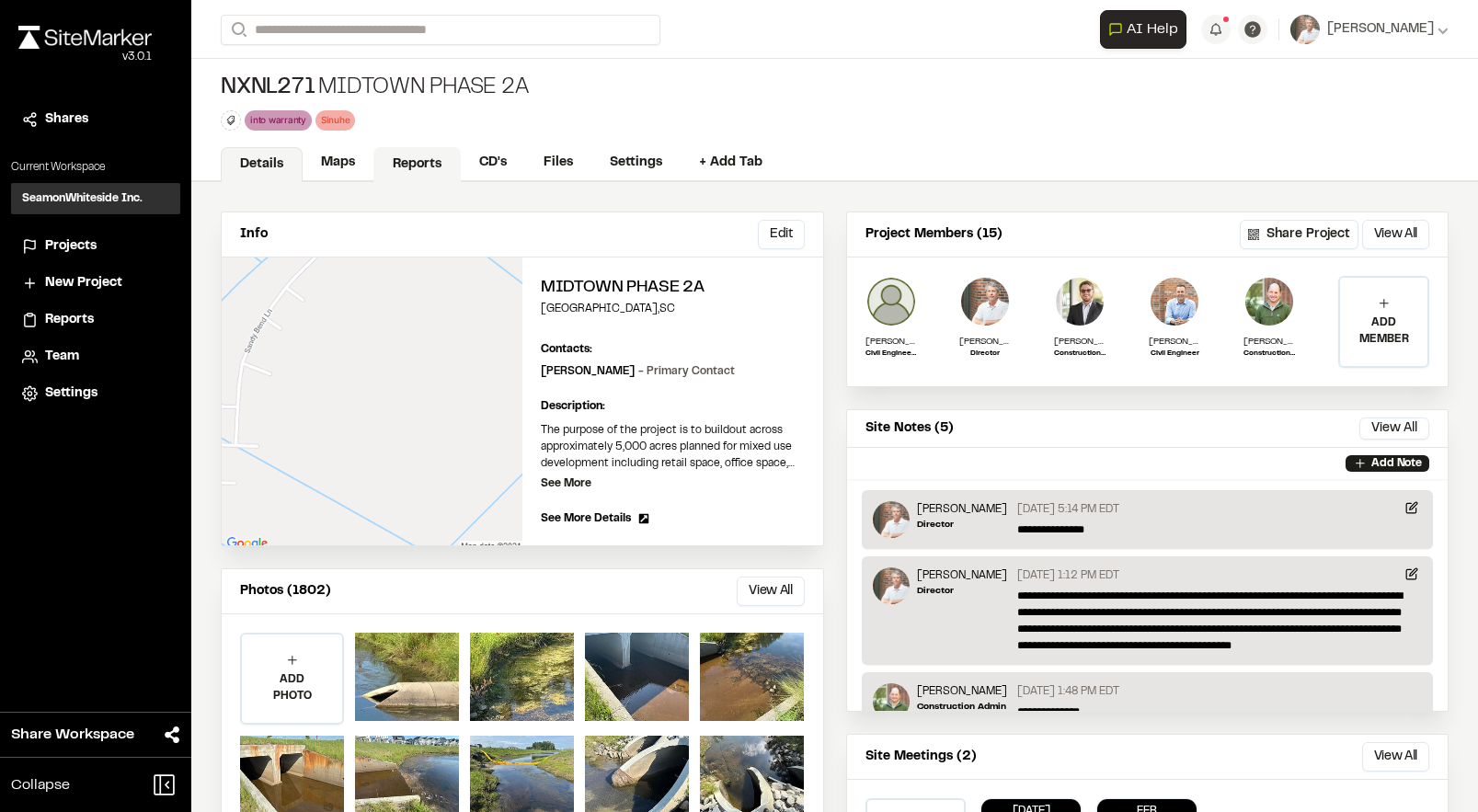 click on "Reports" at bounding box center (417, 165) 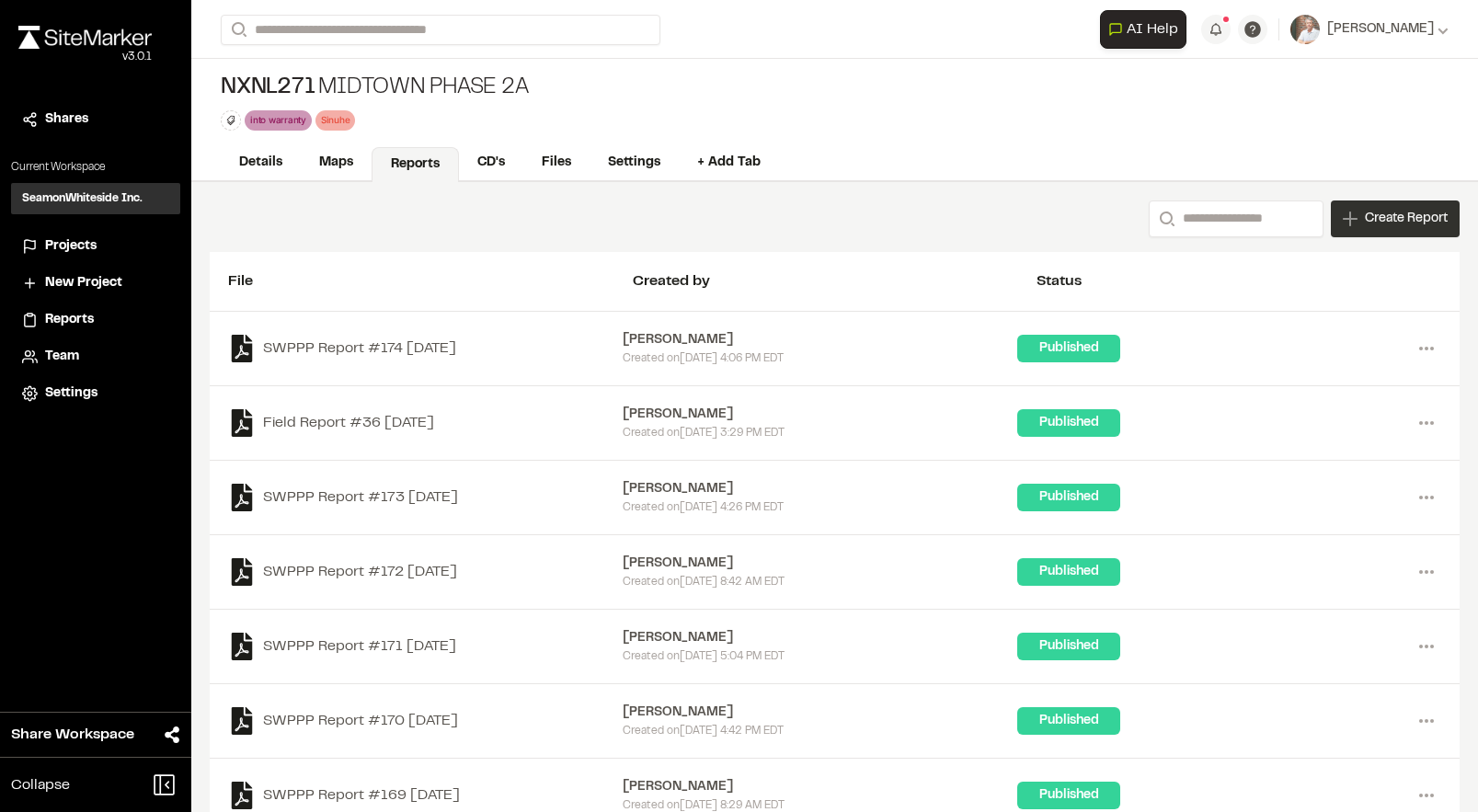 click on "Create Report" at bounding box center (1406, 219) 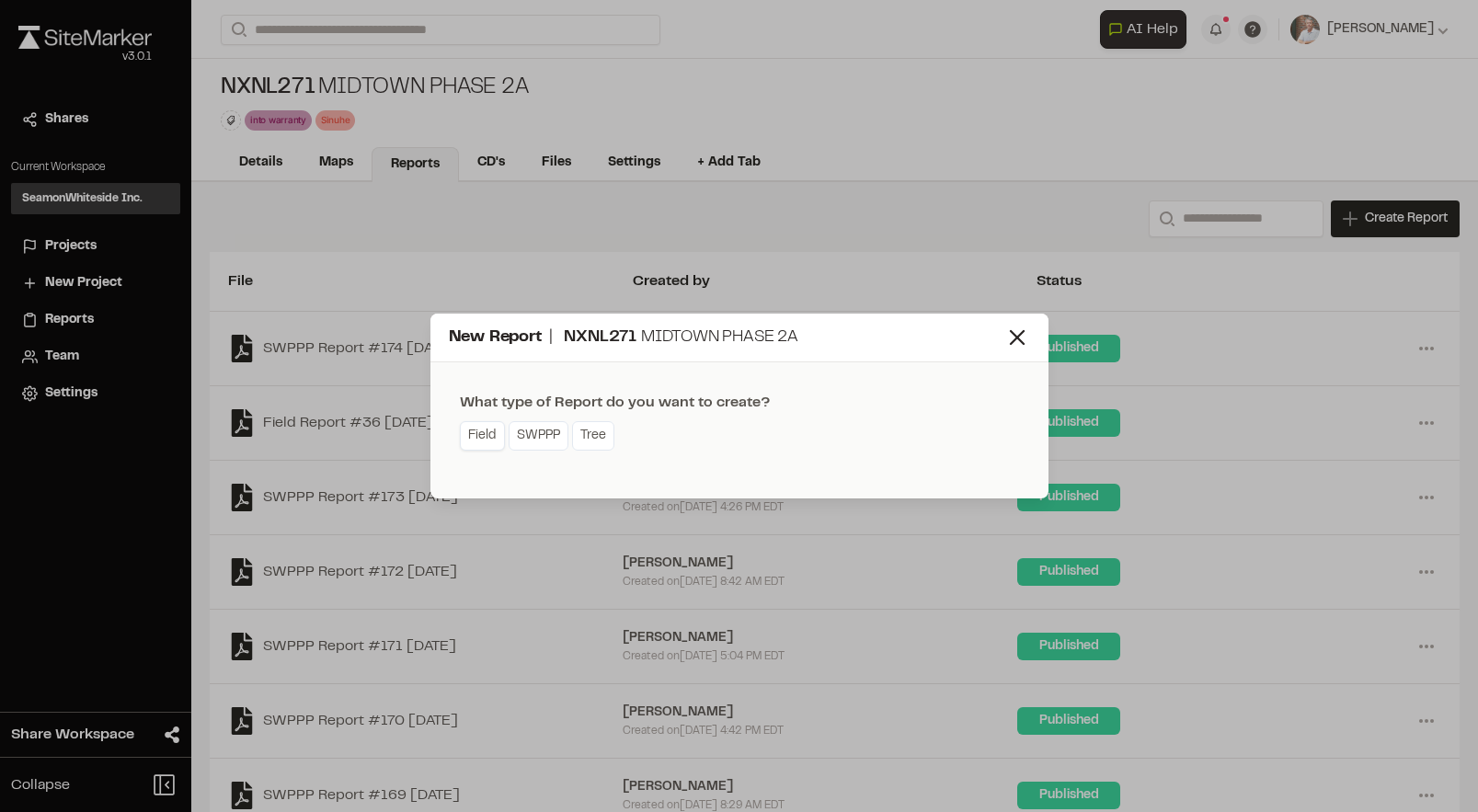 click on "Field" at bounding box center (482, 436) 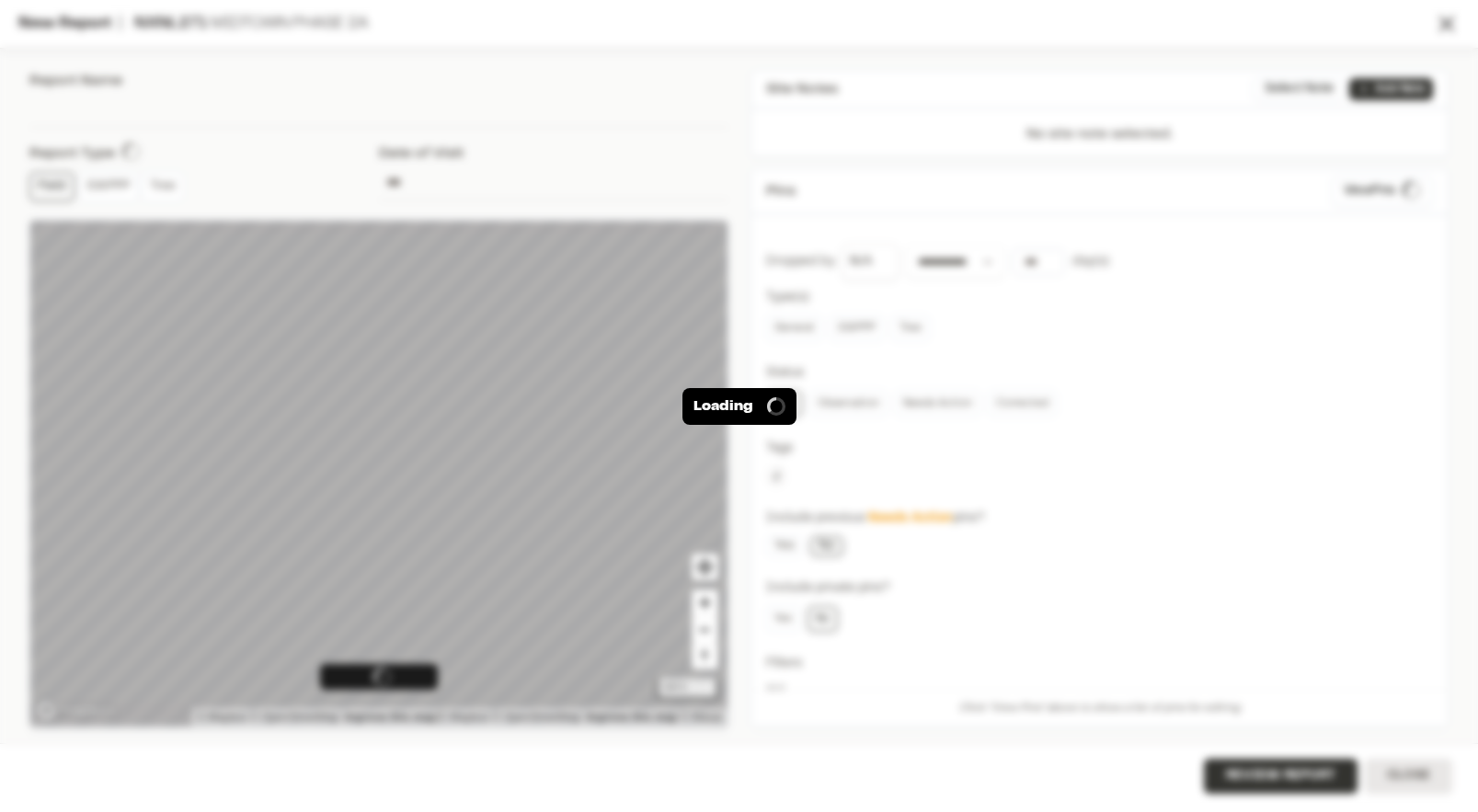 type on "**********" 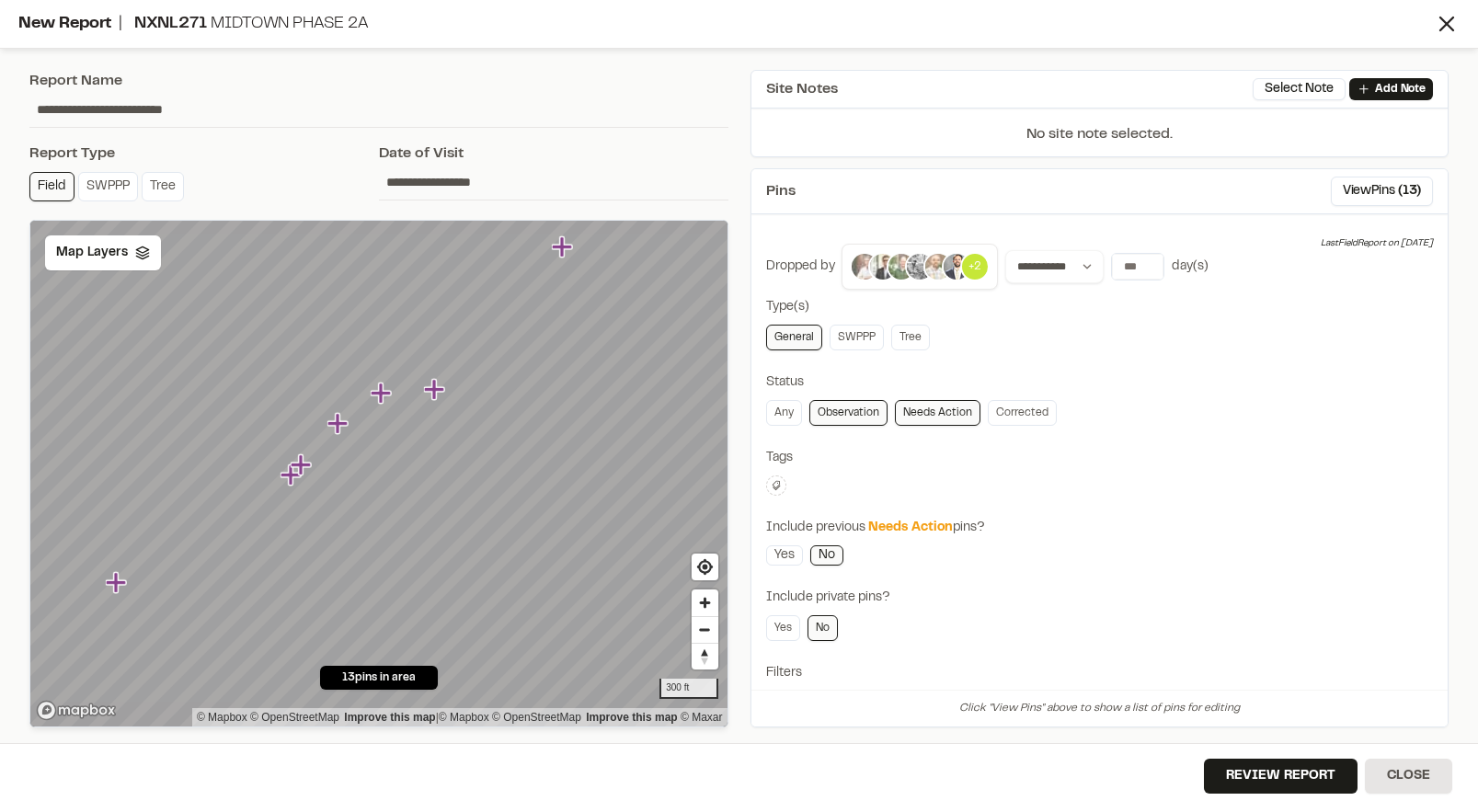 click at bounding box center [901, 267] 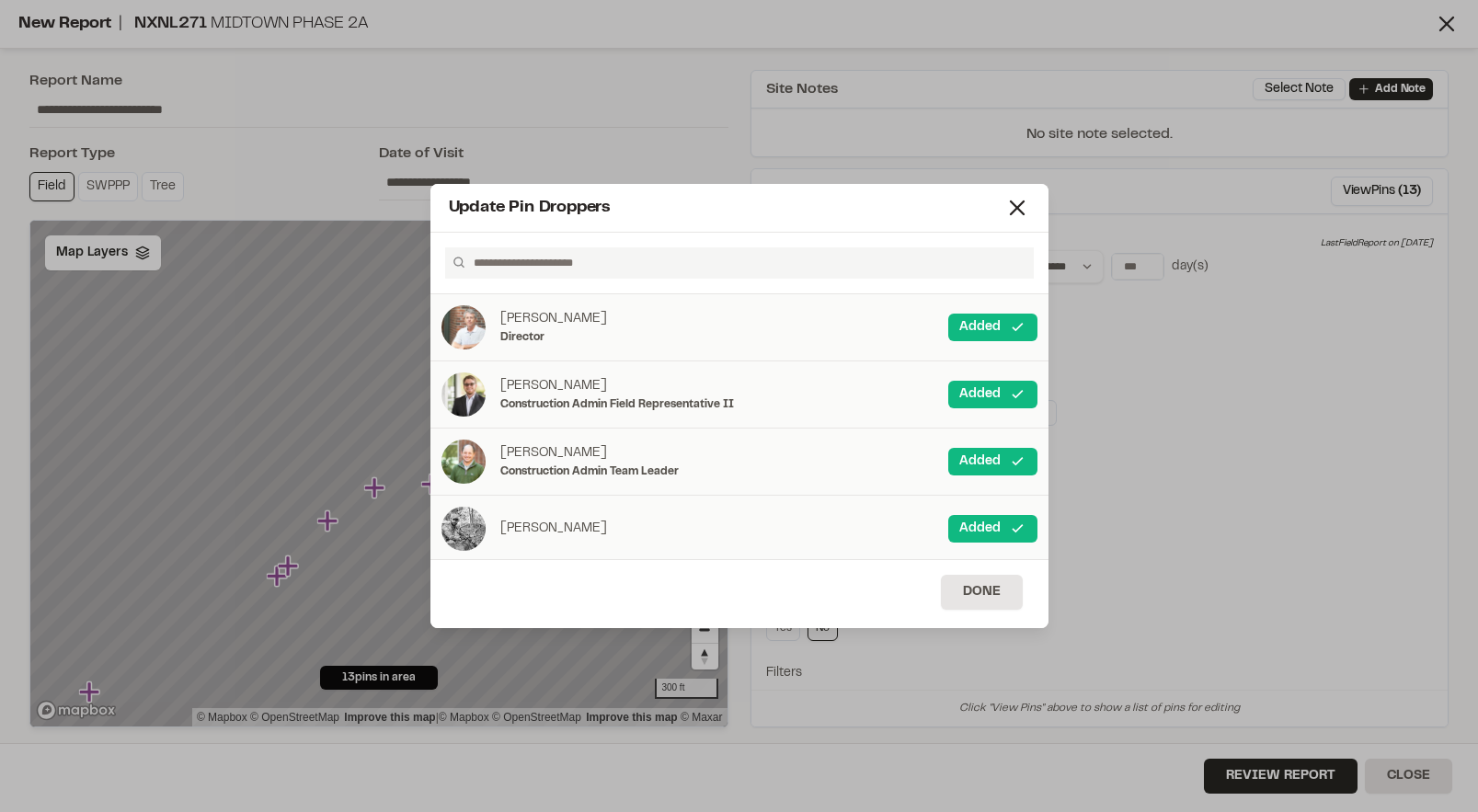 drag, startPoint x: 970, startPoint y: 392, endPoint x: 972, endPoint y: 420, distance: 28.07134 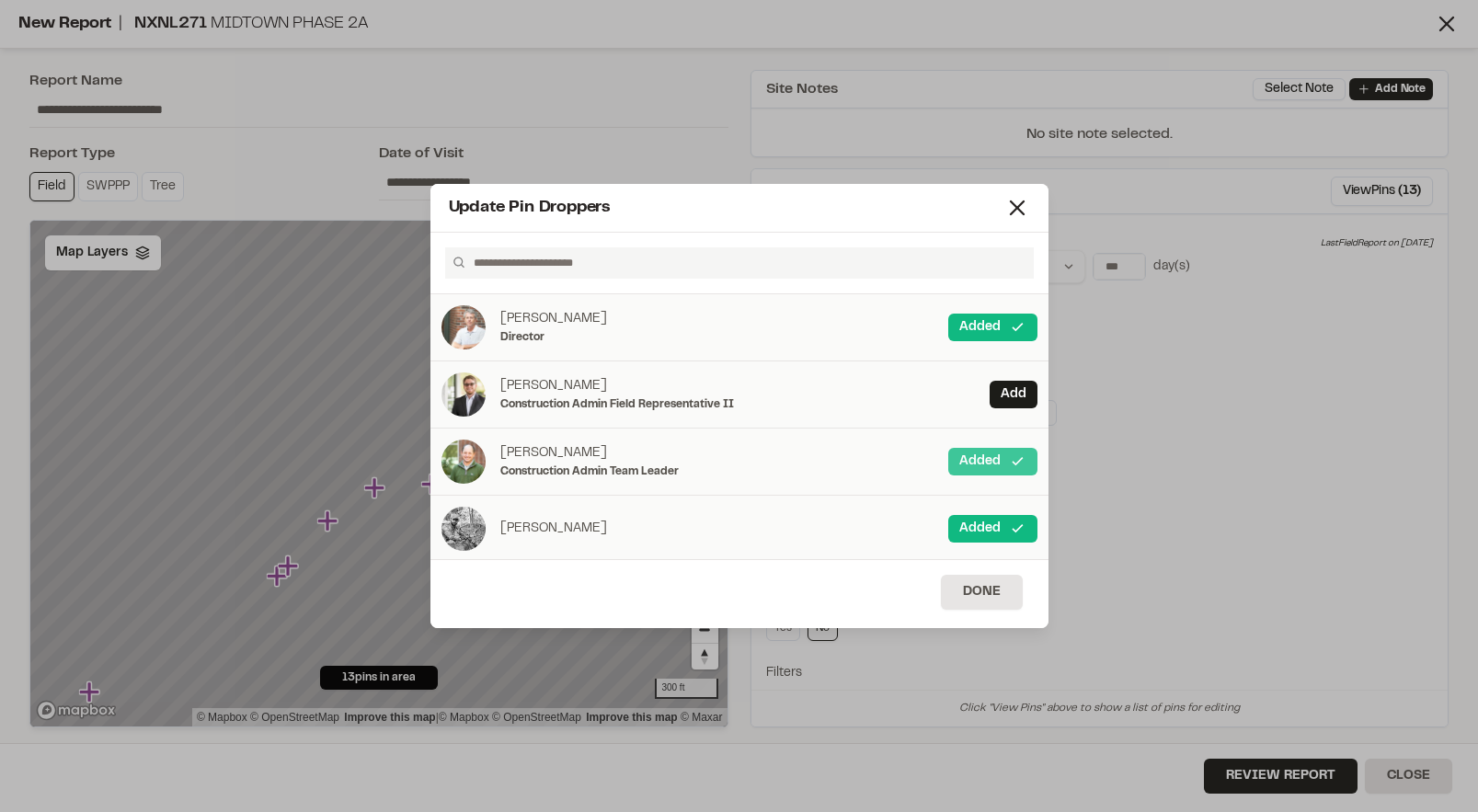 click on "Added" at bounding box center (992, 462) 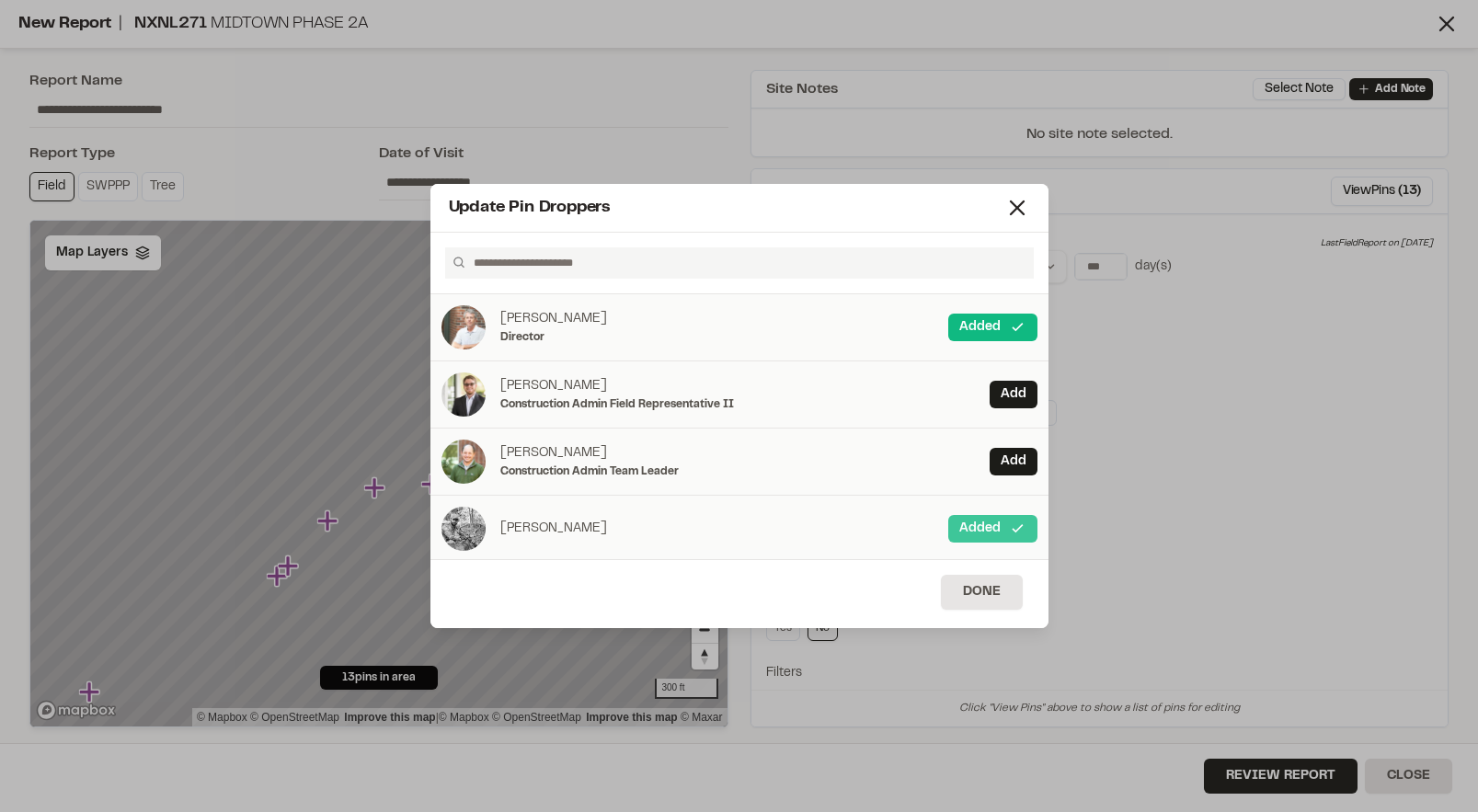 drag, startPoint x: 982, startPoint y: 522, endPoint x: 1025, endPoint y: 466, distance: 70.60453 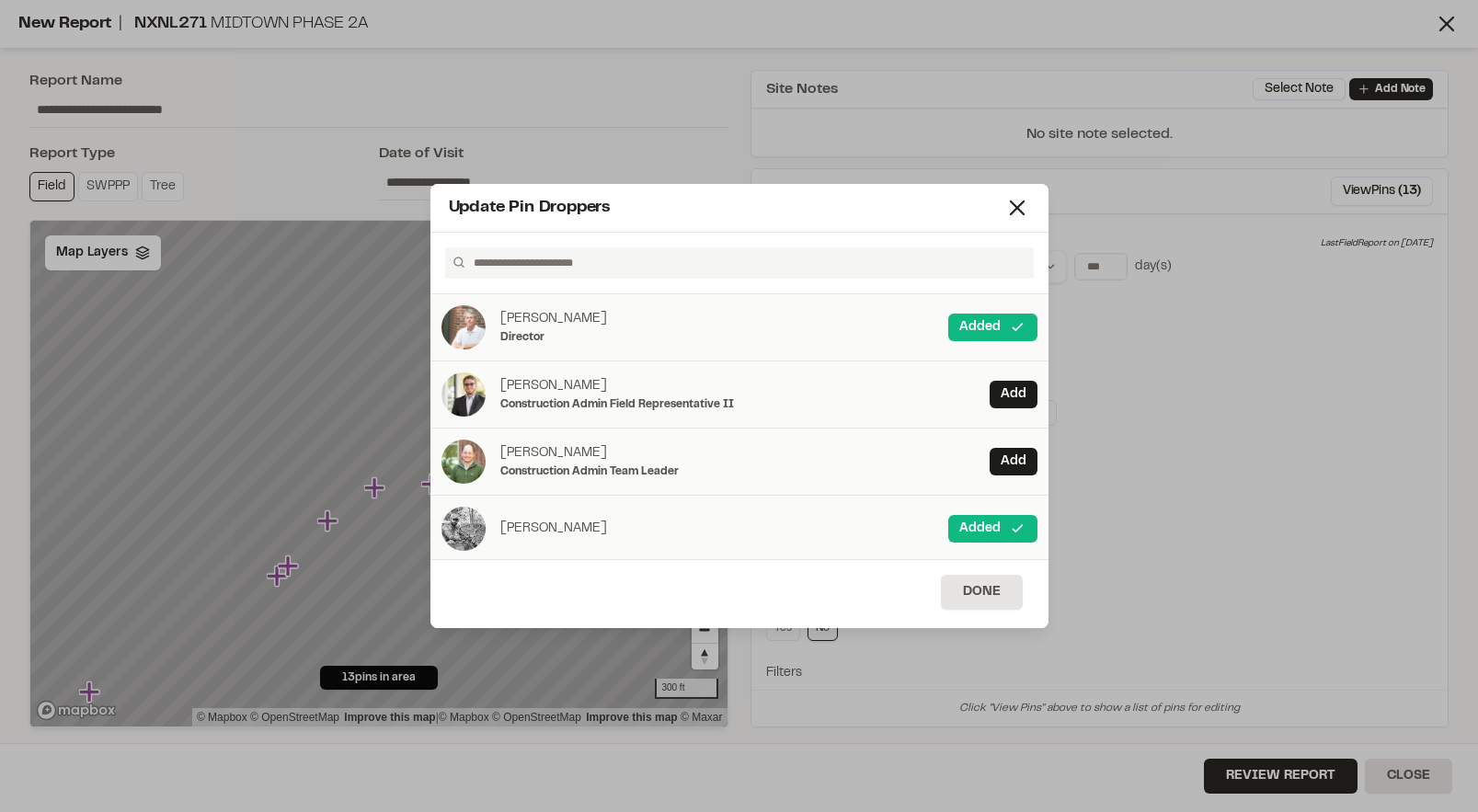click on "Added" at bounding box center (992, 529) 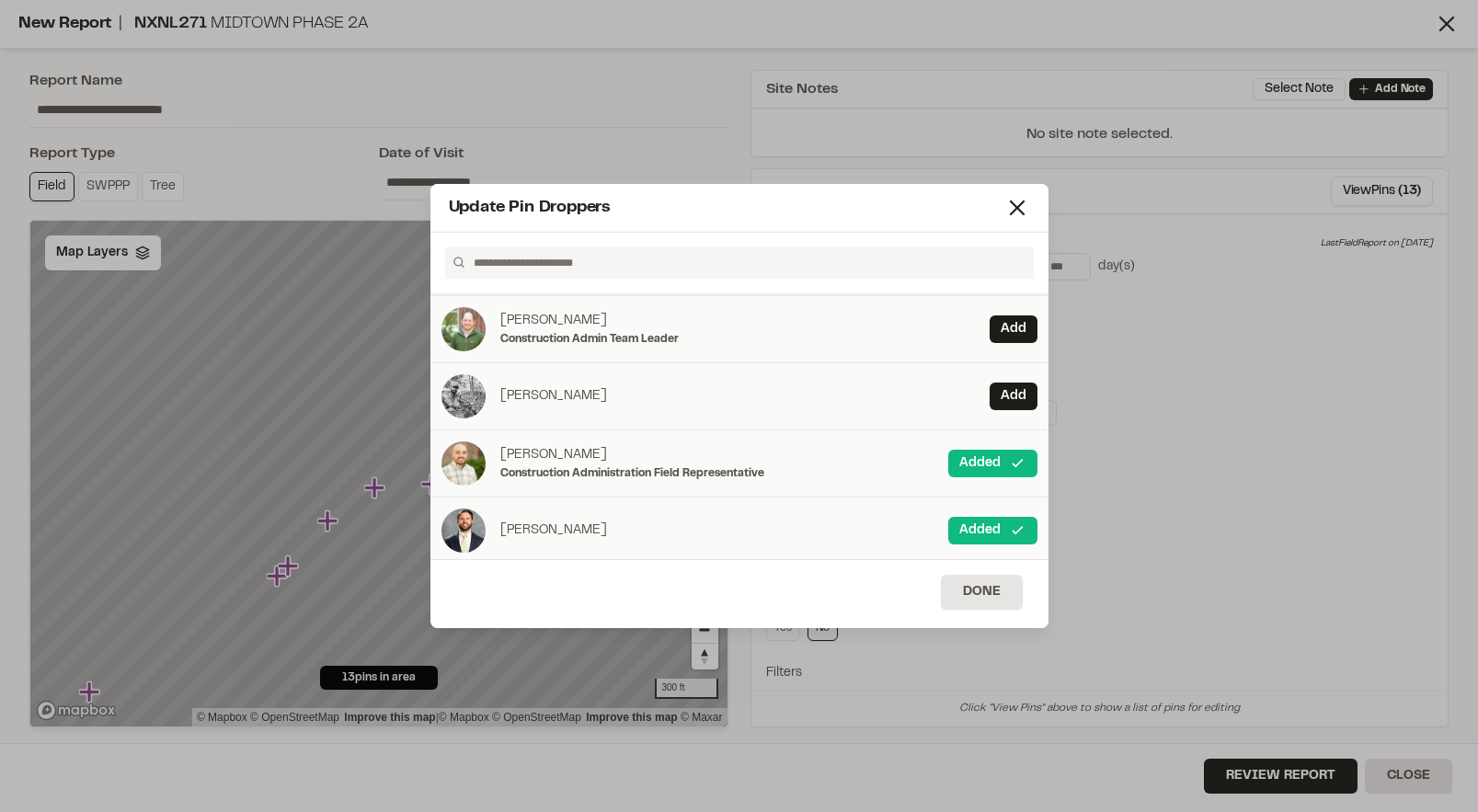 scroll, scrollTop: 138, scrollLeft: 0, axis: vertical 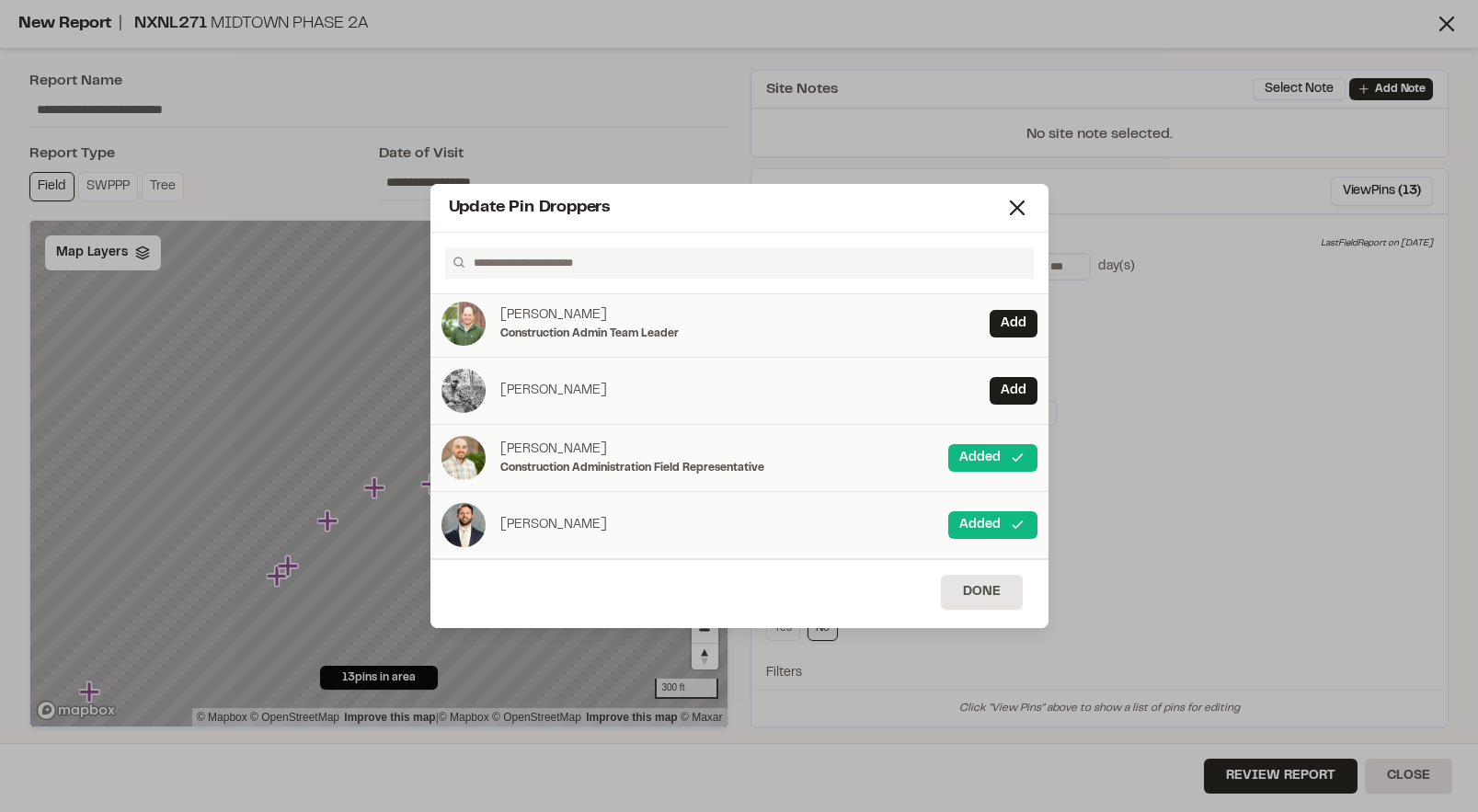 click on "Added" at bounding box center [992, 458] 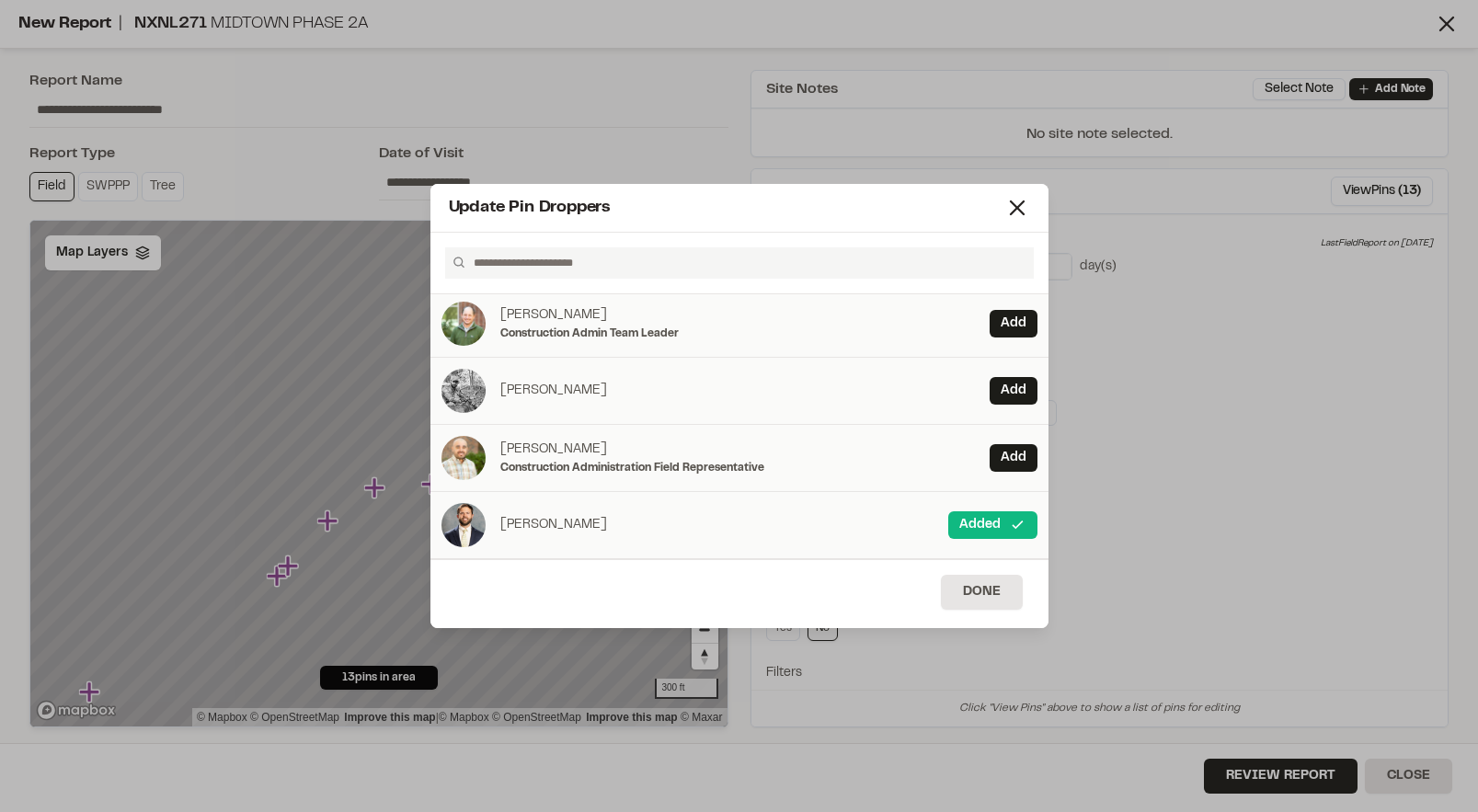 click on "Added" at bounding box center (992, 525) 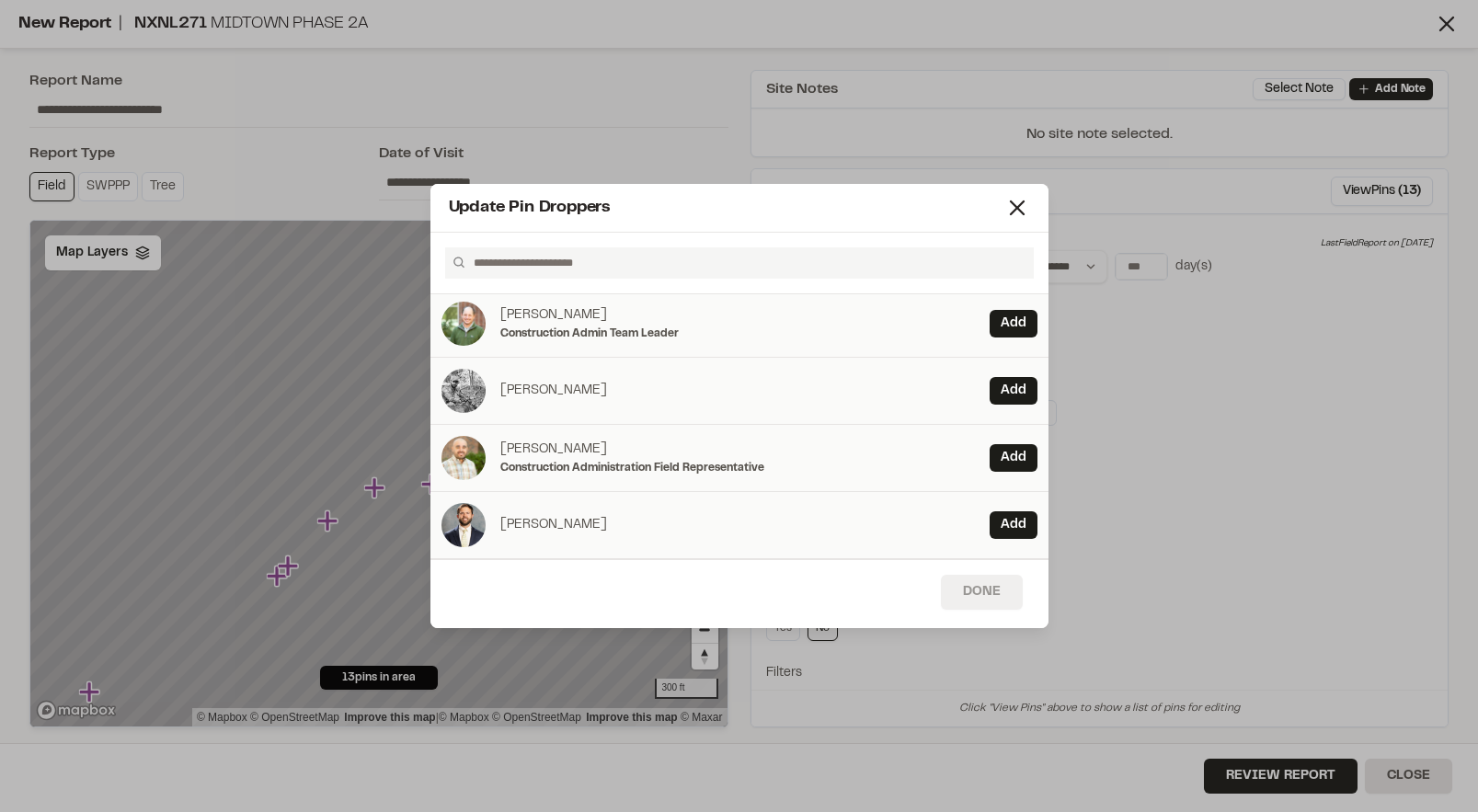 click on "done" at bounding box center [981, 592] 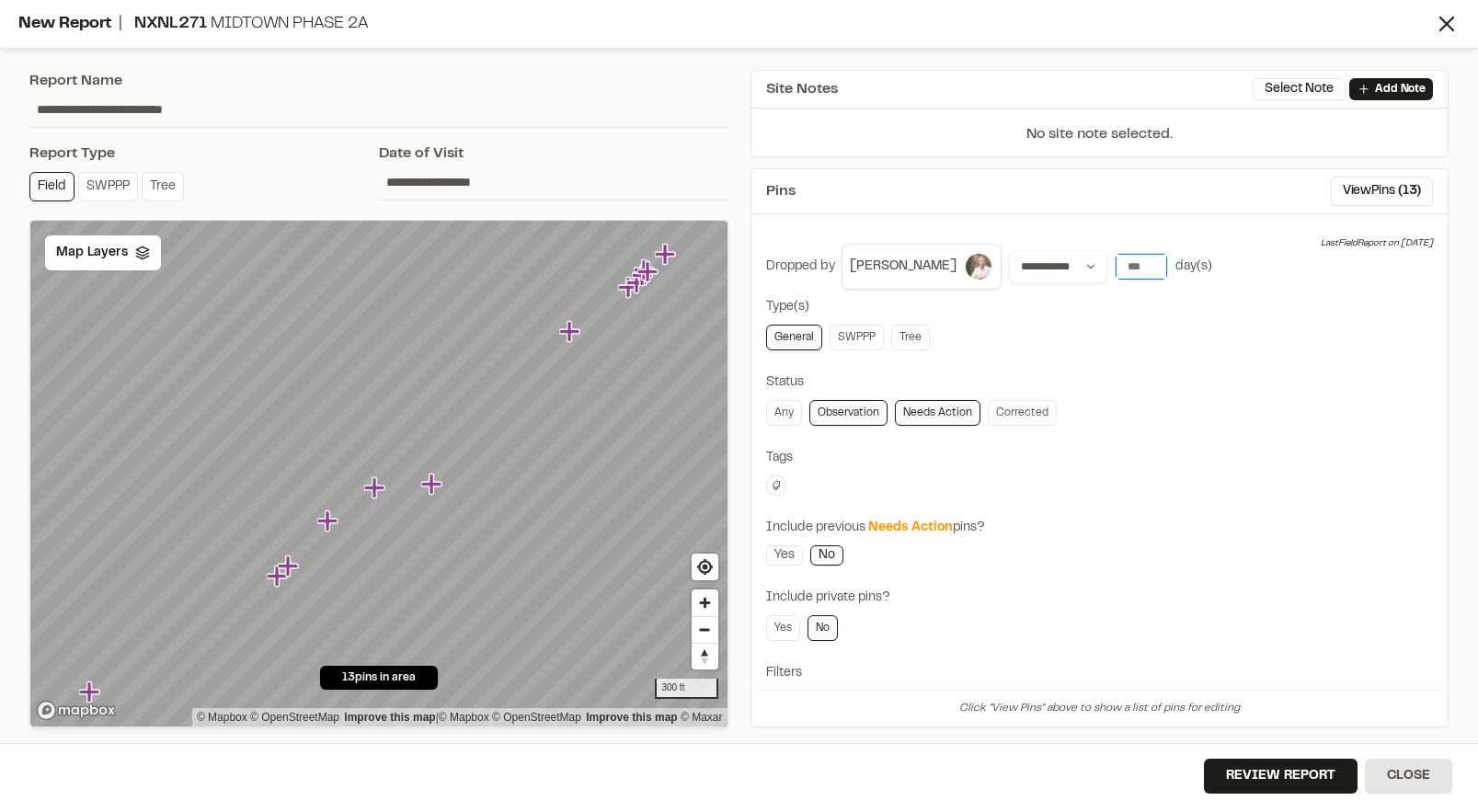 click on "*" at bounding box center (1141, 267) 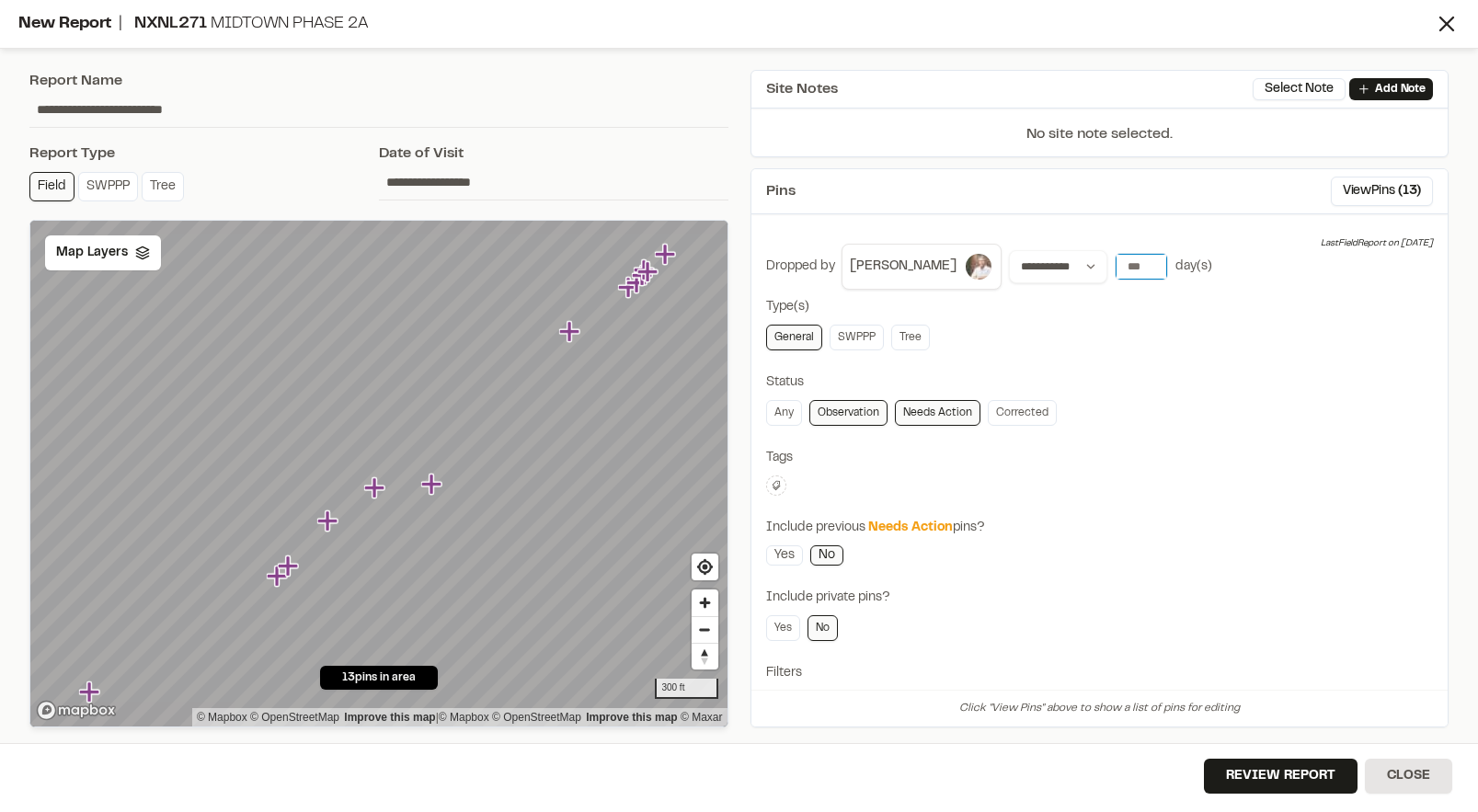 click on "*" at bounding box center (1141, 267) 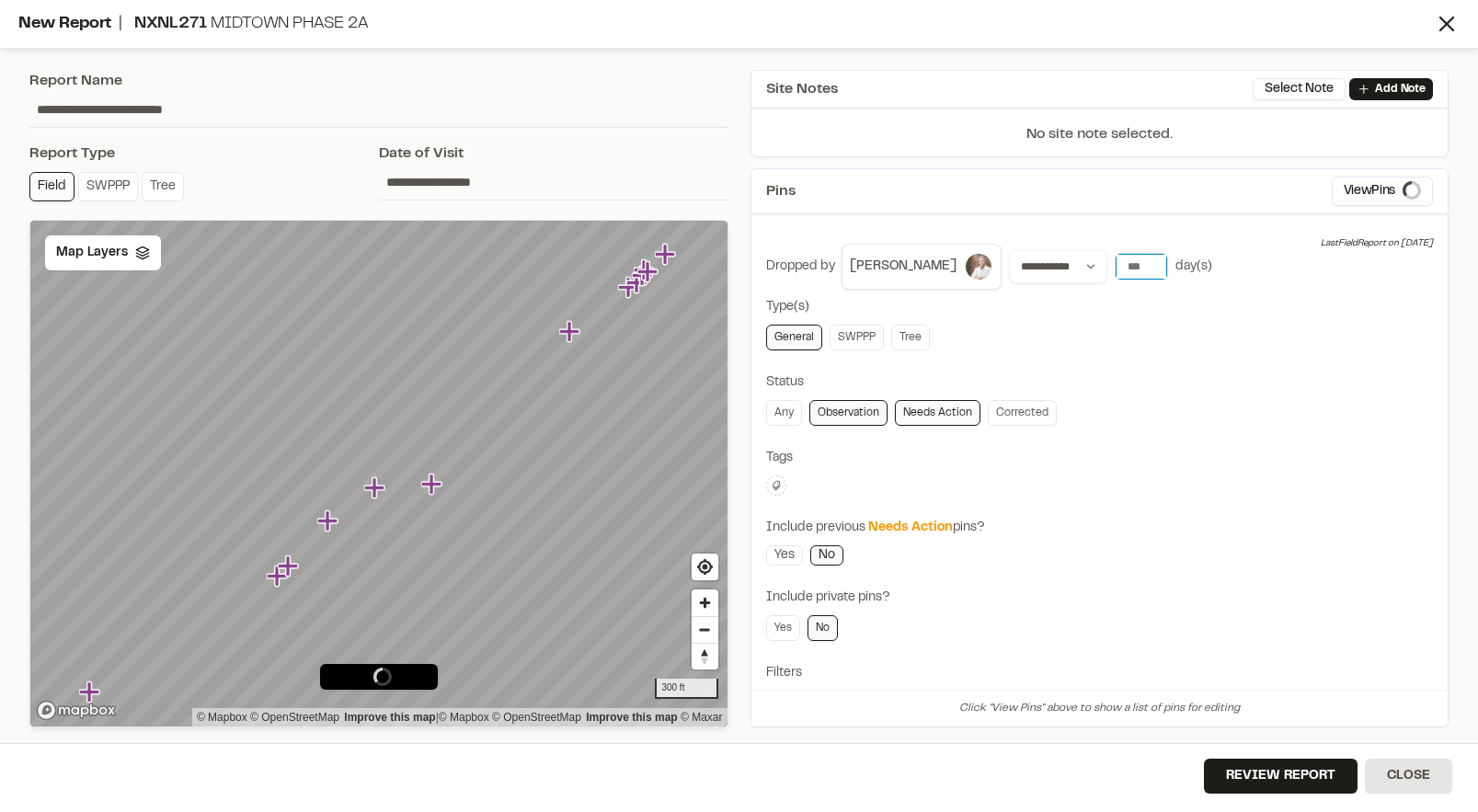 click on "*" at bounding box center [1141, 267] 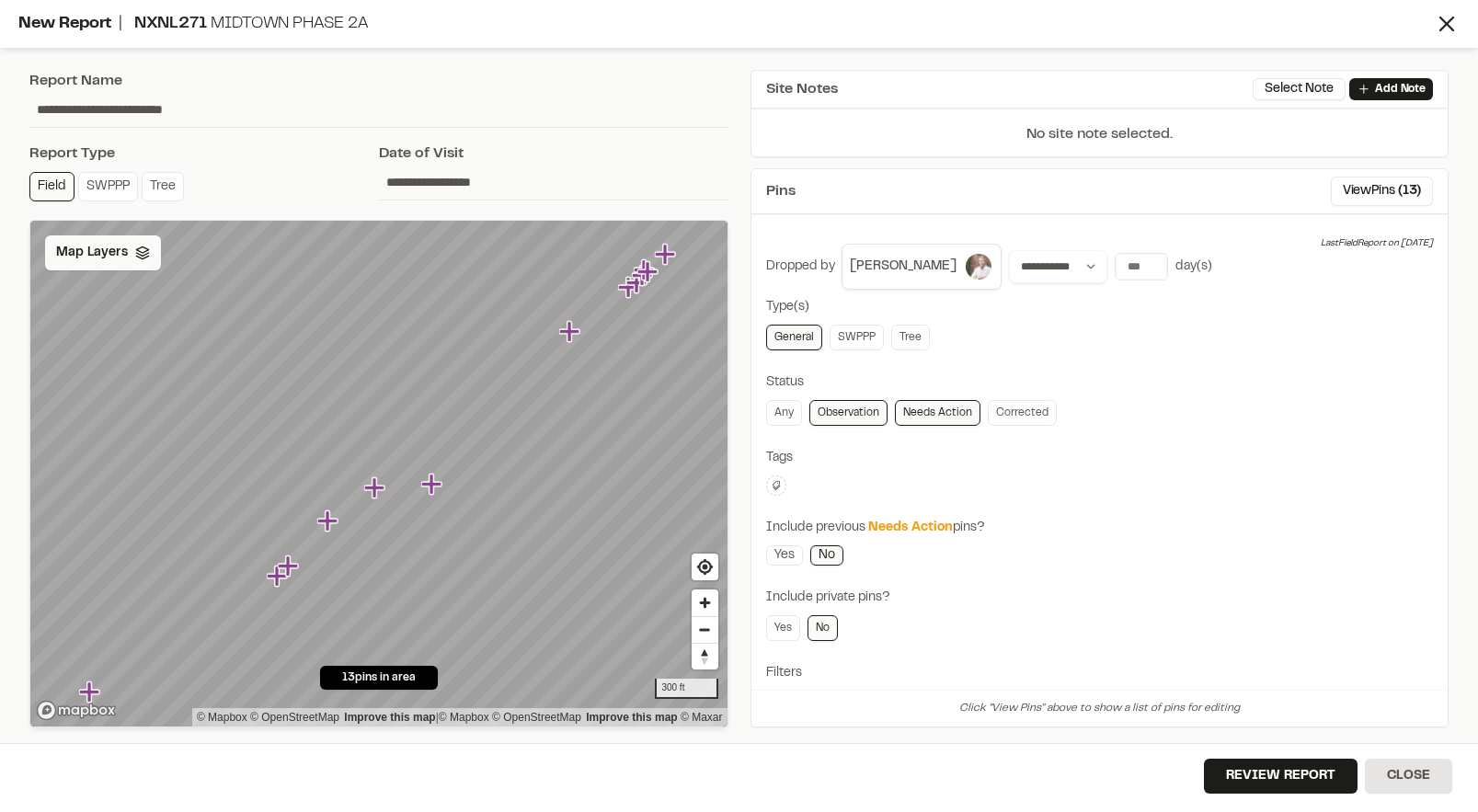 click on "Map Layers" at bounding box center (103, 253) 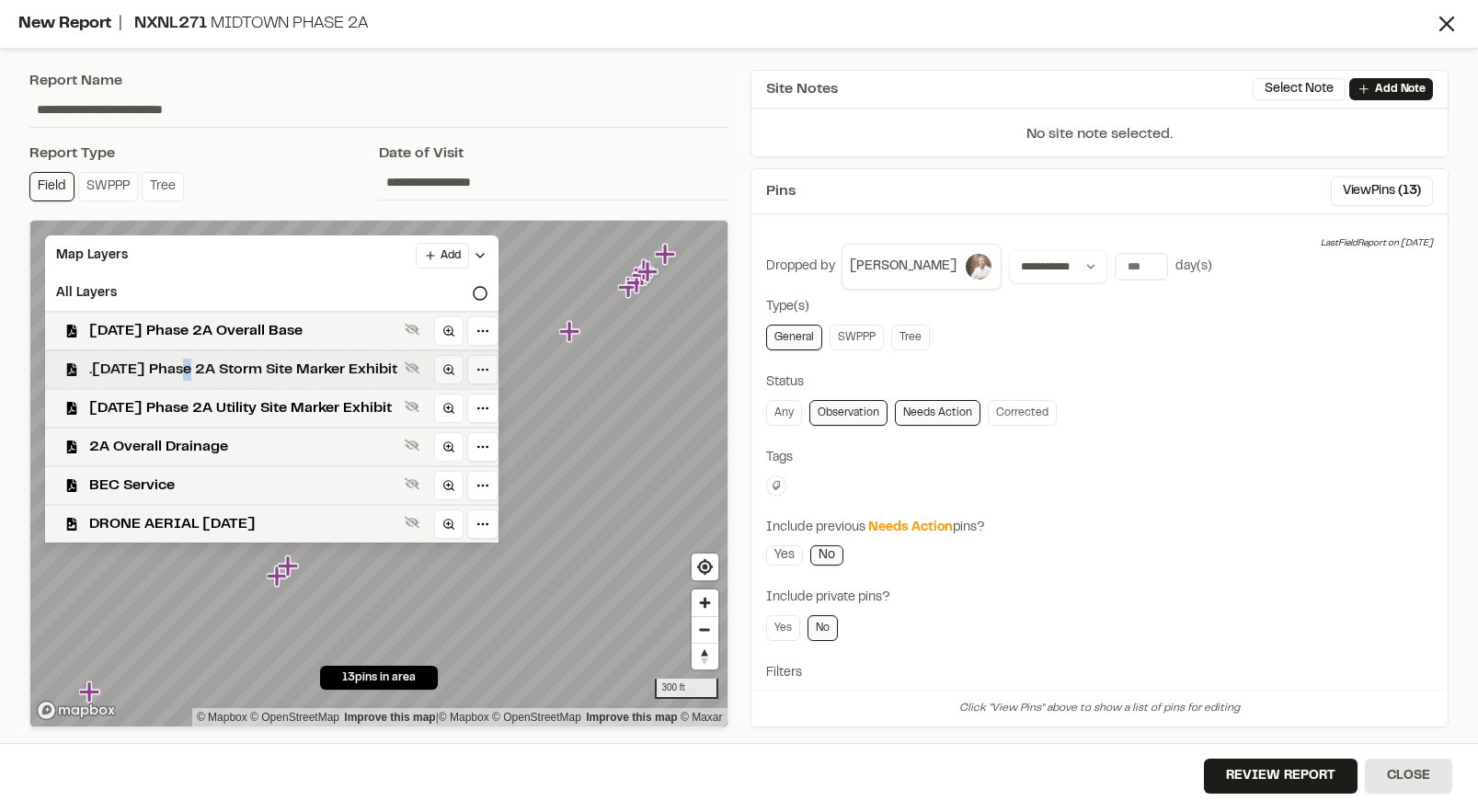 click on ".[DATE] Phase 2A Storm Site Marker Exhibit" at bounding box center (243, 370) 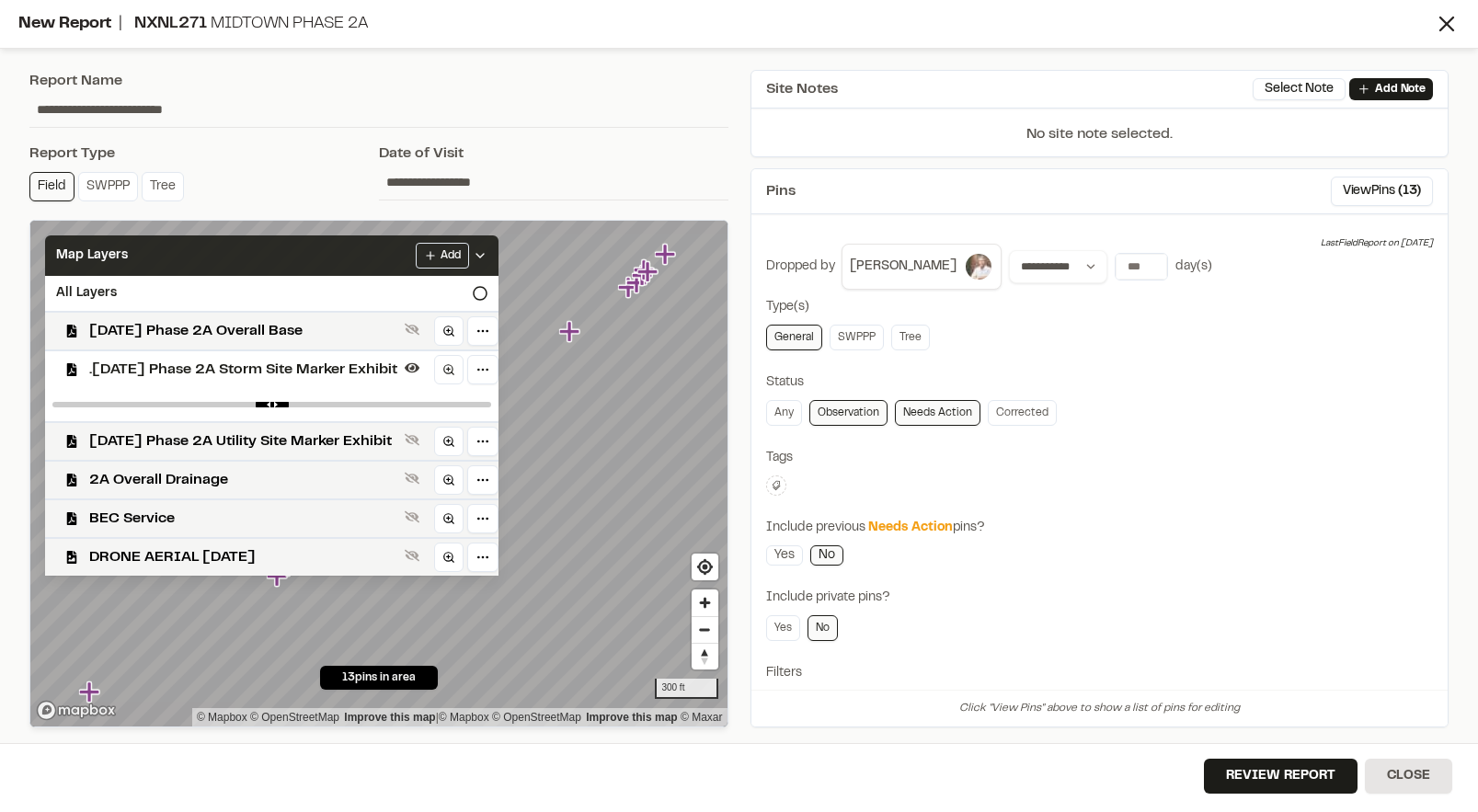 click on "Map Layers Add" at bounding box center [271, 256] 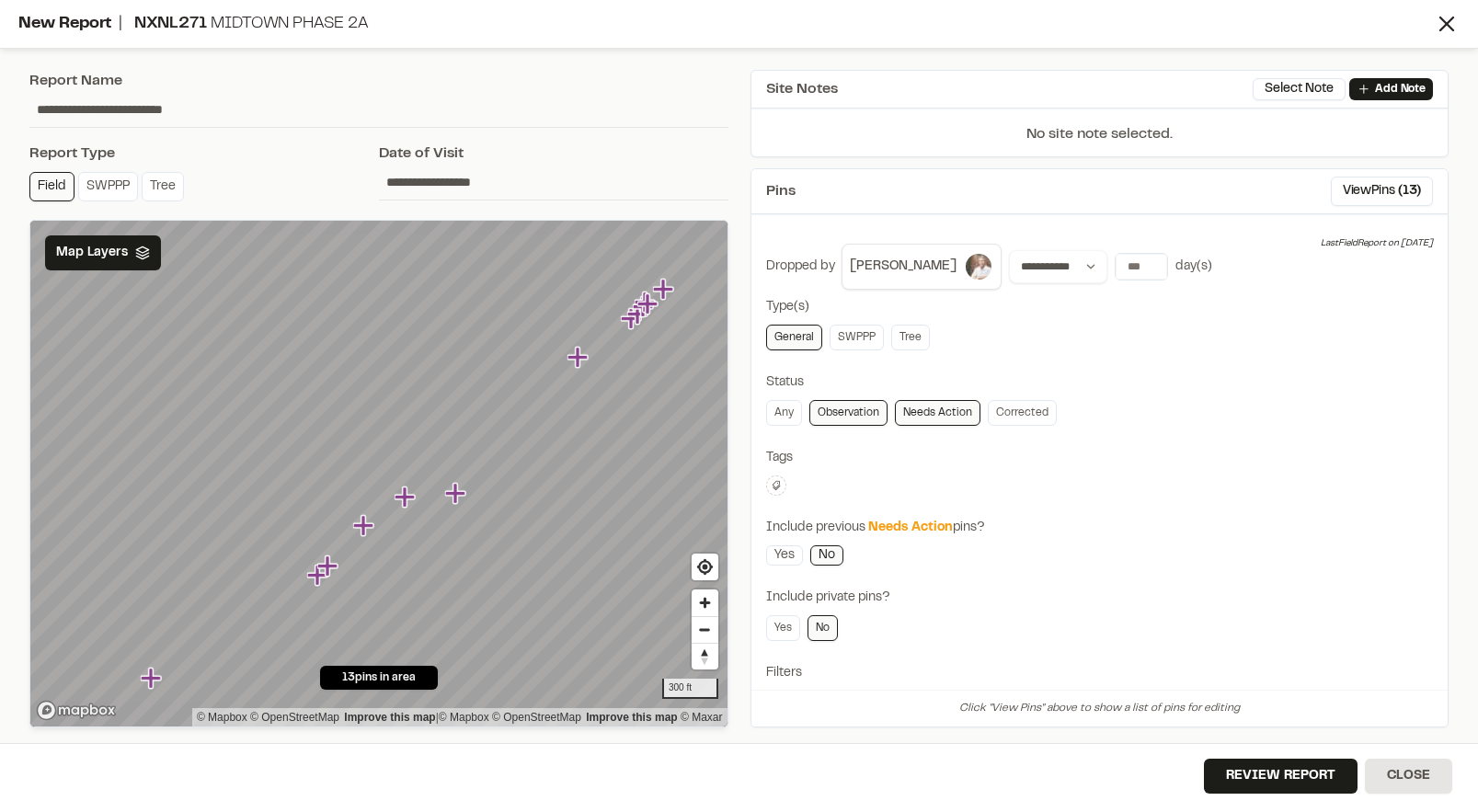 click on "**********" at bounding box center [554, 182] 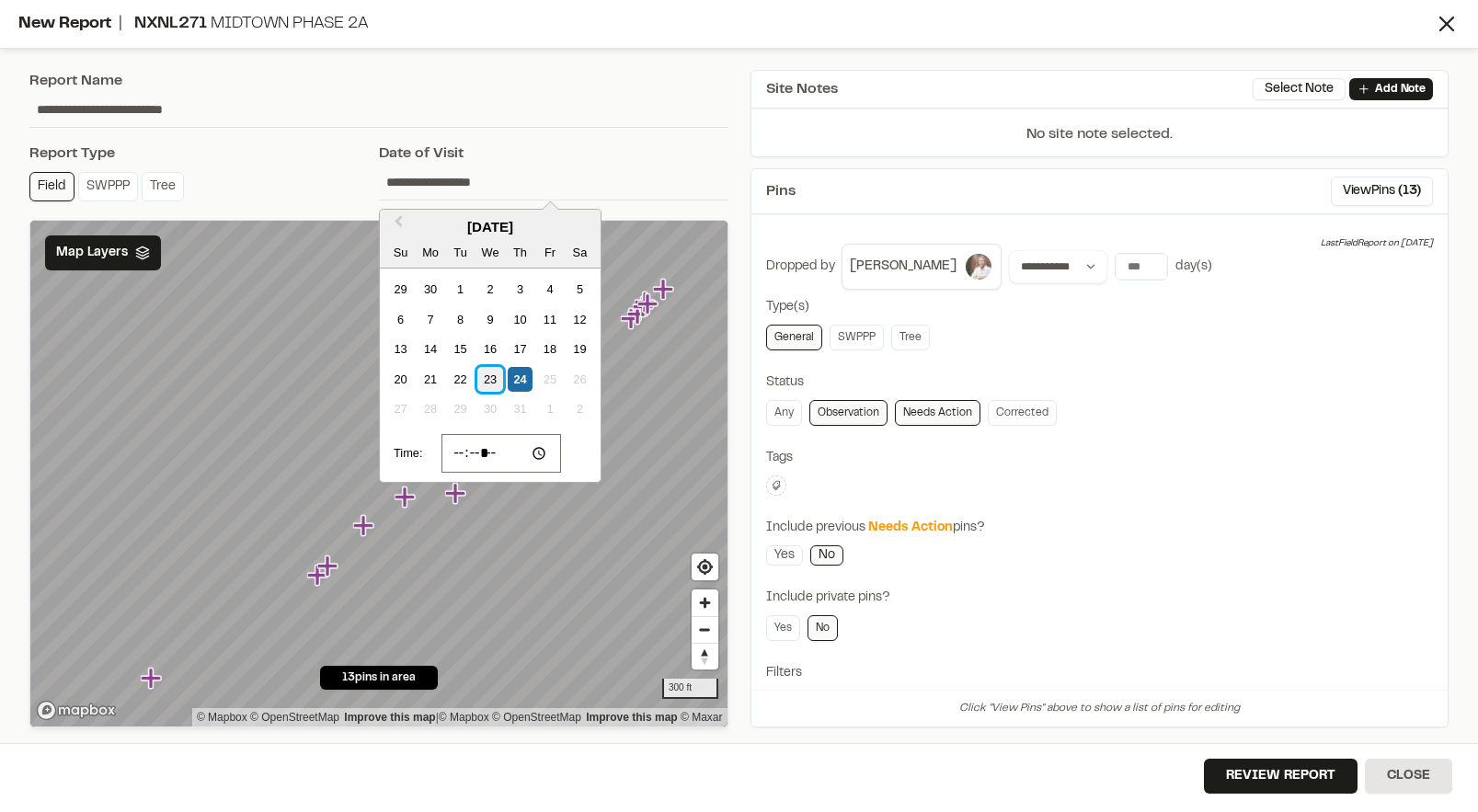click on "23" at bounding box center (489, 379) 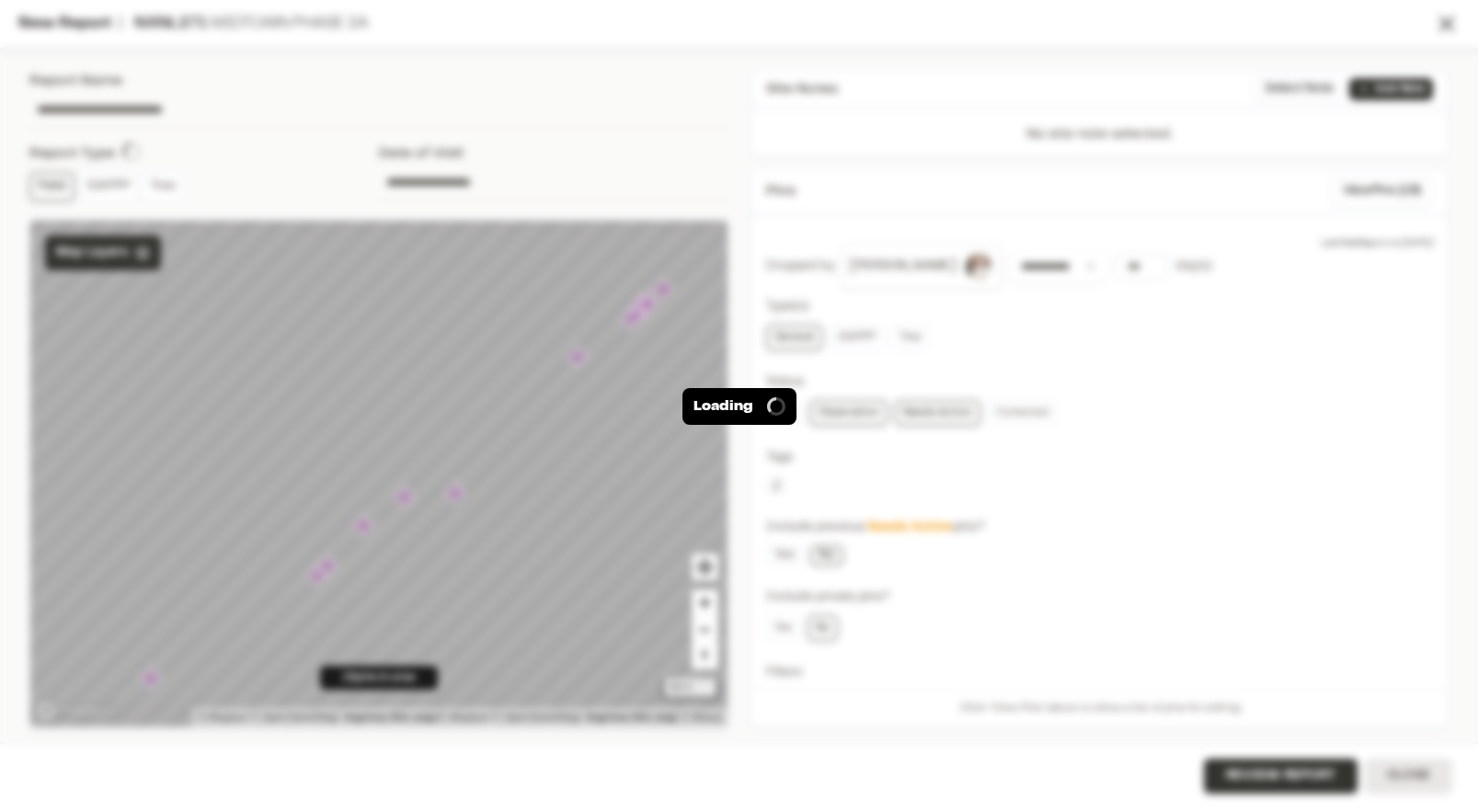 type on "**********" 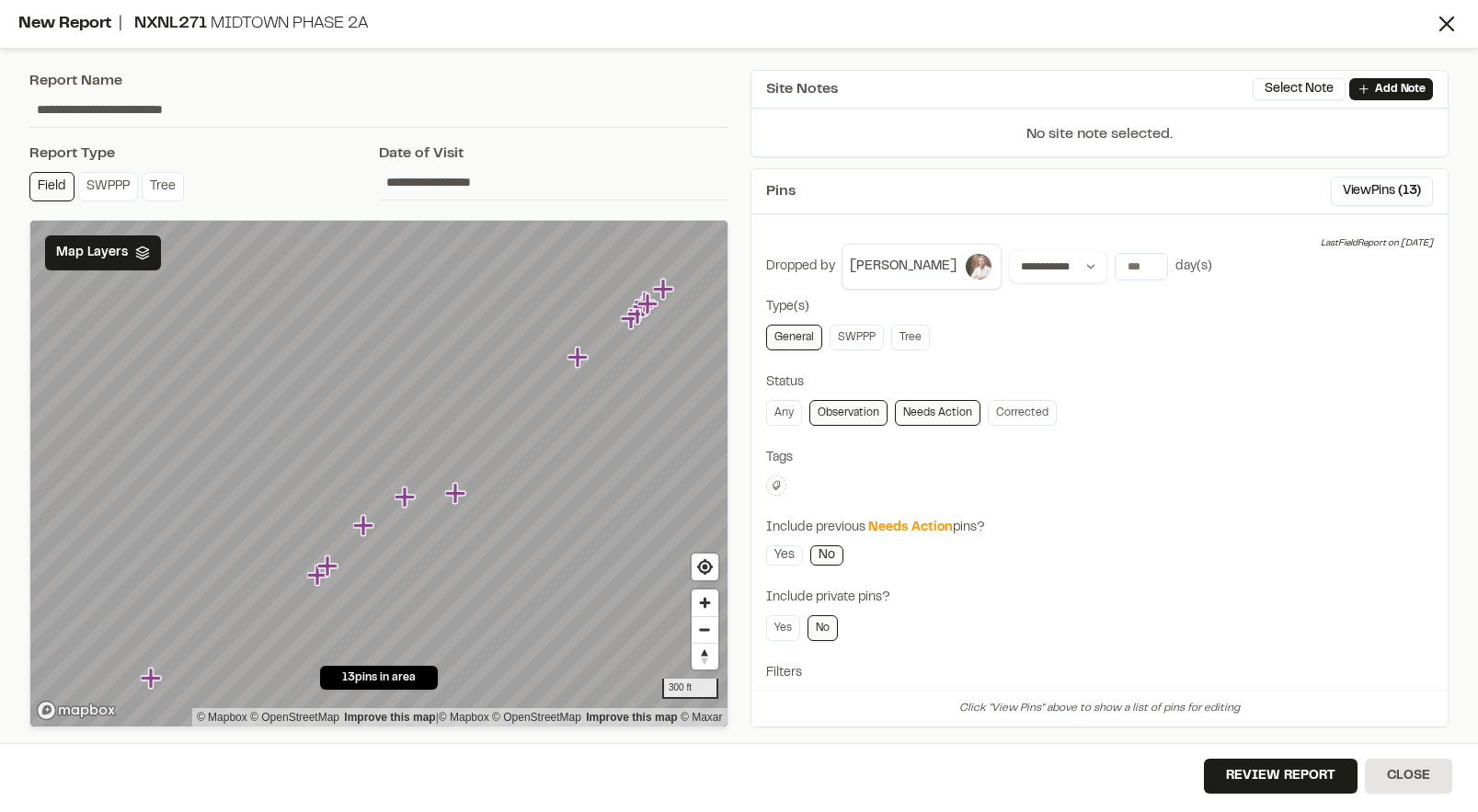 click on "**********" at bounding box center [554, 182] 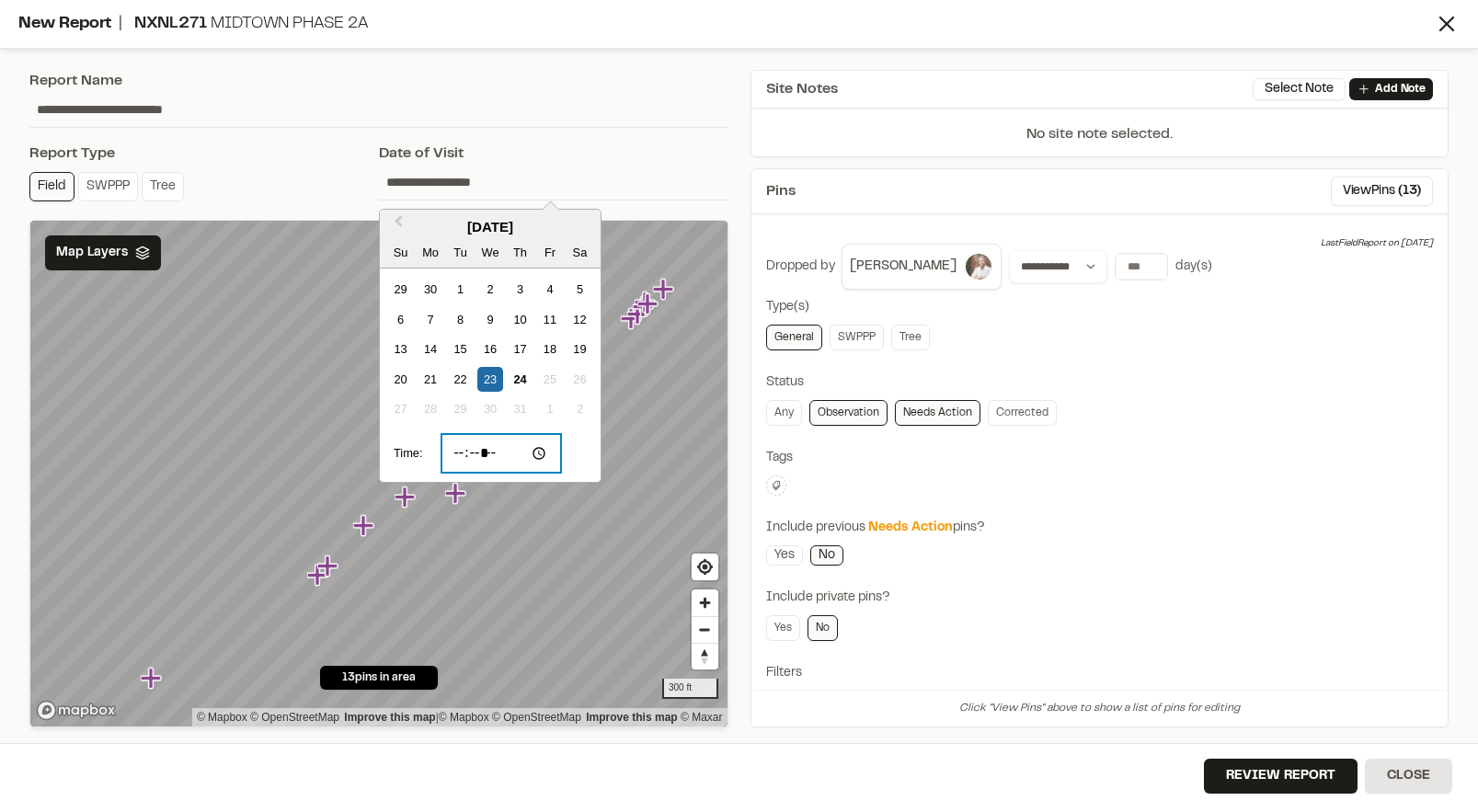 click on "*****" at bounding box center [501, 453] 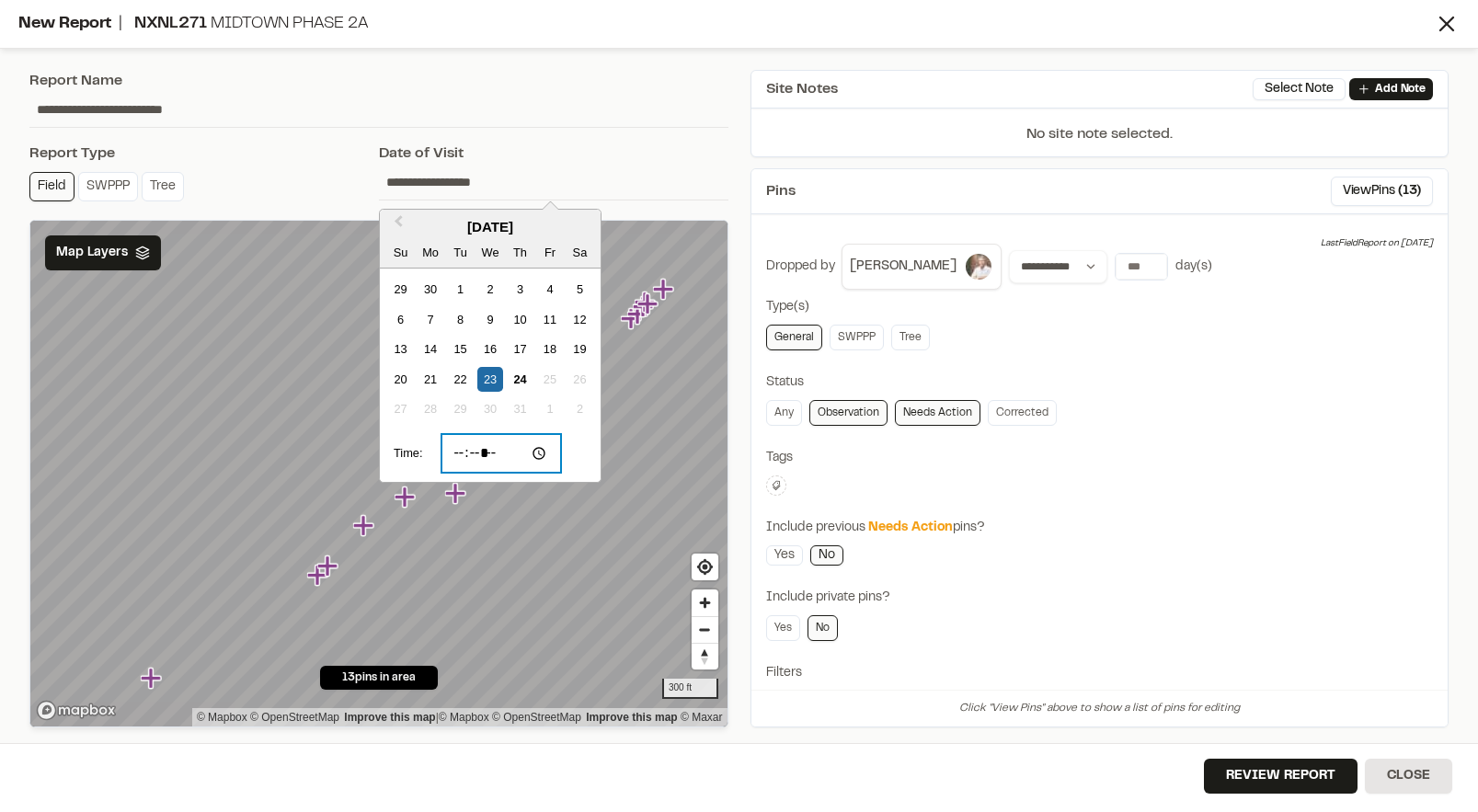 click on "*****" at bounding box center [501, 453] 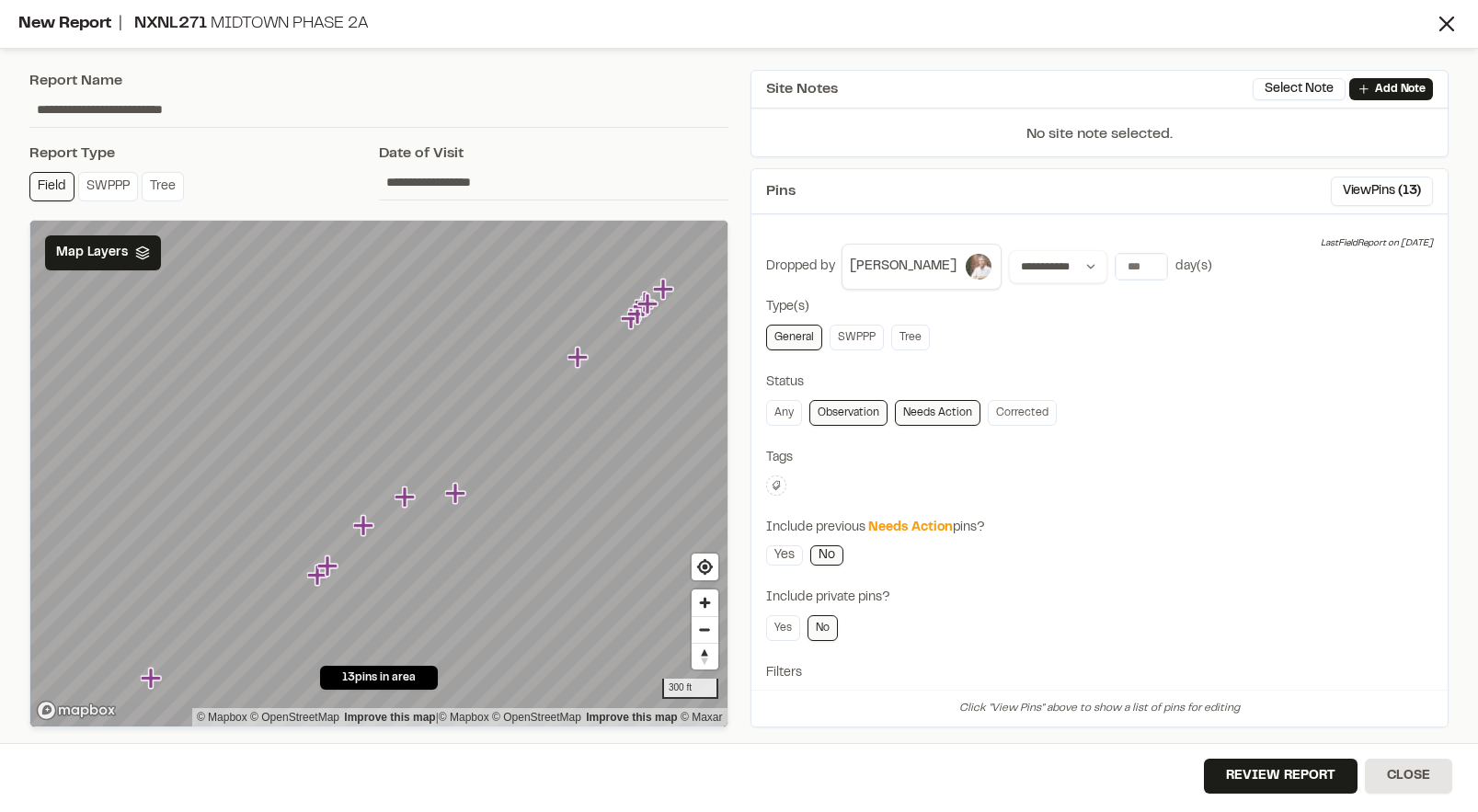 click on "No site note selected." at bounding box center (1100, 140) 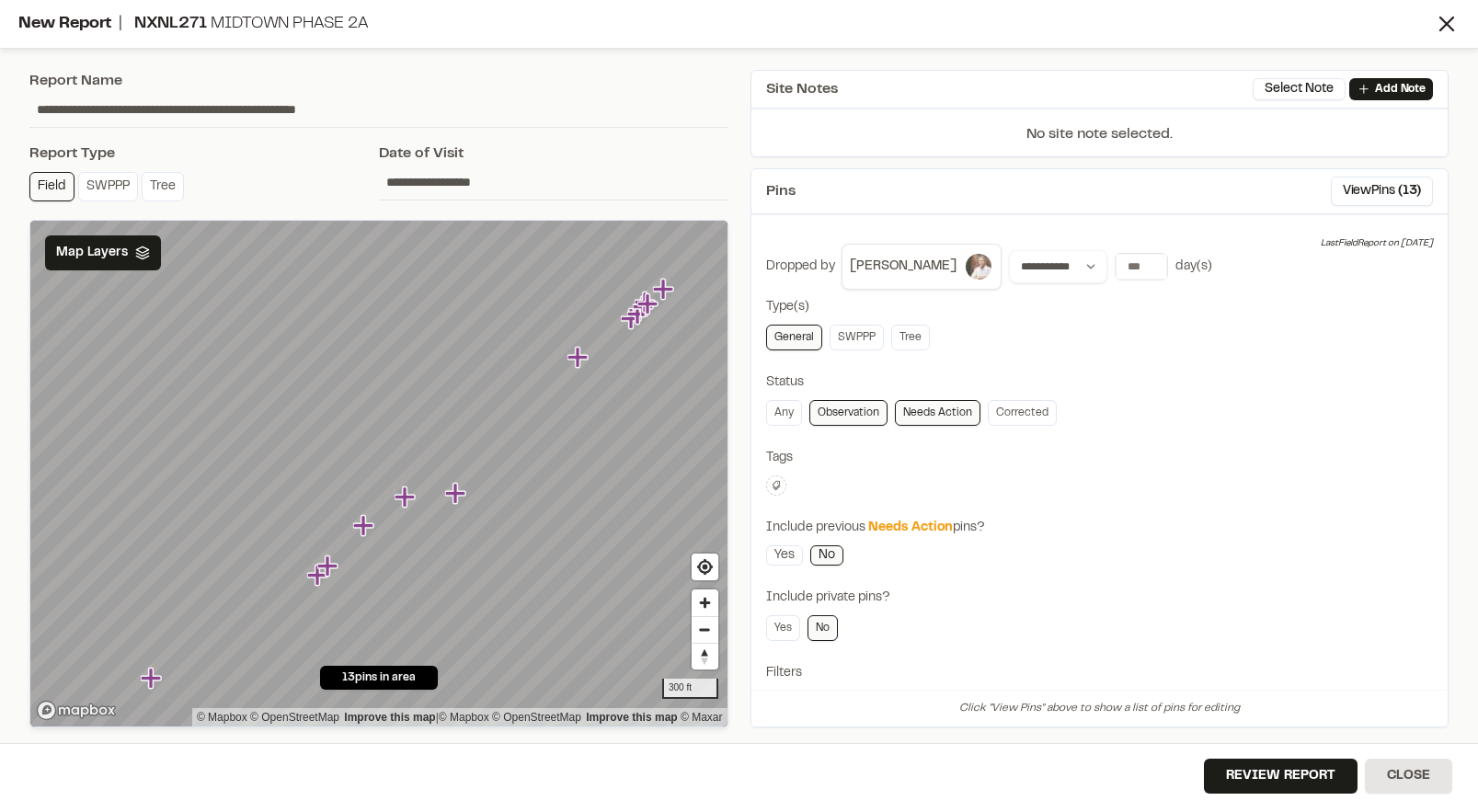 click on "**********" at bounding box center (379, 109) 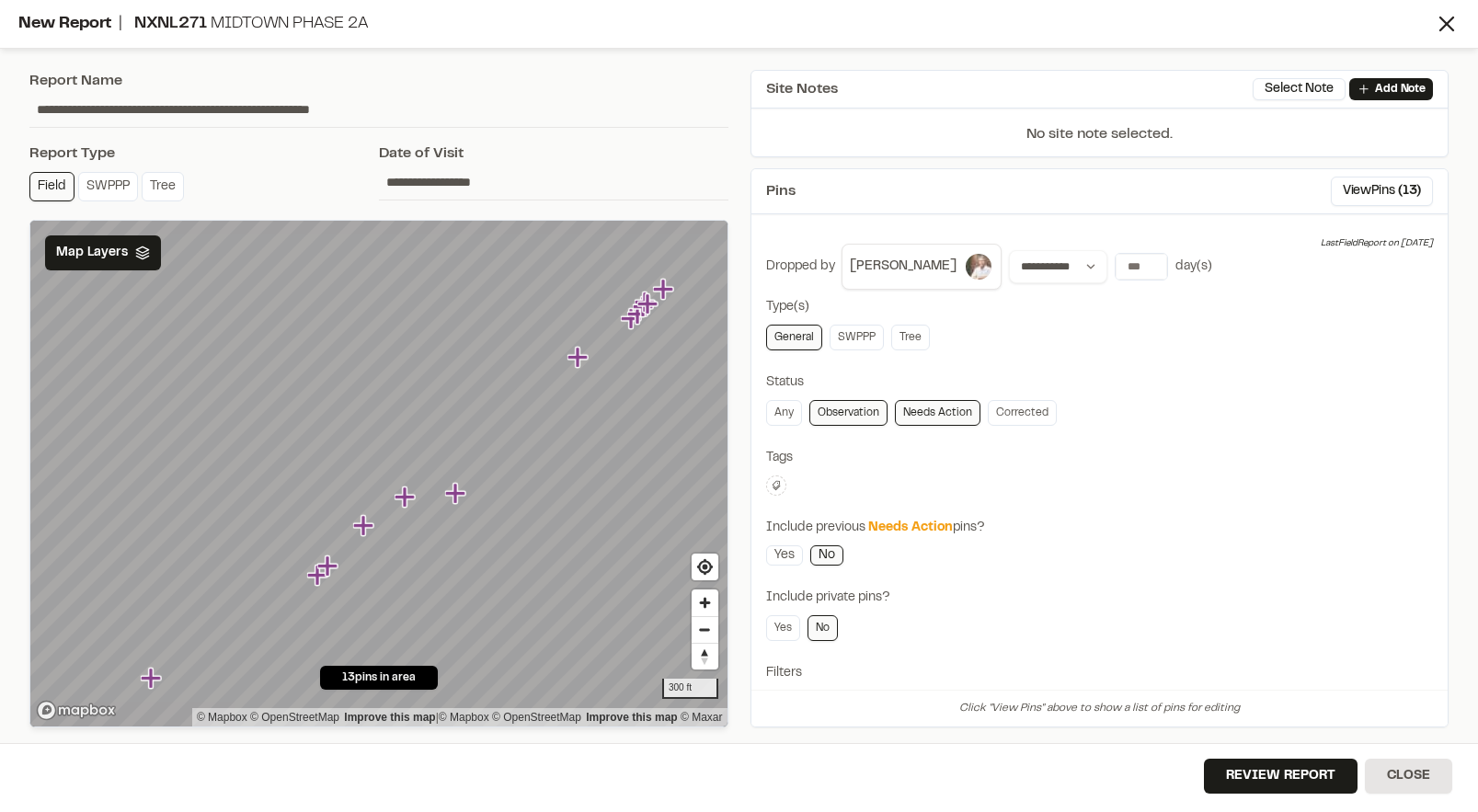 click on "**********" at bounding box center (379, 109) 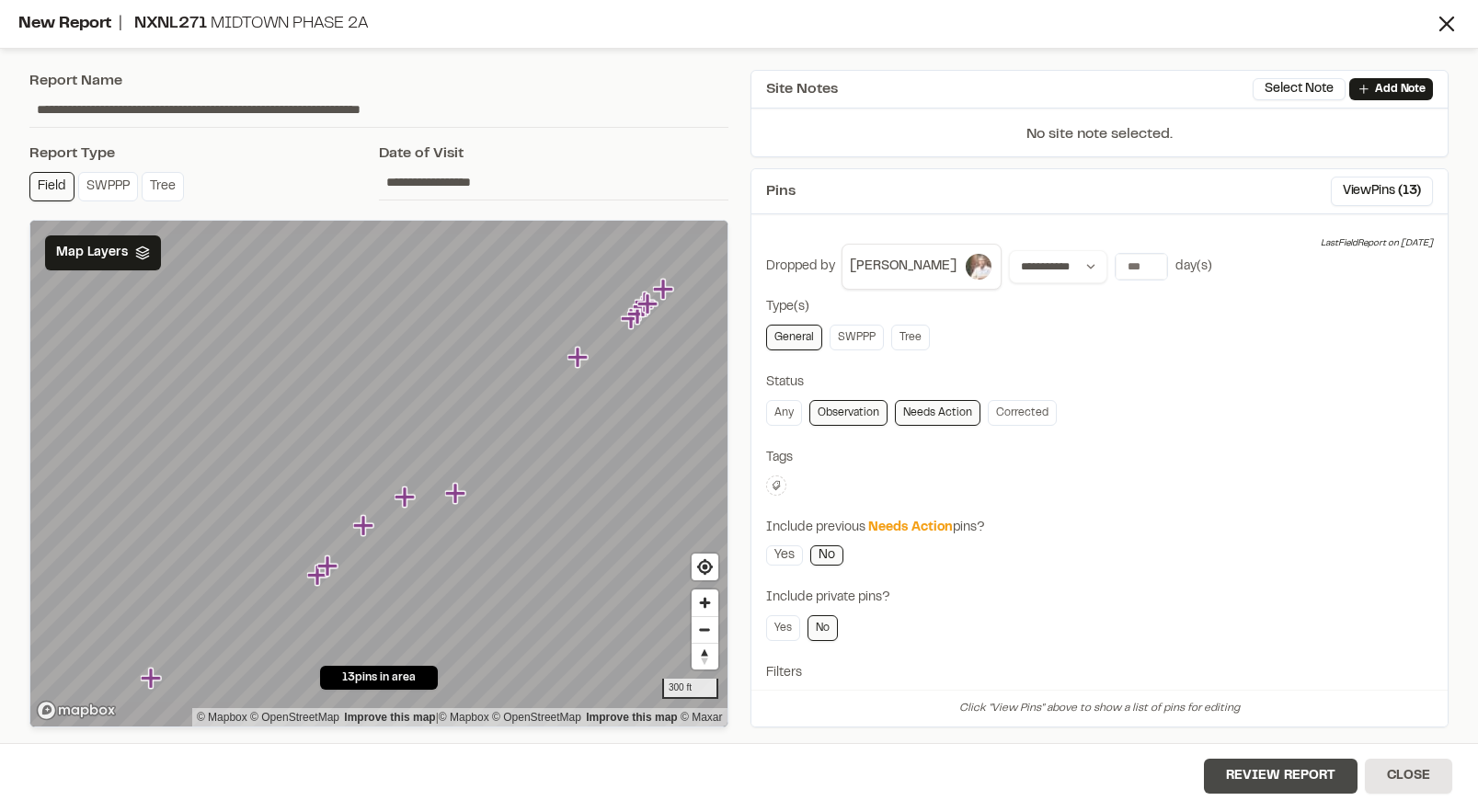 type on "**********" 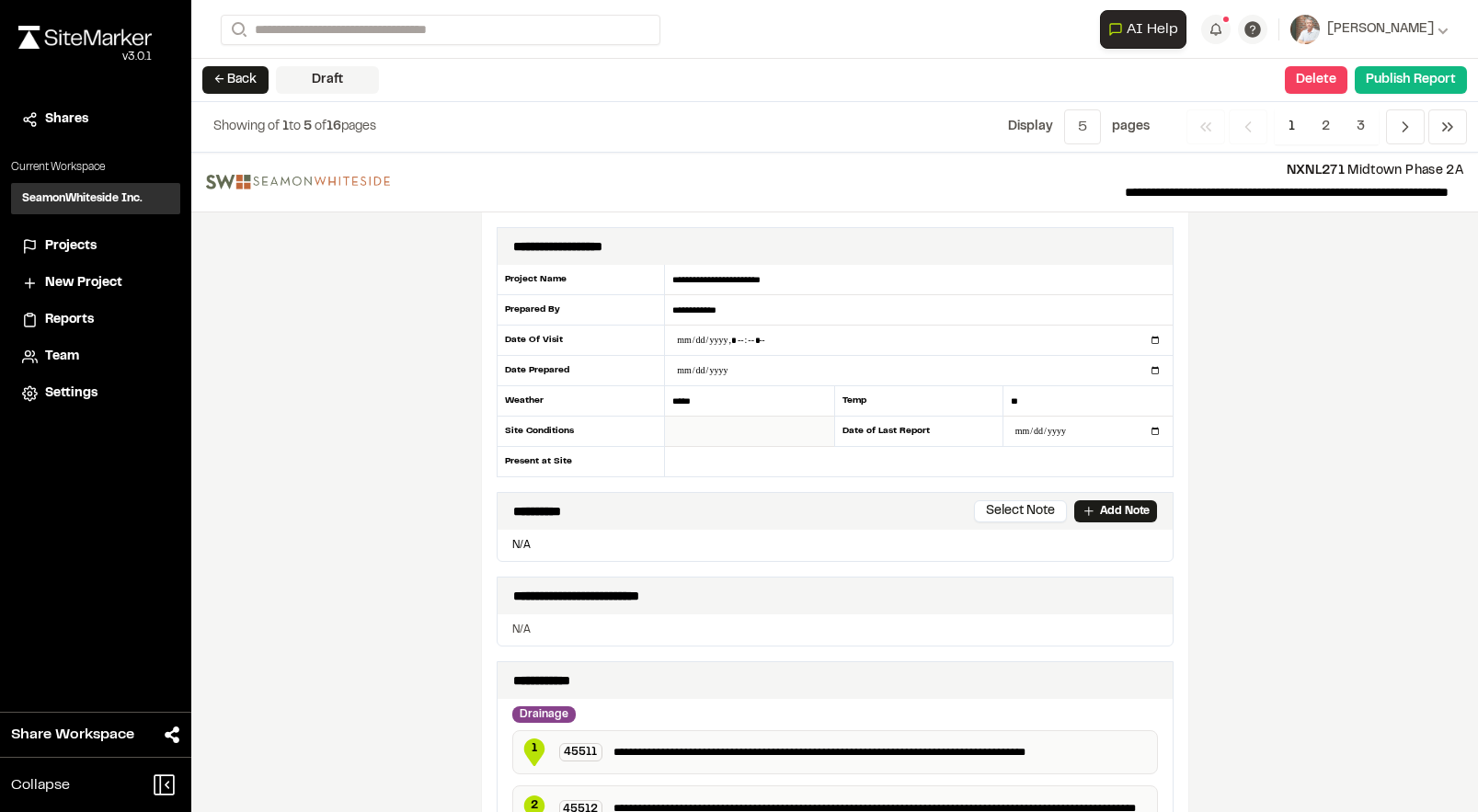 click at bounding box center [750, 431] 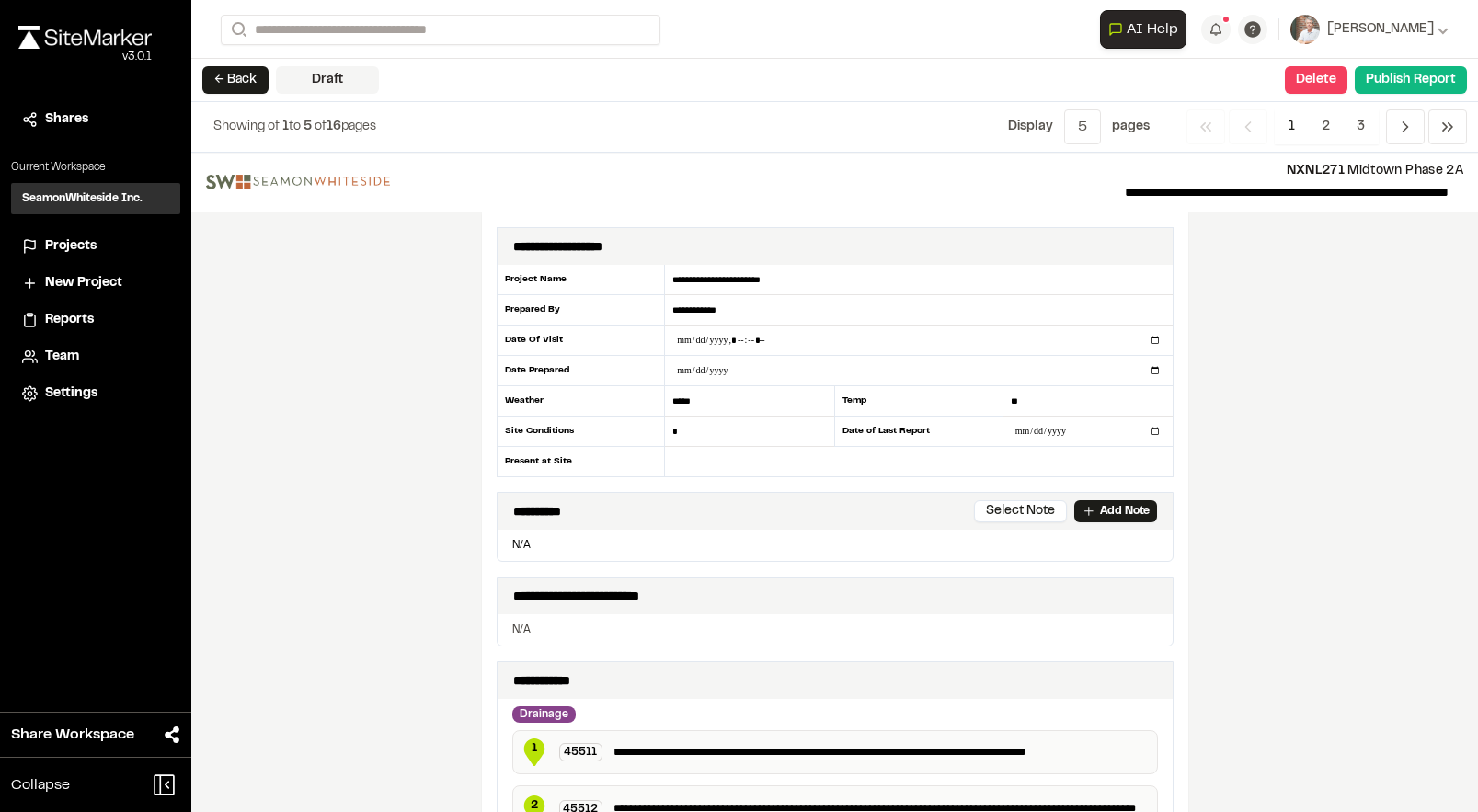 type on "*" 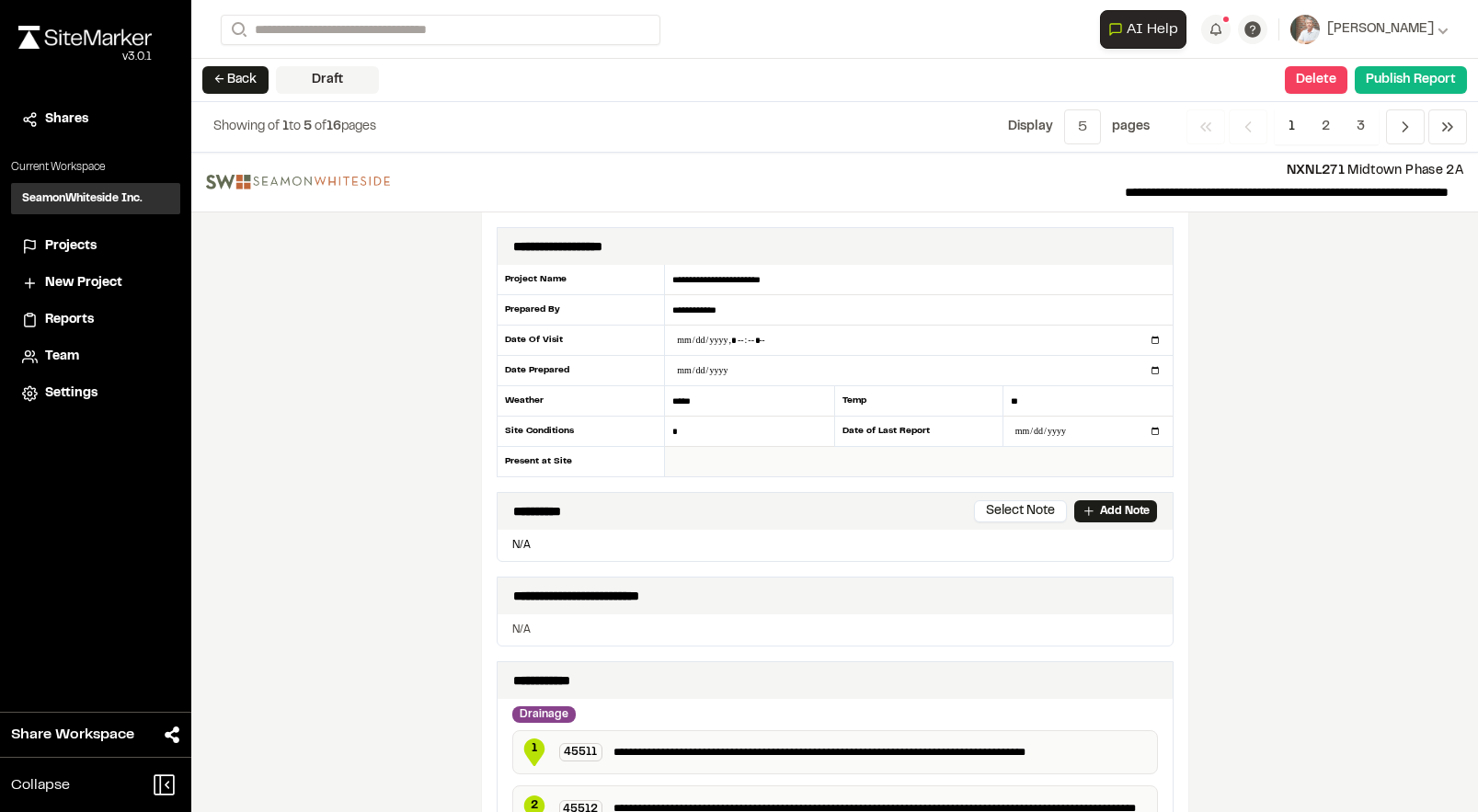 click at bounding box center [918, 462] 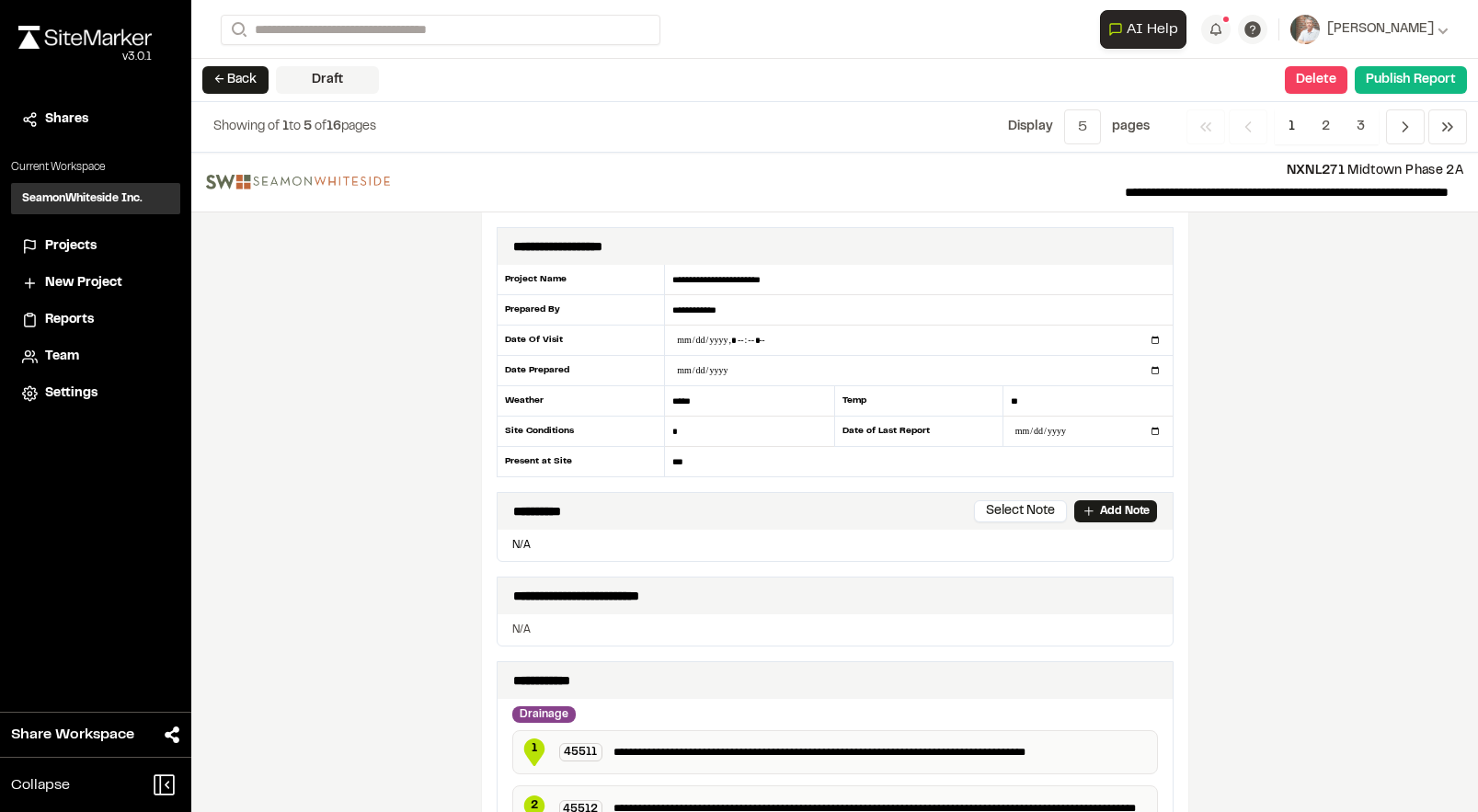 type on "***" 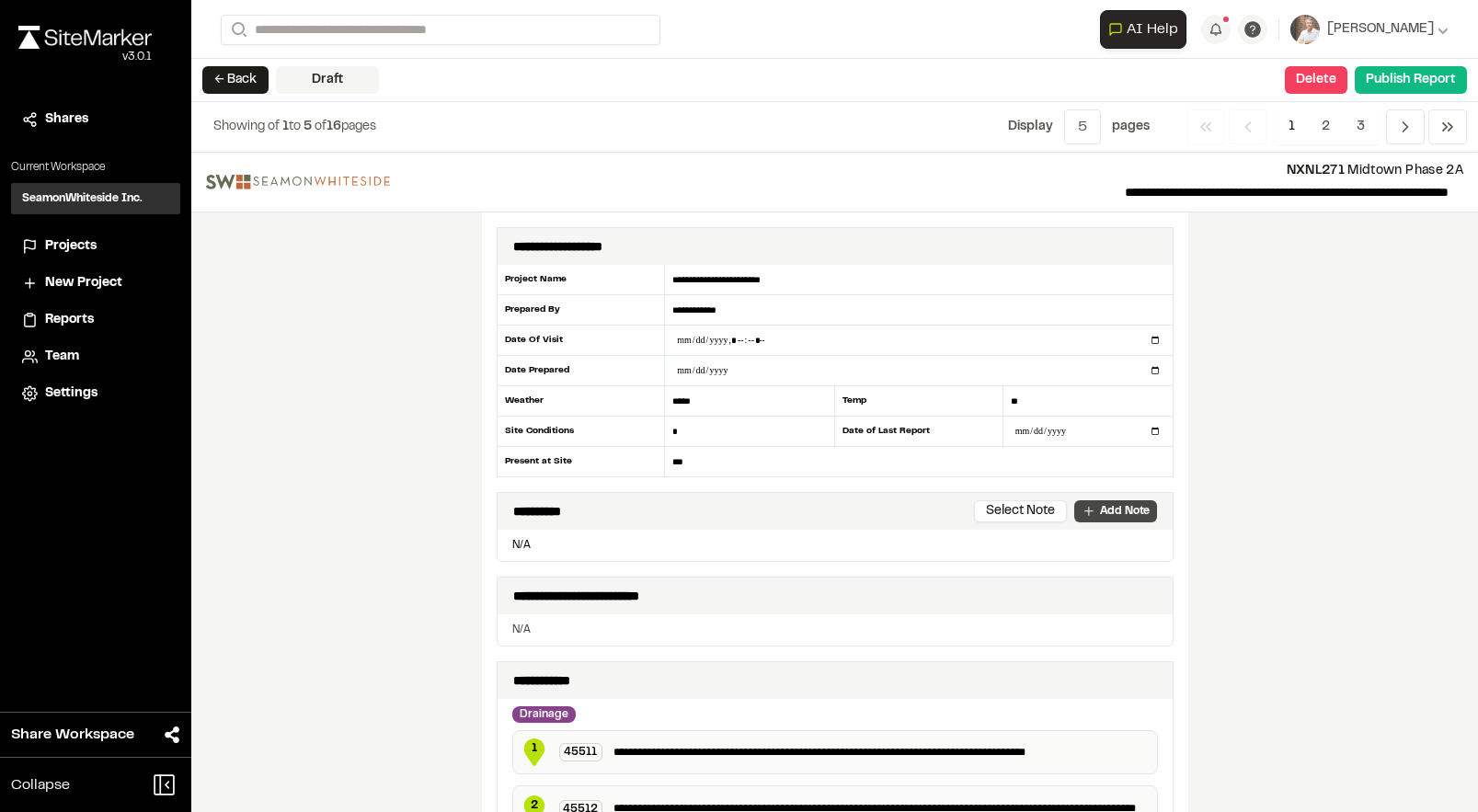 click on "Add Note" at bounding box center [1116, 511] 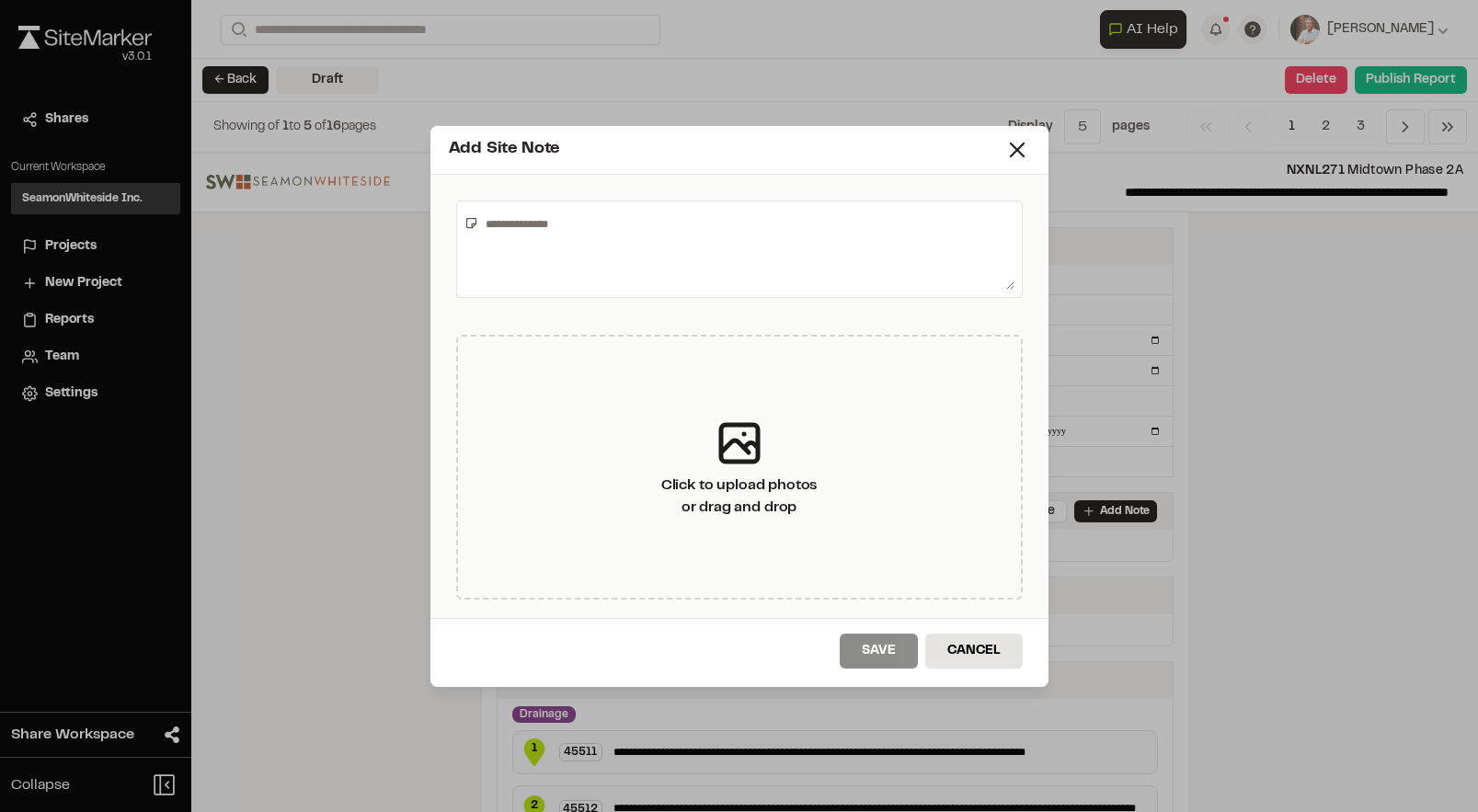 click at bounding box center [746, 249] 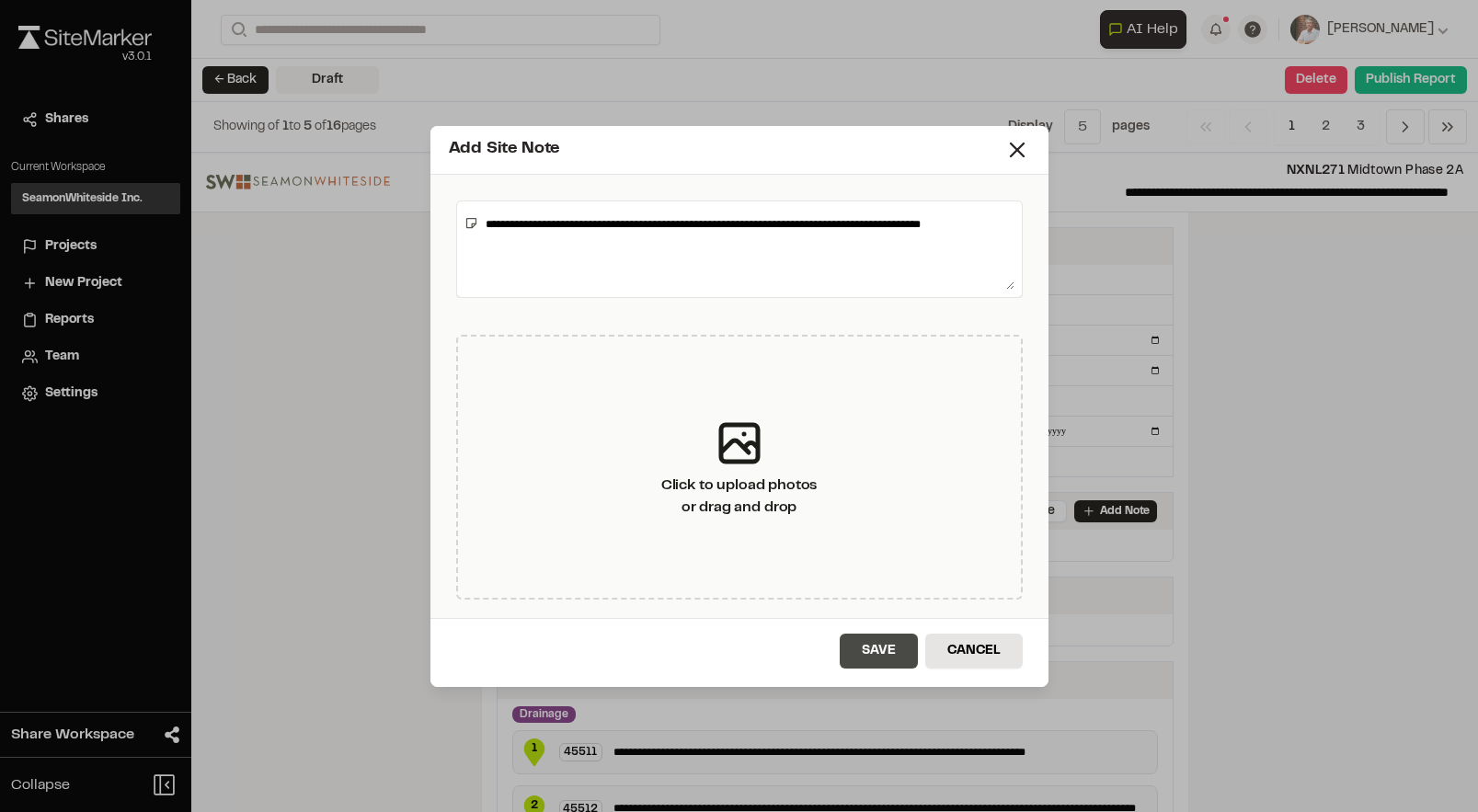 type on "**********" 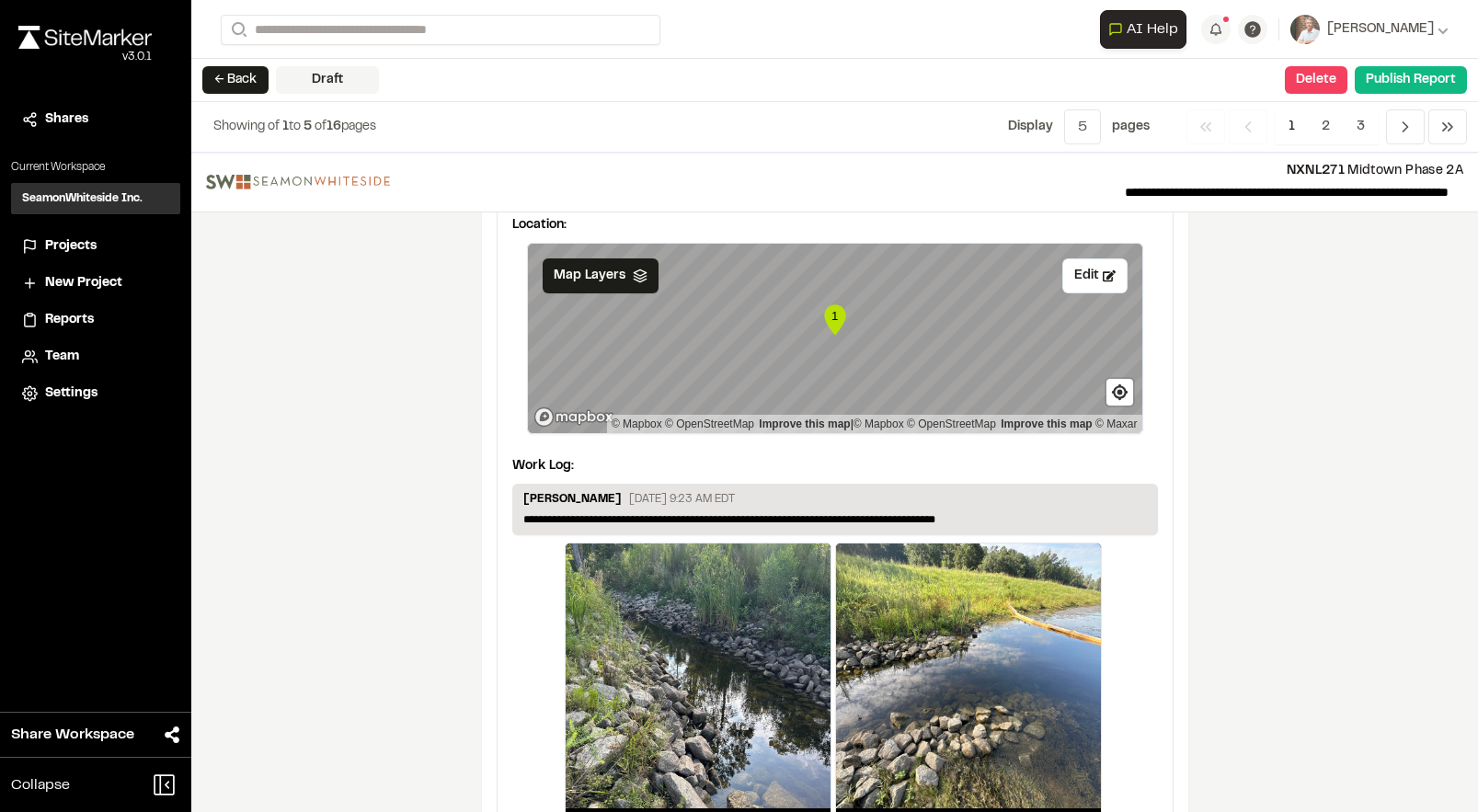 scroll, scrollTop: 2667, scrollLeft: 0, axis: vertical 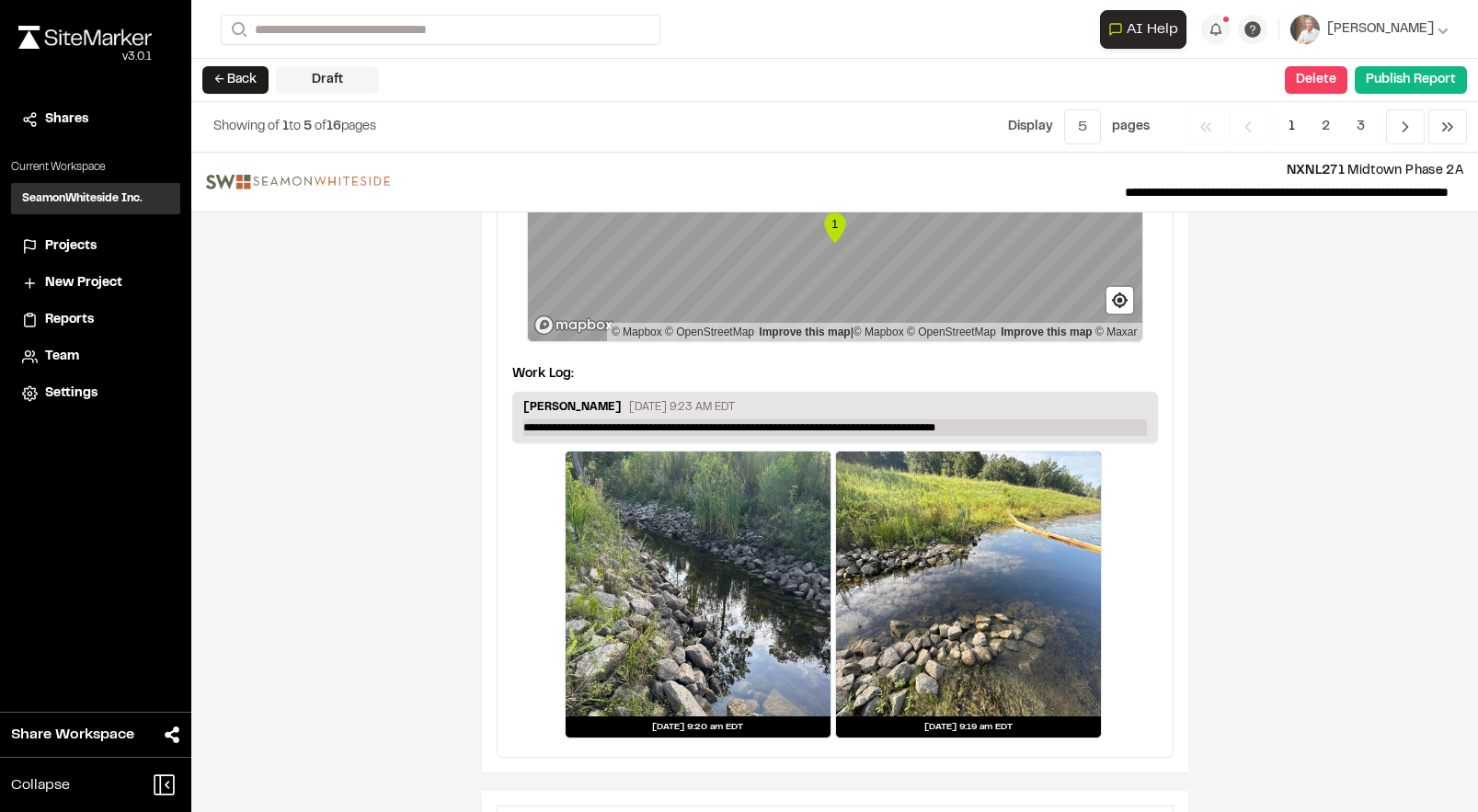 click on "**********" at bounding box center (835, 428) 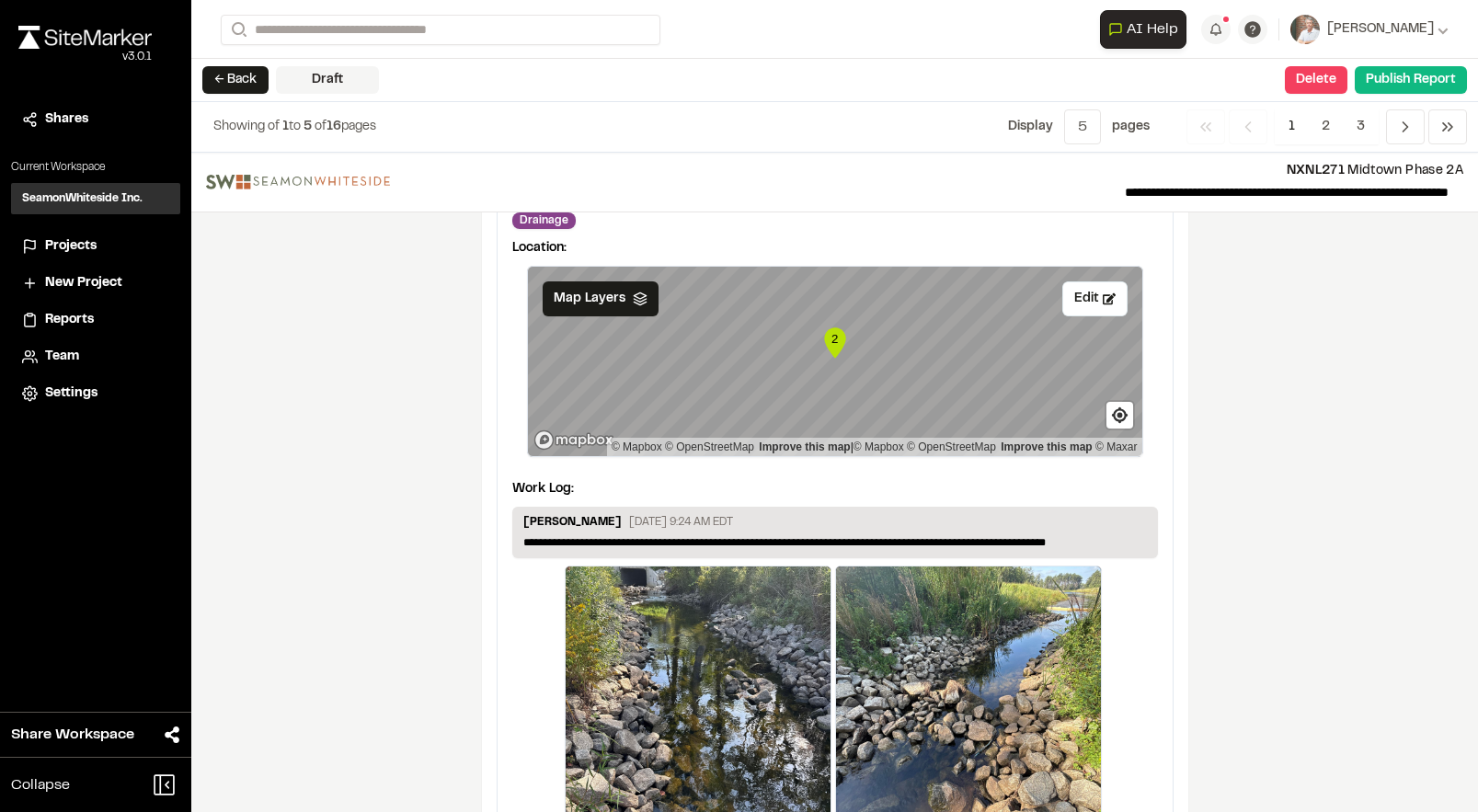 scroll, scrollTop: 3402, scrollLeft: 0, axis: vertical 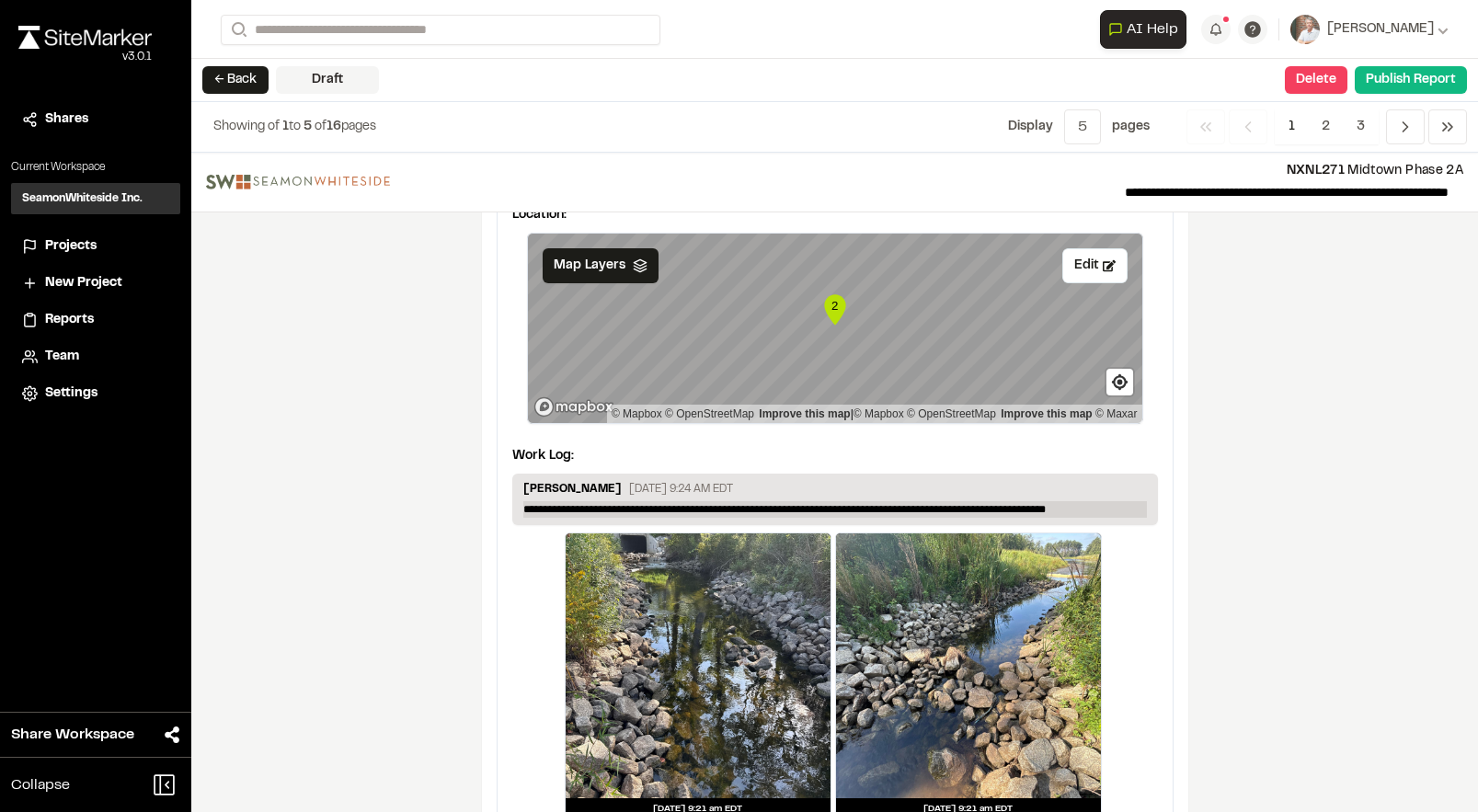 type 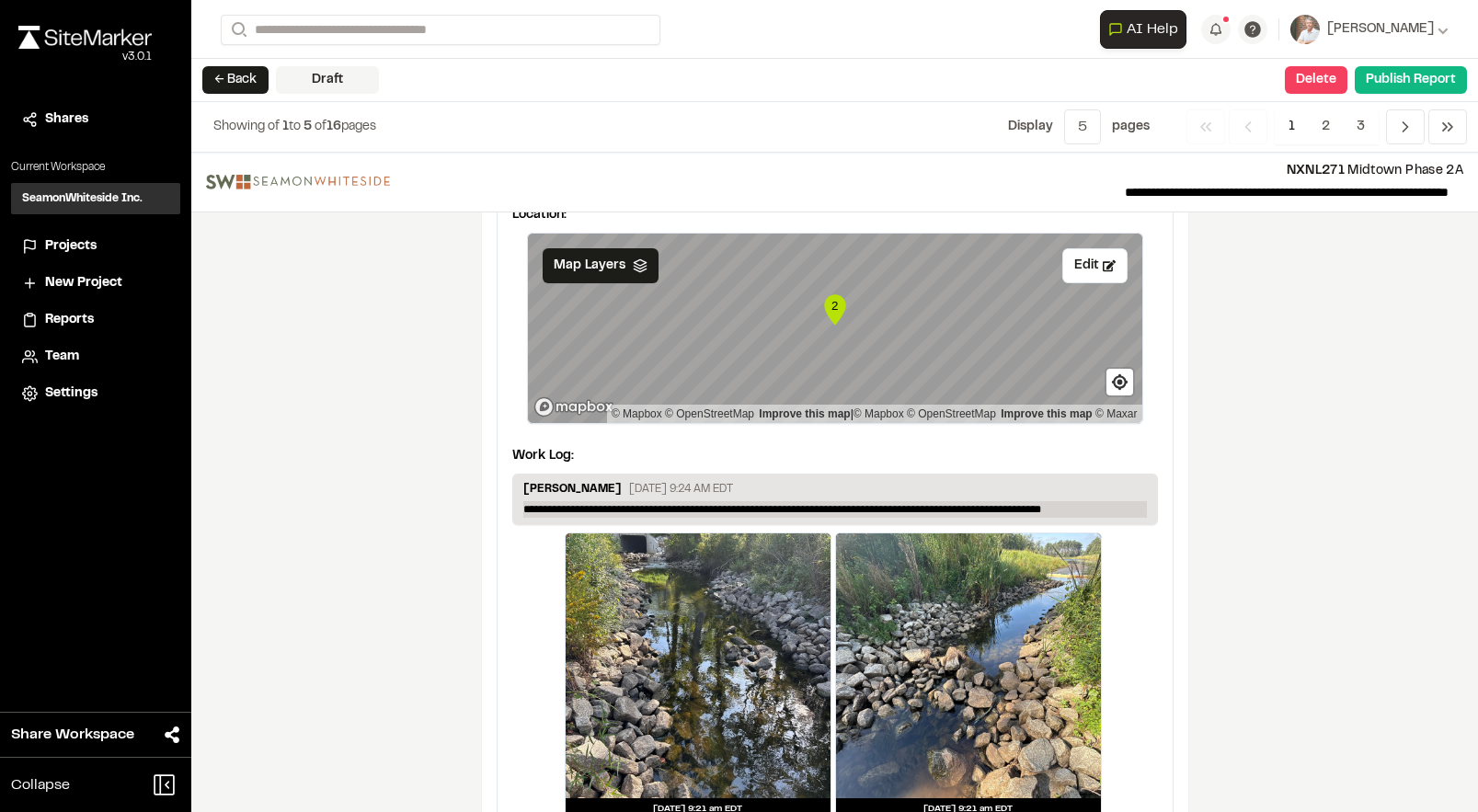 click on "**********" at bounding box center (835, 509) 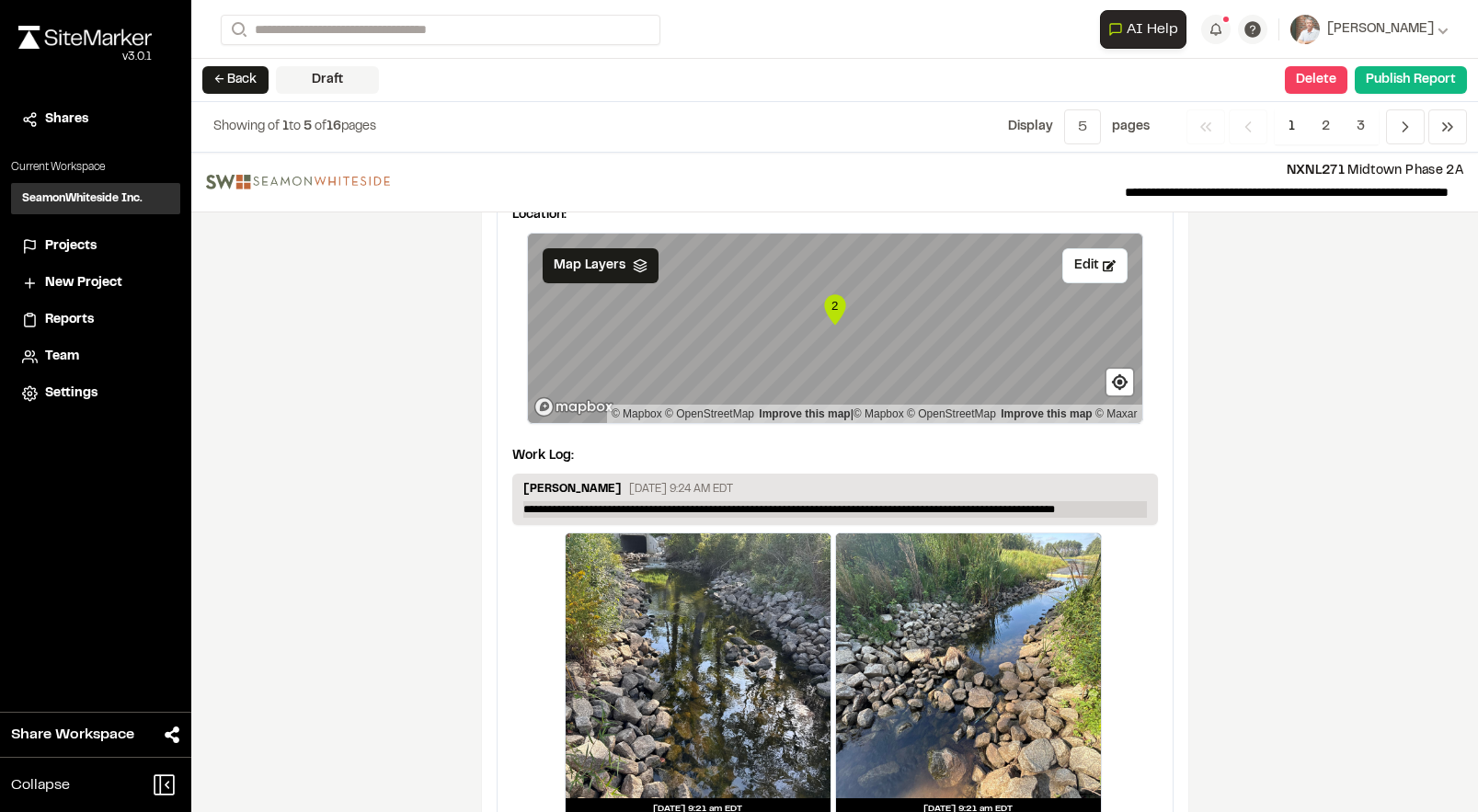 click on "**********" at bounding box center (835, 509) 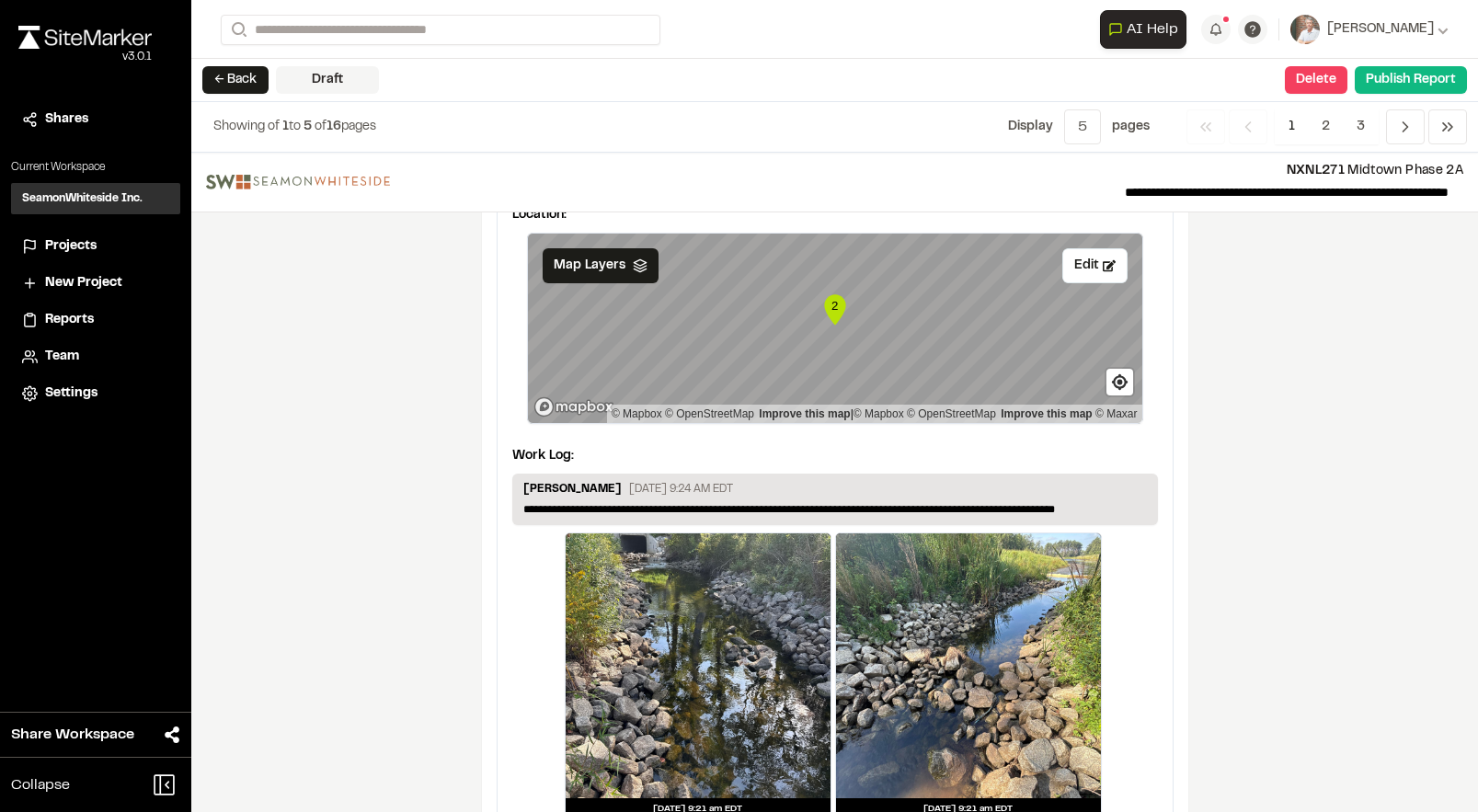 drag, startPoint x: 773, startPoint y: 509, endPoint x: 785, endPoint y: 519, distance: 15.6205 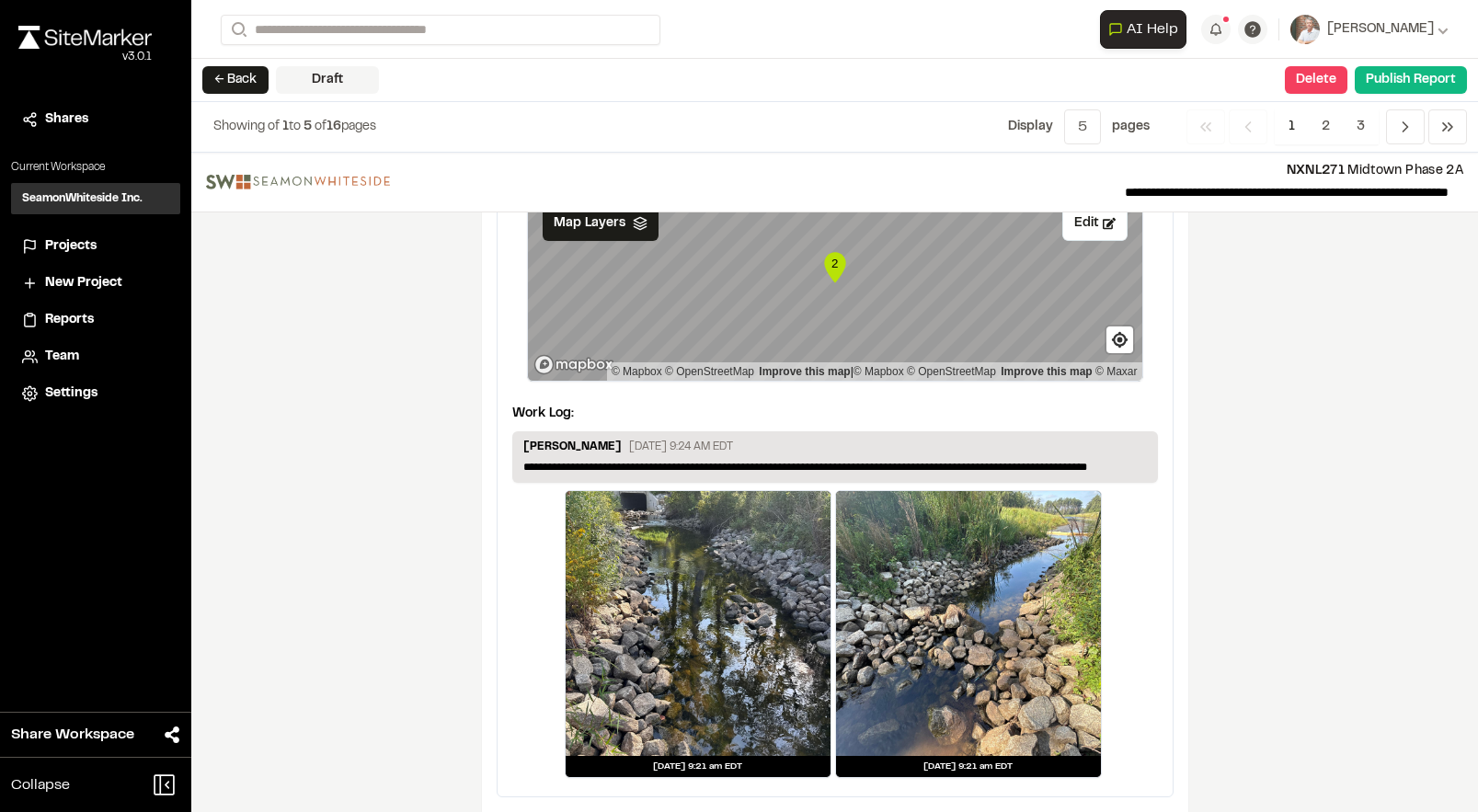 scroll, scrollTop: 3463, scrollLeft: 0, axis: vertical 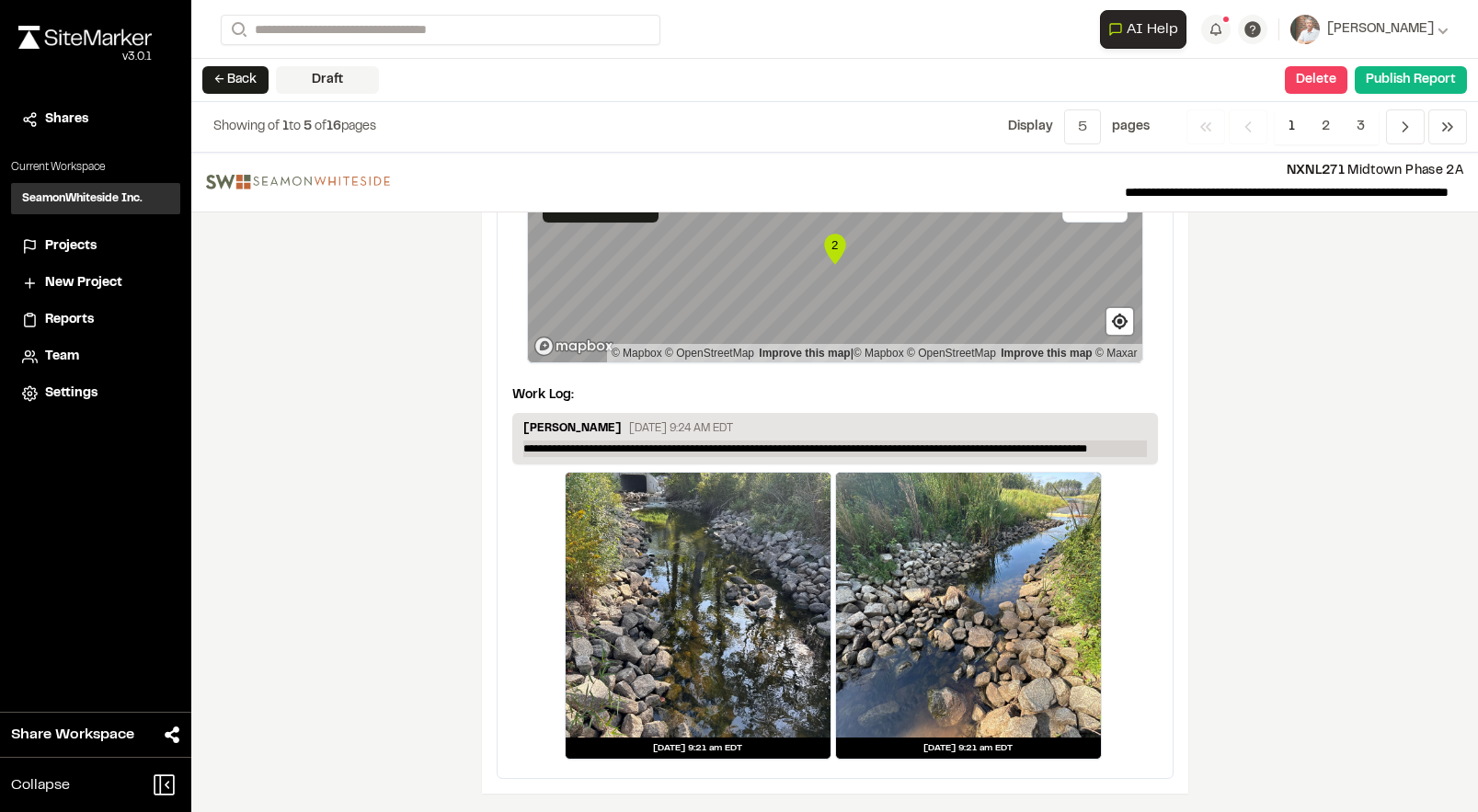 click on "**********" at bounding box center (835, 449) 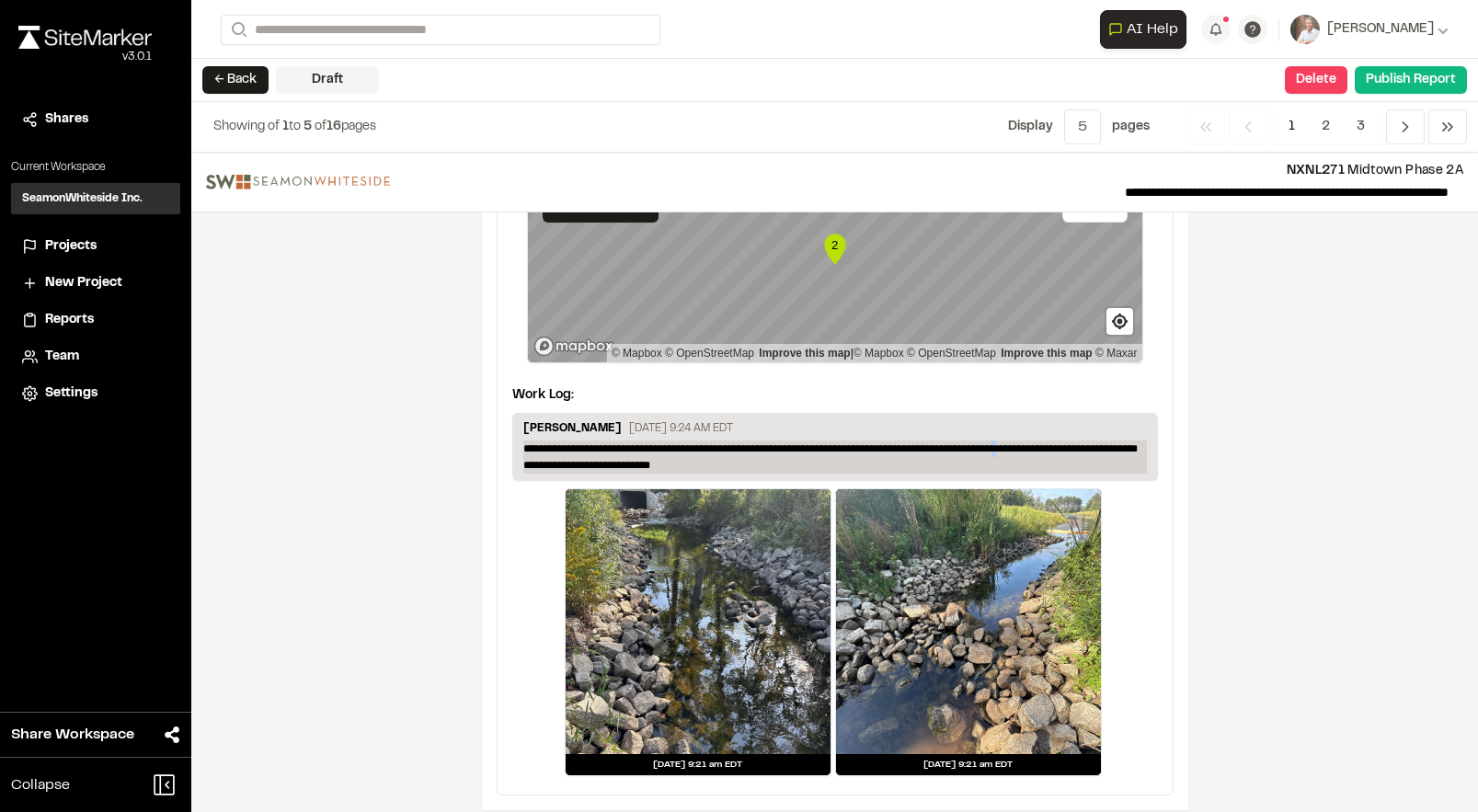 drag, startPoint x: 1020, startPoint y: 444, endPoint x: 1041, endPoint y: 465, distance: 29.698485 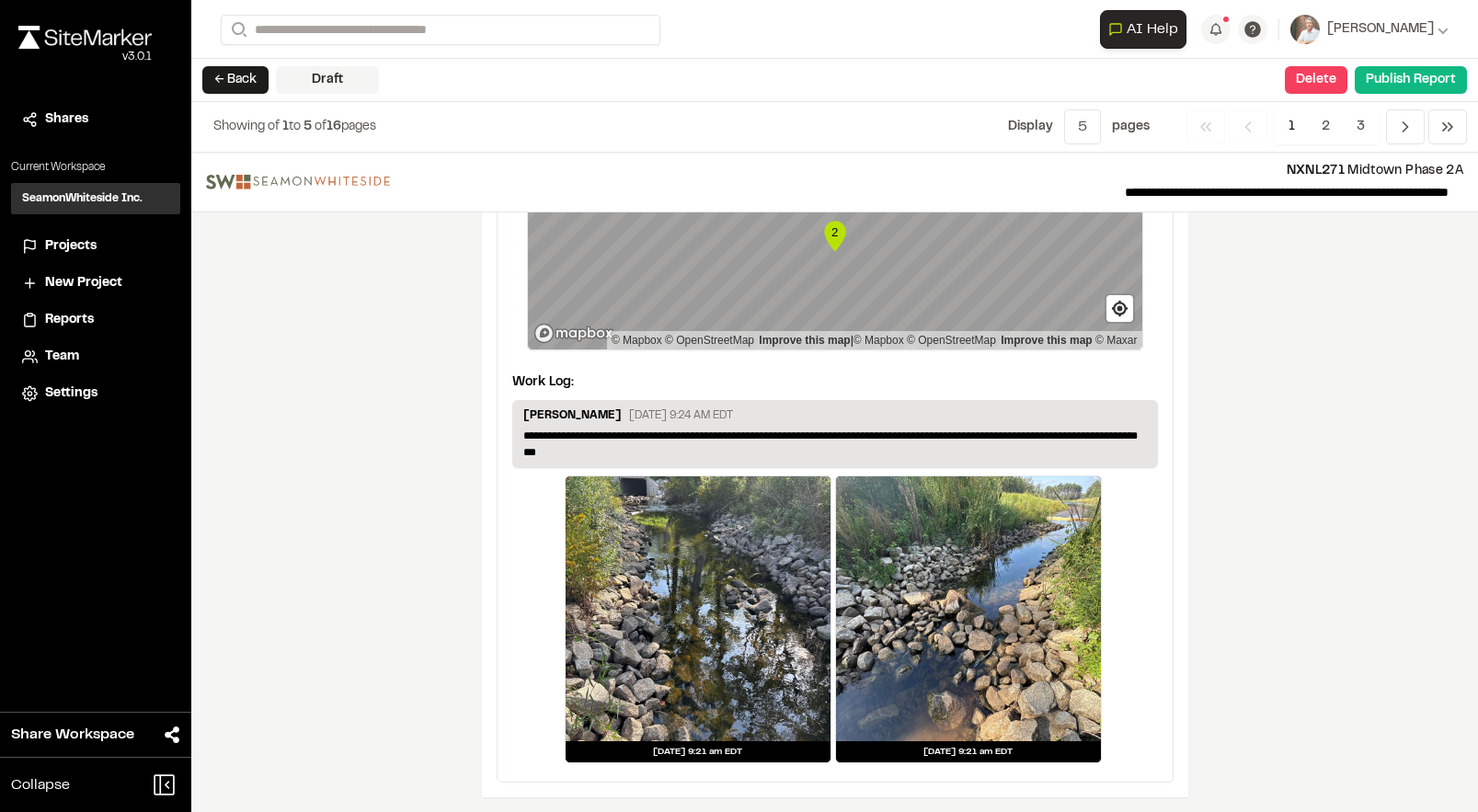 scroll, scrollTop: 3480, scrollLeft: 0, axis: vertical 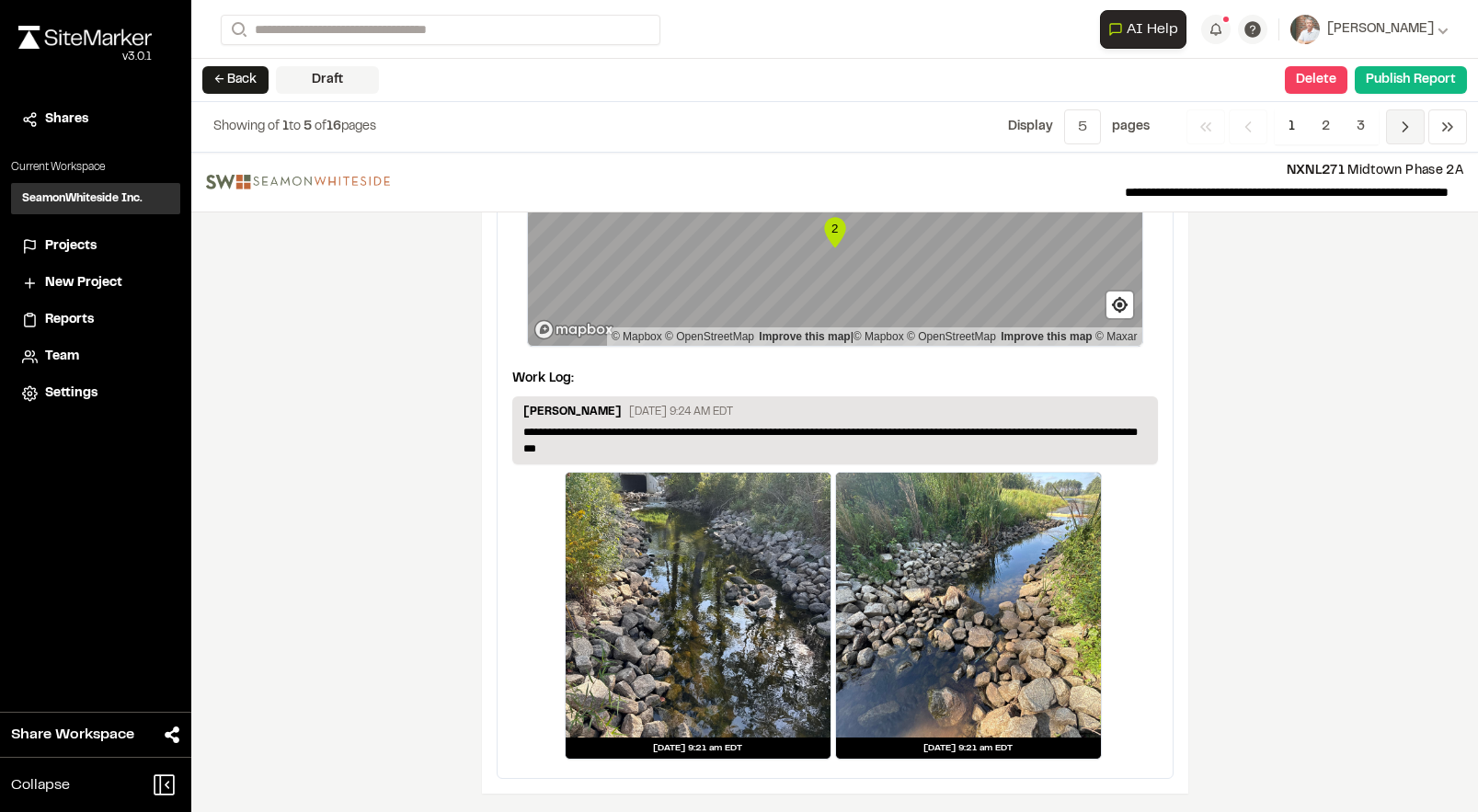 click 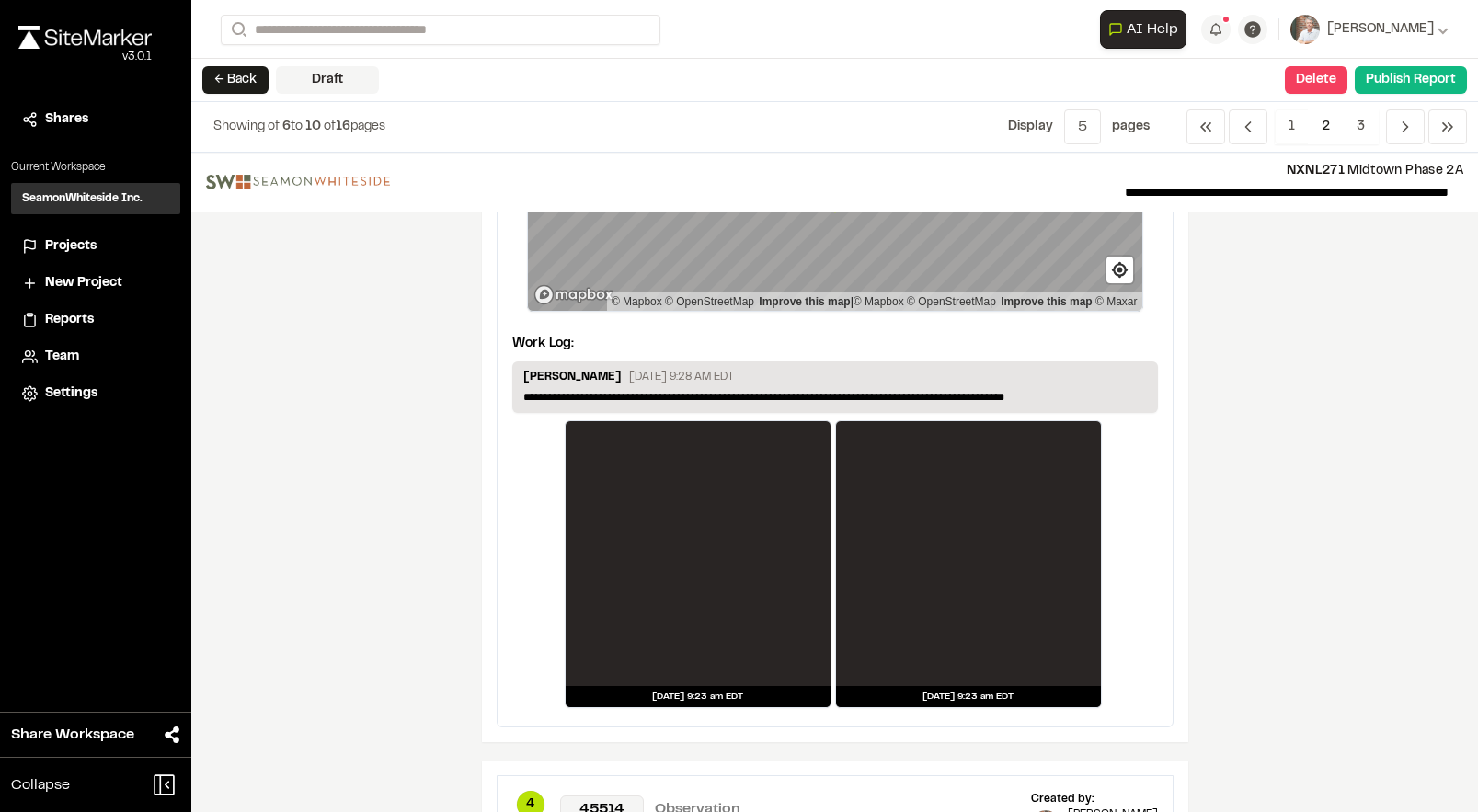scroll, scrollTop: 276, scrollLeft: 0, axis: vertical 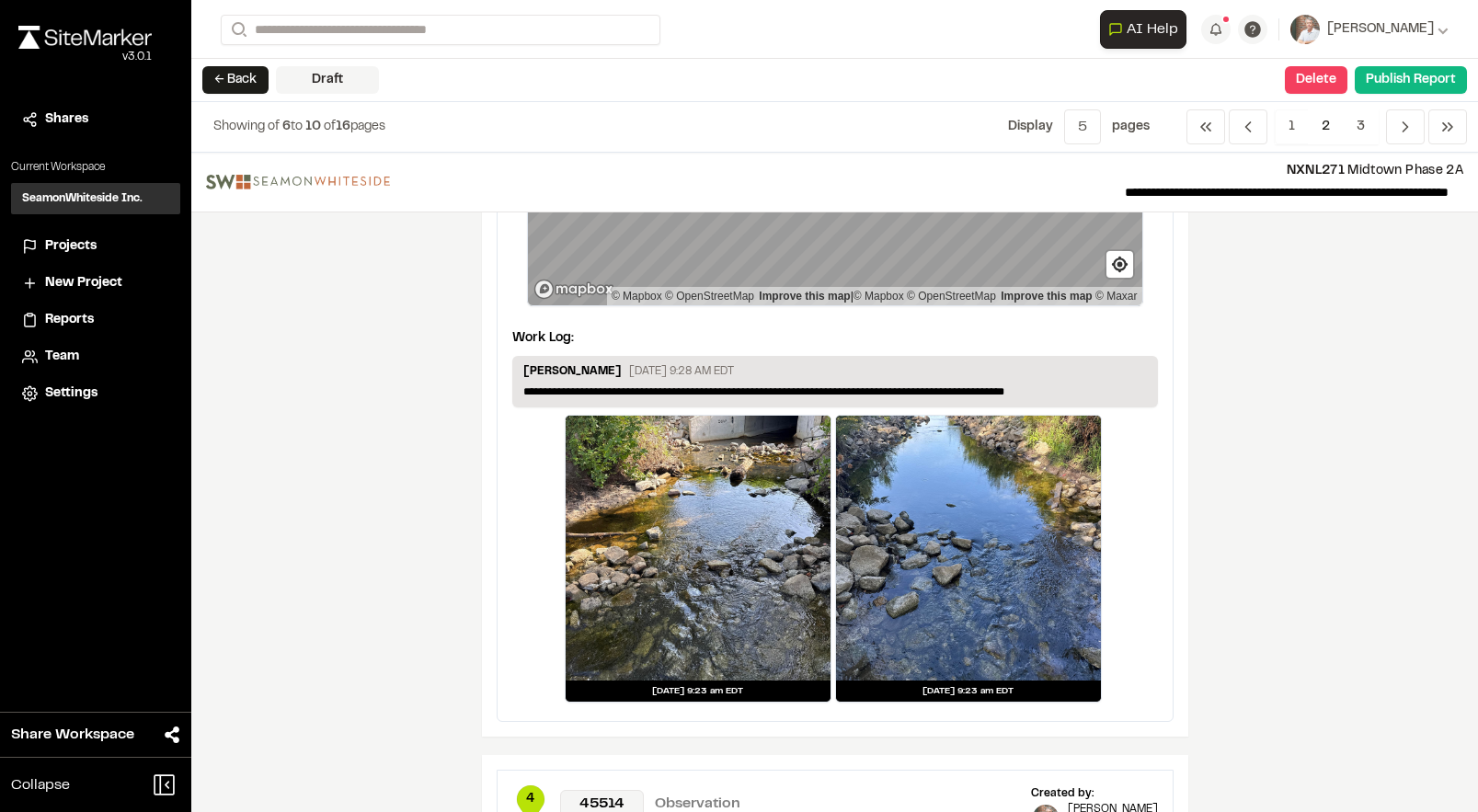 drag, startPoint x: 541, startPoint y: 393, endPoint x: 596, endPoint y: 415, distance: 59.23681 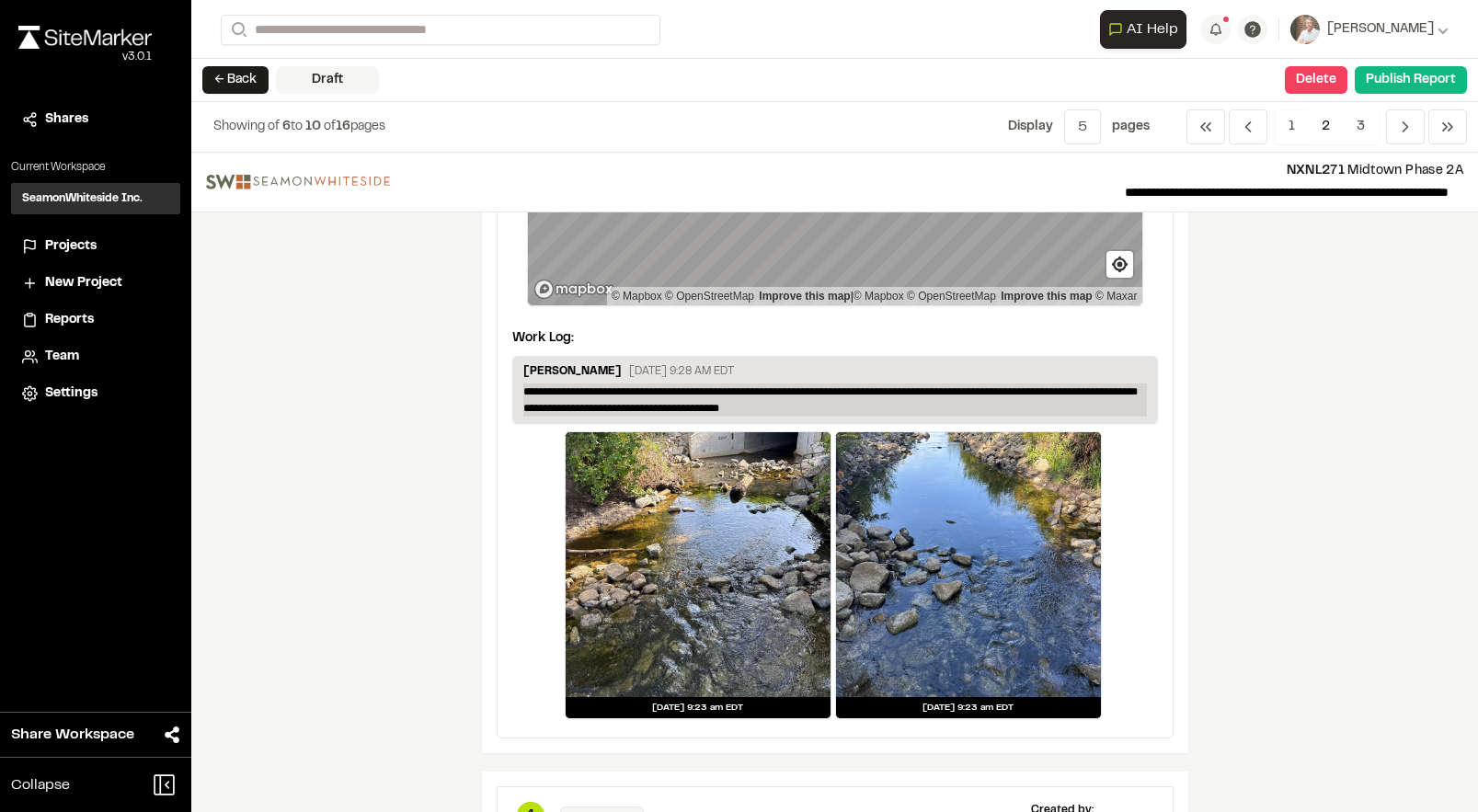 drag, startPoint x: 815, startPoint y: 403, endPoint x: 832, endPoint y: 406, distance: 17.262677 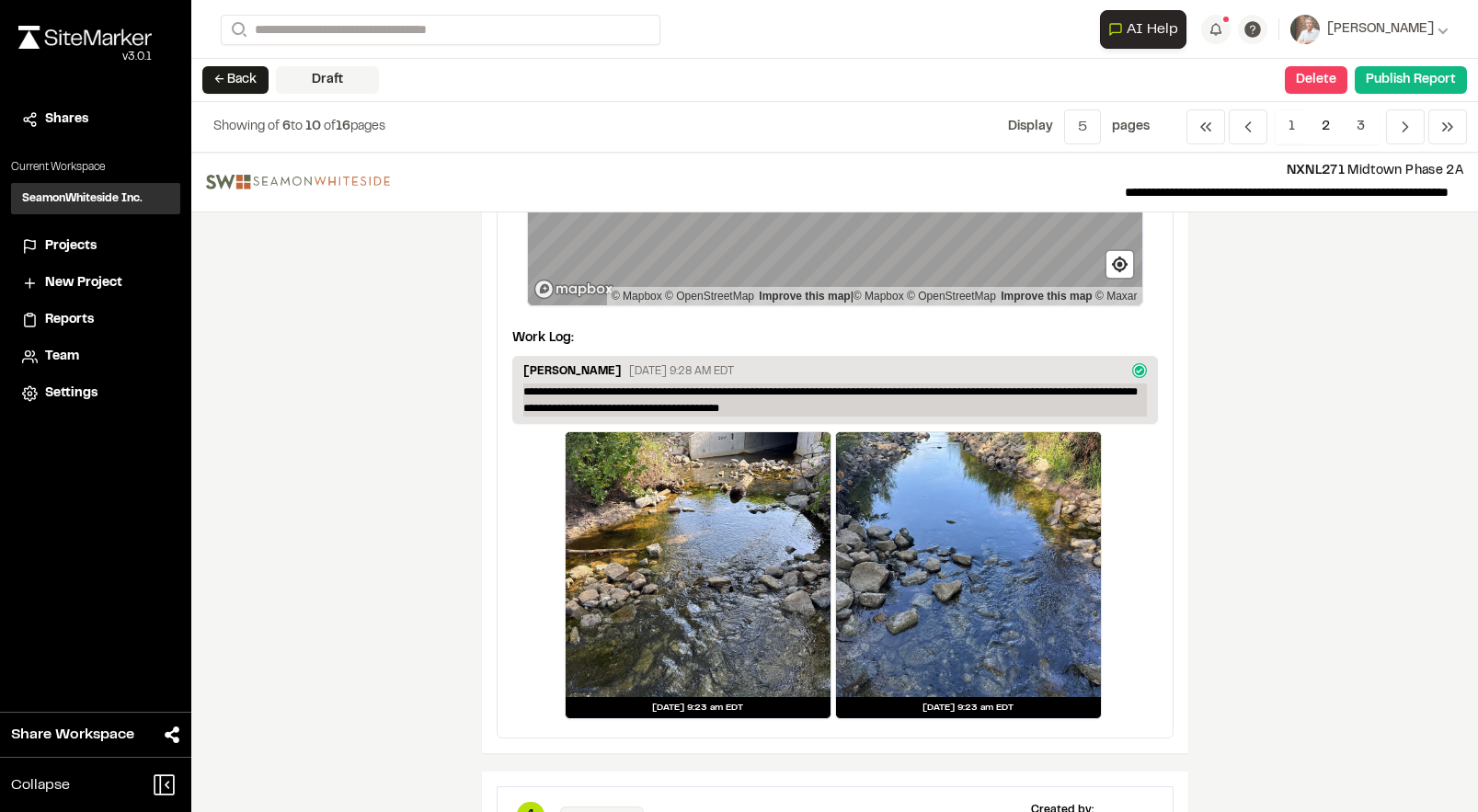 click on "**********" at bounding box center (835, 400) 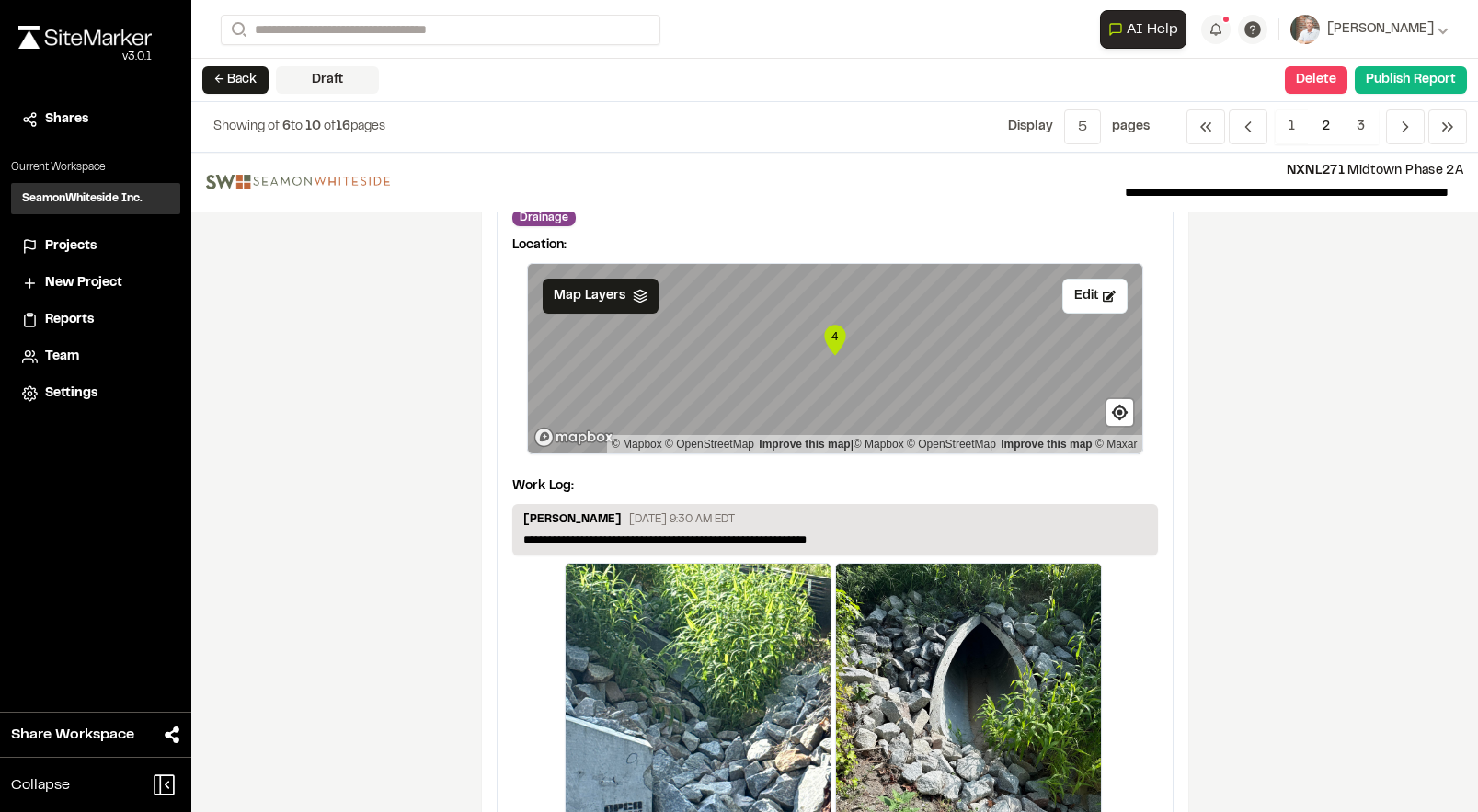 scroll, scrollTop: 1012, scrollLeft: 0, axis: vertical 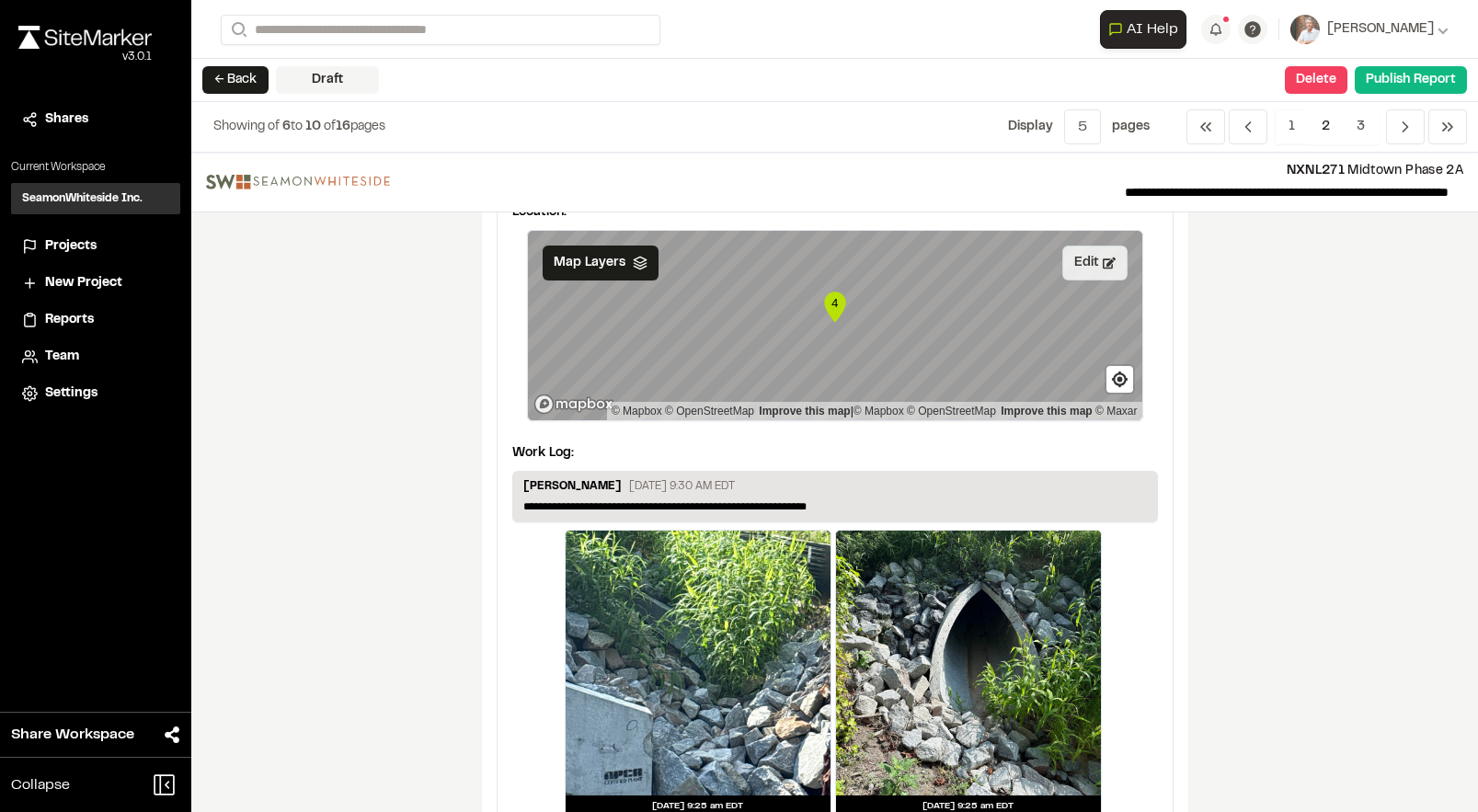 click on "Edit" at bounding box center [1094, 263] 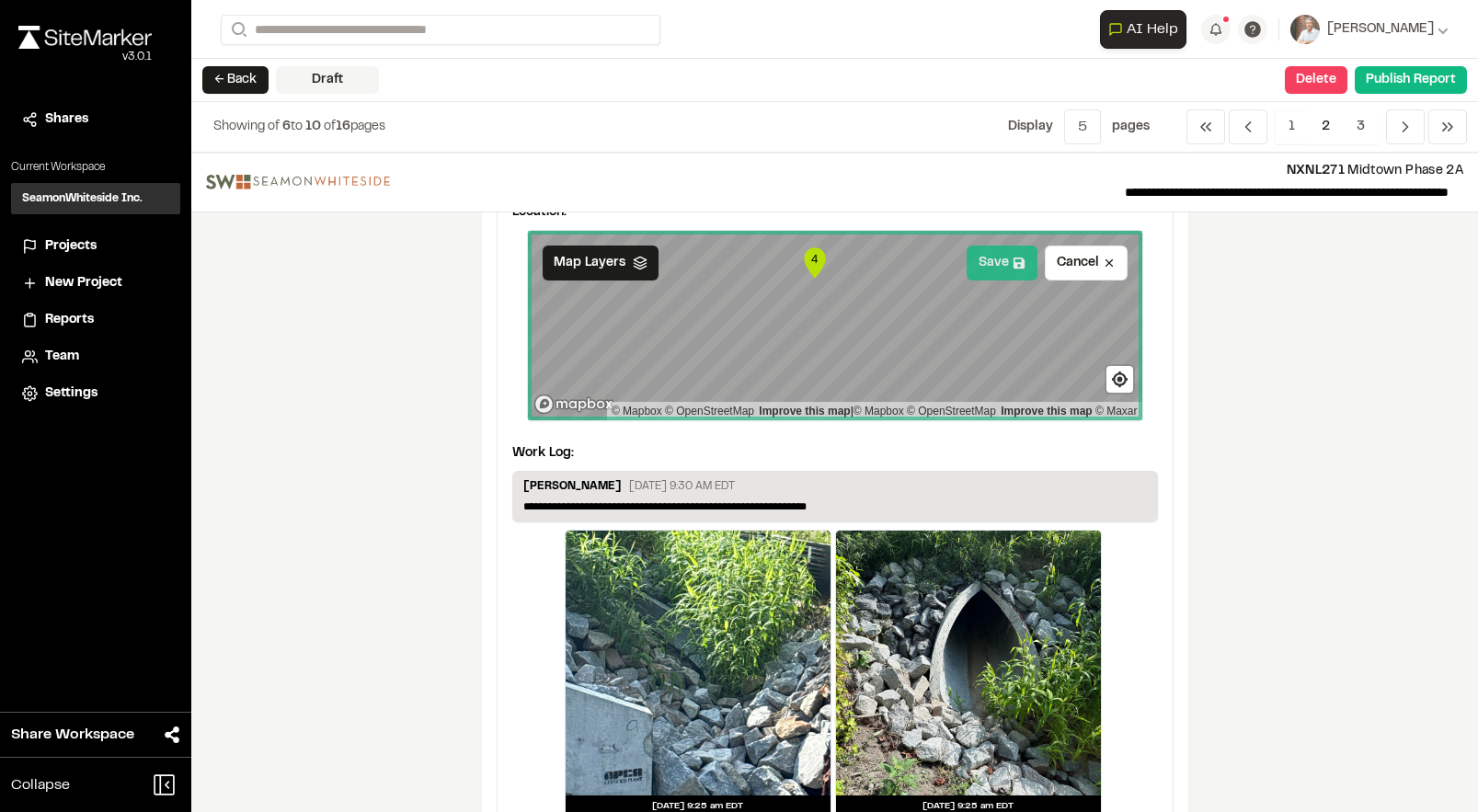 click on "Save" at bounding box center [1002, 263] 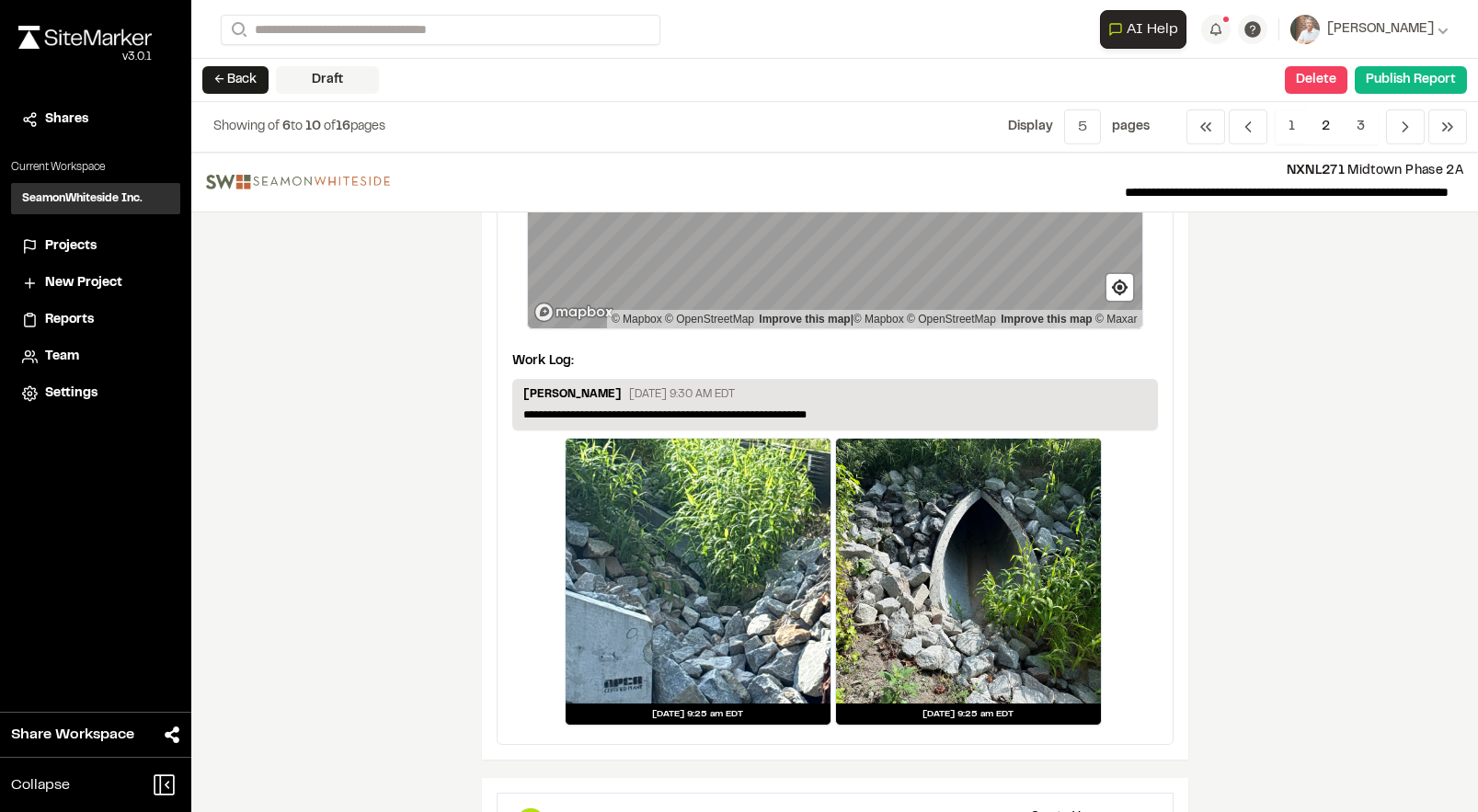 scroll, scrollTop: 1195, scrollLeft: 0, axis: vertical 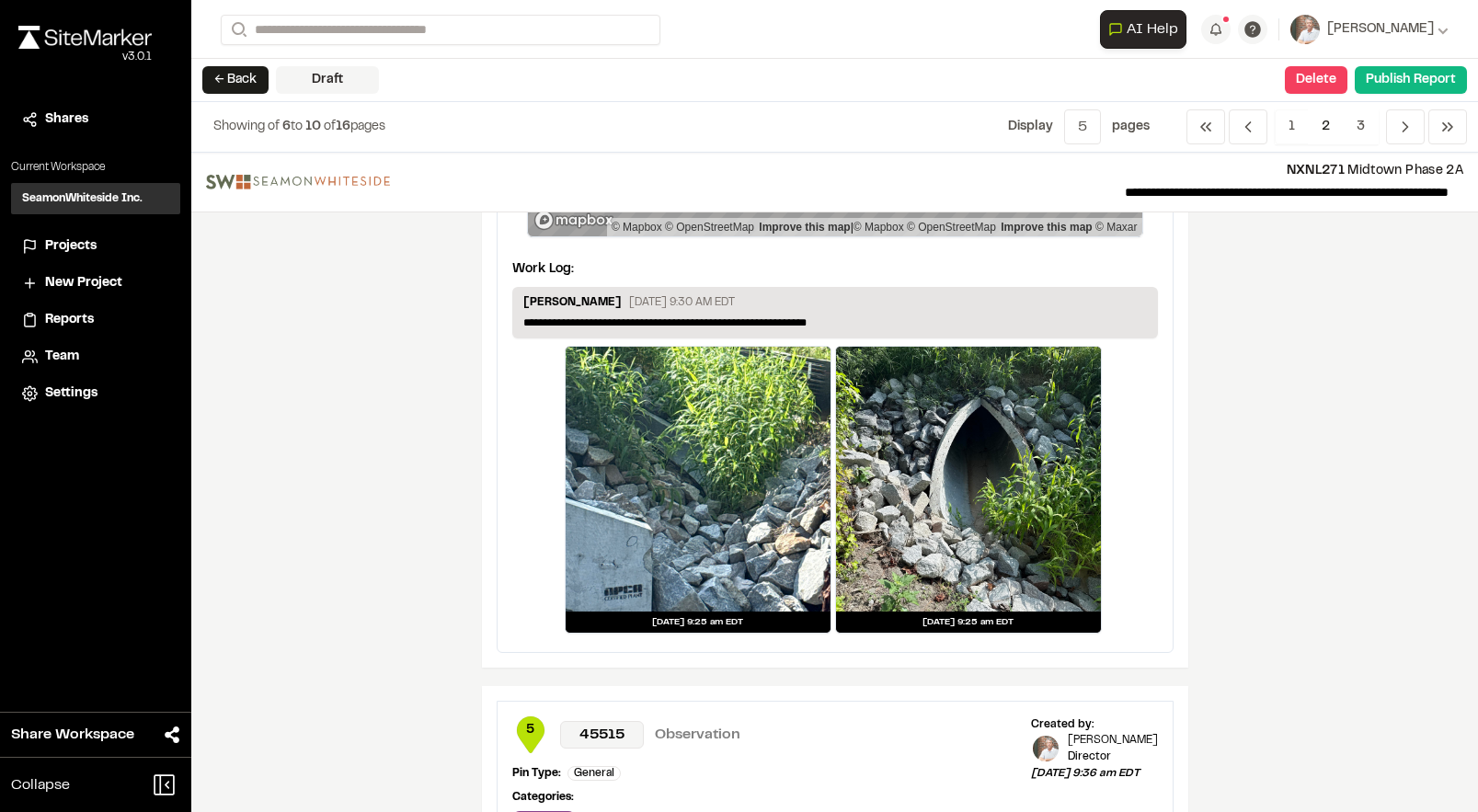 click on "**********" at bounding box center [835, 313] 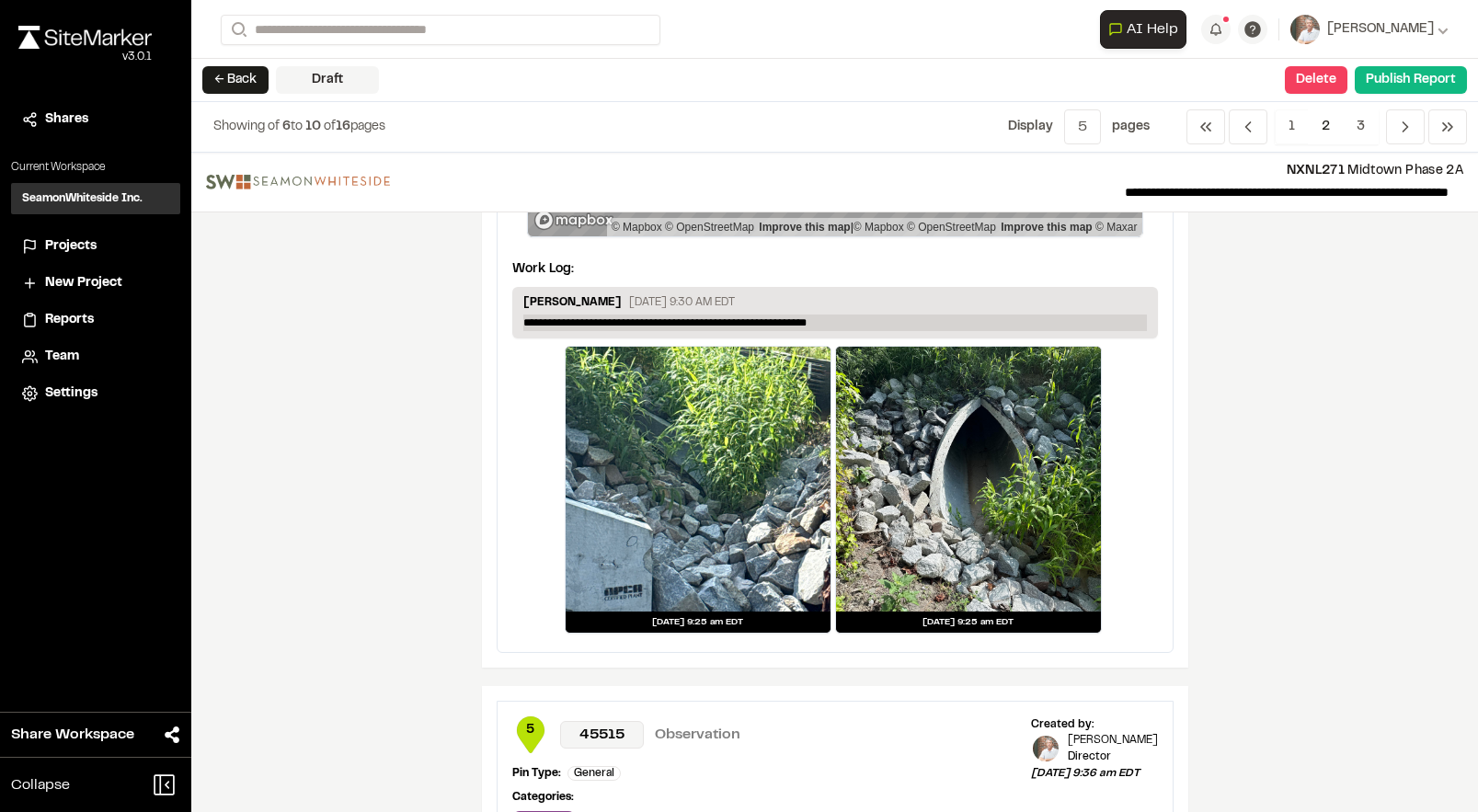 click on "**********" at bounding box center (835, 323) 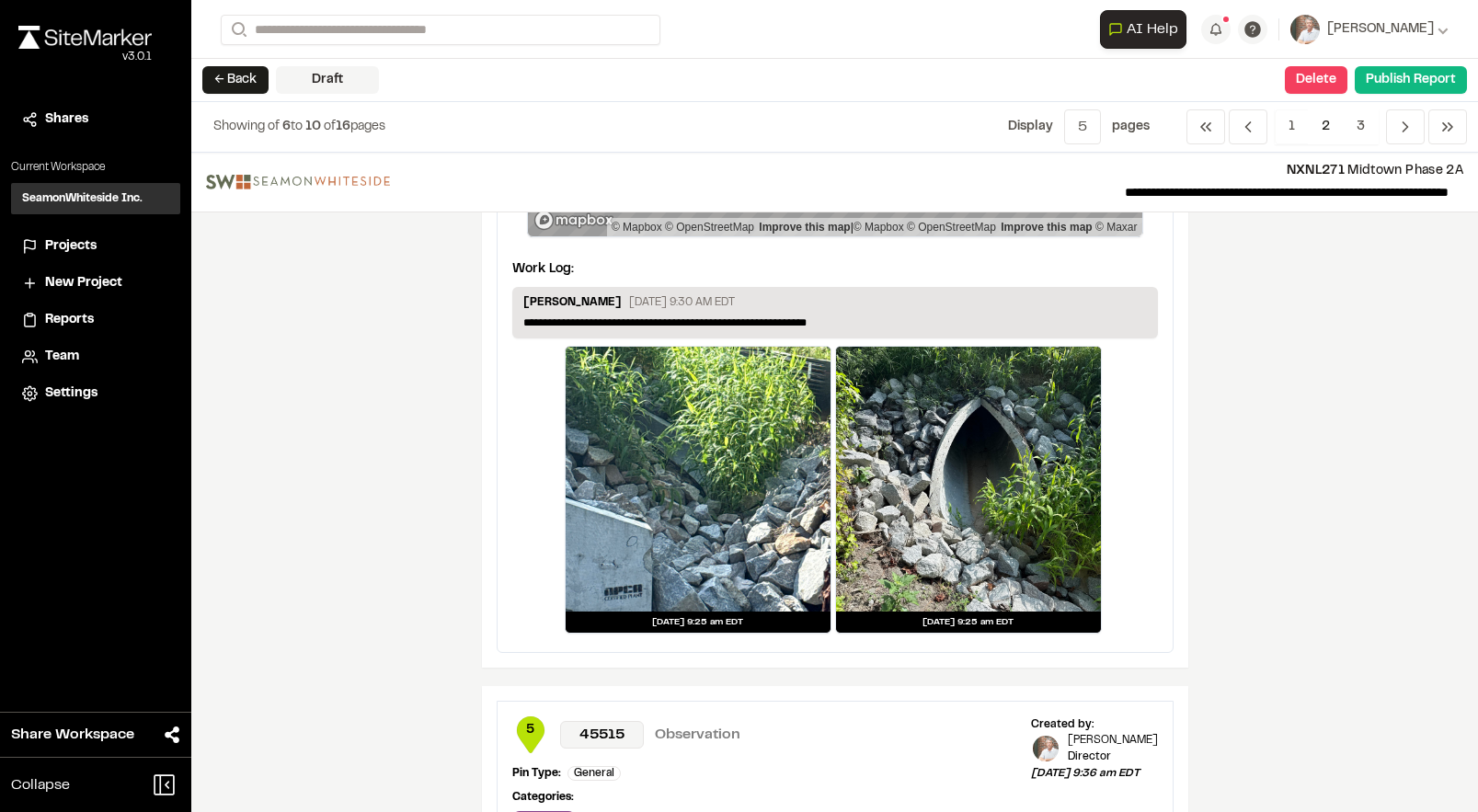 type 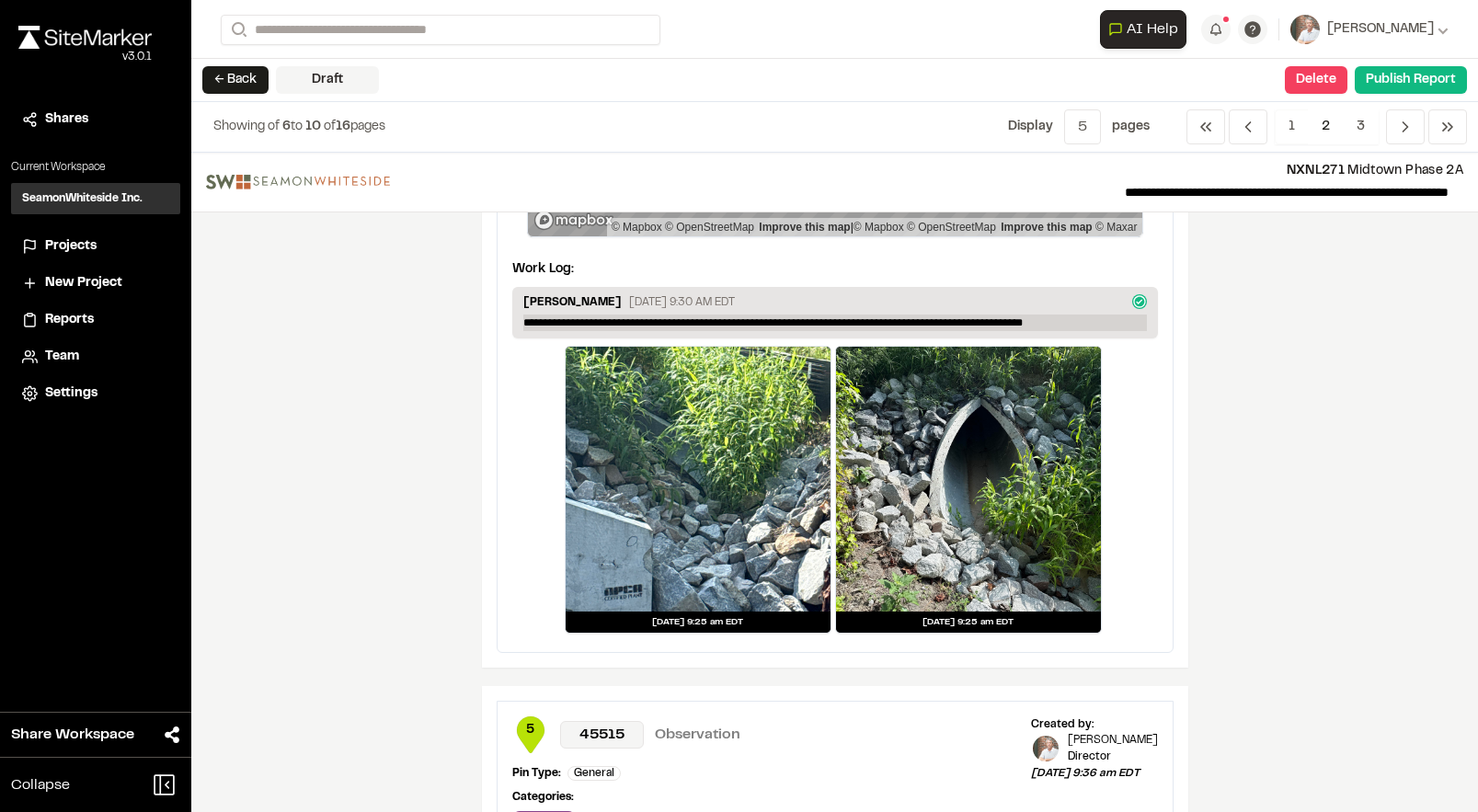 click on "**********" at bounding box center (835, 323) 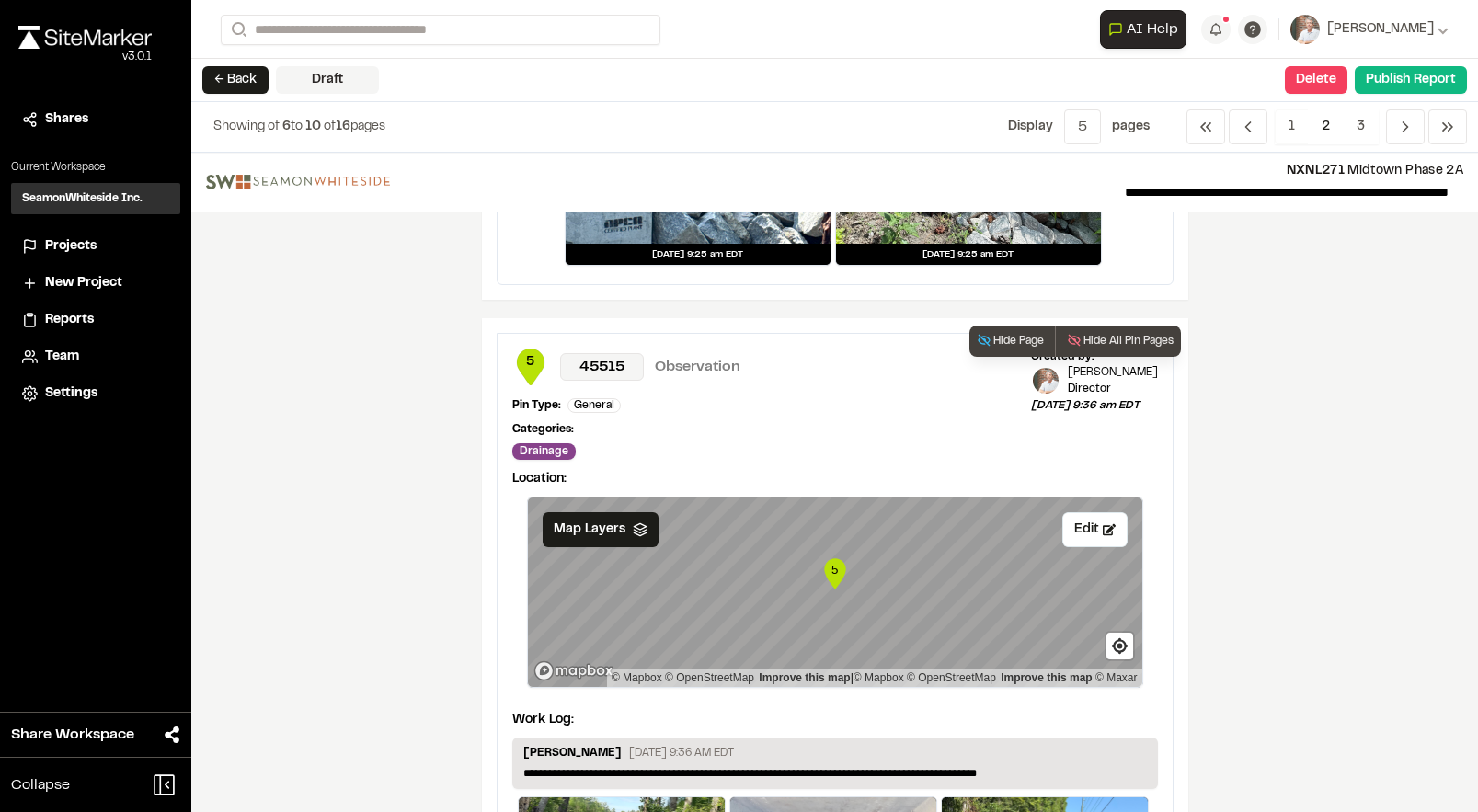 scroll, scrollTop: 1747, scrollLeft: 0, axis: vertical 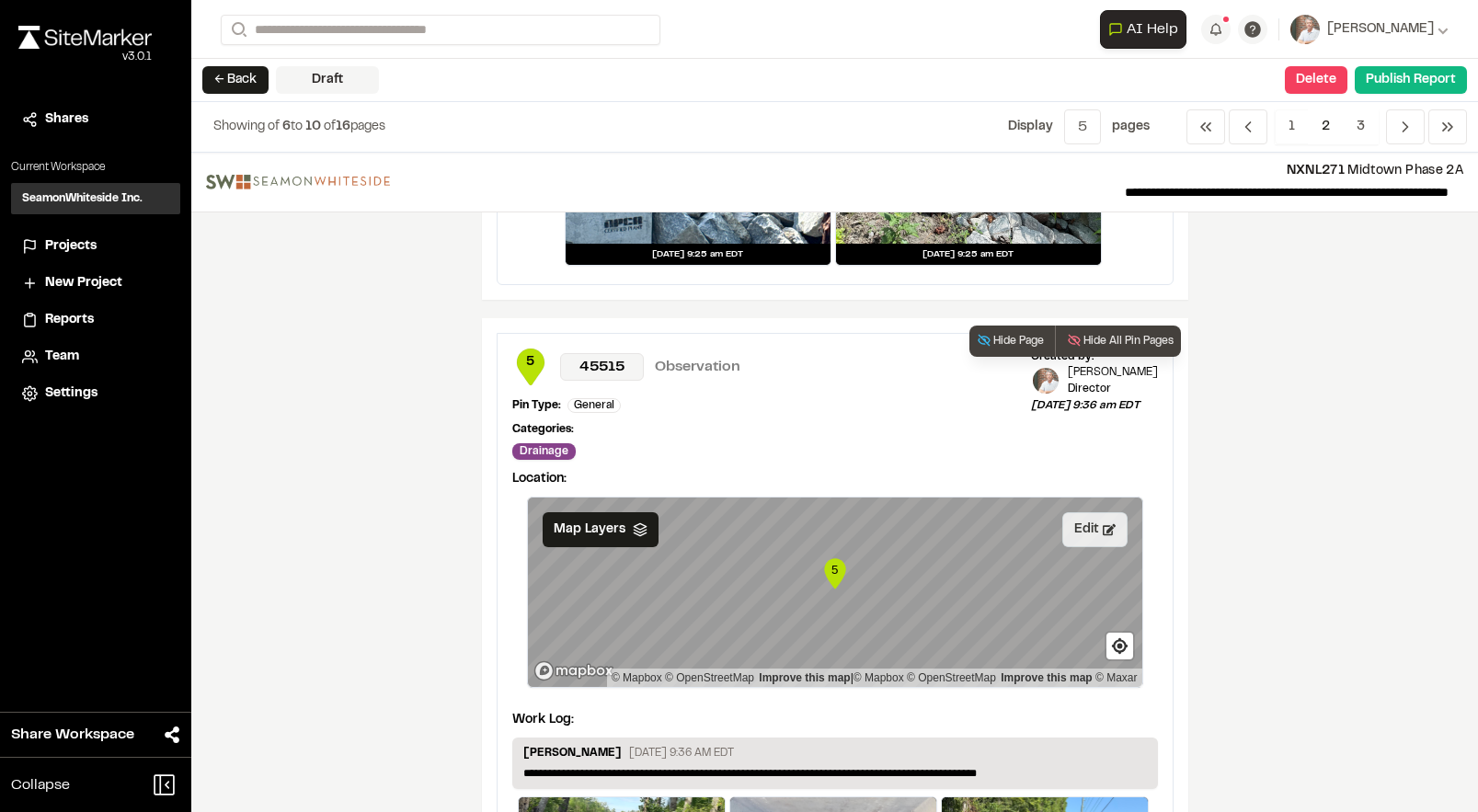 click on "Edit" at bounding box center (1094, 530) 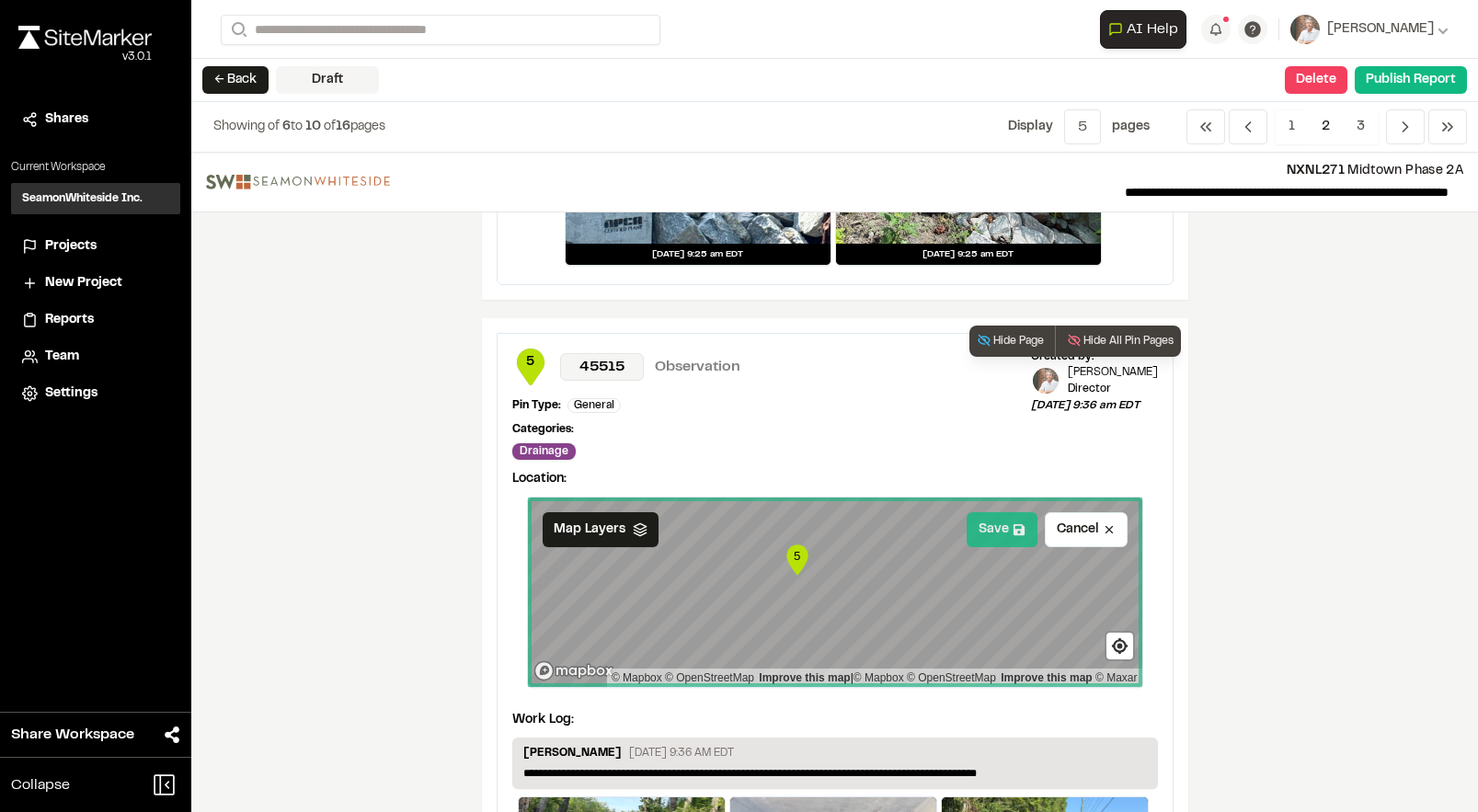 click on "Save" at bounding box center [1002, 530] 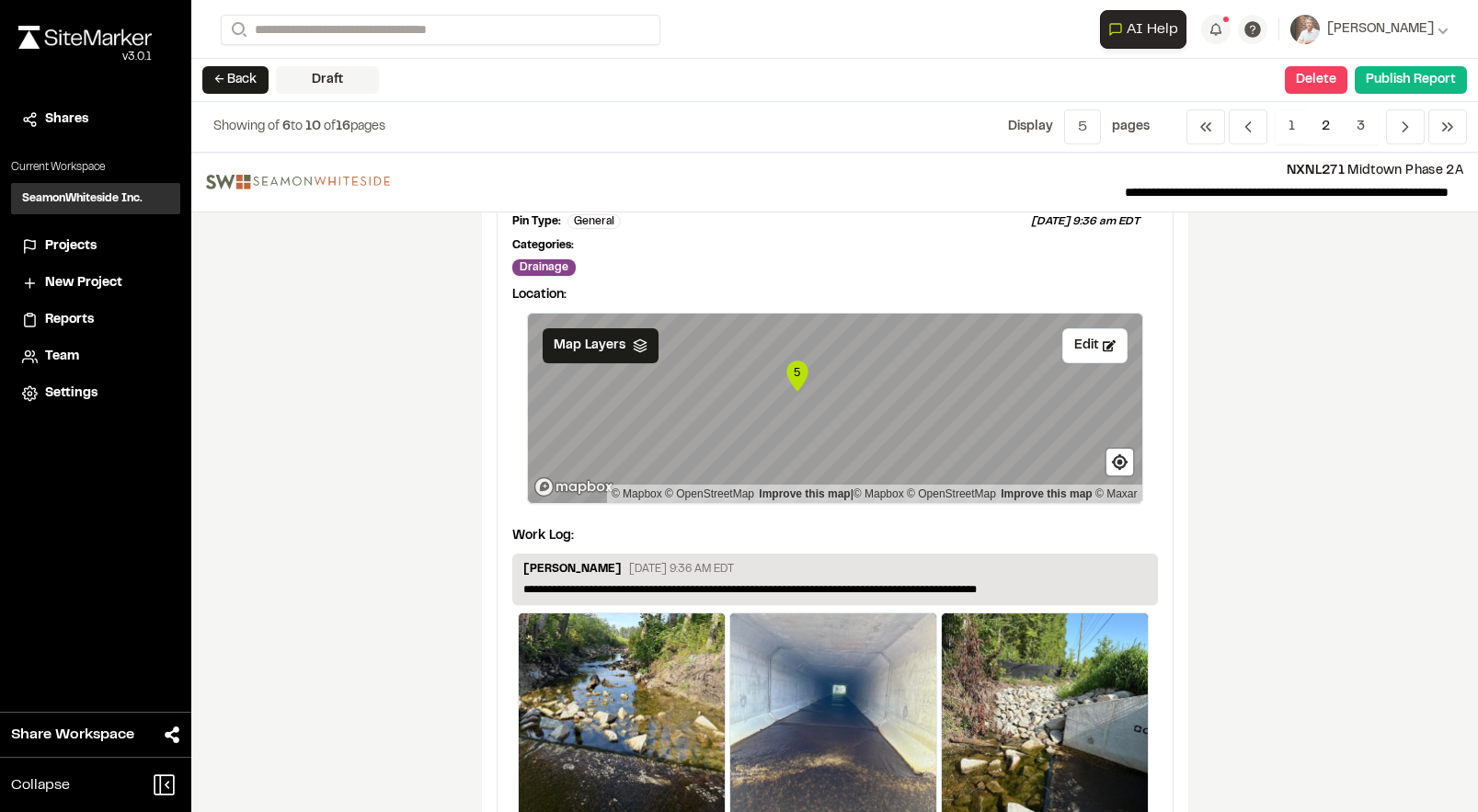 scroll, scrollTop: 1931, scrollLeft: 0, axis: vertical 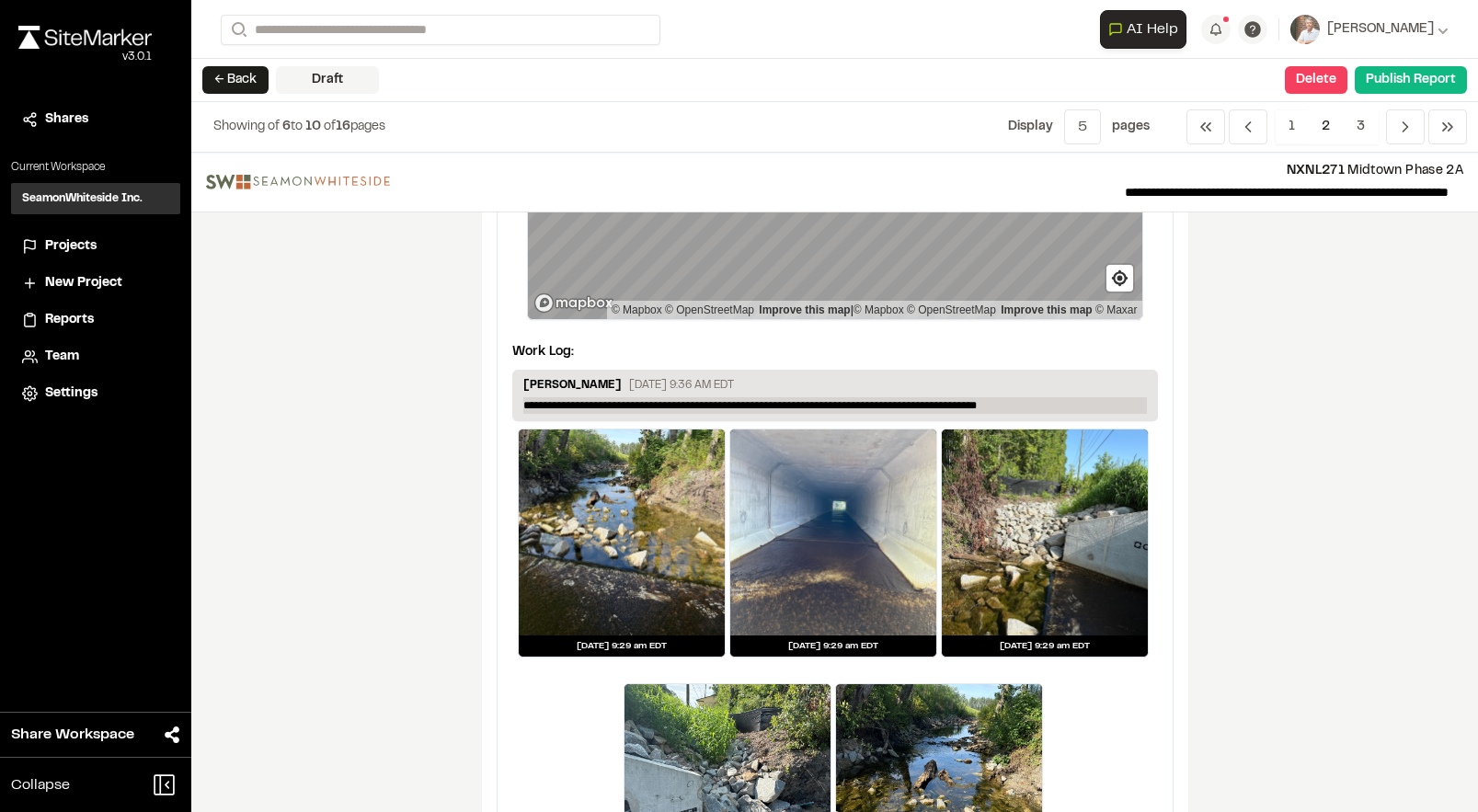 click on "**********" at bounding box center [835, 406] 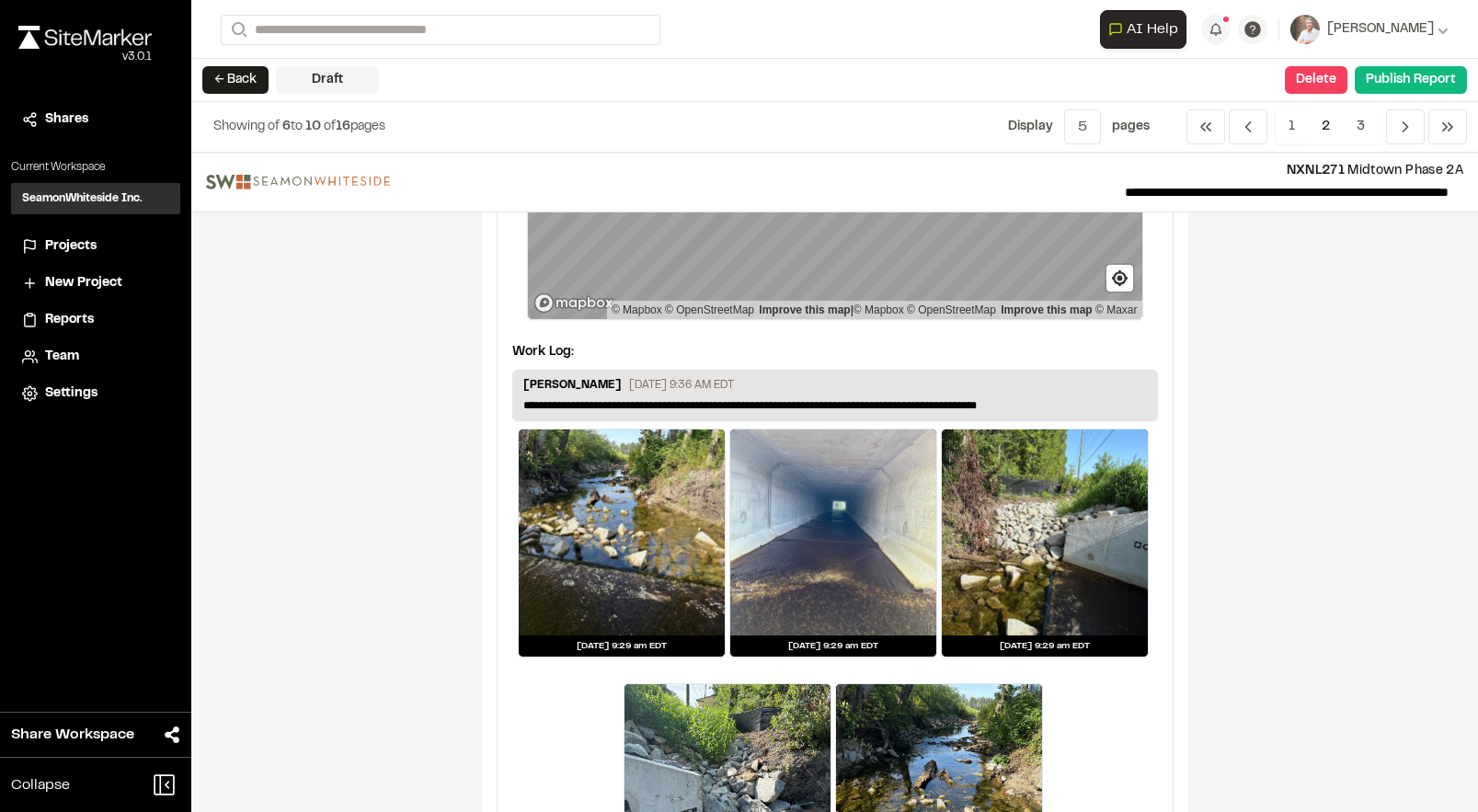 type 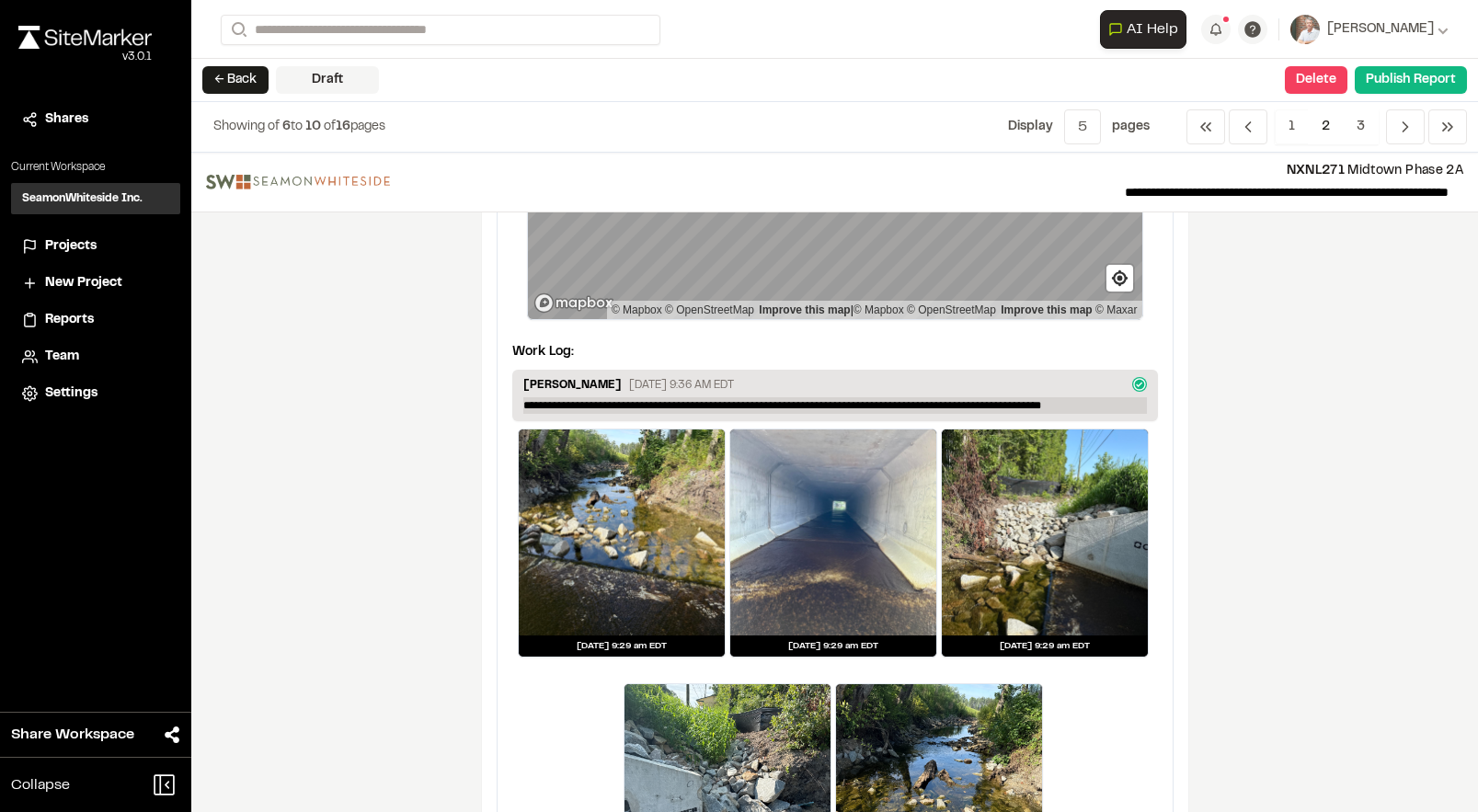 drag, startPoint x: 1094, startPoint y: 406, endPoint x: 1105, endPoint y: 412, distance: 12.529964 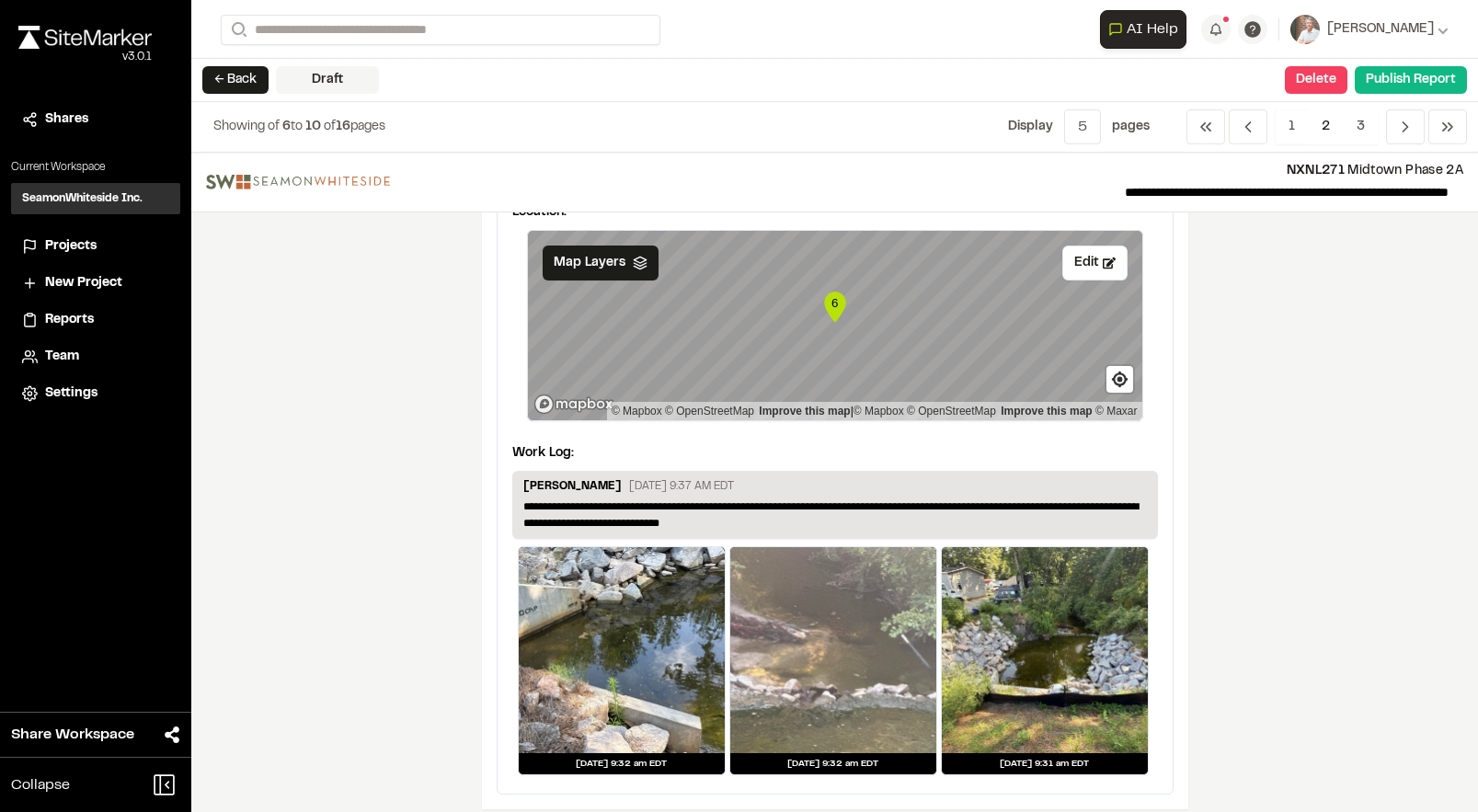 scroll, scrollTop: 2943, scrollLeft: 0, axis: vertical 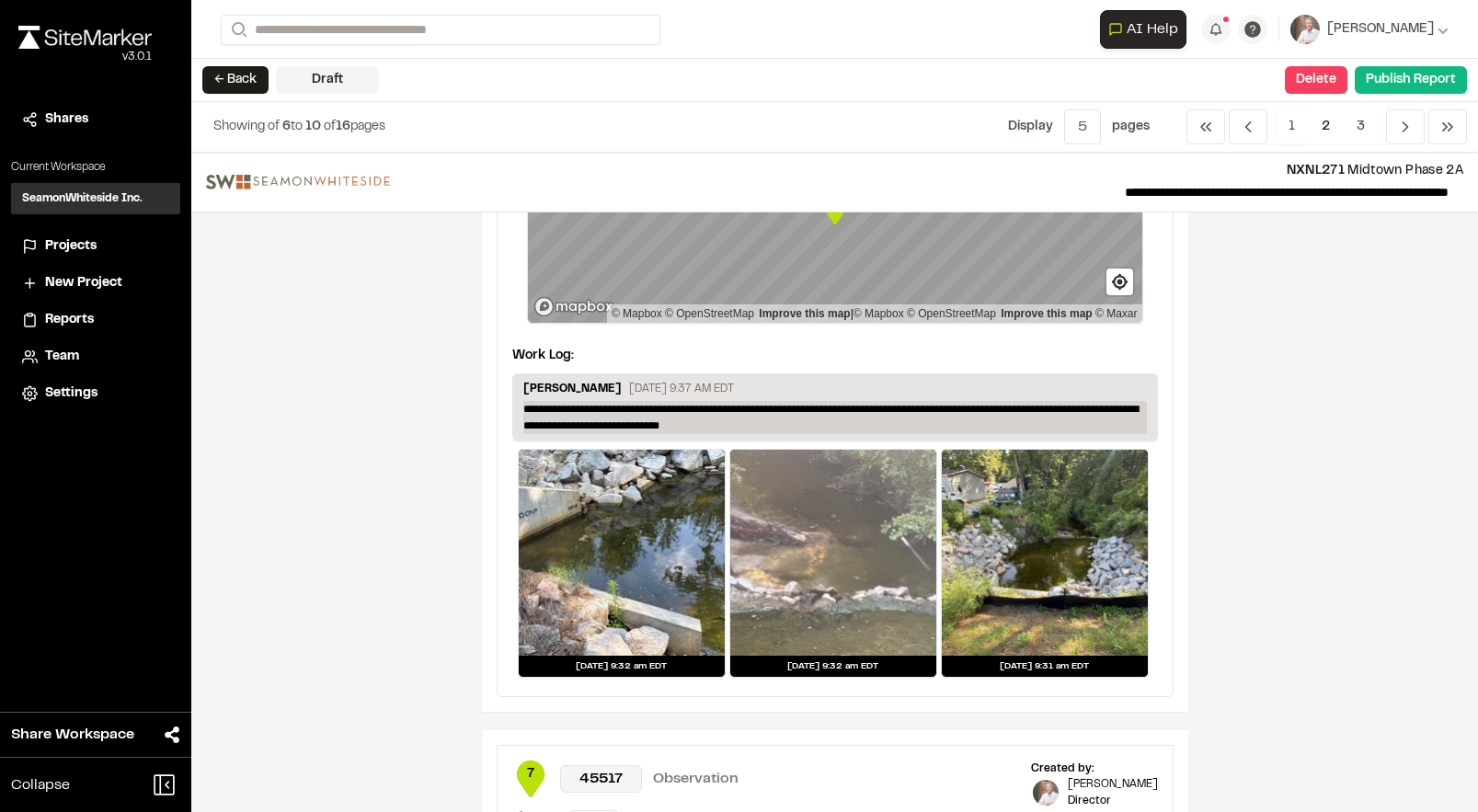 click on "**********" at bounding box center (835, 417) 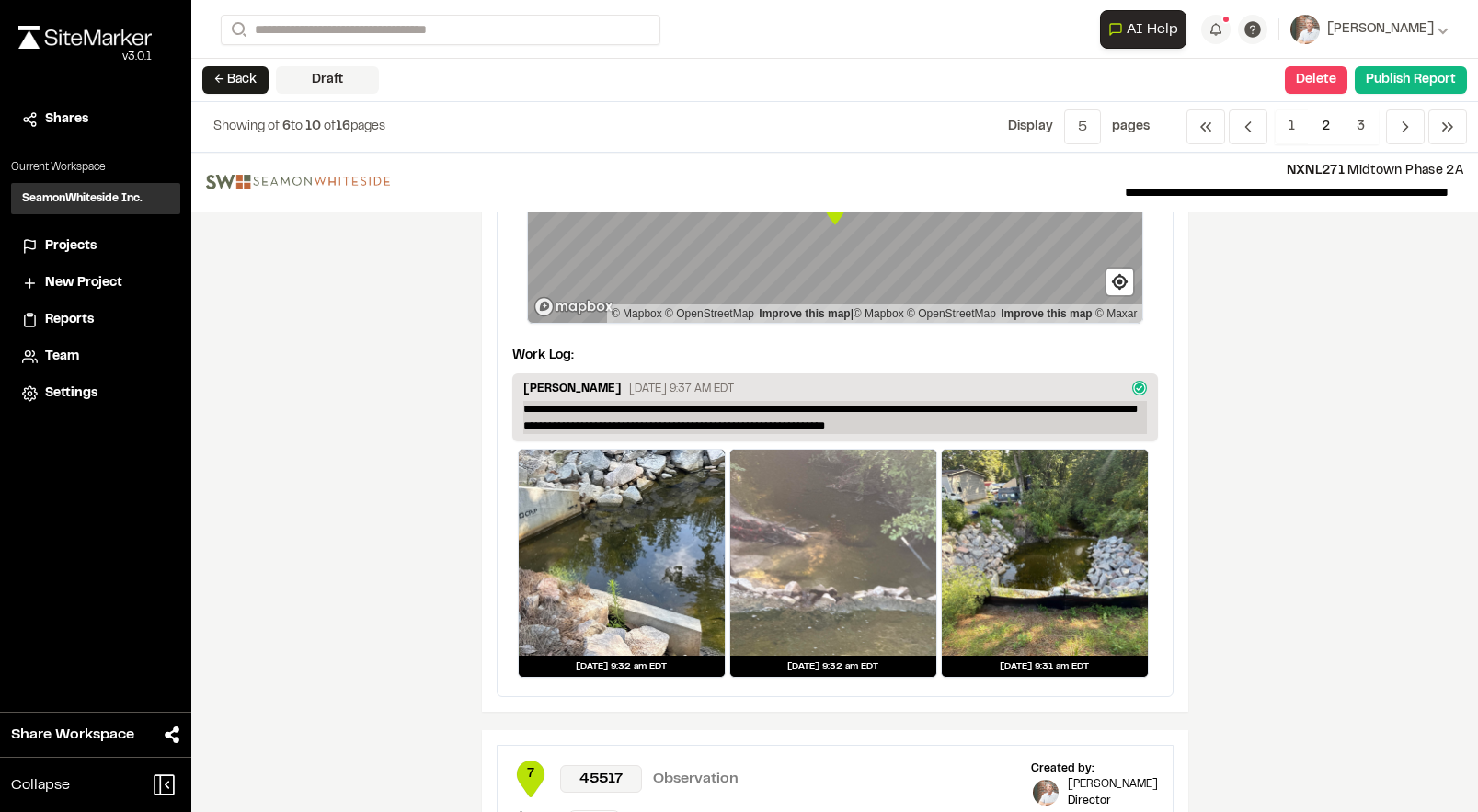 click on "**********" at bounding box center [835, 417] 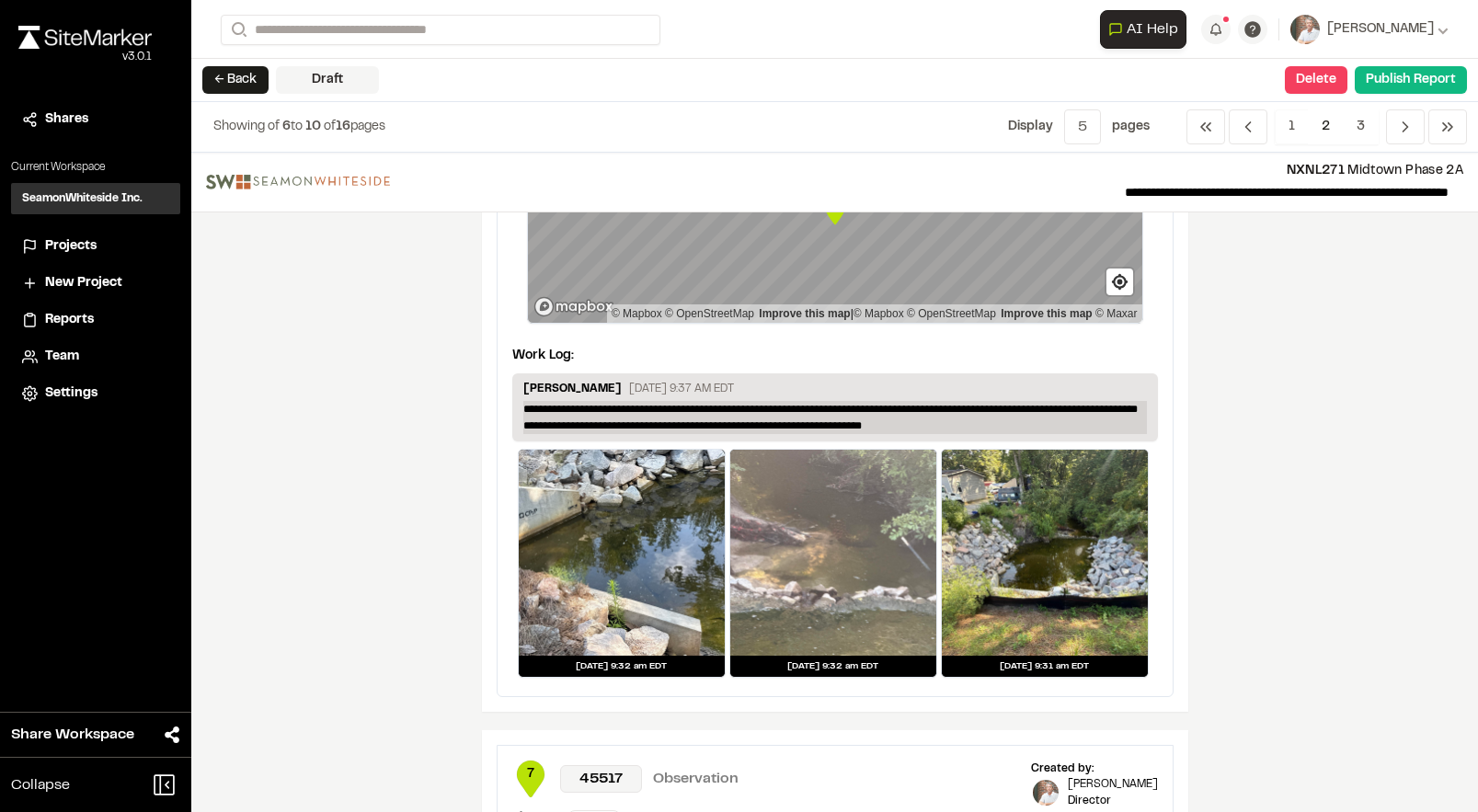 click on "**********" at bounding box center (835, 417) 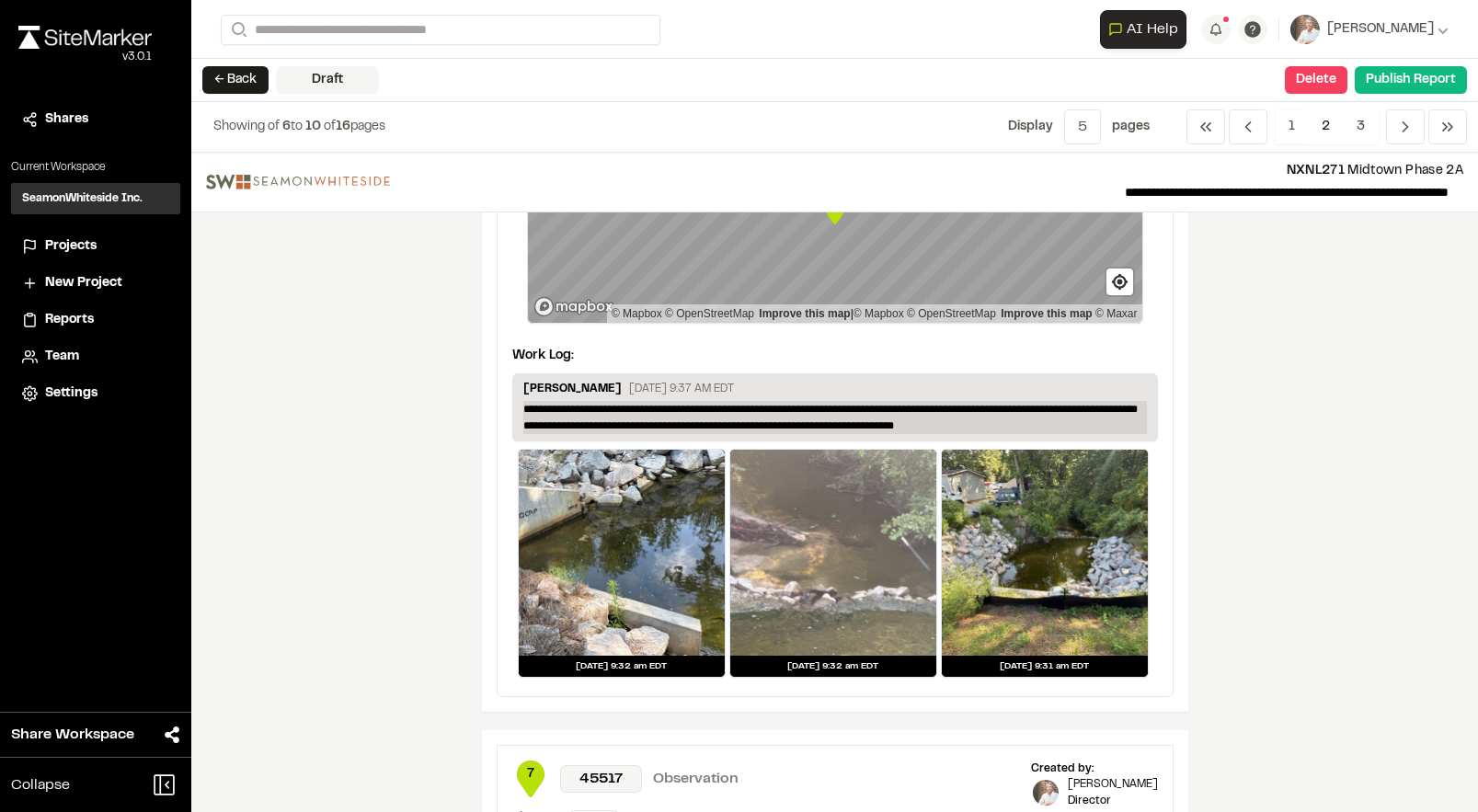click on "**********" at bounding box center [835, 417] 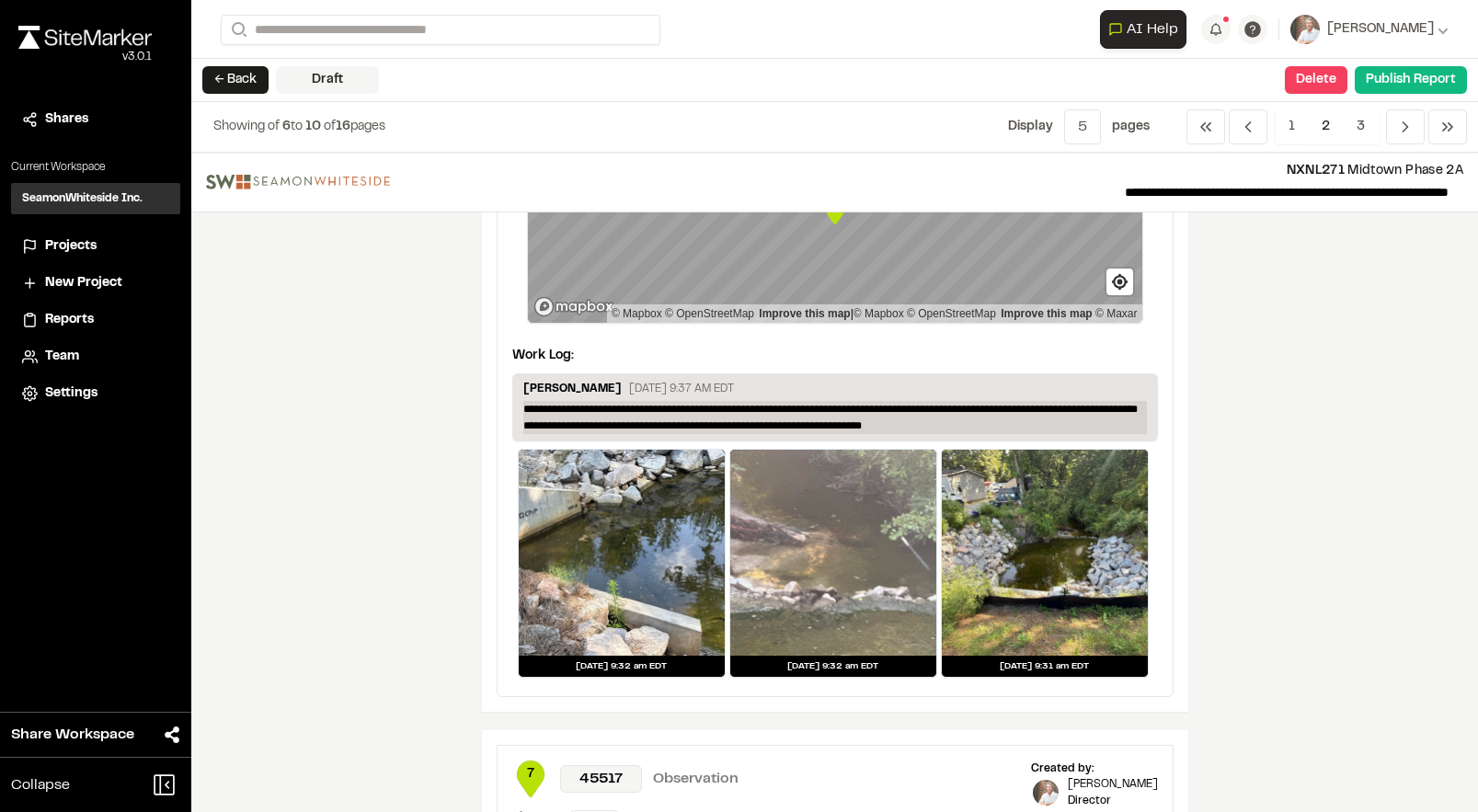 click on "**********" at bounding box center (835, 417) 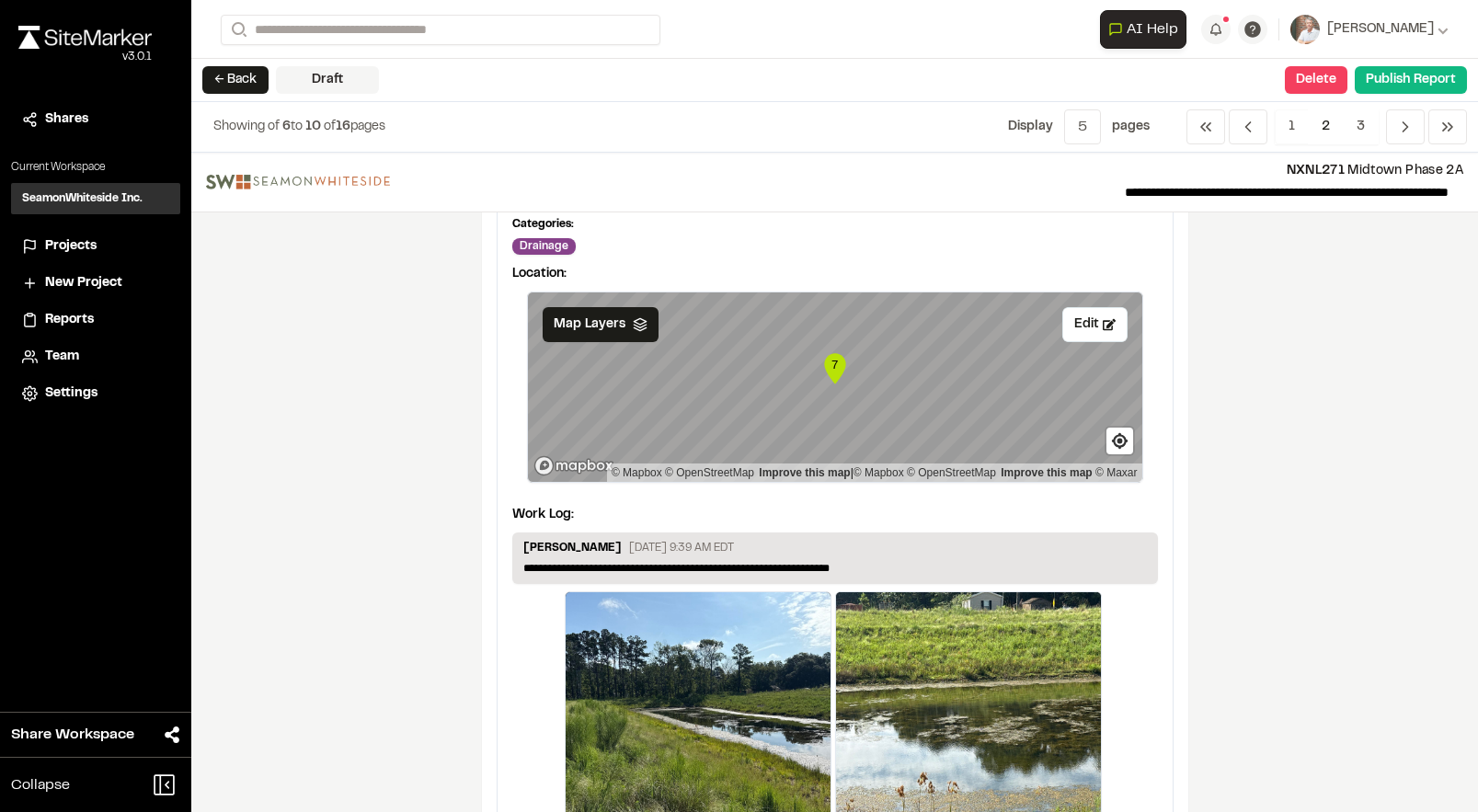 scroll, scrollTop: 3586, scrollLeft: 0, axis: vertical 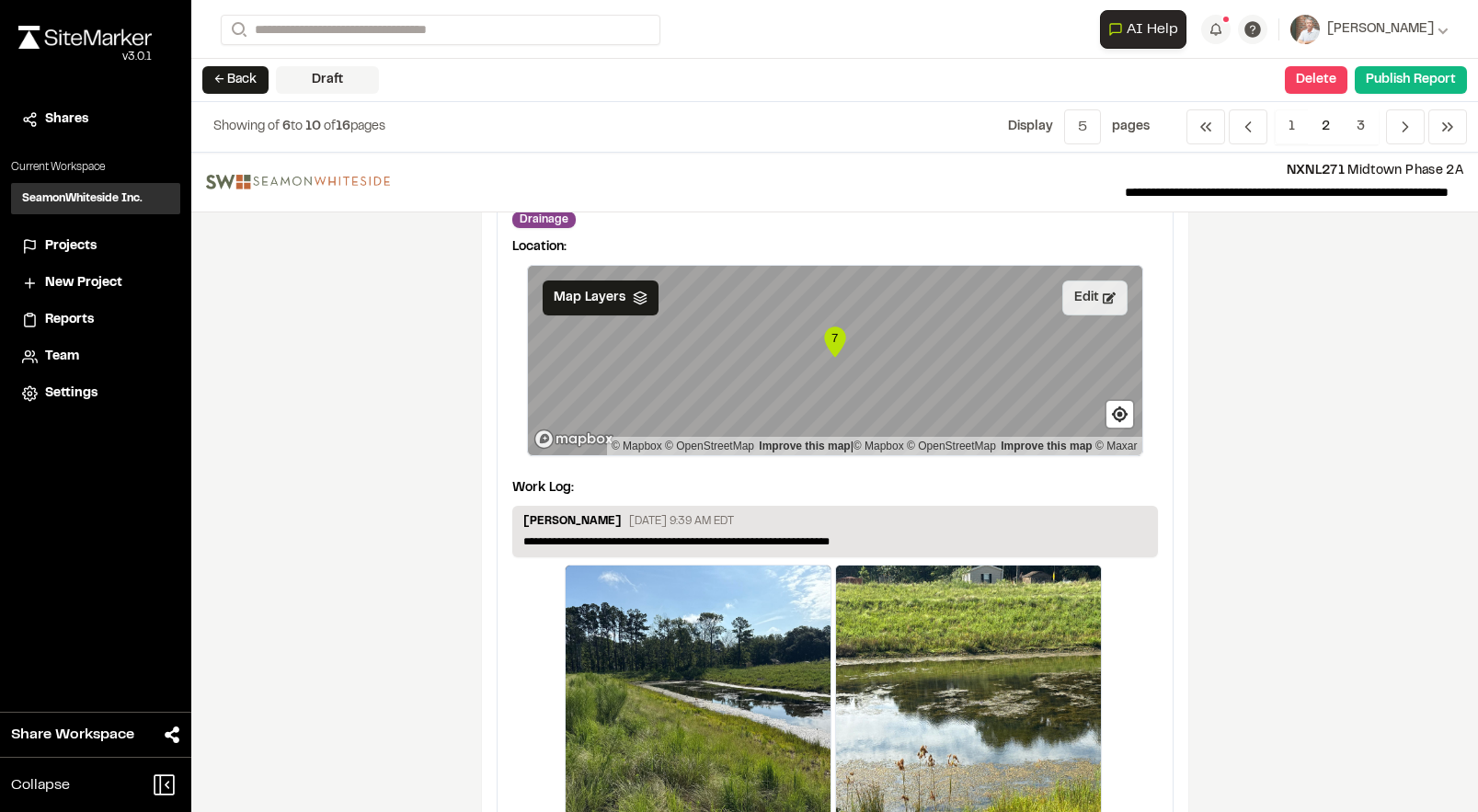 drag, startPoint x: 1078, startPoint y: 303, endPoint x: 1061, endPoint y: 313, distance: 19.723083 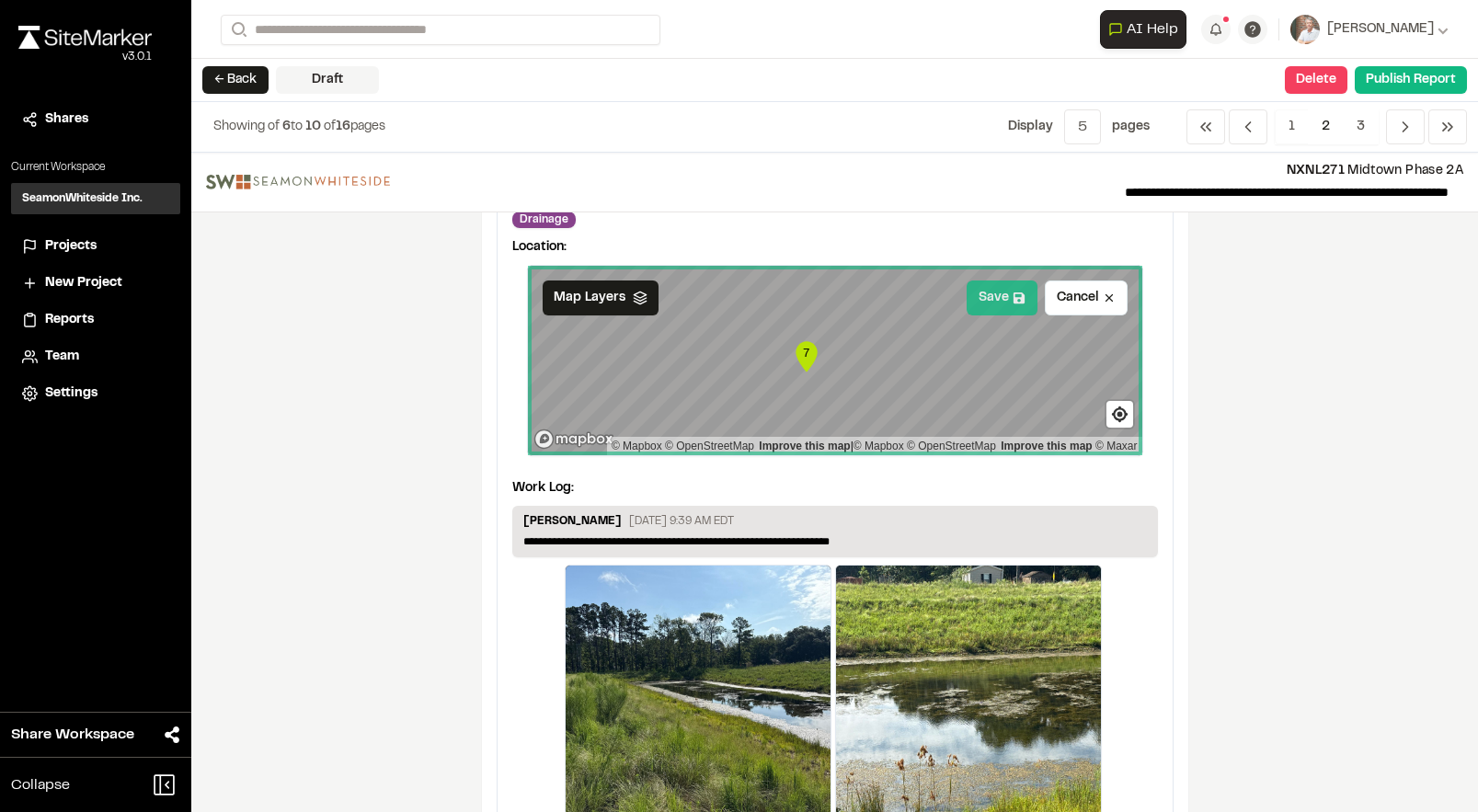 click 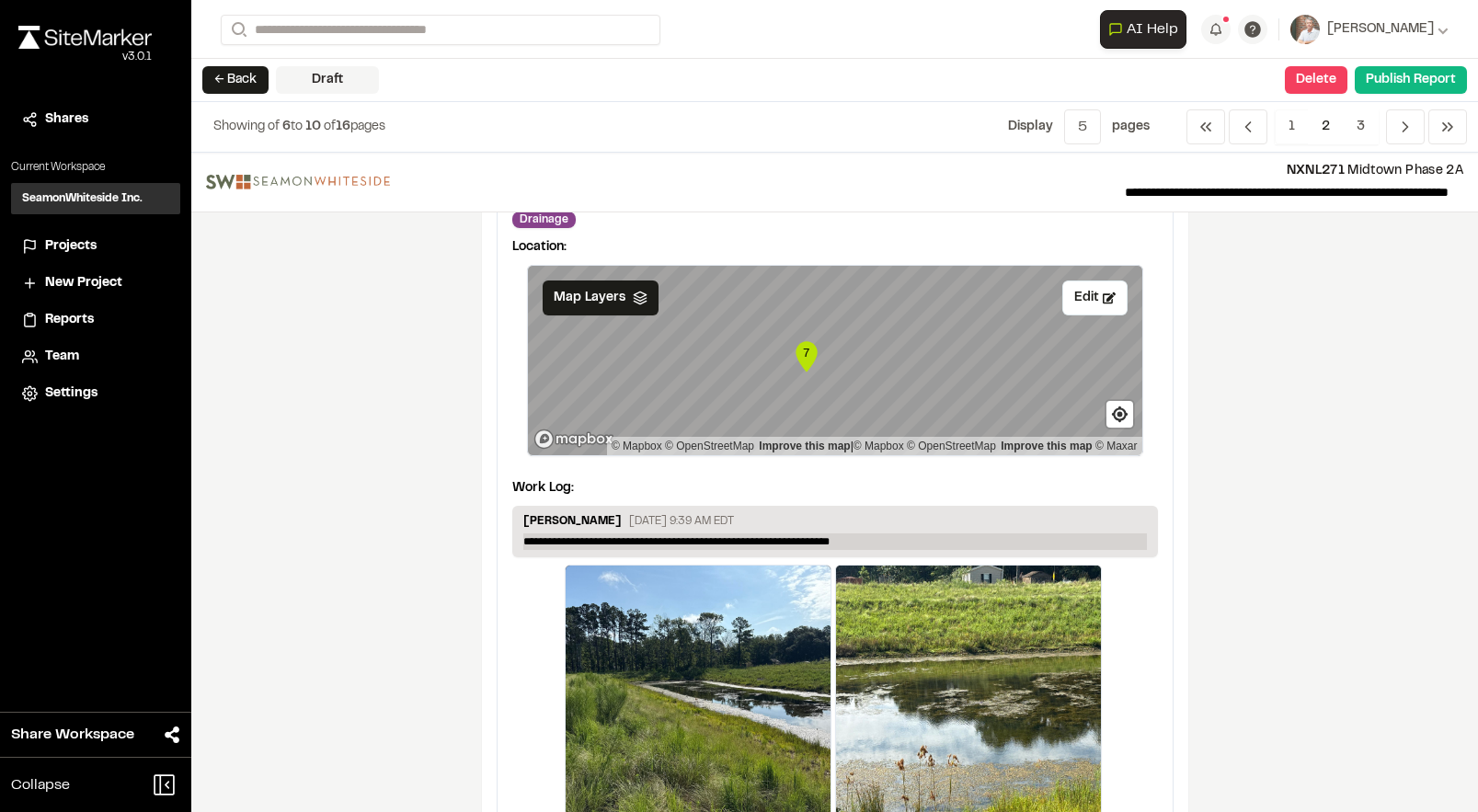 click on "**********" at bounding box center (835, 542) 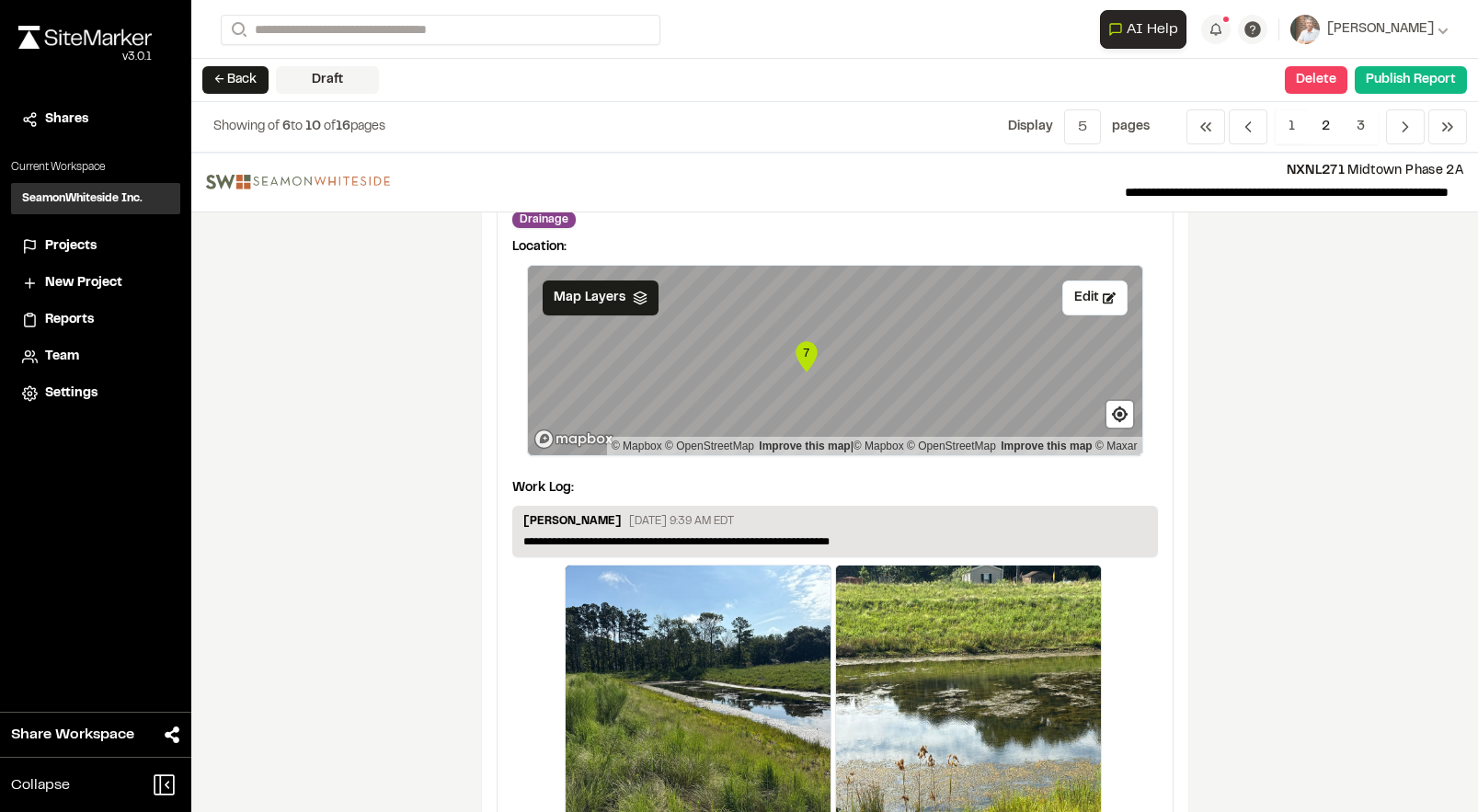 type 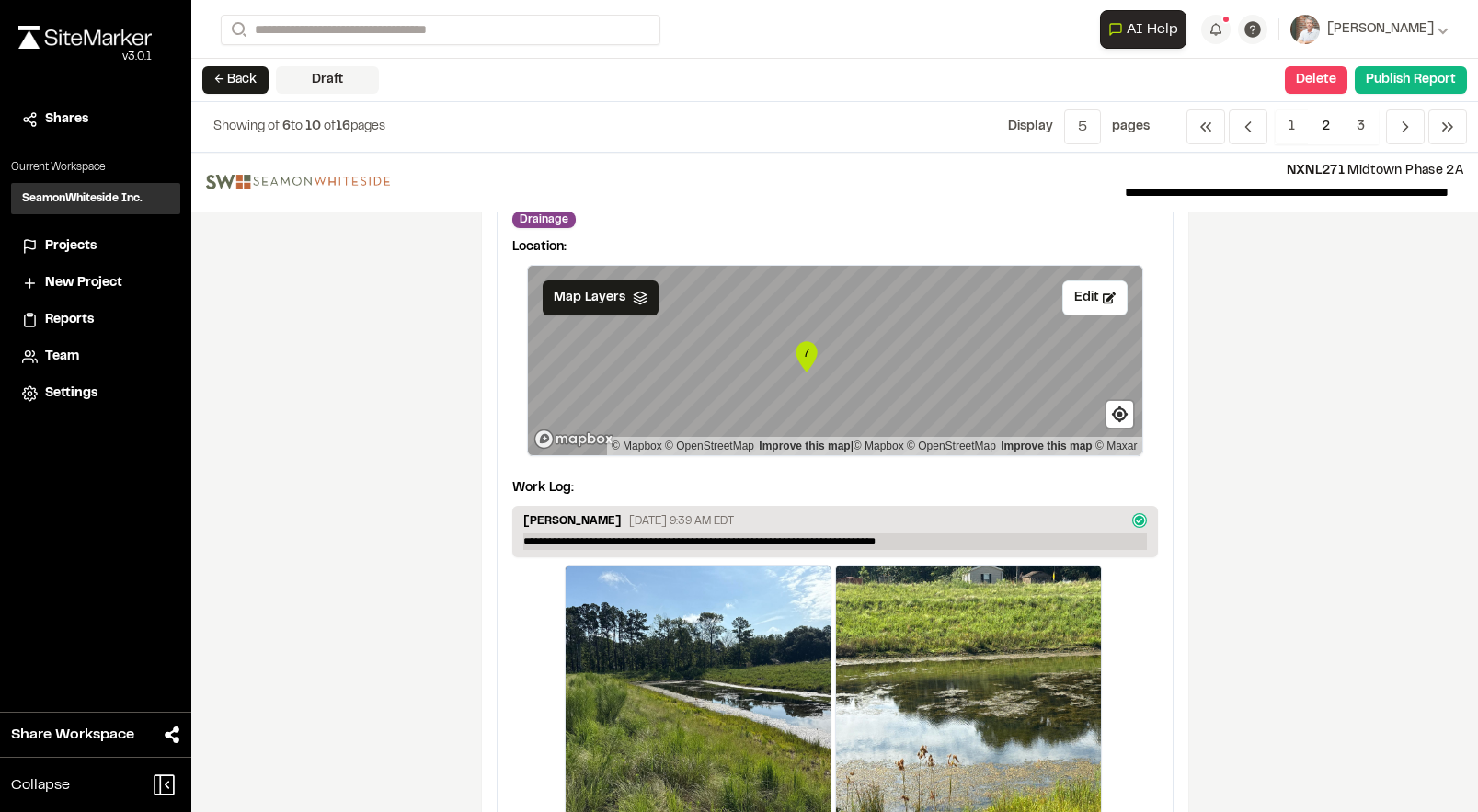 click on "**********" at bounding box center [835, 542] 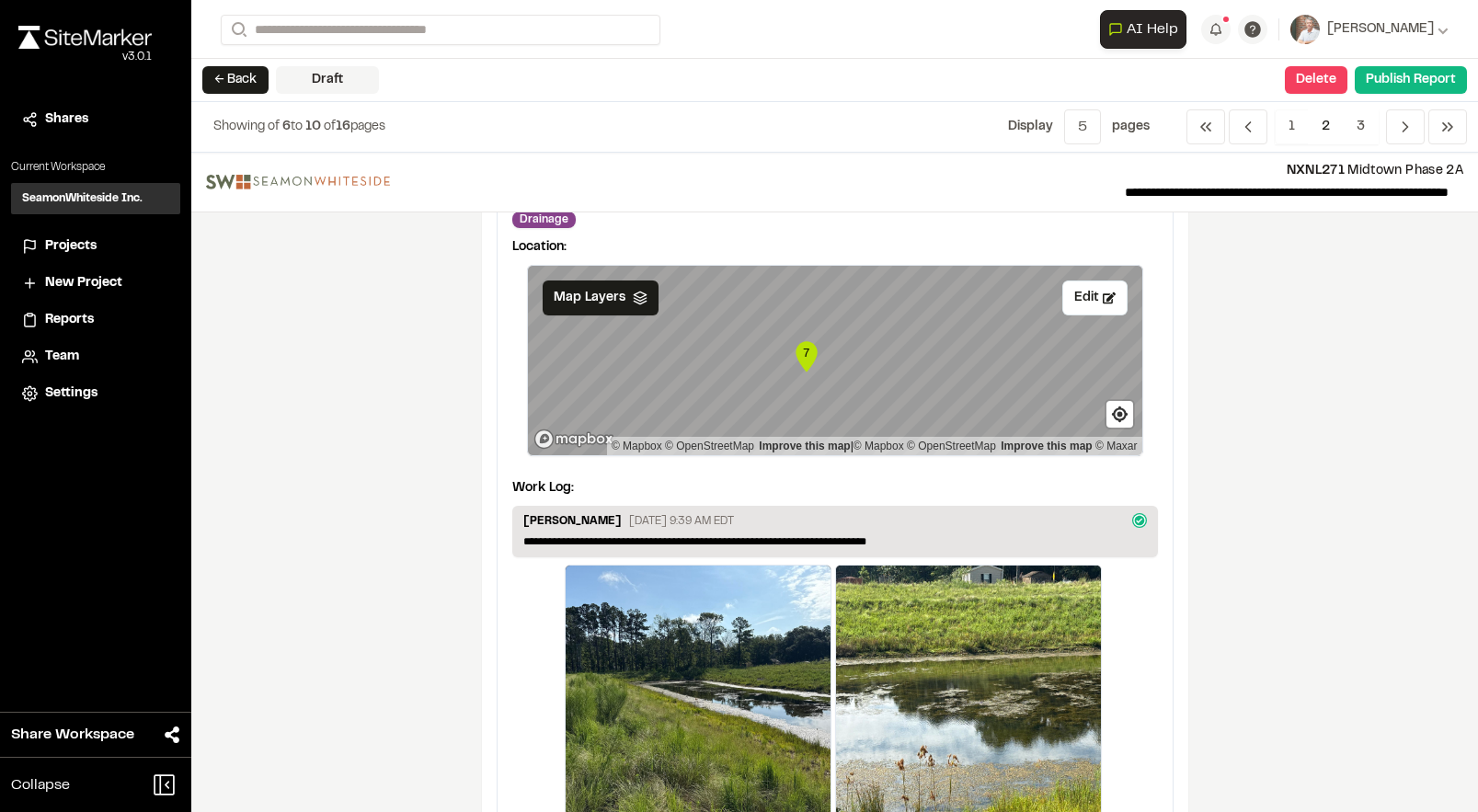 drag, startPoint x: 880, startPoint y: 535, endPoint x: 979, endPoint y: 570, distance: 105.00476 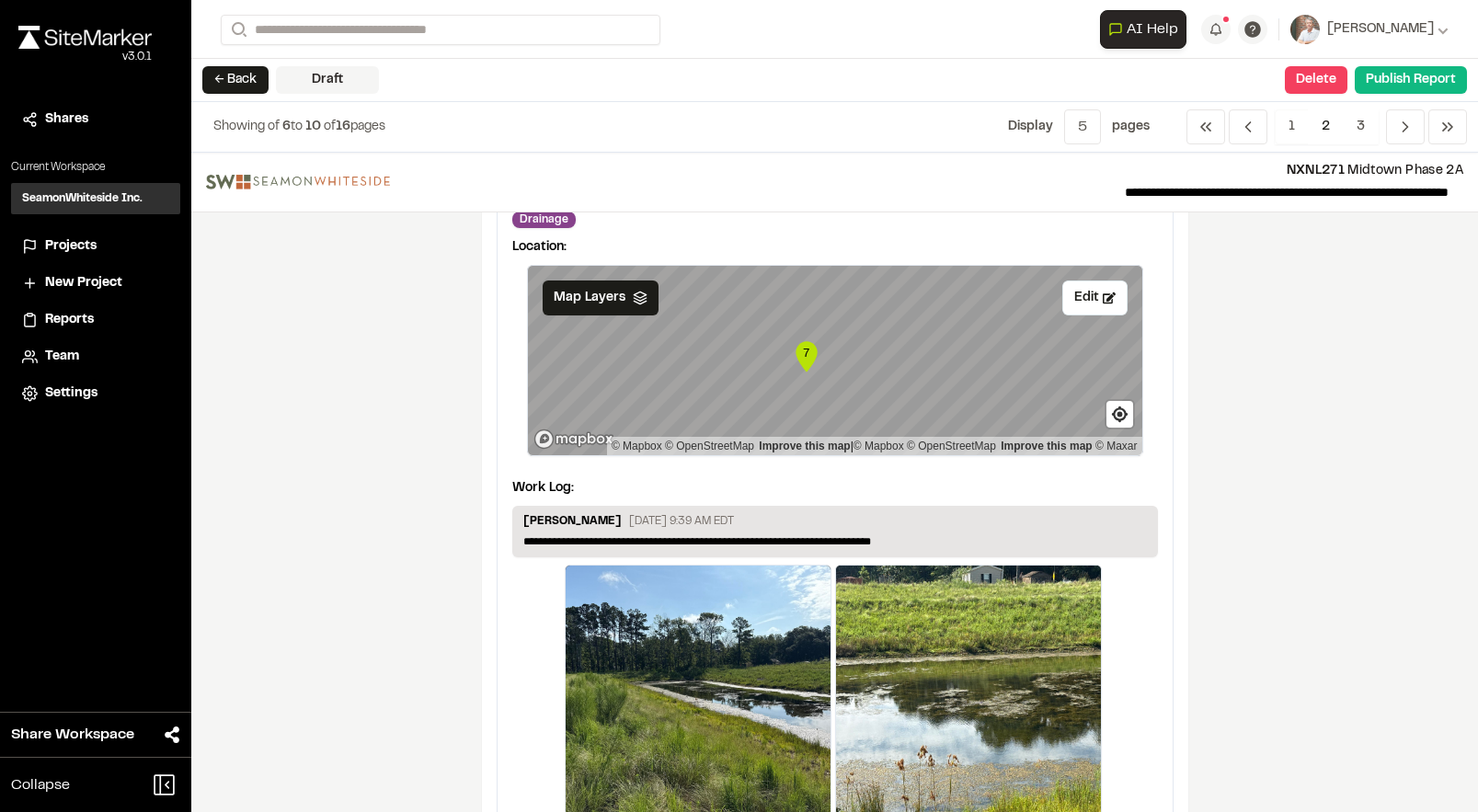scroll, scrollTop: 3679, scrollLeft: 0, axis: vertical 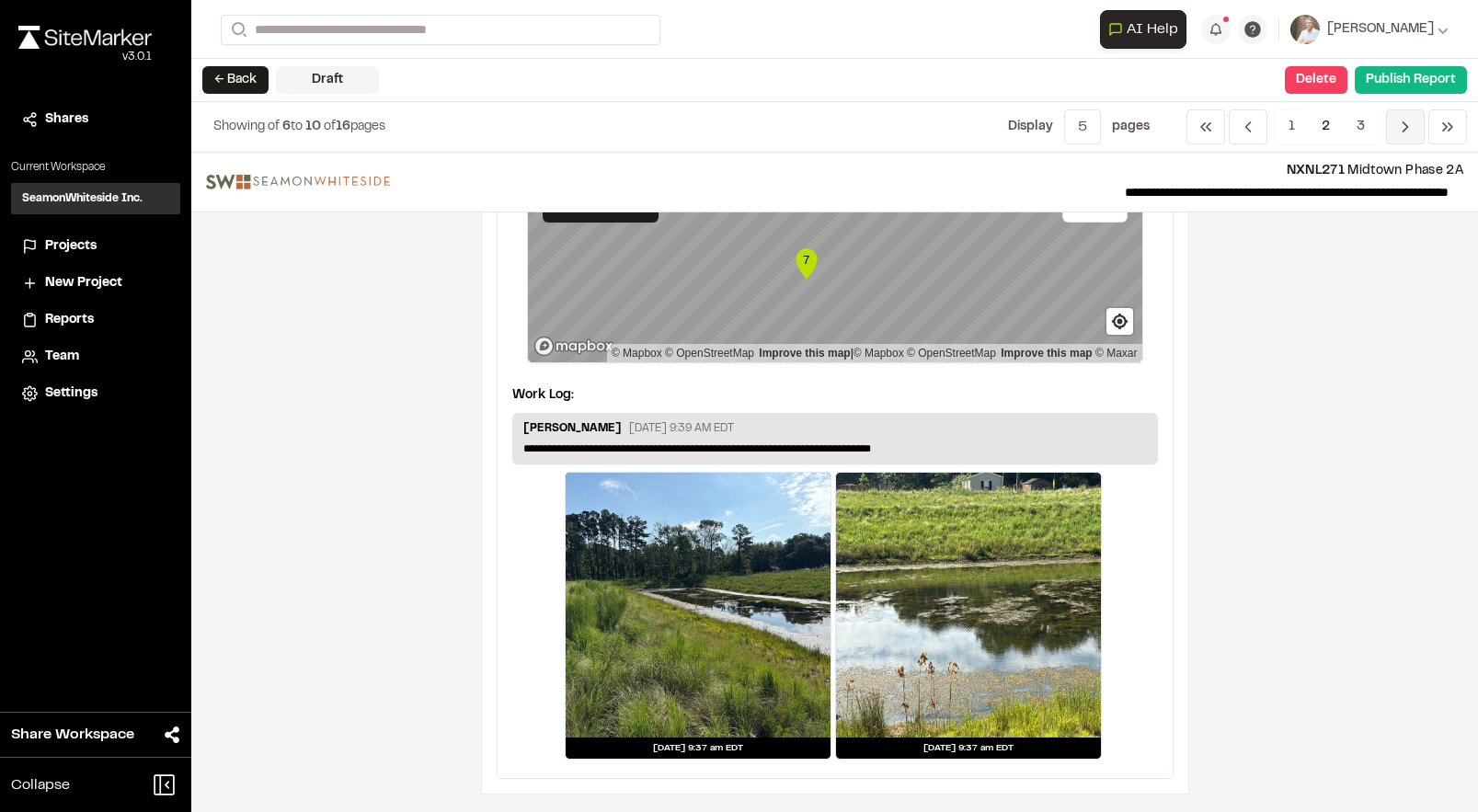 click on "Previous" at bounding box center [1405, 127] 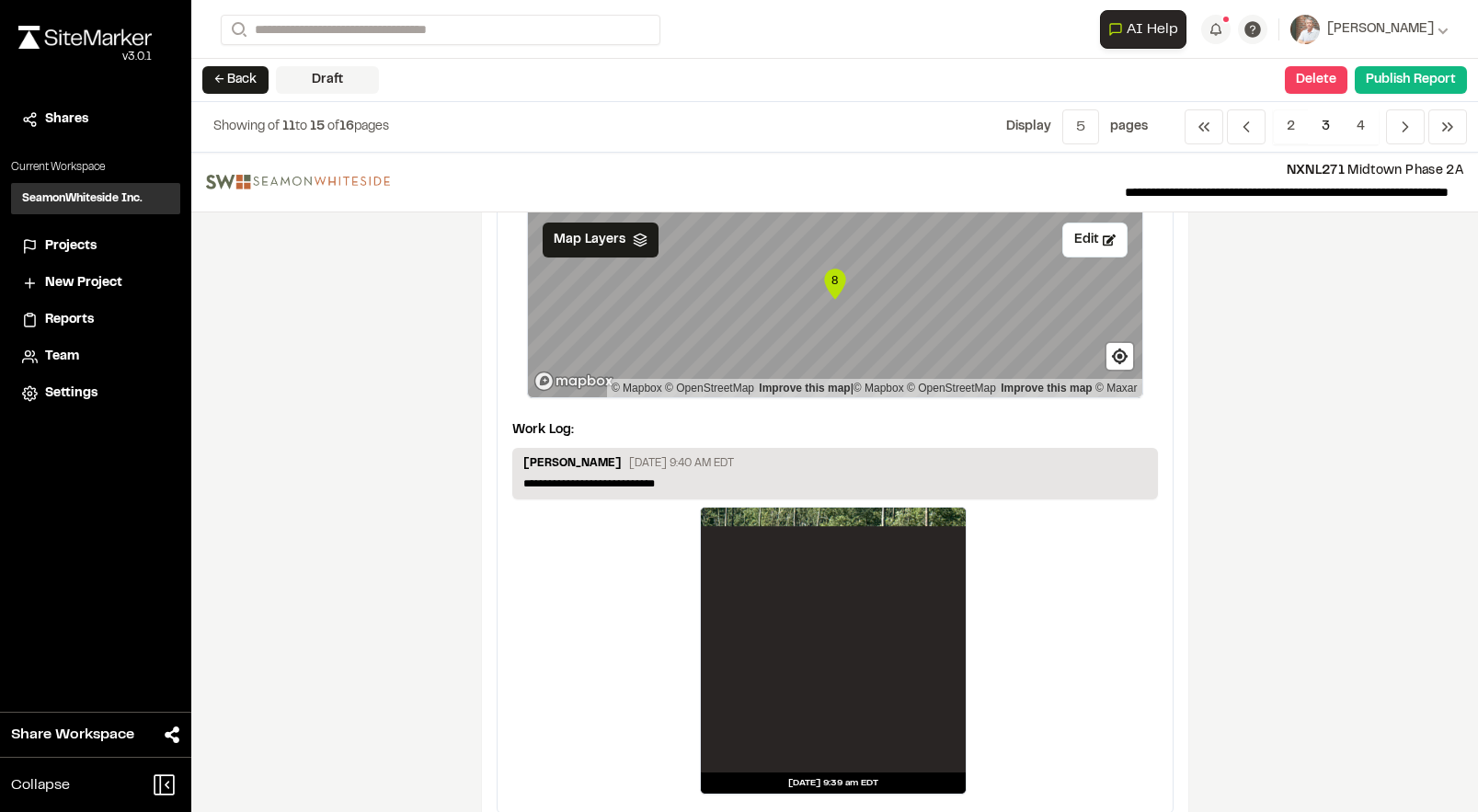 scroll, scrollTop: 276, scrollLeft: 0, axis: vertical 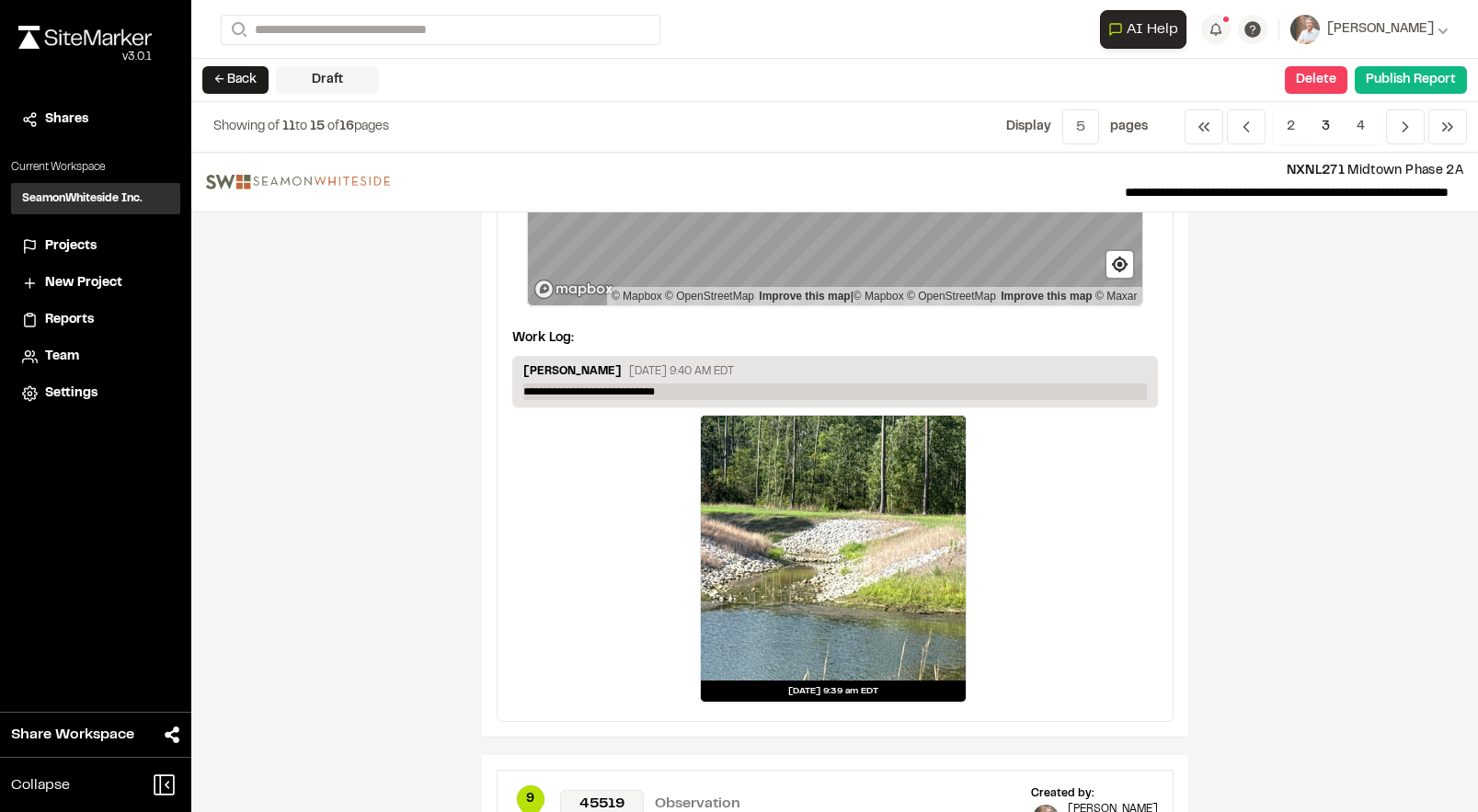 click on "**********" at bounding box center (835, 392) 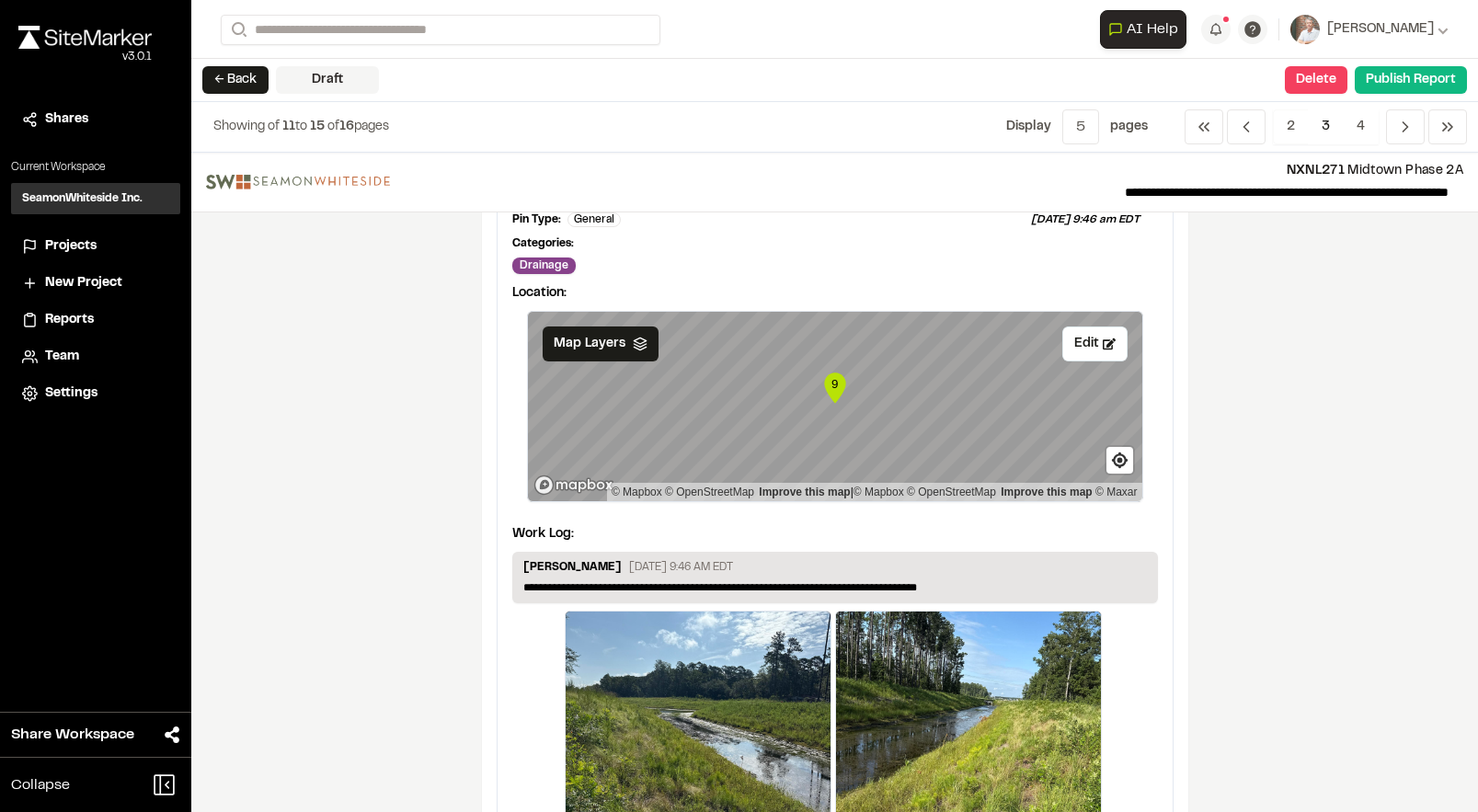 scroll, scrollTop: 920, scrollLeft: 0, axis: vertical 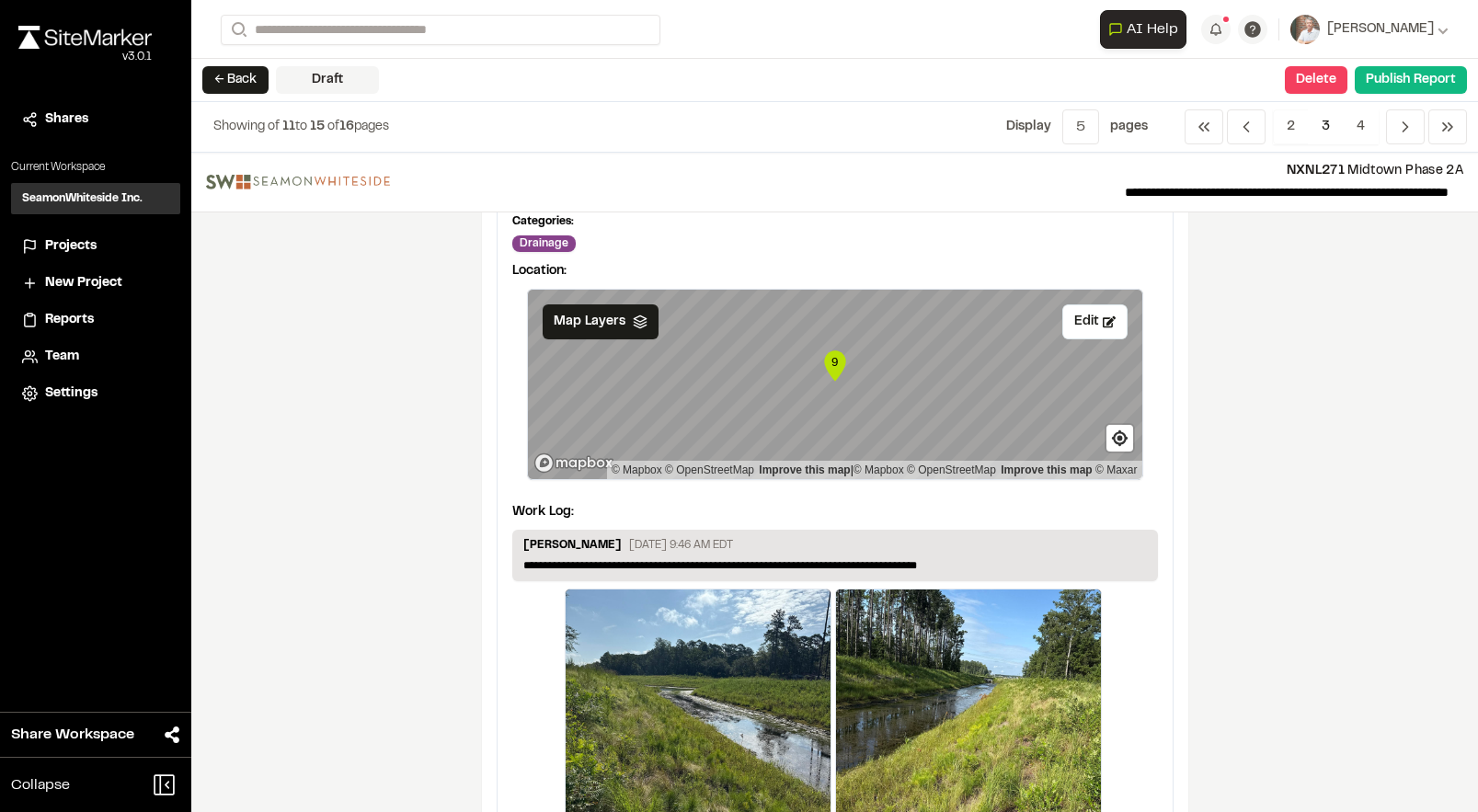 click on "**********" at bounding box center [834, 482] 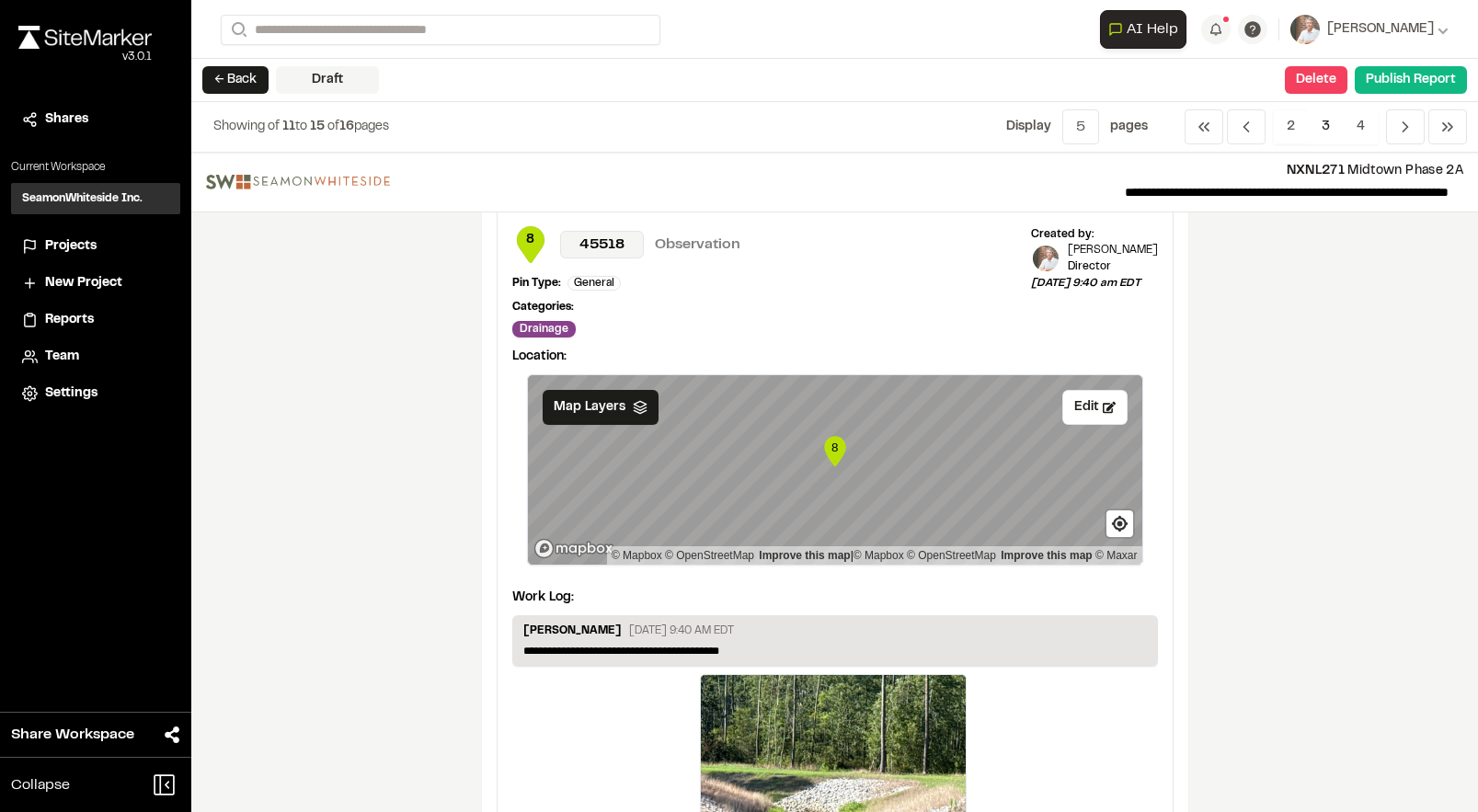scroll, scrollTop: 0, scrollLeft: 0, axis: both 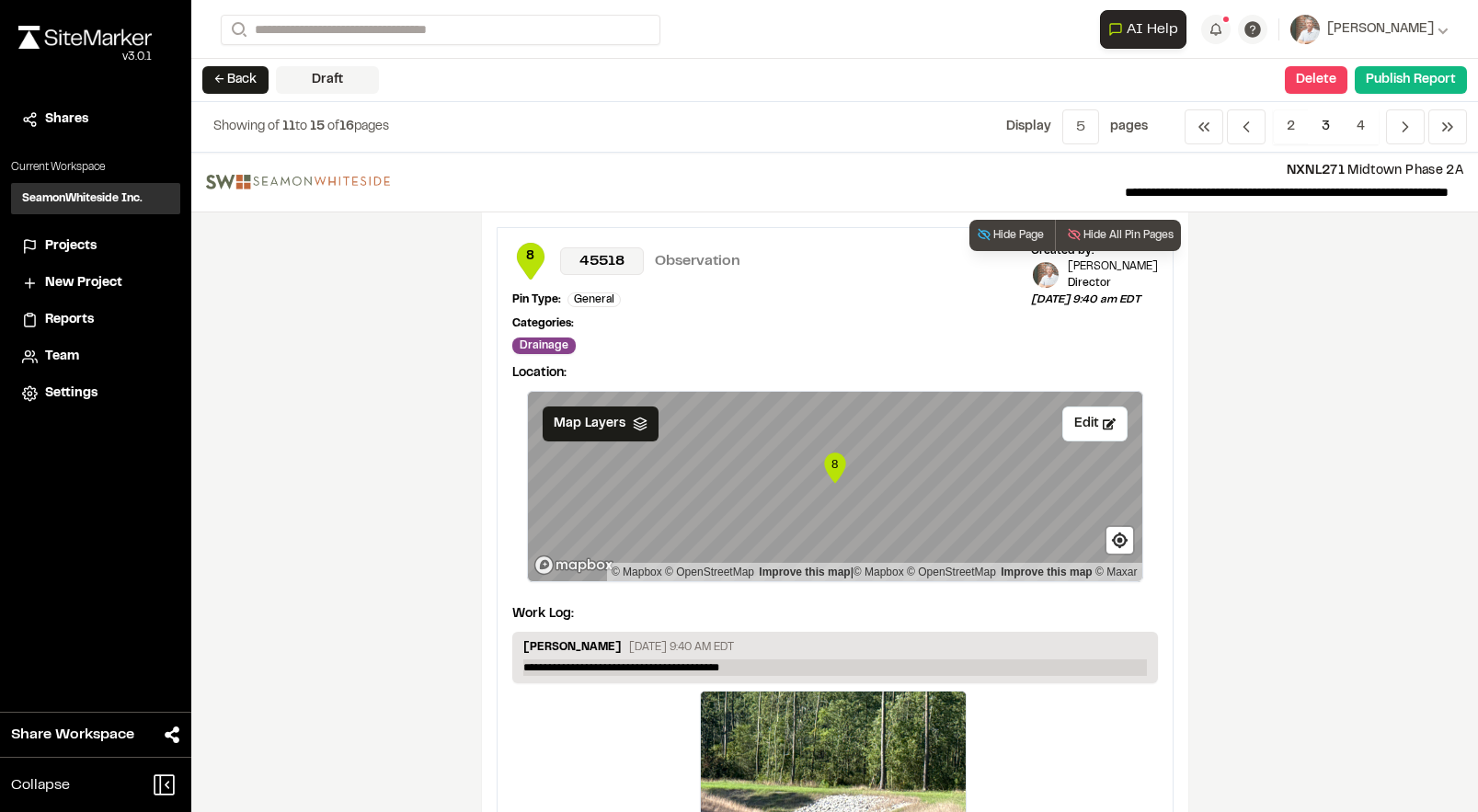 click on "**********" at bounding box center [835, 668] 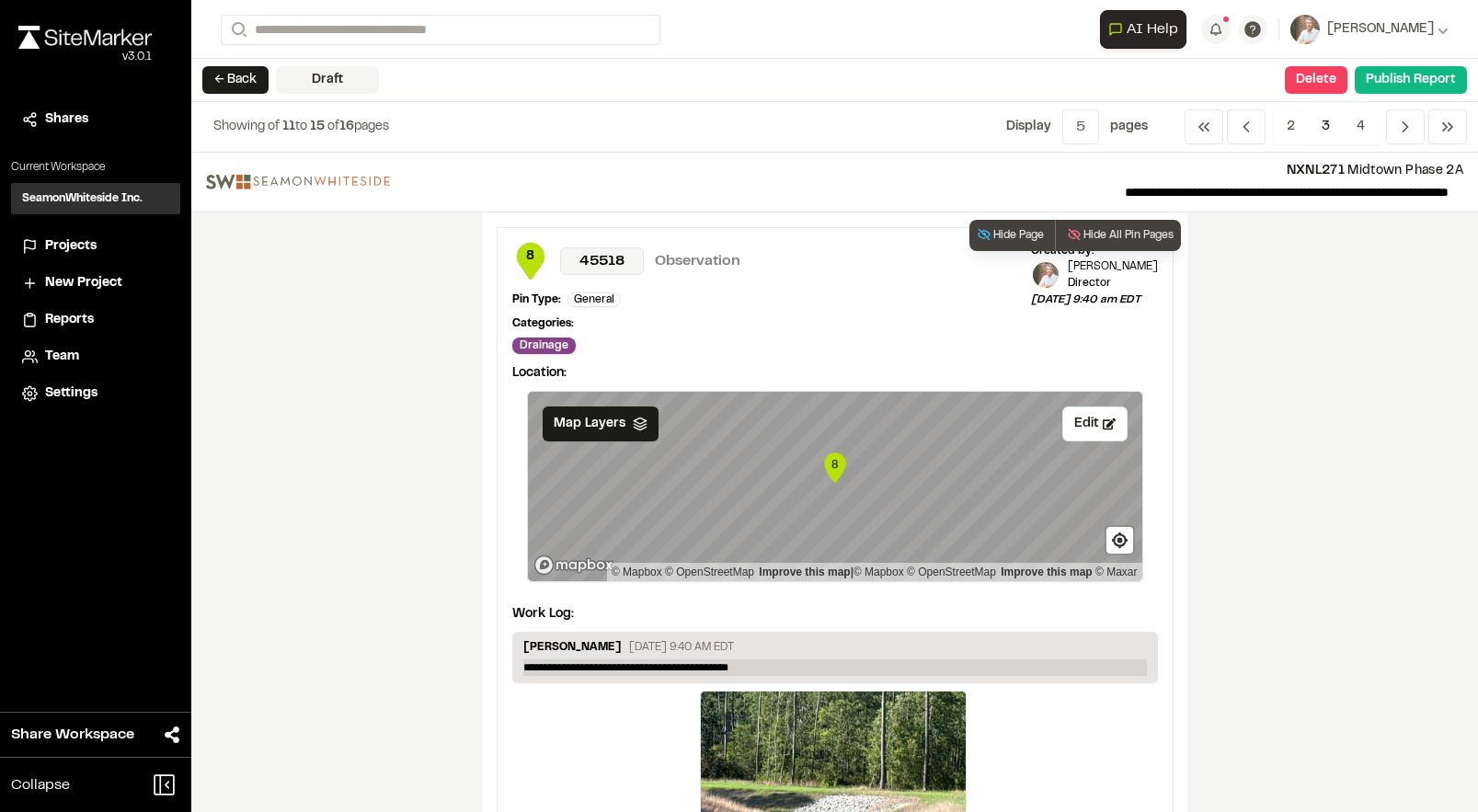 click on "**********" at bounding box center [835, 668] 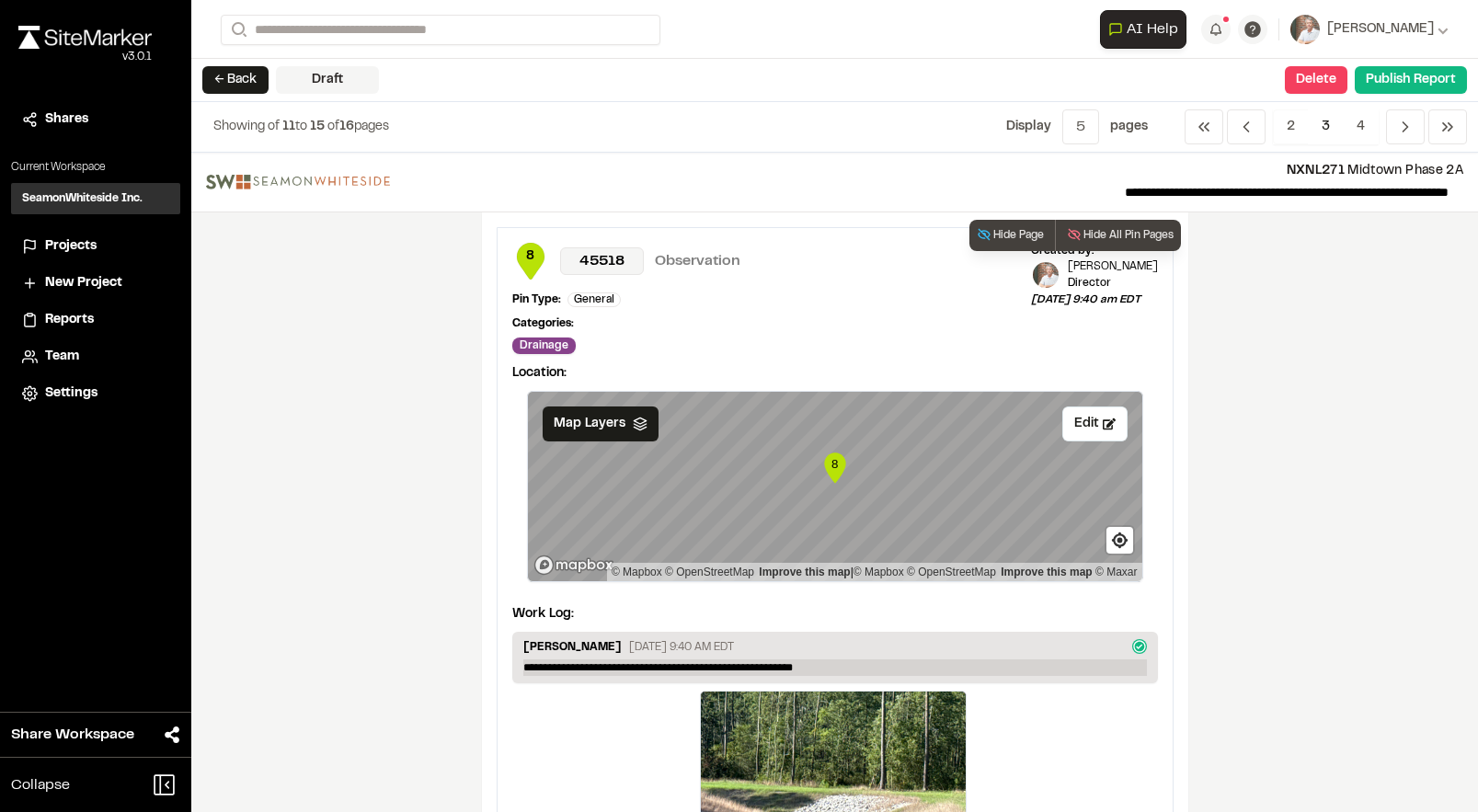 click on "**********" at bounding box center [835, 668] 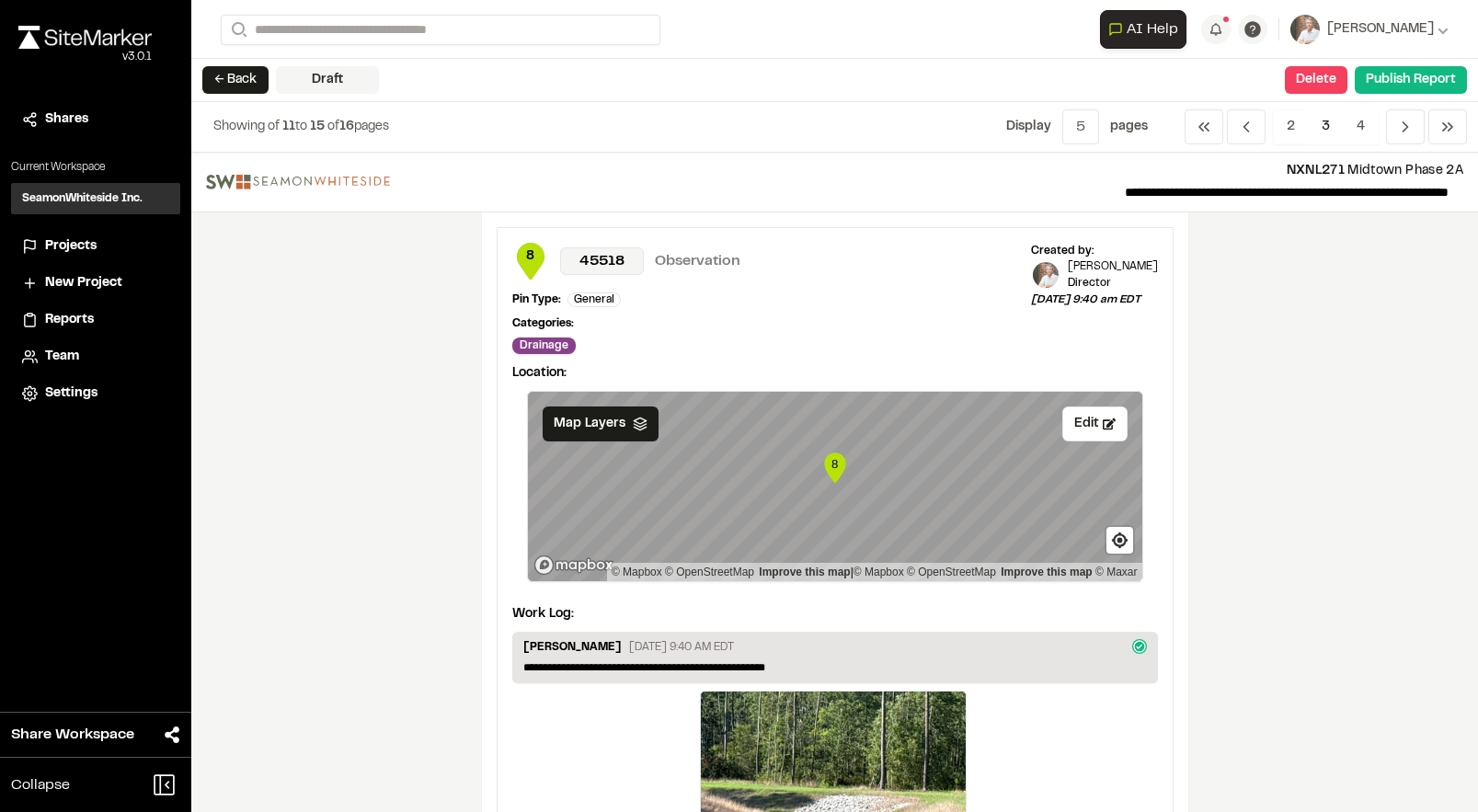 drag, startPoint x: 1247, startPoint y: 121, endPoint x: 1229, endPoint y: 163, distance: 45.69464 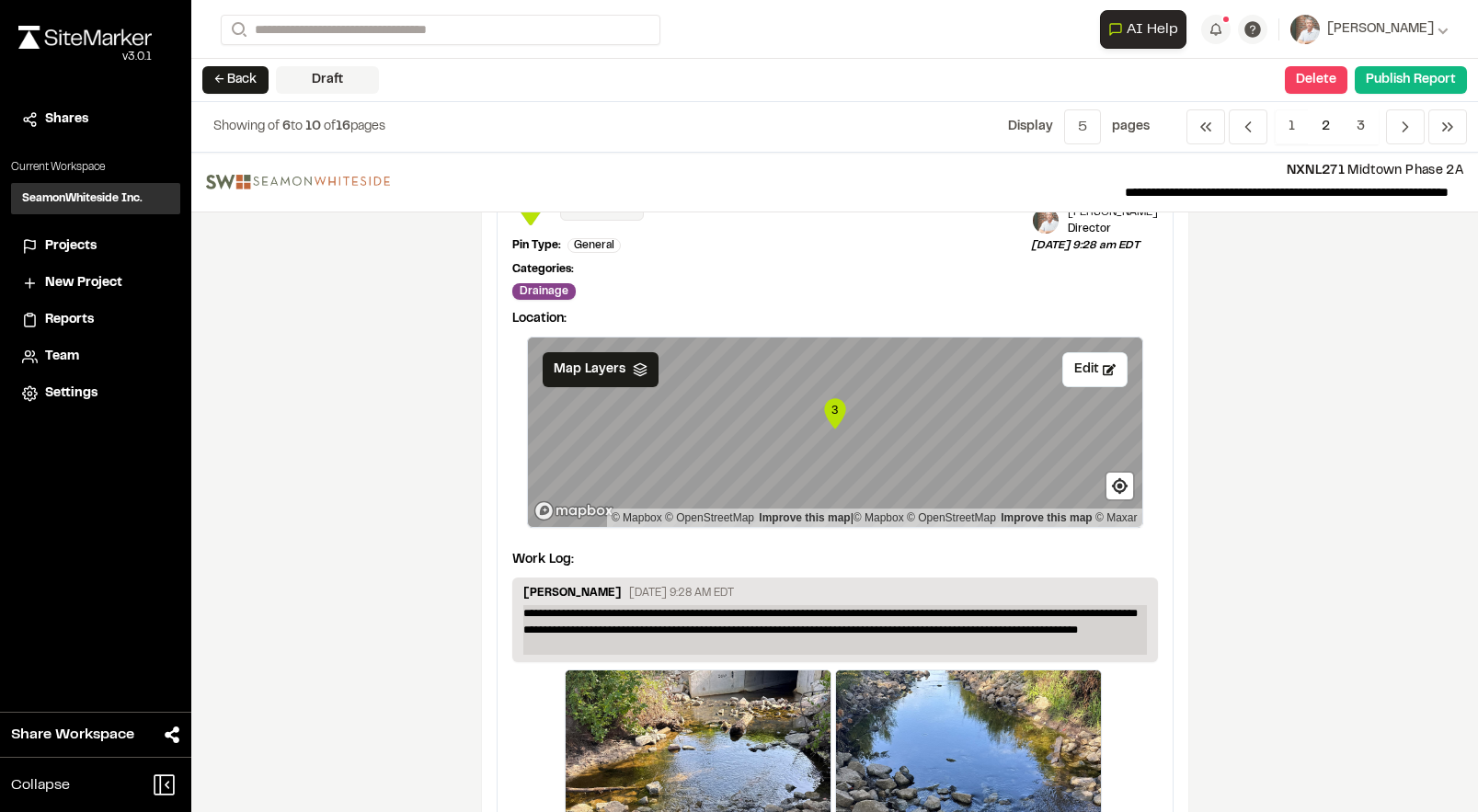 scroll, scrollTop: 92, scrollLeft: 0, axis: vertical 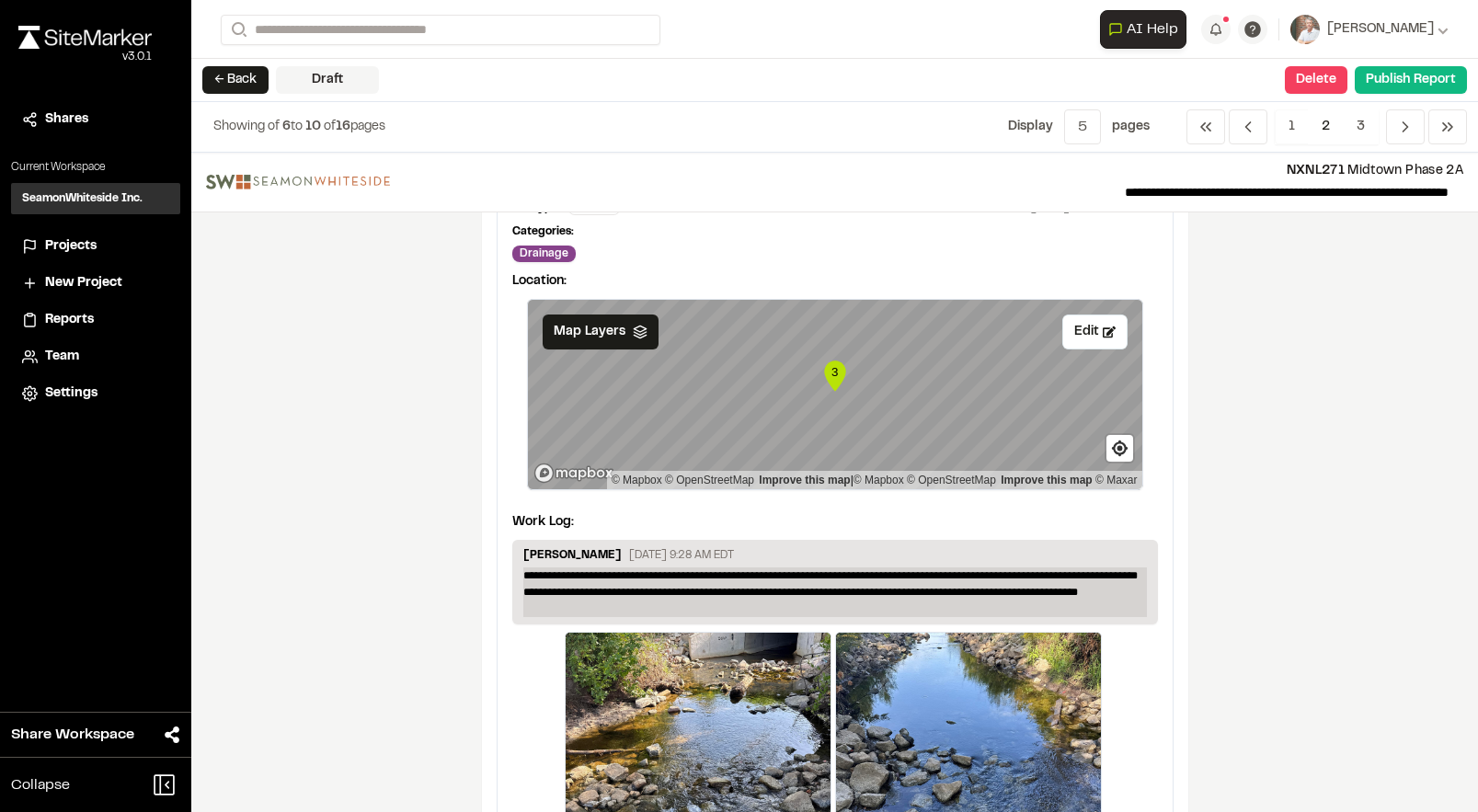 click on "**********" at bounding box center [835, 592] 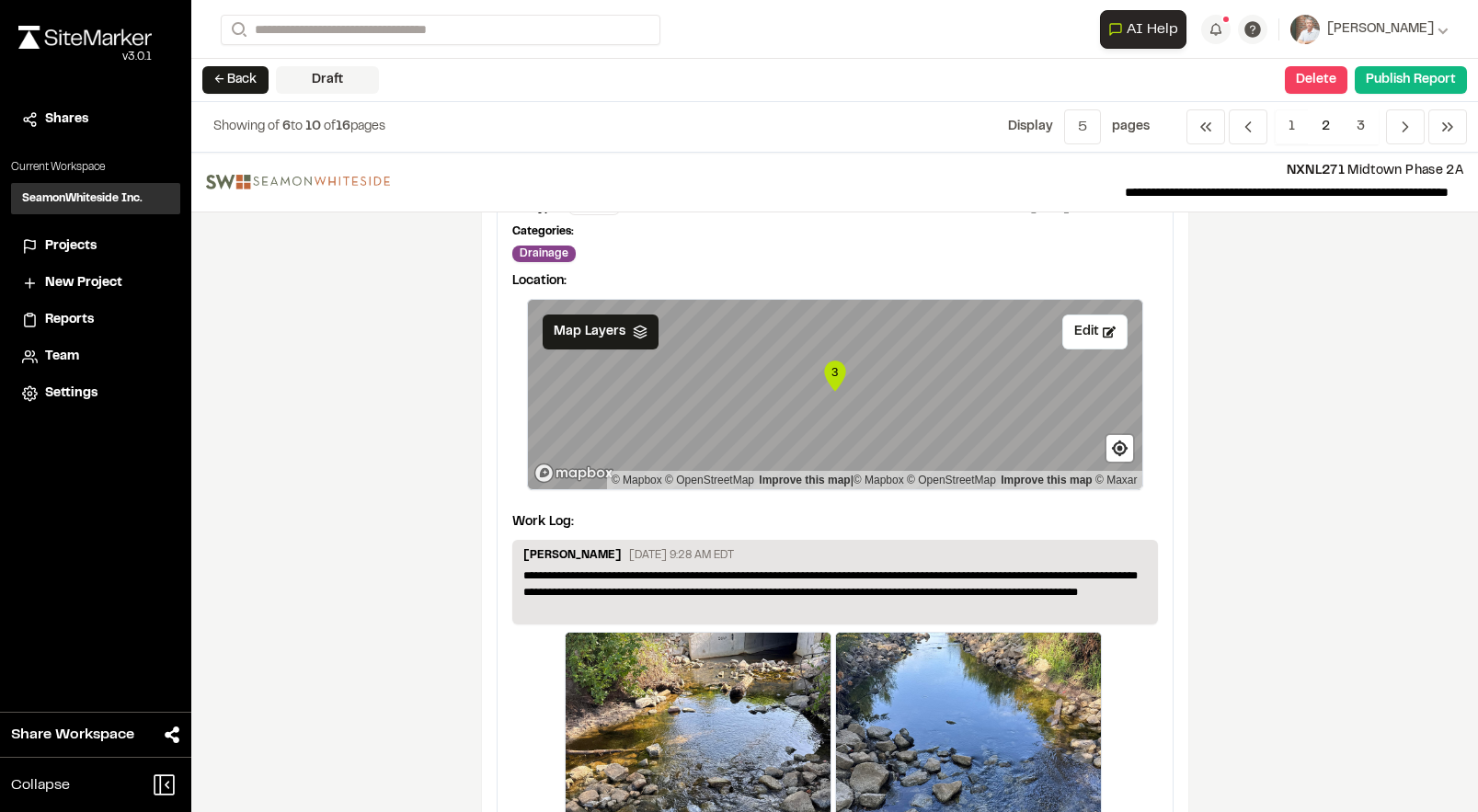 type 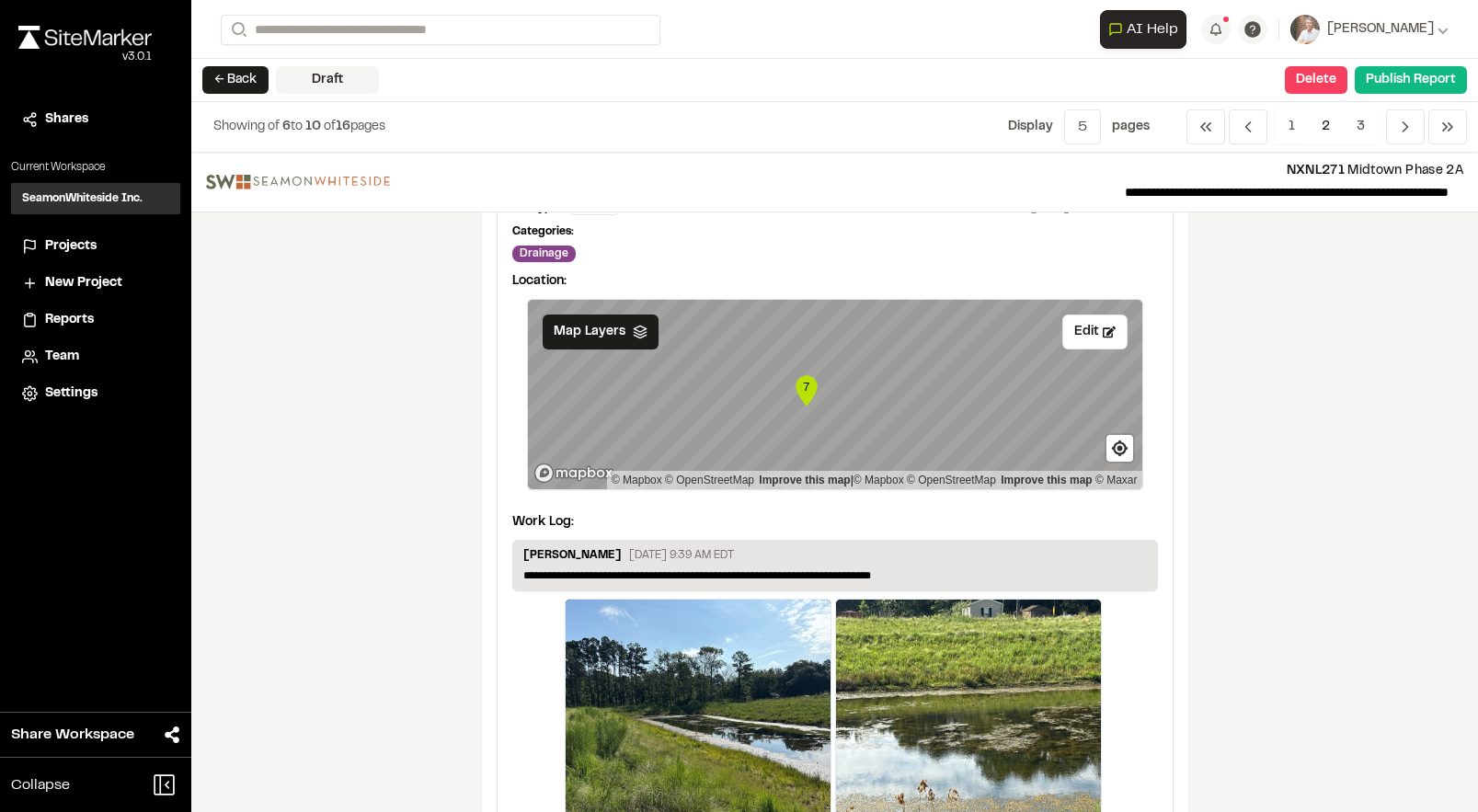 scroll, scrollTop: 3586, scrollLeft: 0, axis: vertical 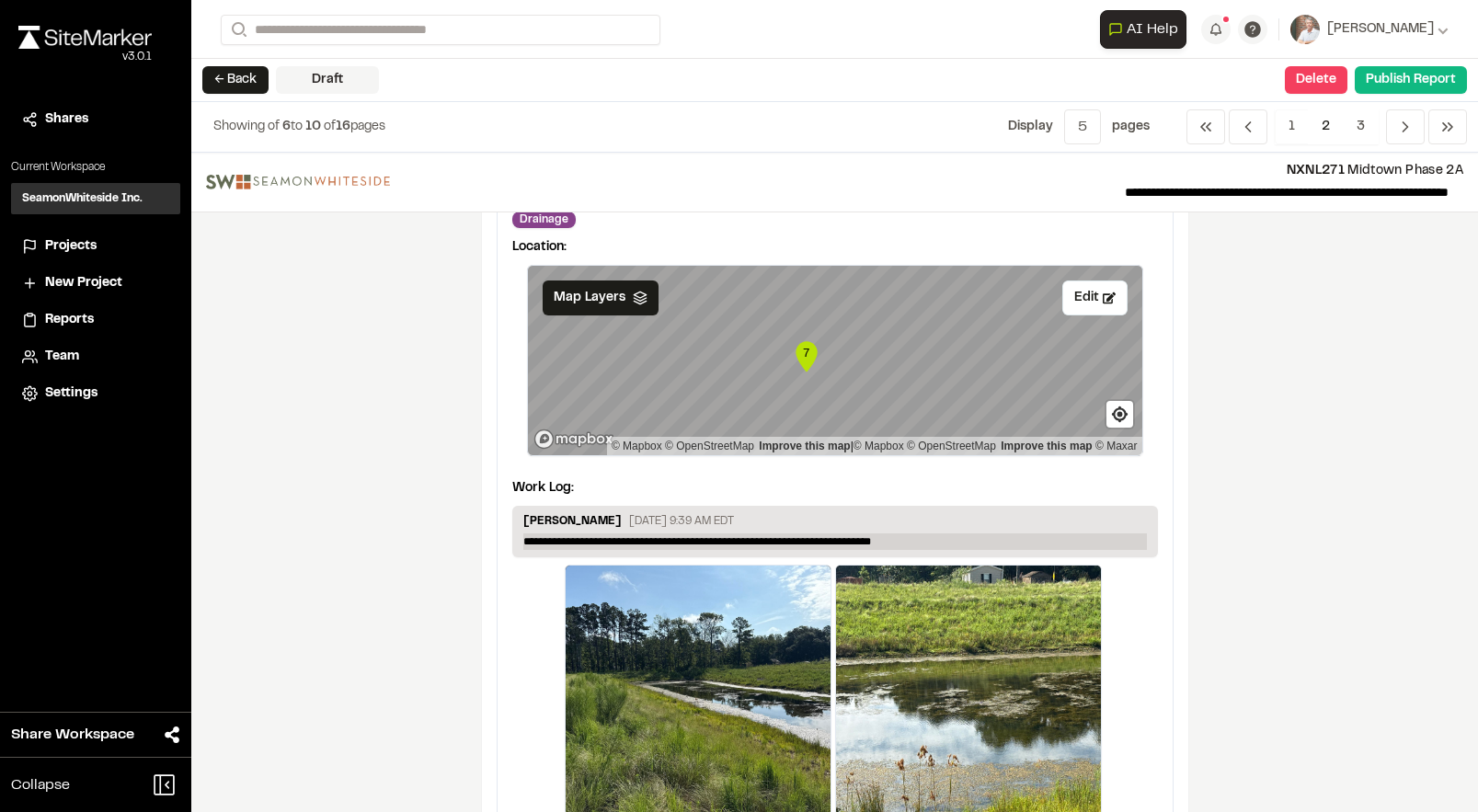 click on "**********" at bounding box center (835, 542) 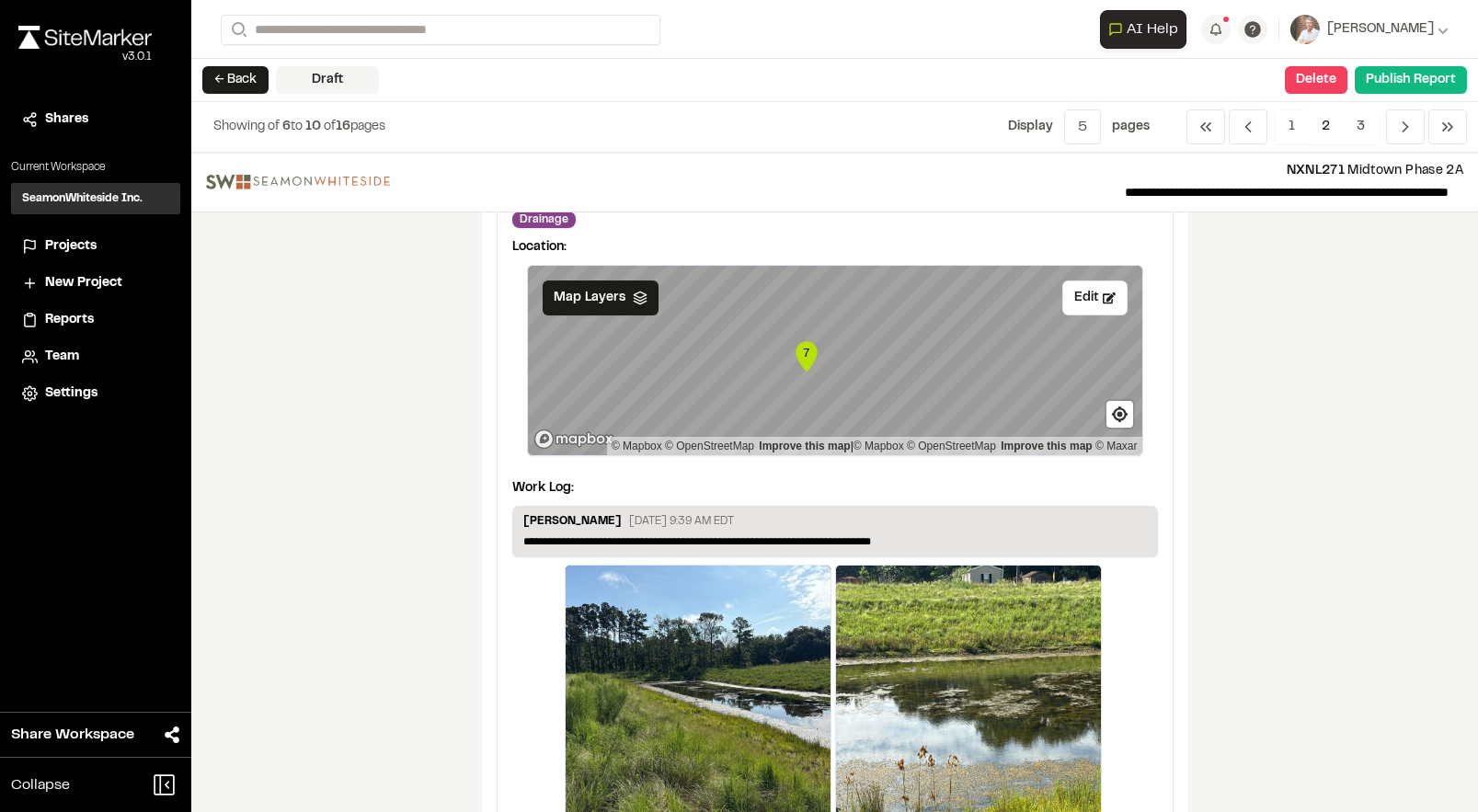 type 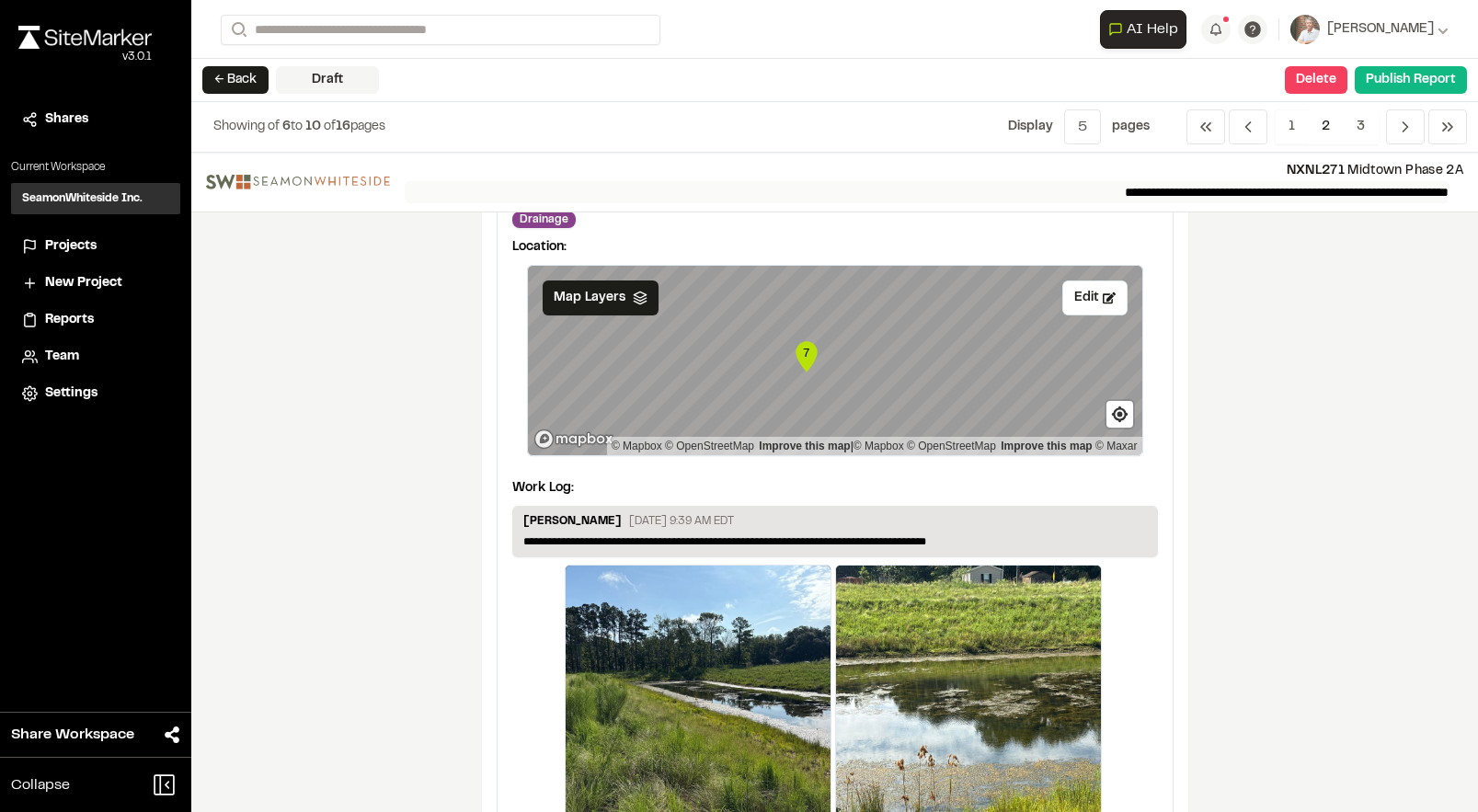 scroll, scrollTop: 3679, scrollLeft: 0, axis: vertical 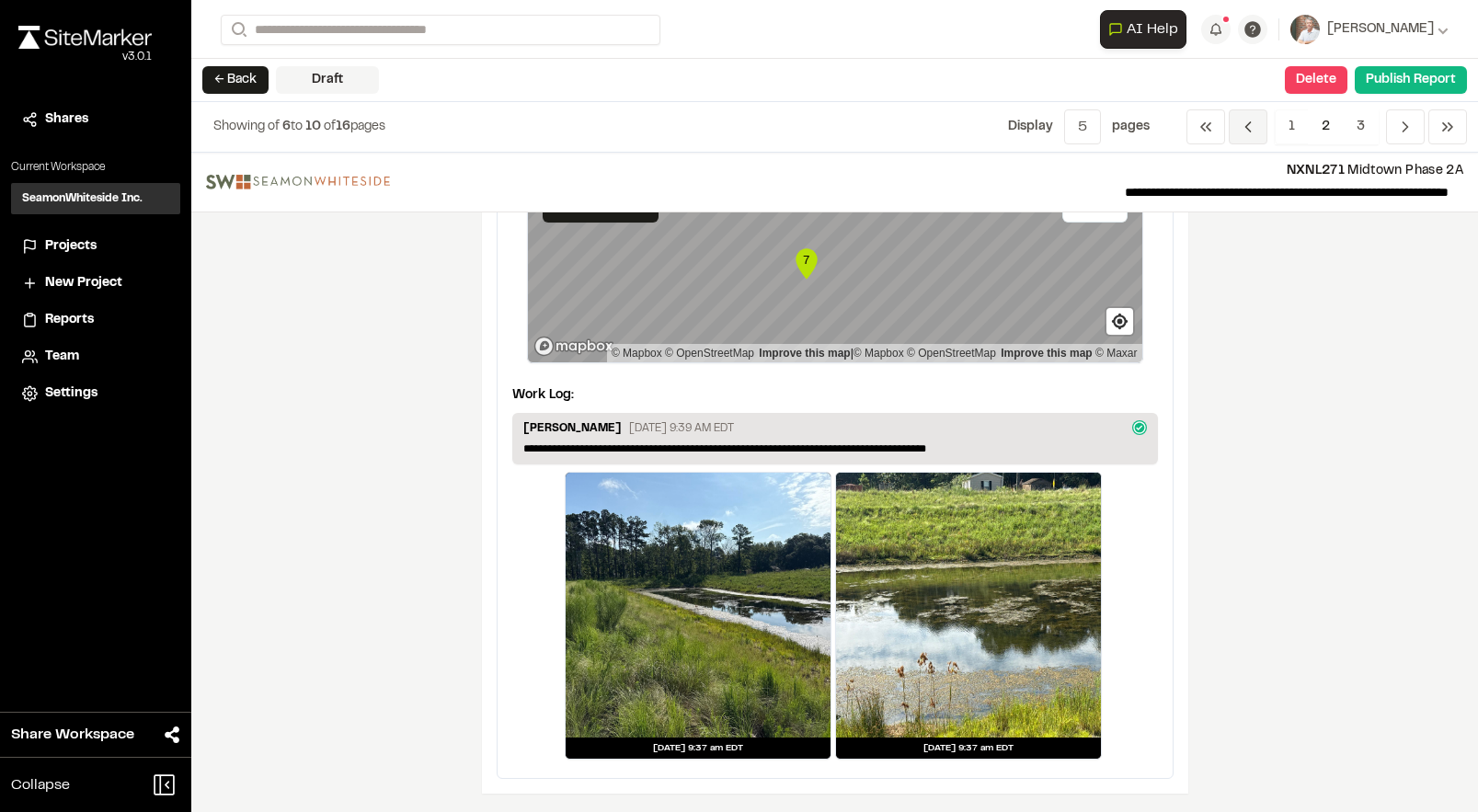 click 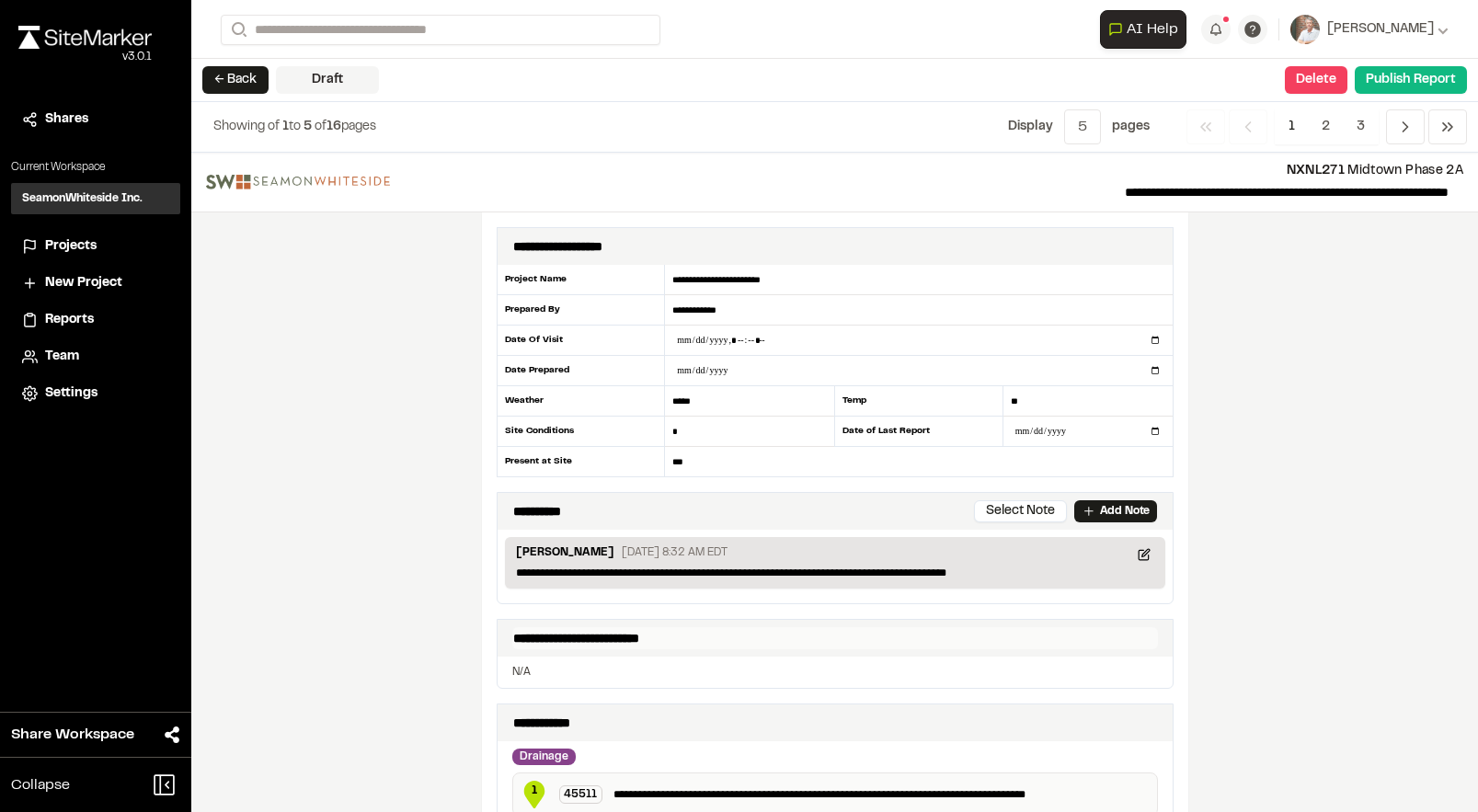 scroll, scrollTop: 276, scrollLeft: 0, axis: vertical 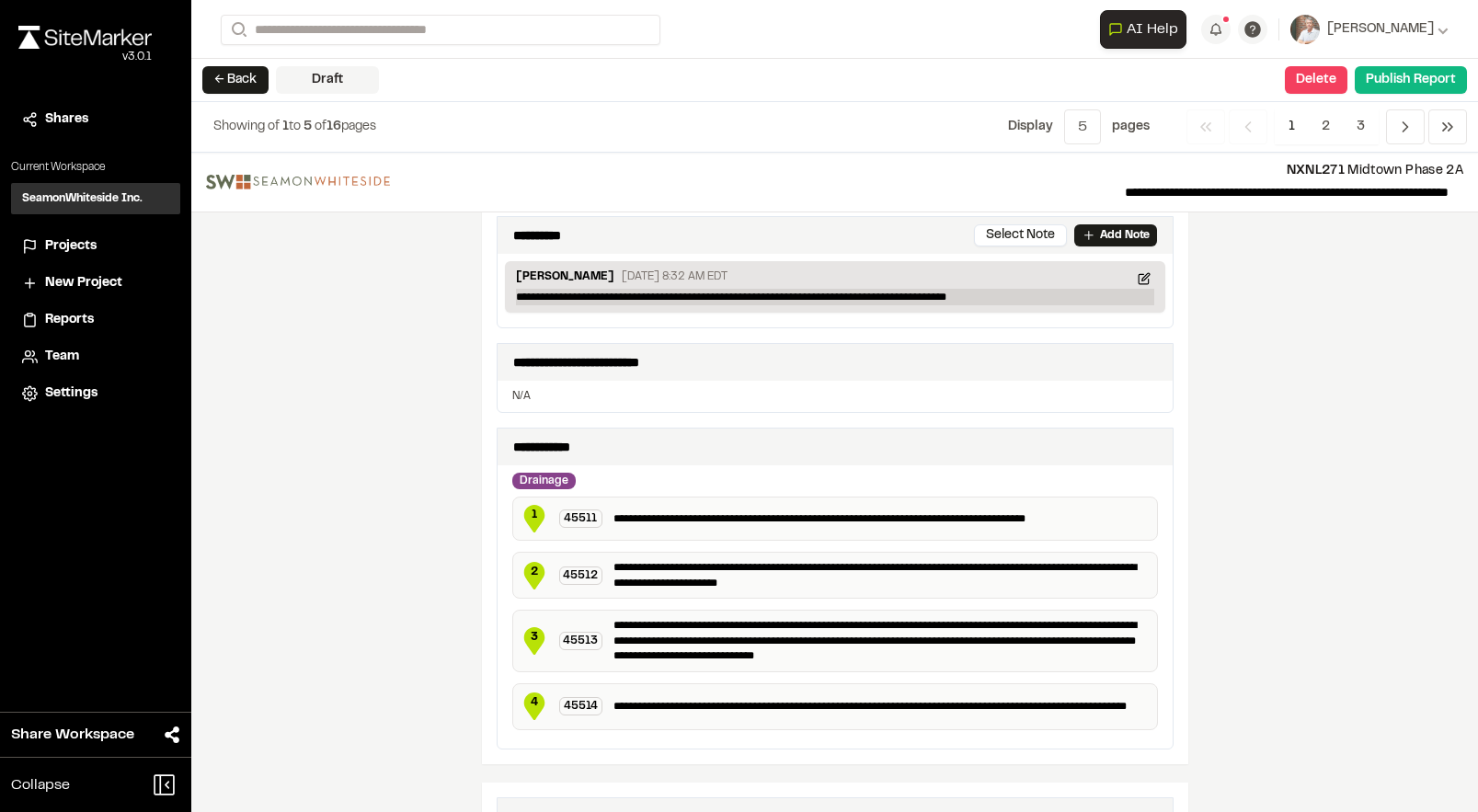 click on "**********" at bounding box center (835, 297) 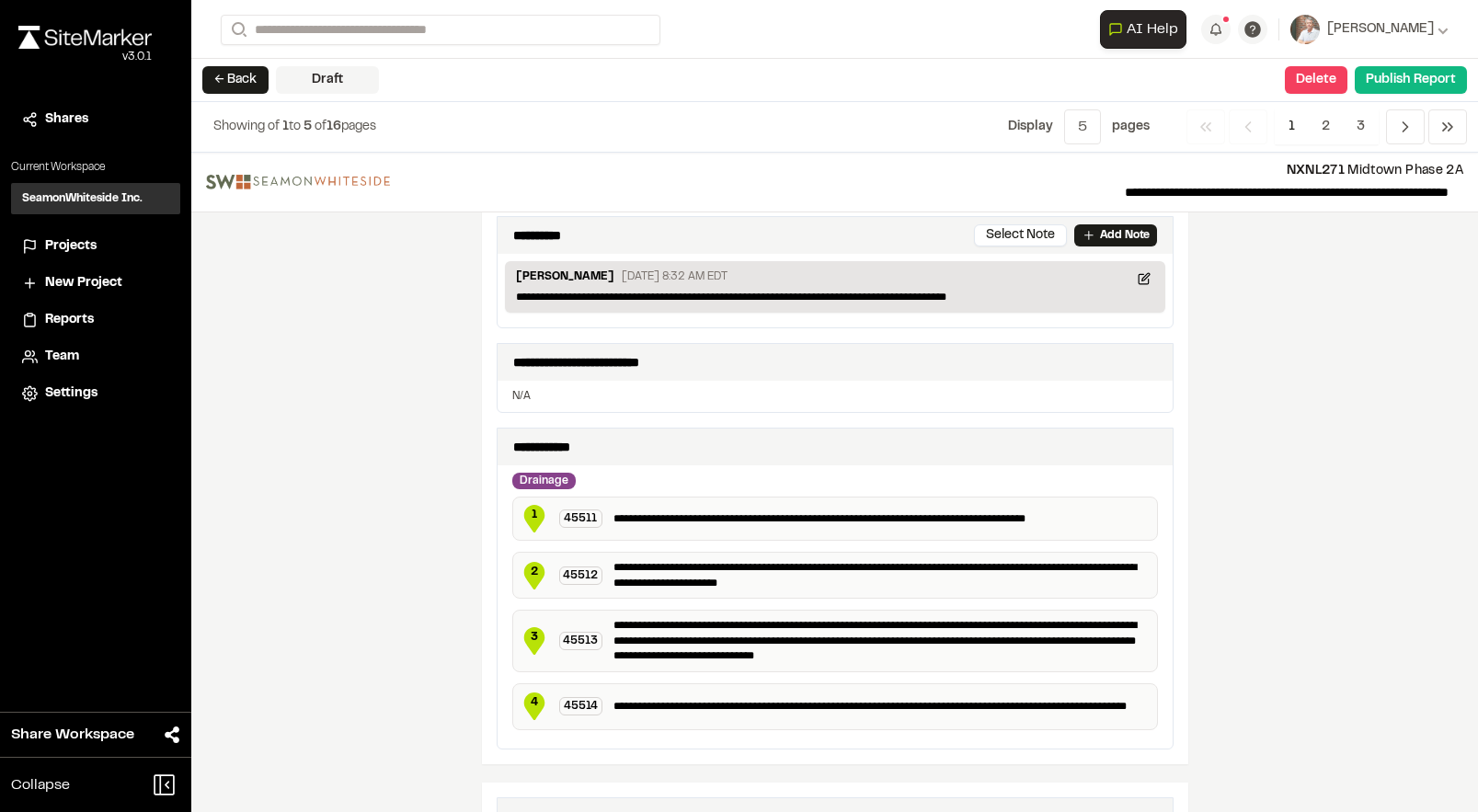 type 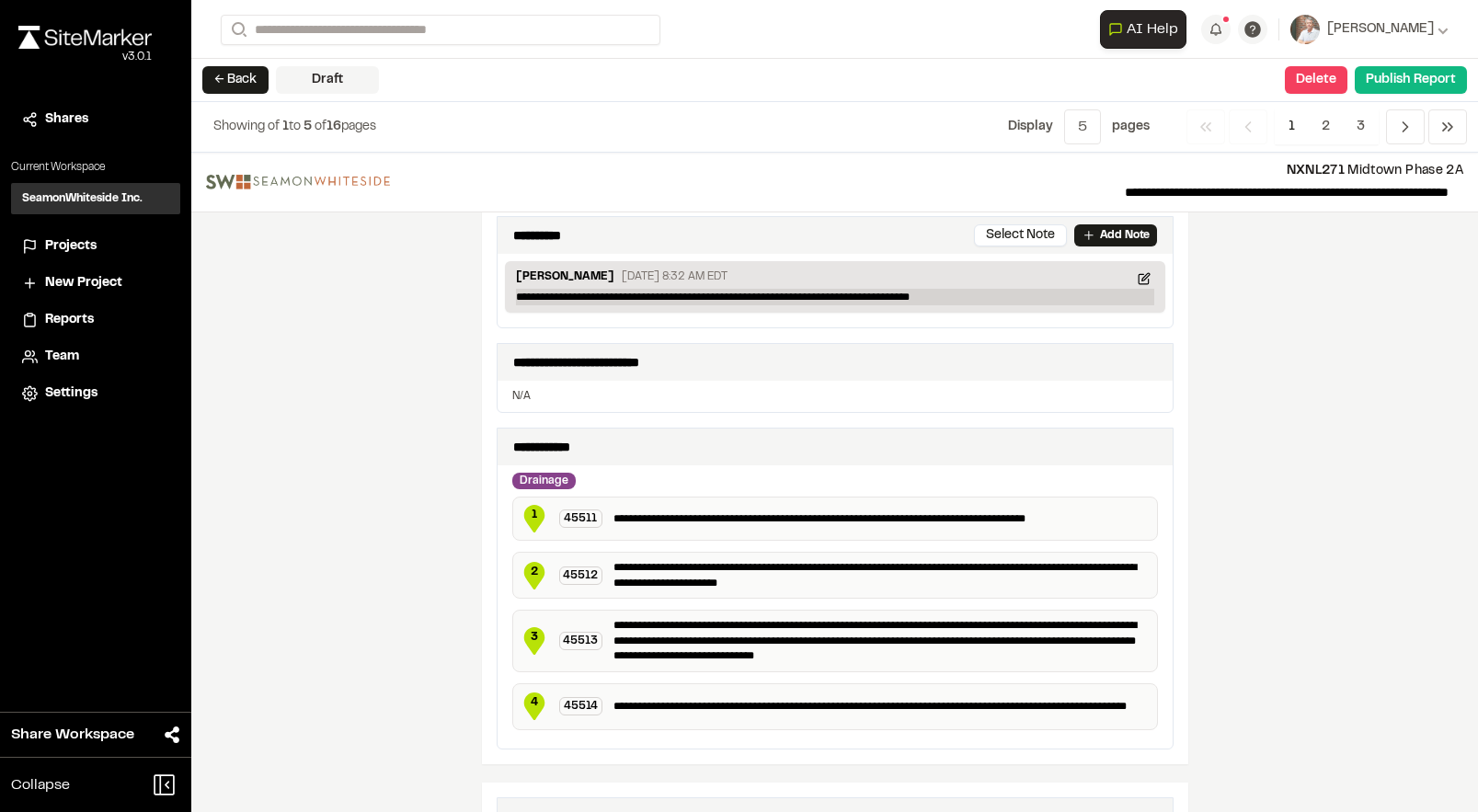 click on "[PERSON_NAME] [DATE] 8:32 AM EDT" at bounding box center [835, 279] 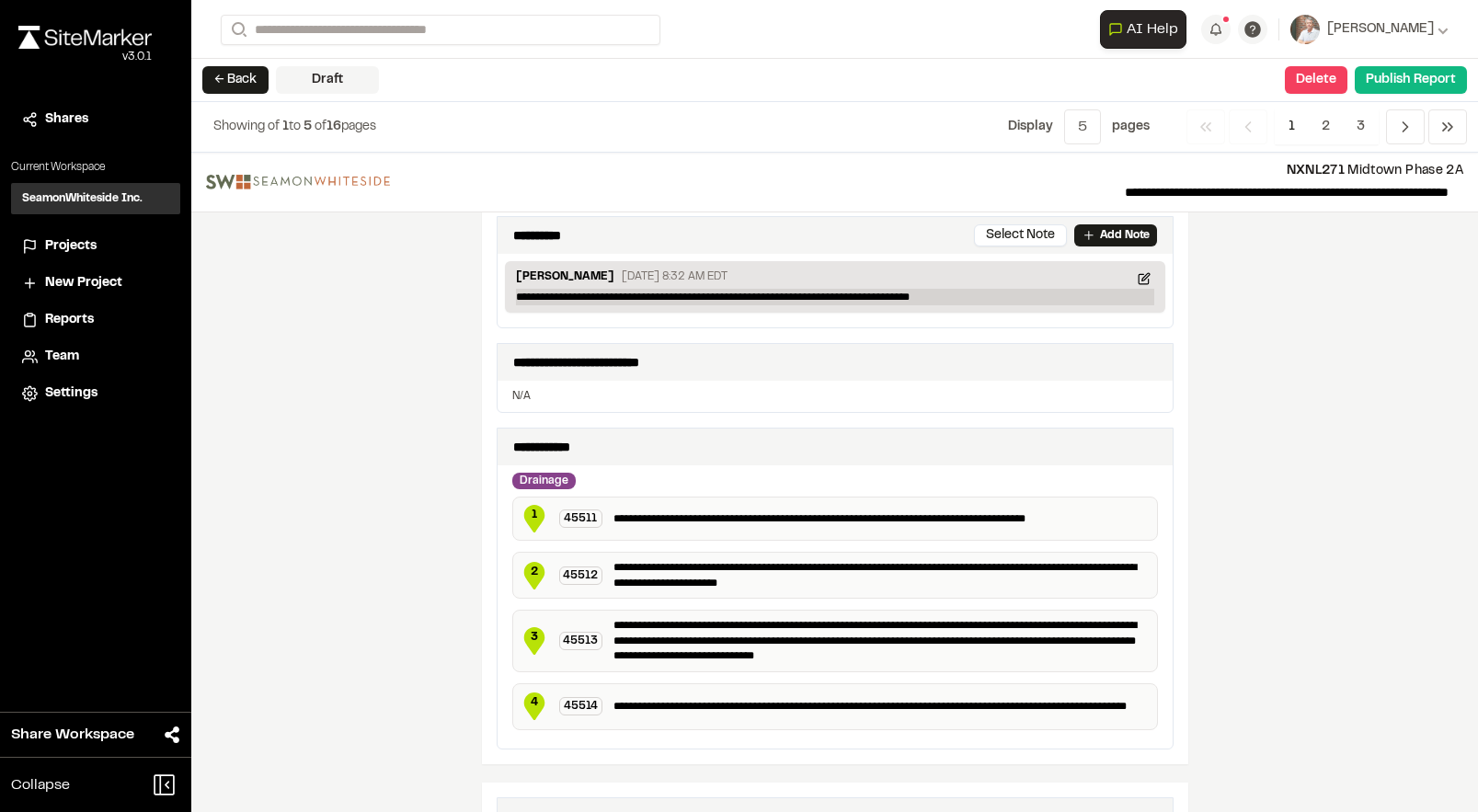 type 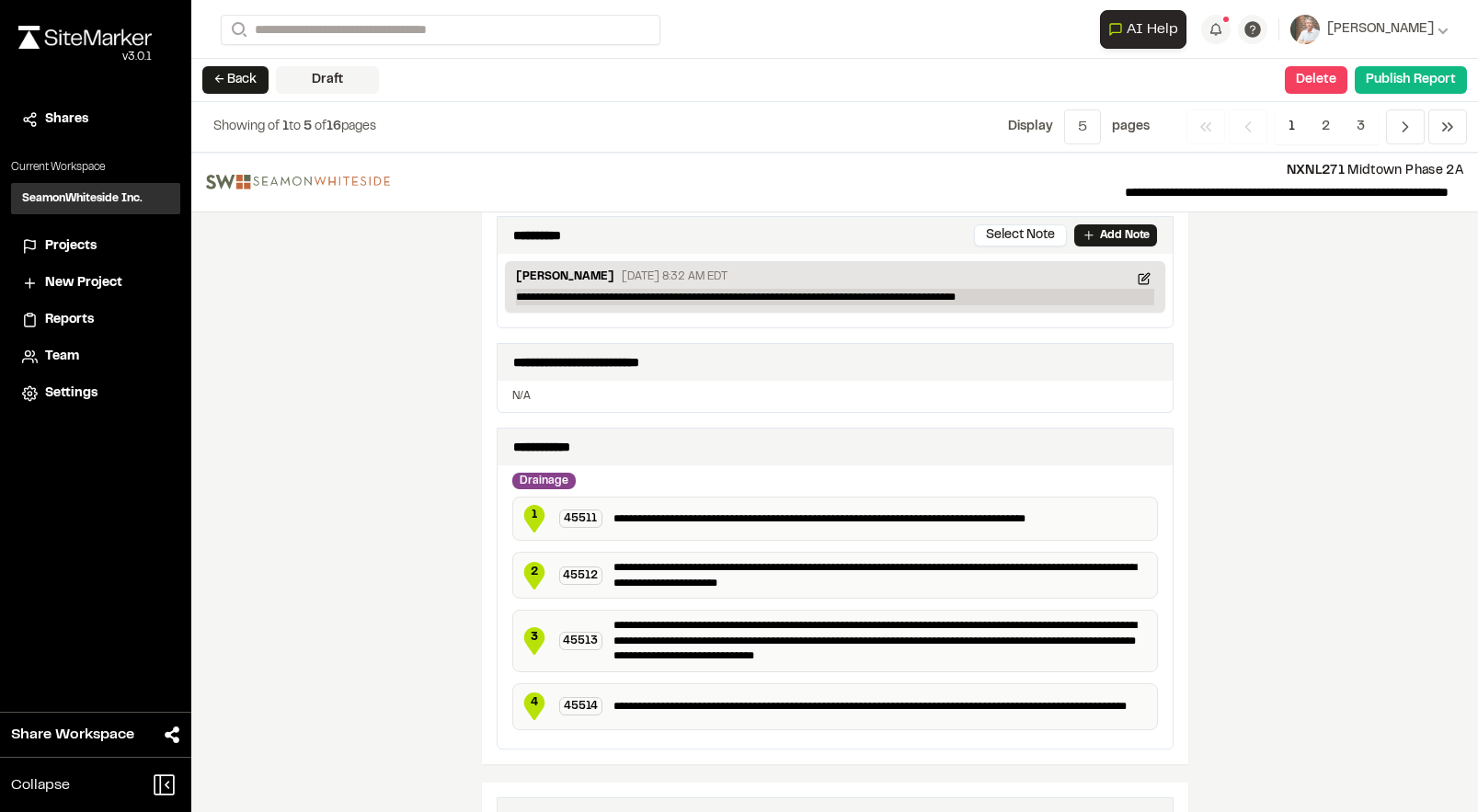 type 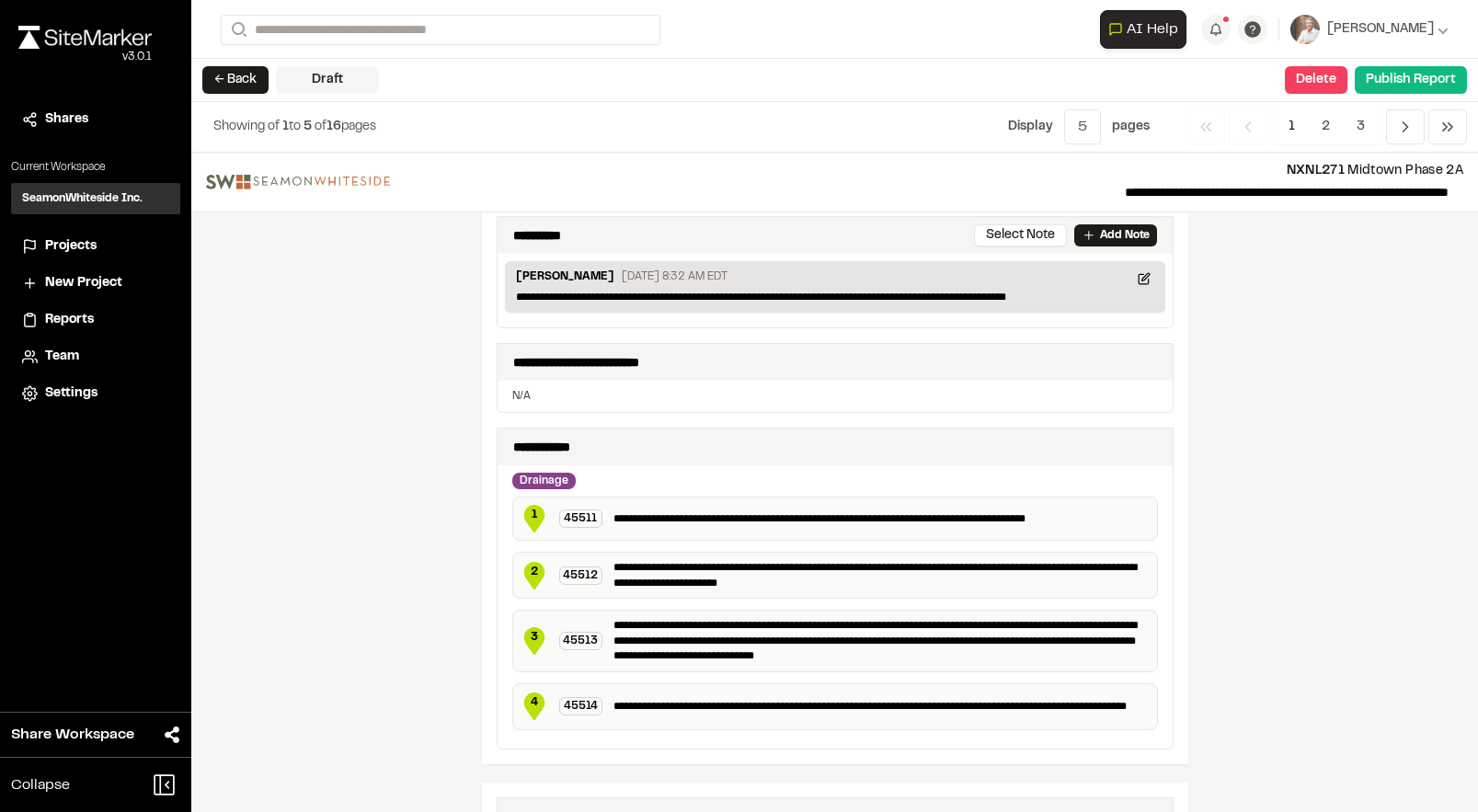 drag, startPoint x: 656, startPoint y: 292, endPoint x: 718, endPoint y: 326, distance: 70.71068 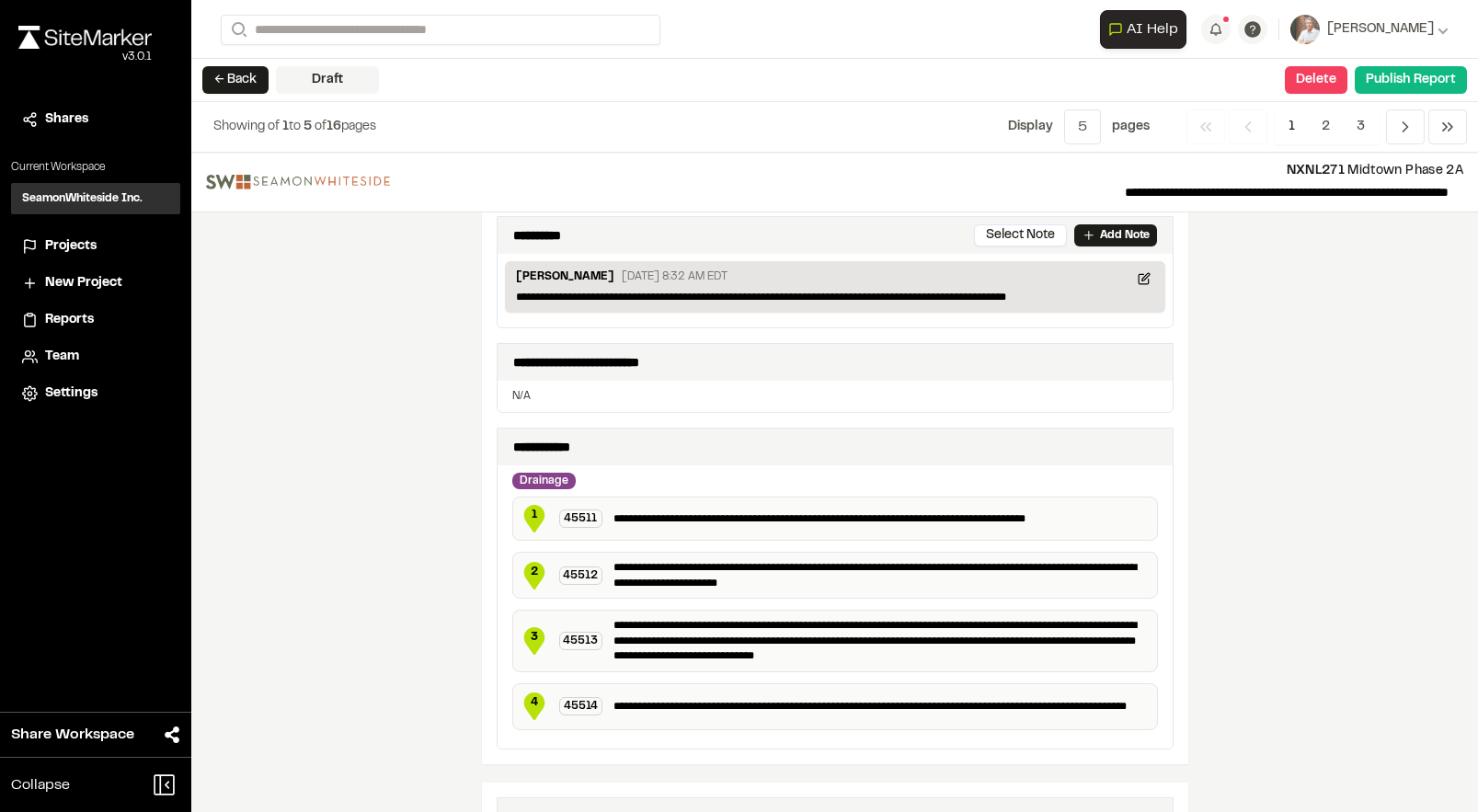 type 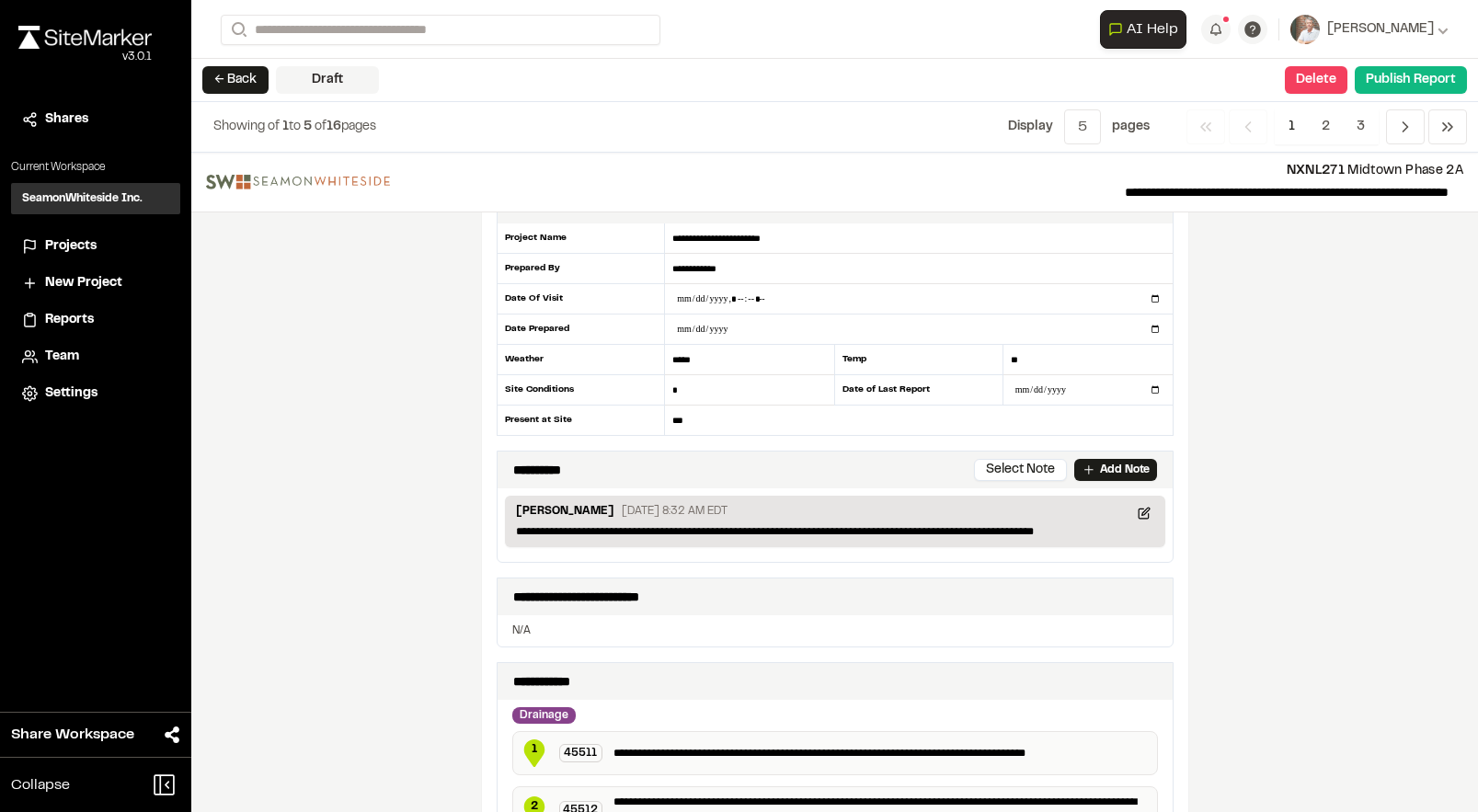 scroll, scrollTop: 0, scrollLeft: 0, axis: both 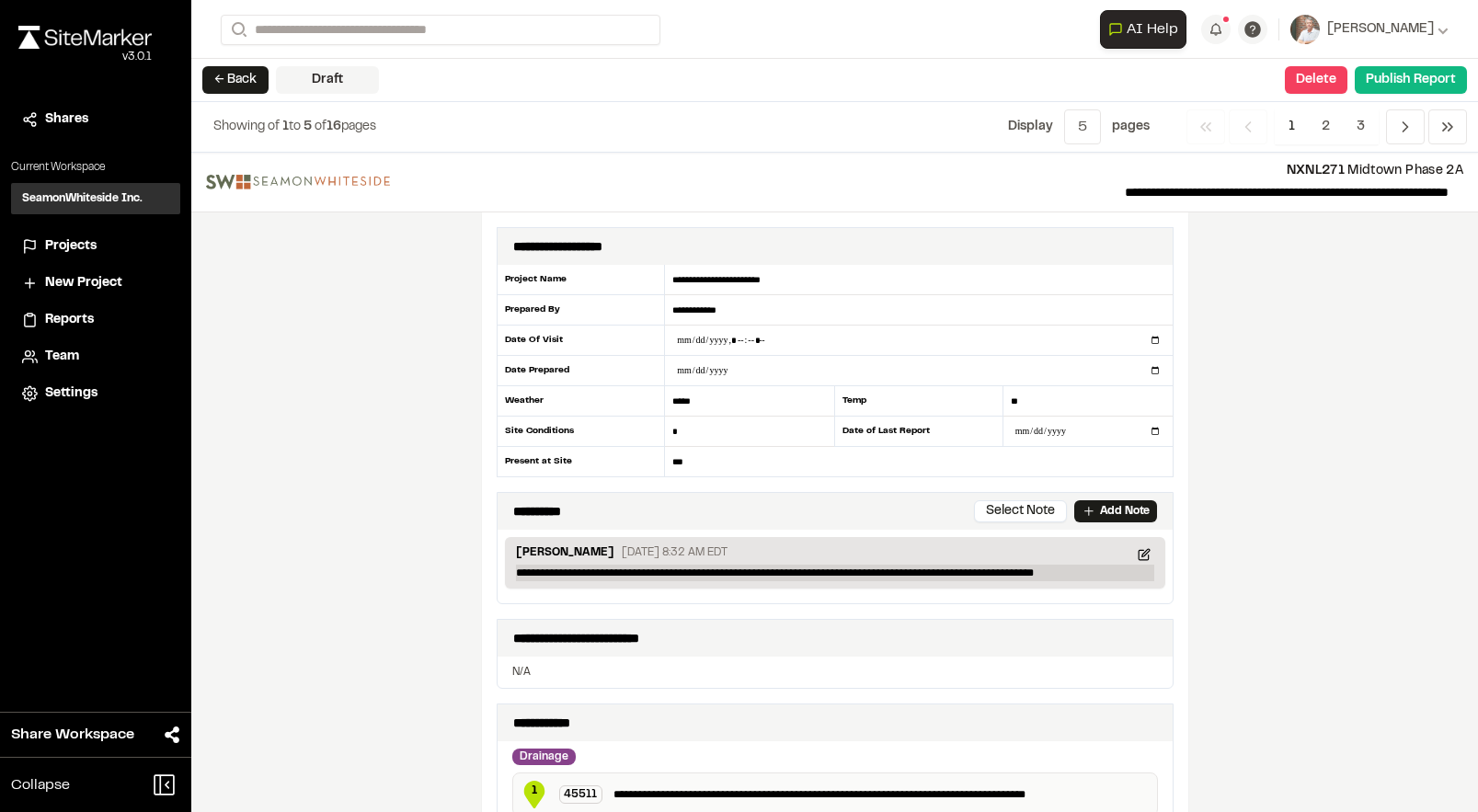 click on "**********" at bounding box center [835, 573] 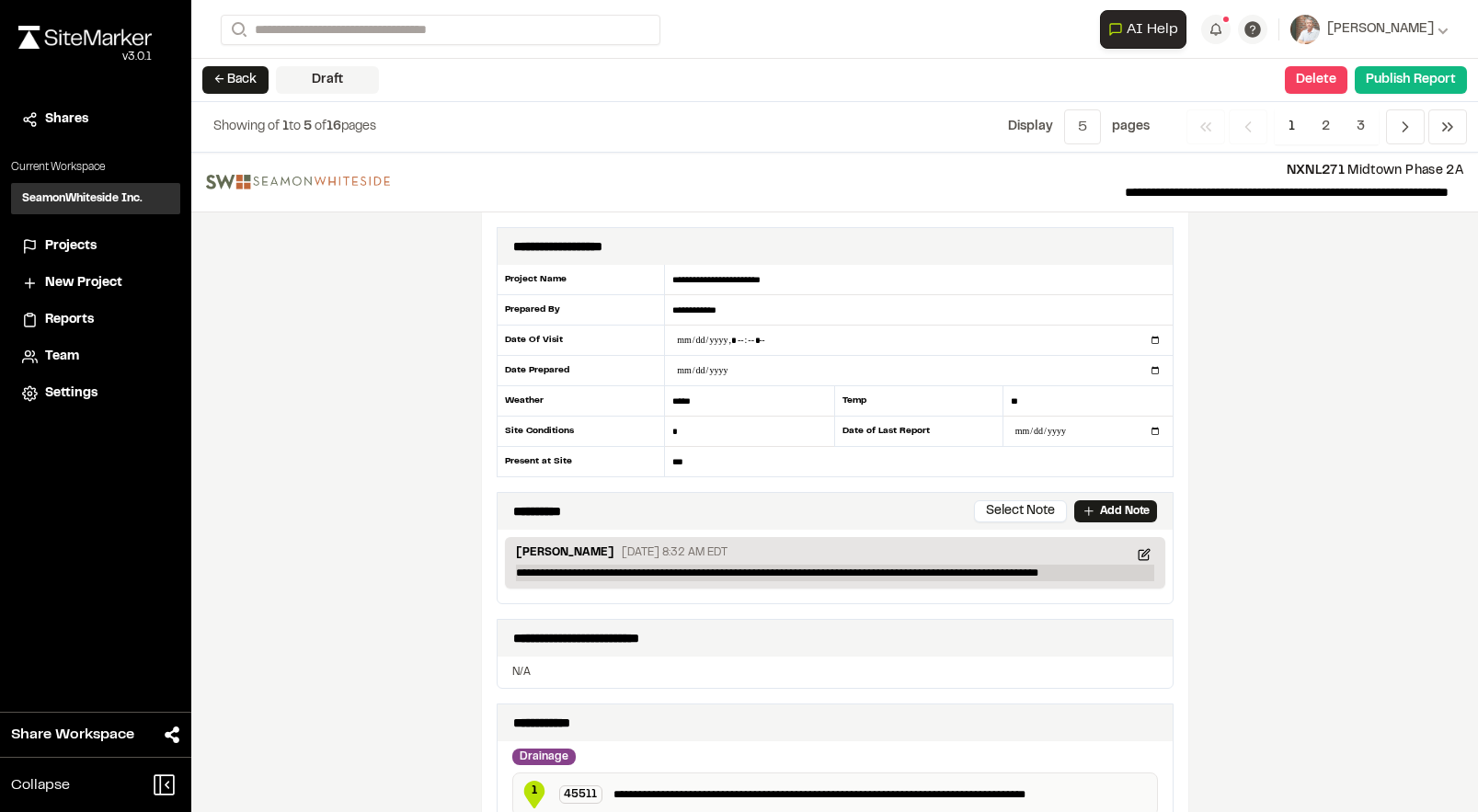 type 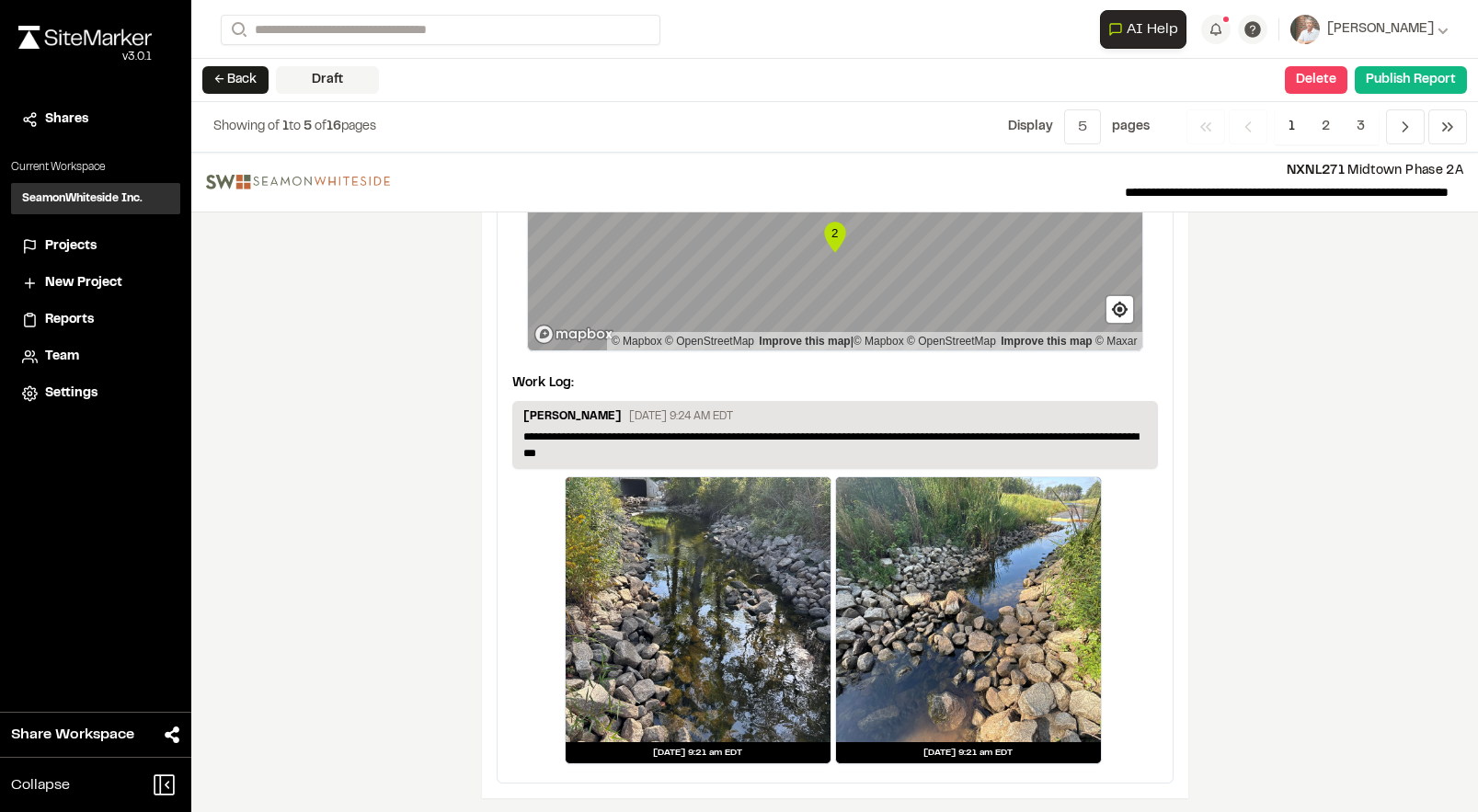 scroll, scrollTop: 3518, scrollLeft: 0, axis: vertical 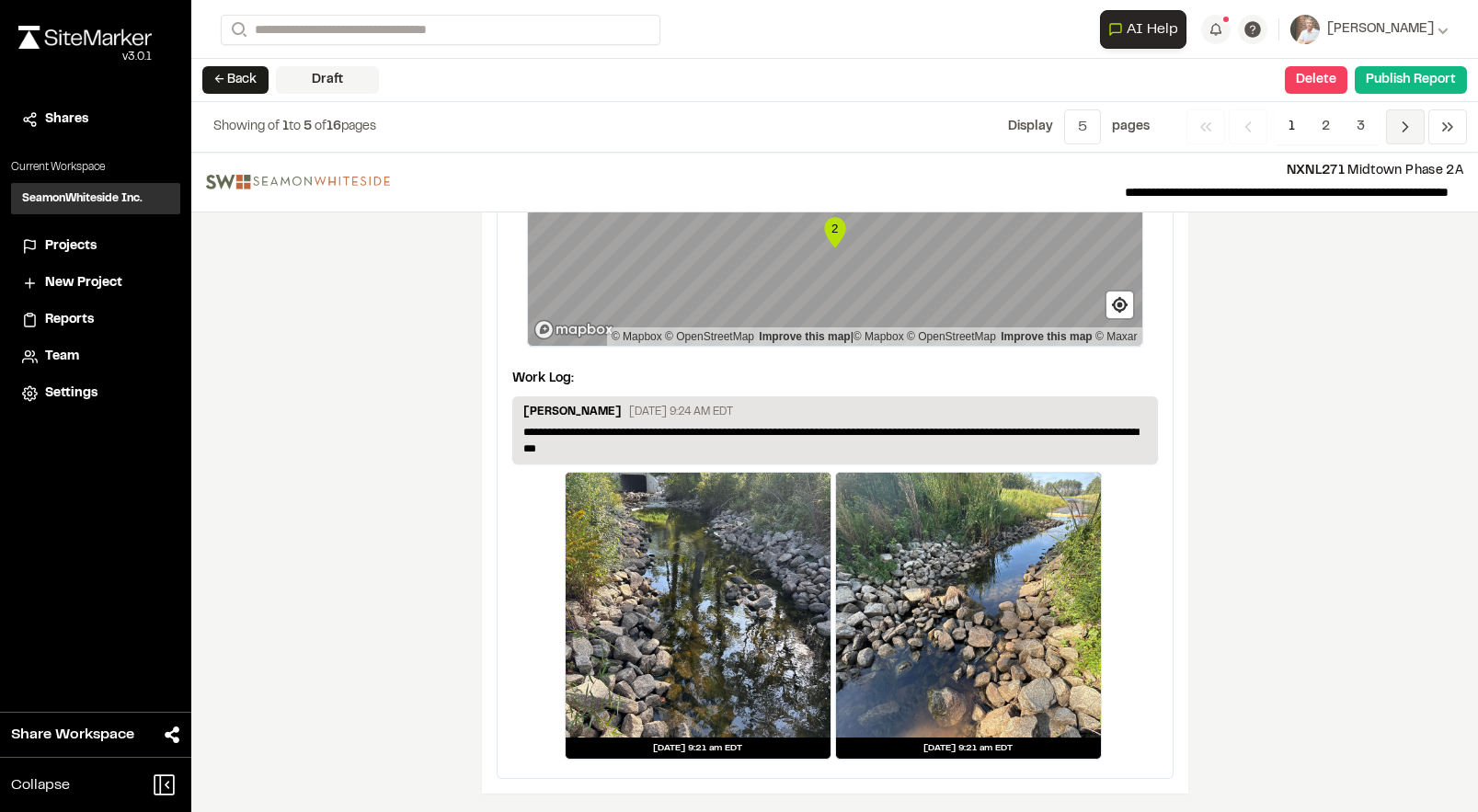 click on "Previous" at bounding box center [1405, 127] 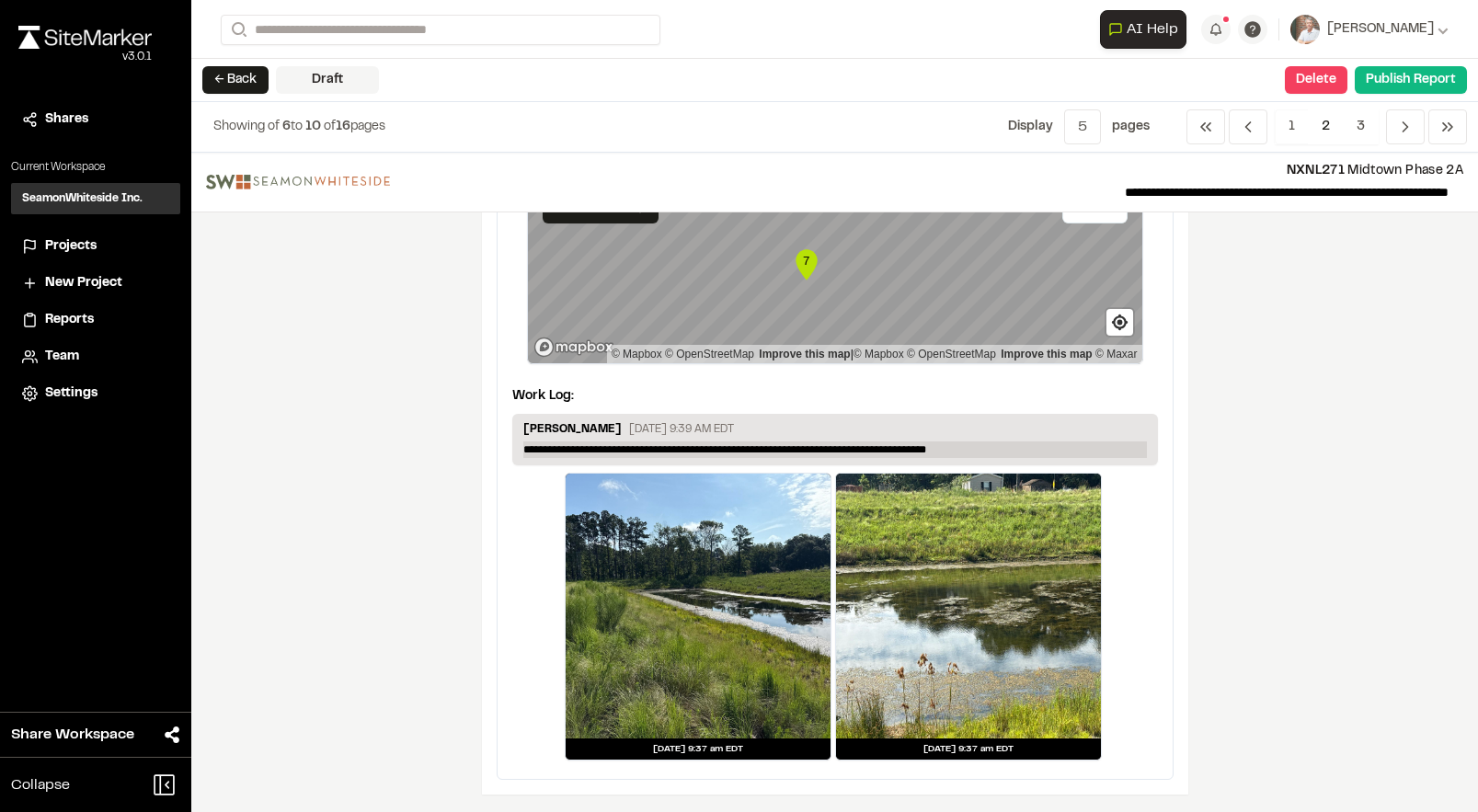 scroll, scrollTop: 3679, scrollLeft: 0, axis: vertical 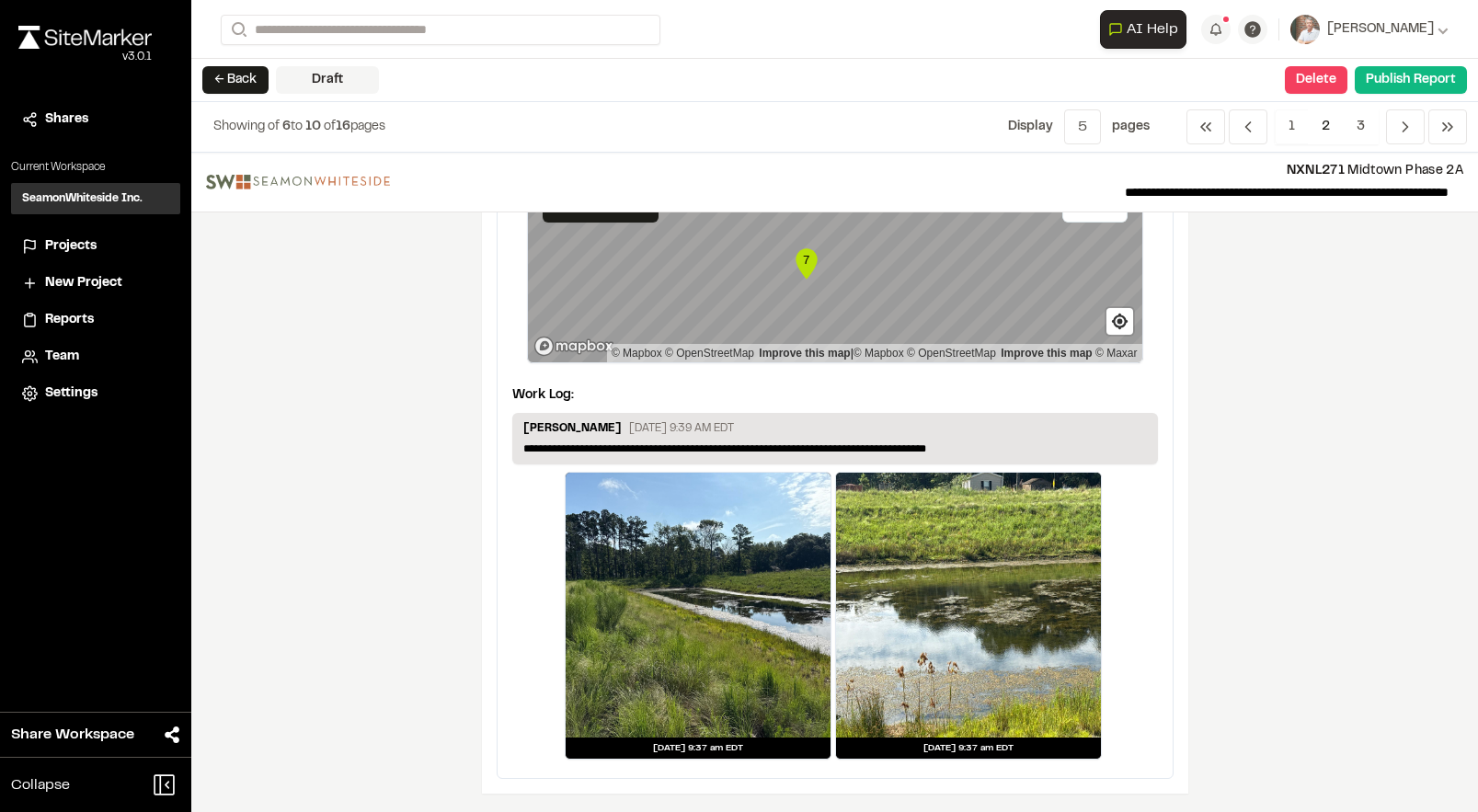 drag, startPoint x: 1407, startPoint y: 128, endPoint x: 1387, endPoint y: 151, distance: 30.4795 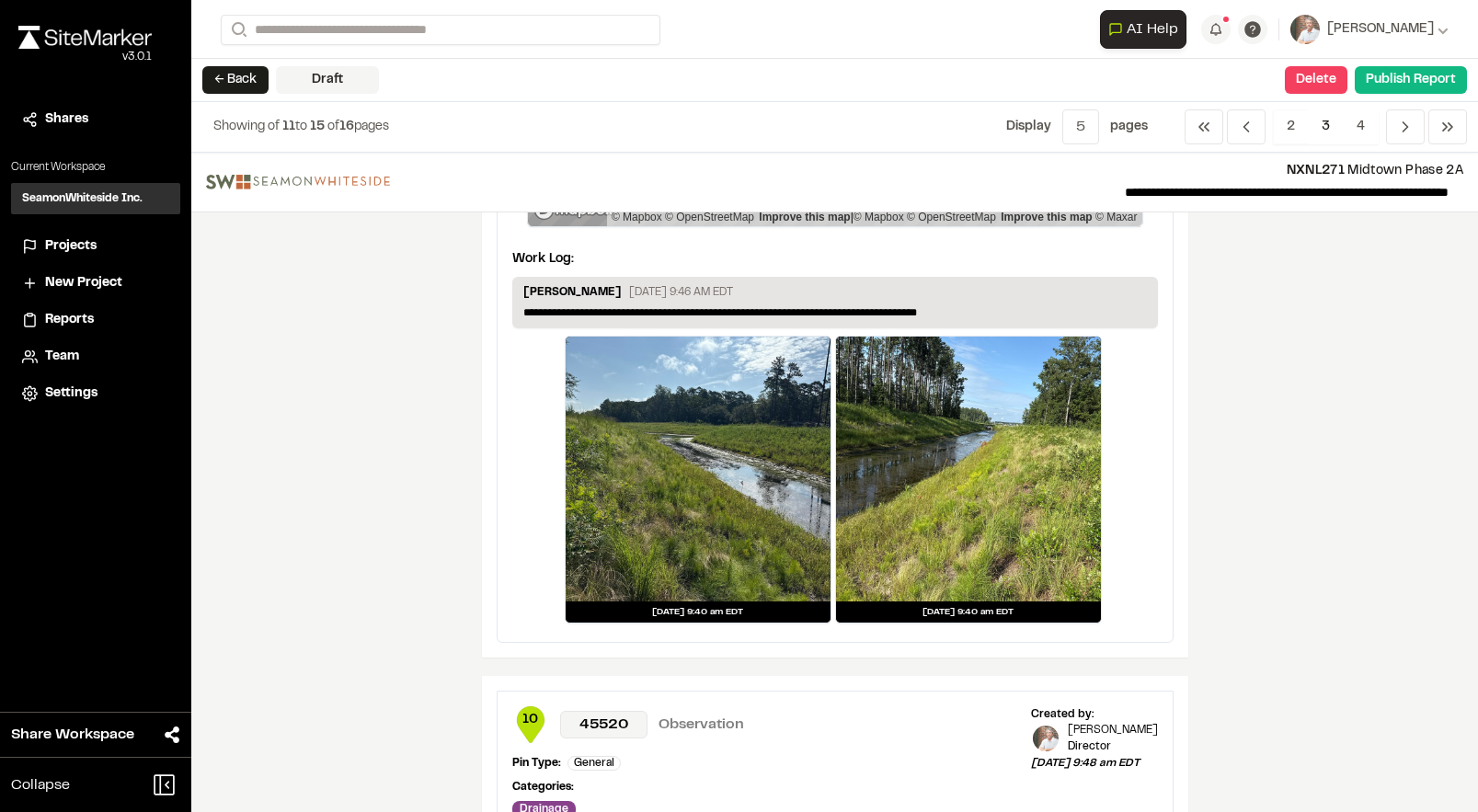 scroll, scrollTop: 1195, scrollLeft: 0, axis: vertical 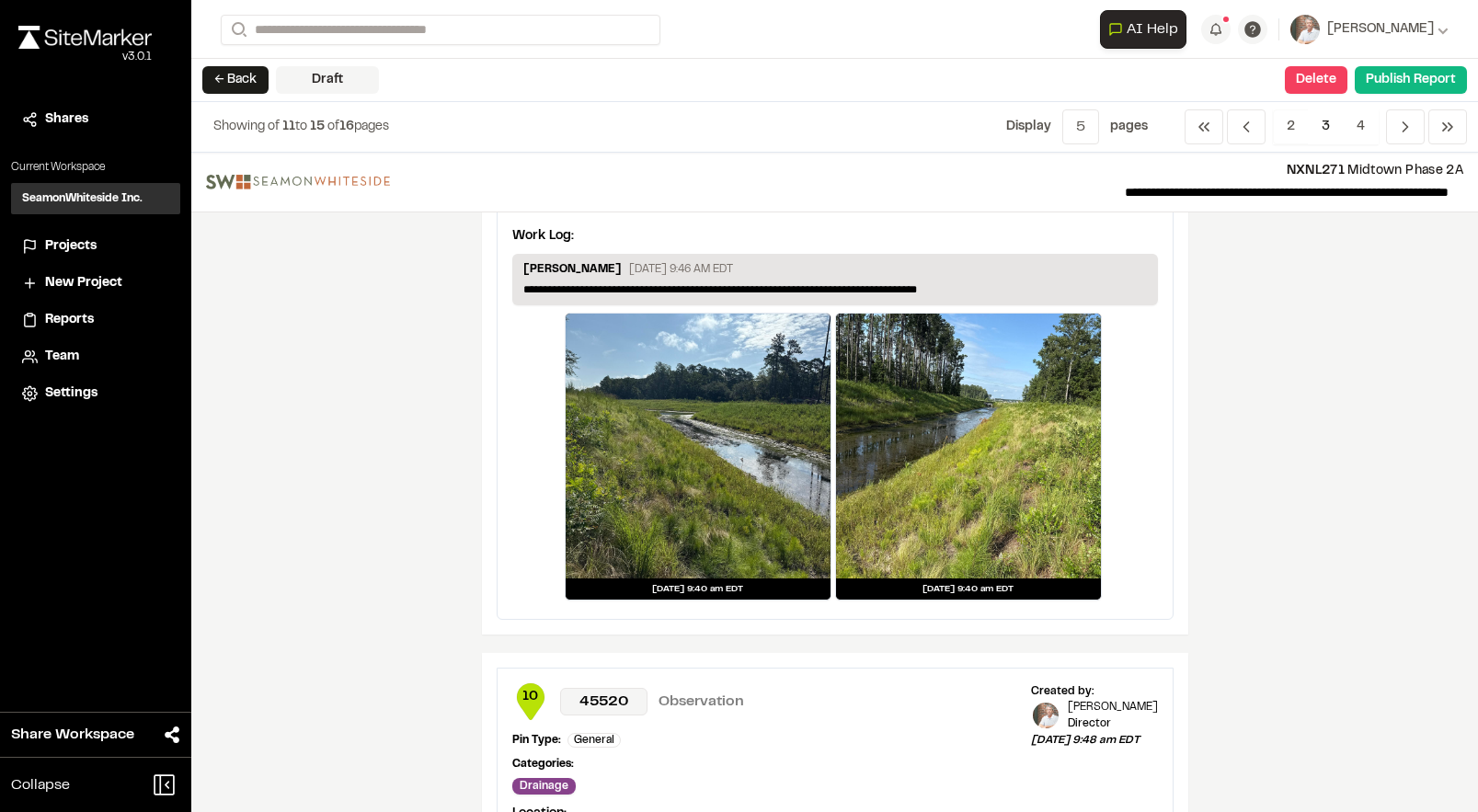 click on "[PERSON_NAME] [DATE] 9:46 AM EDT" at bounding box center (835, 271) 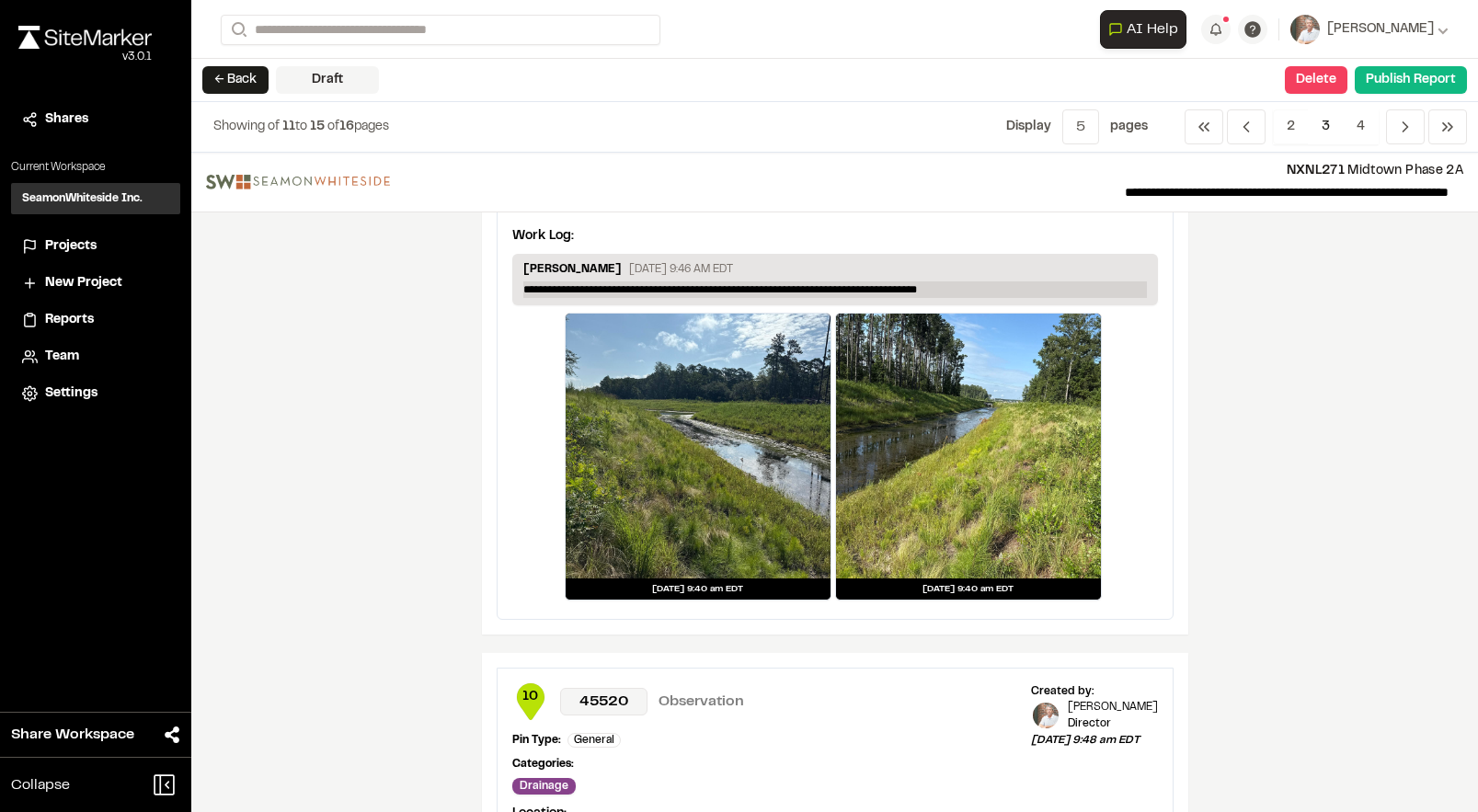click on "**********" at bounding box center (835, 290) 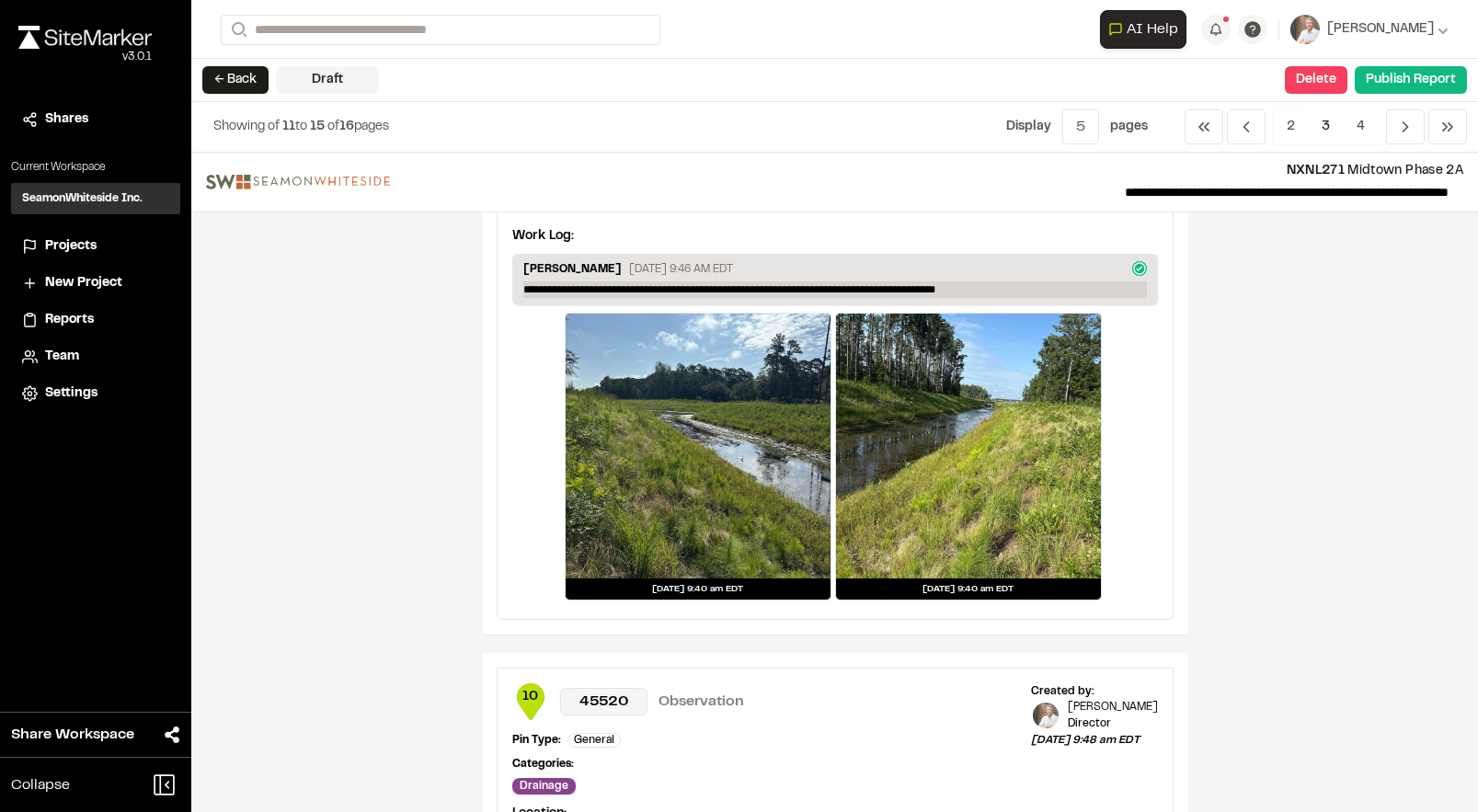 click on "**********" at bounding box center (835, 290) 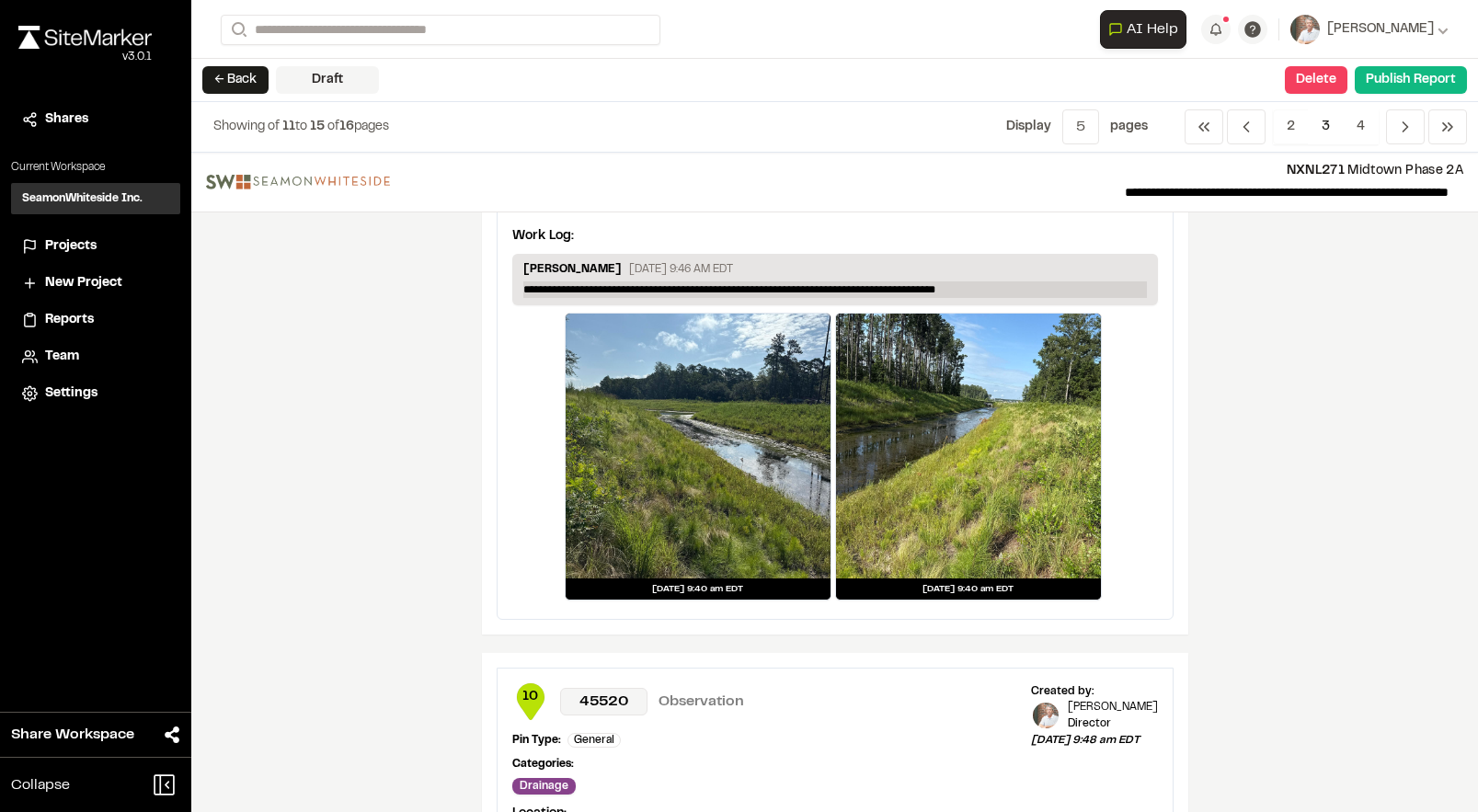 click on "**********" at bounding box center (835, 290) 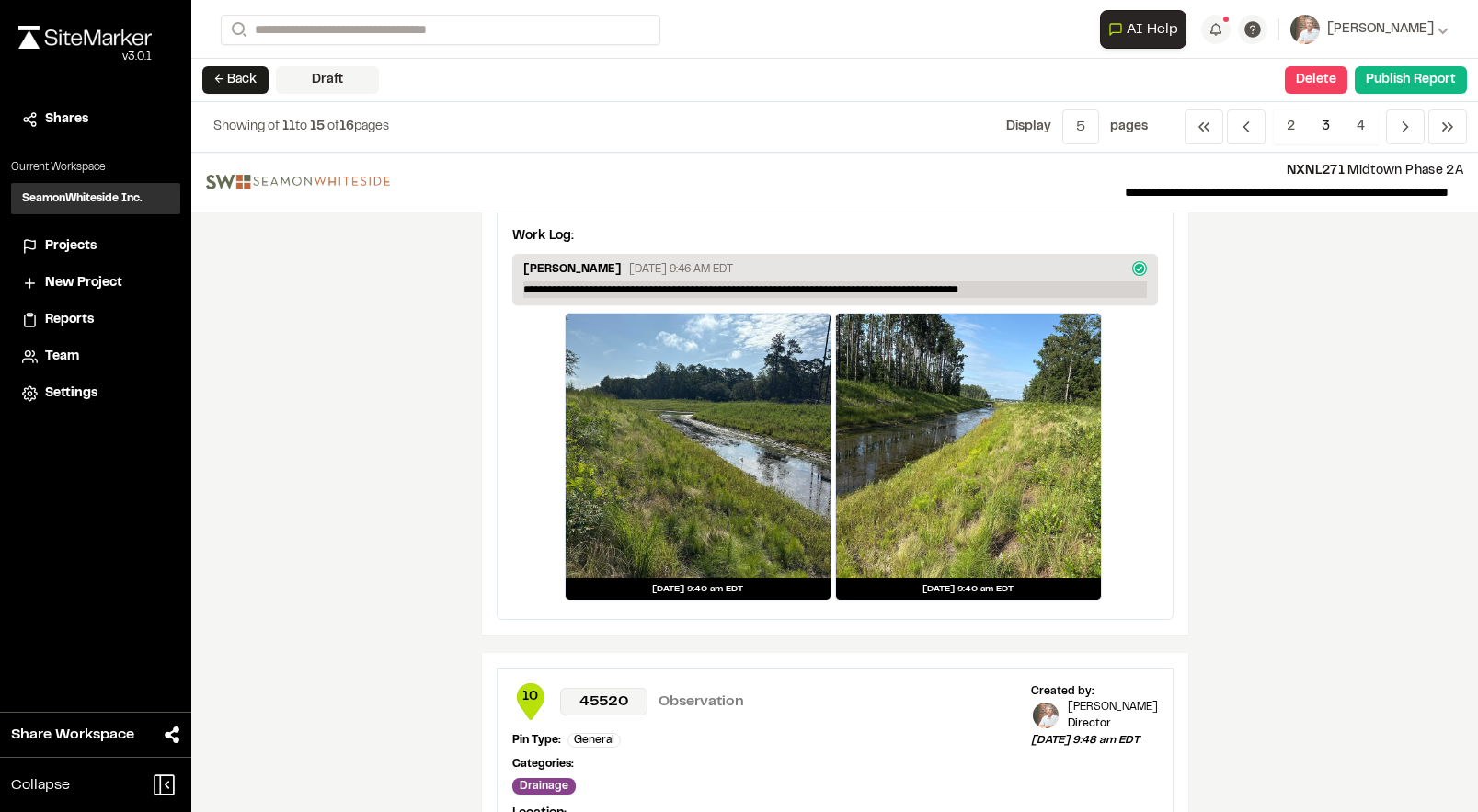 click on "**********" at bounding box center [835, 290] 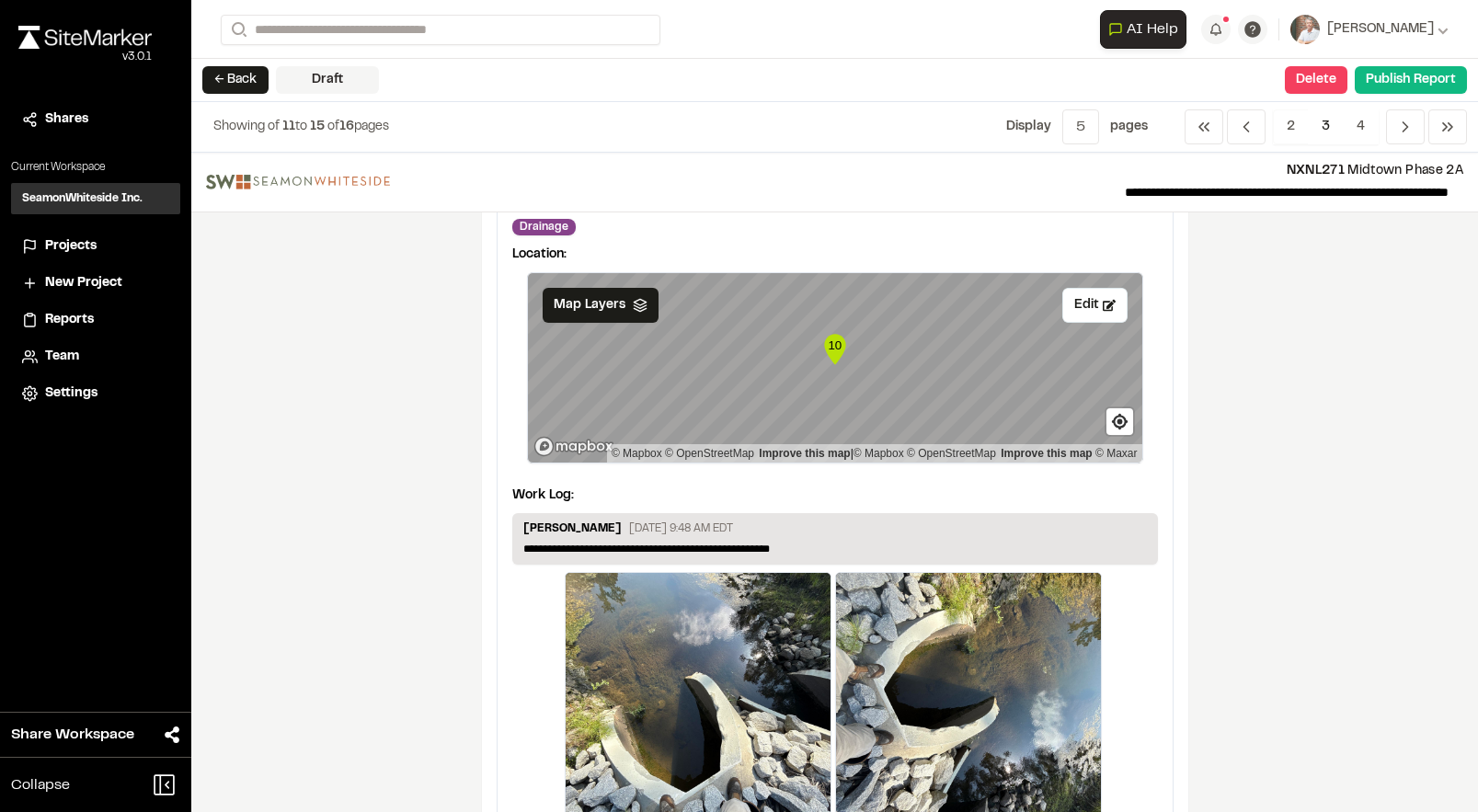 scroll, scrollTop: 1747, scrollLeft: 0, axis: vertical 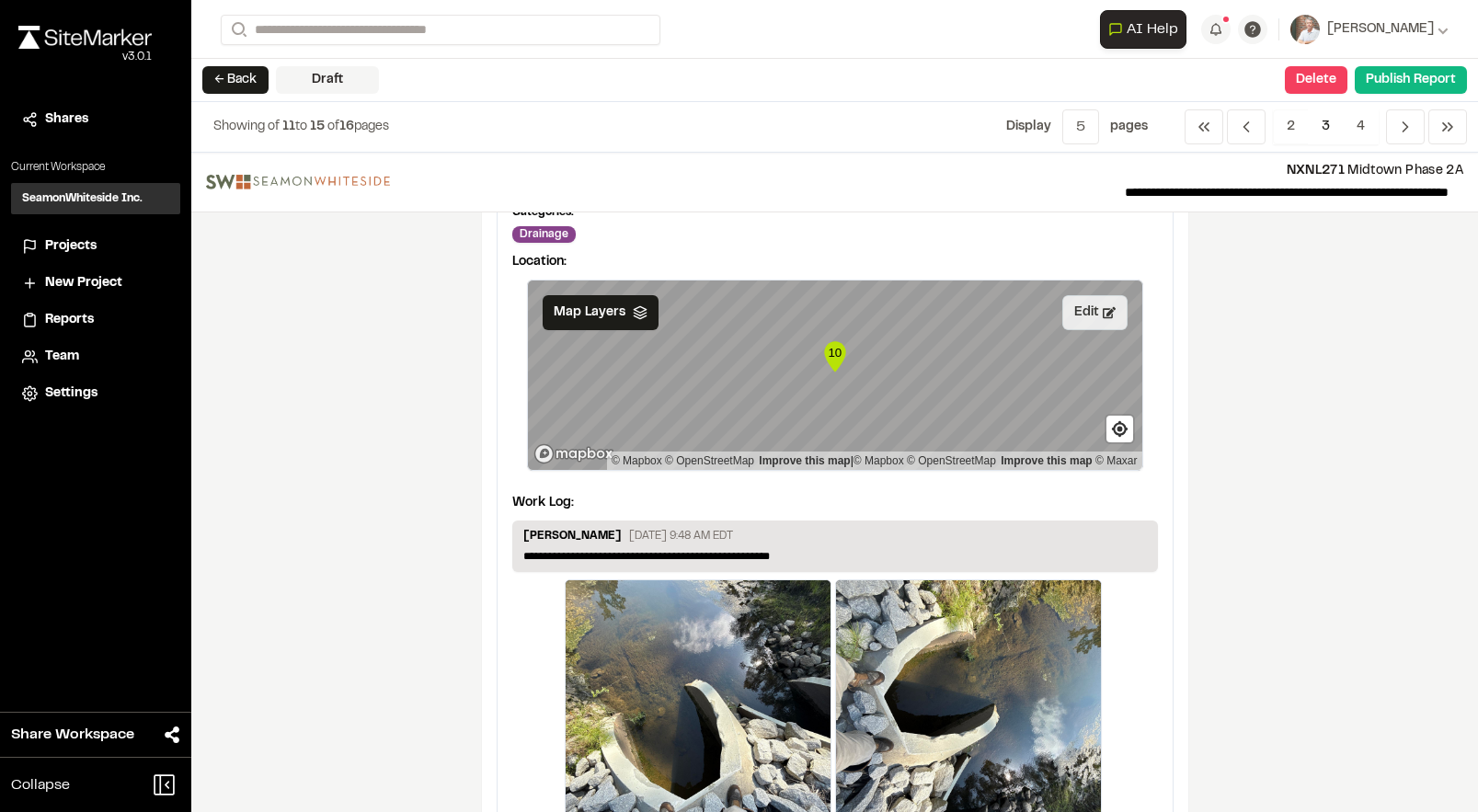 drag, startPoint x: 1092, startPoint y: 303, endPoint x: 1072, endPoint y: 314, distance: 22.825424 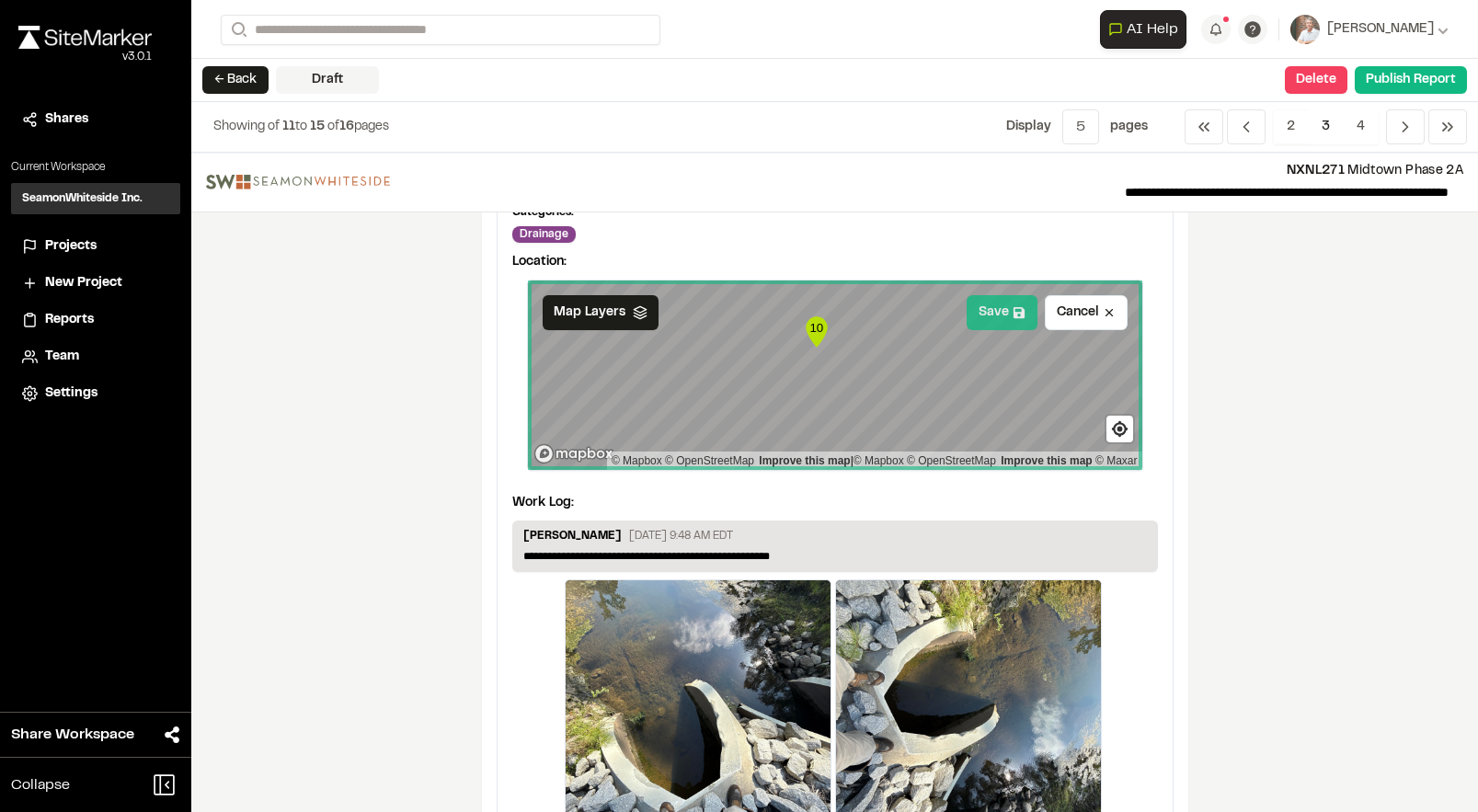 click on "Save" at bounding box center [1002, 313] 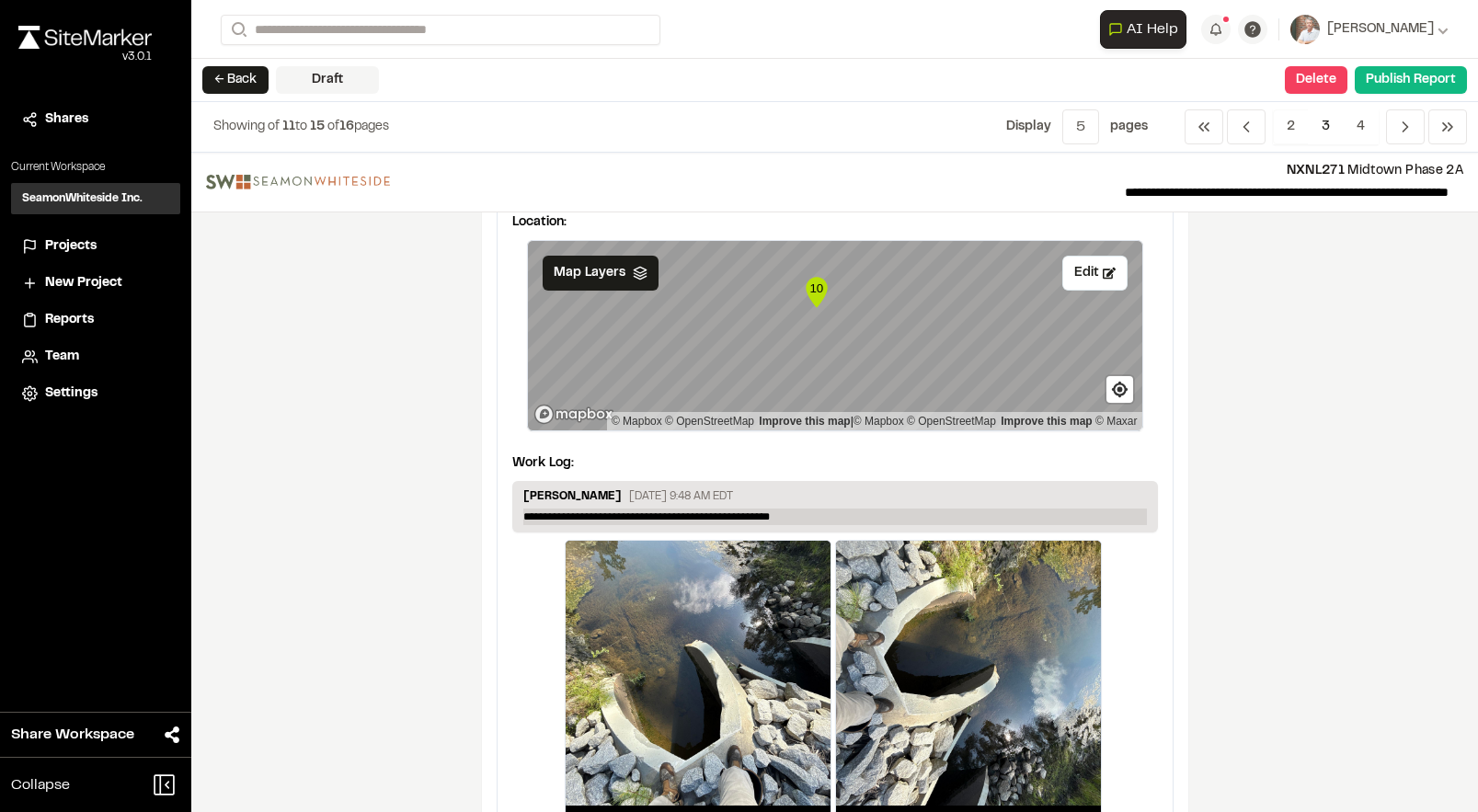 scroll, scrollTop: 1747, scrollLeft: 0, axis: vertical 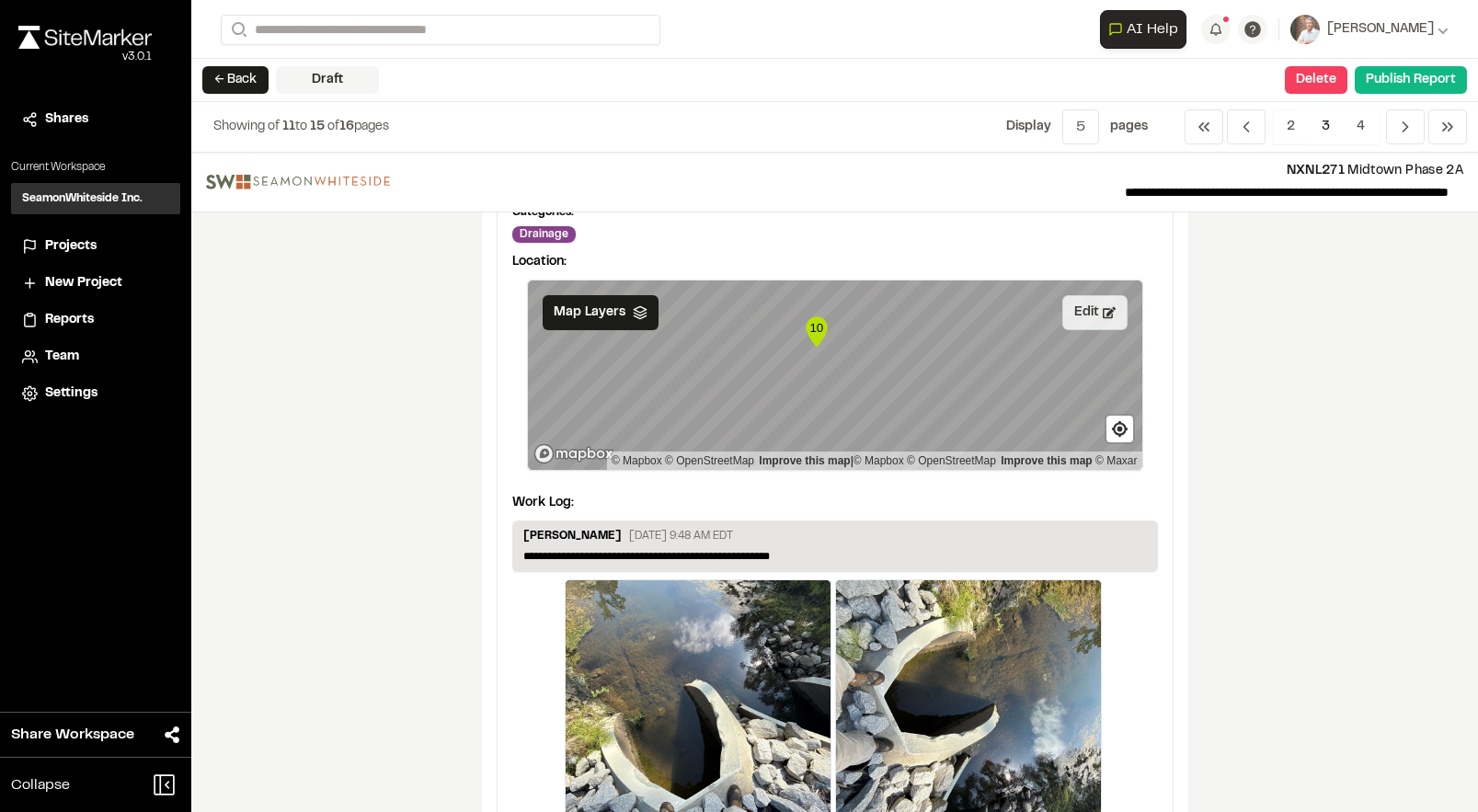 click on "Edit" at bounding box center [1094, 313] 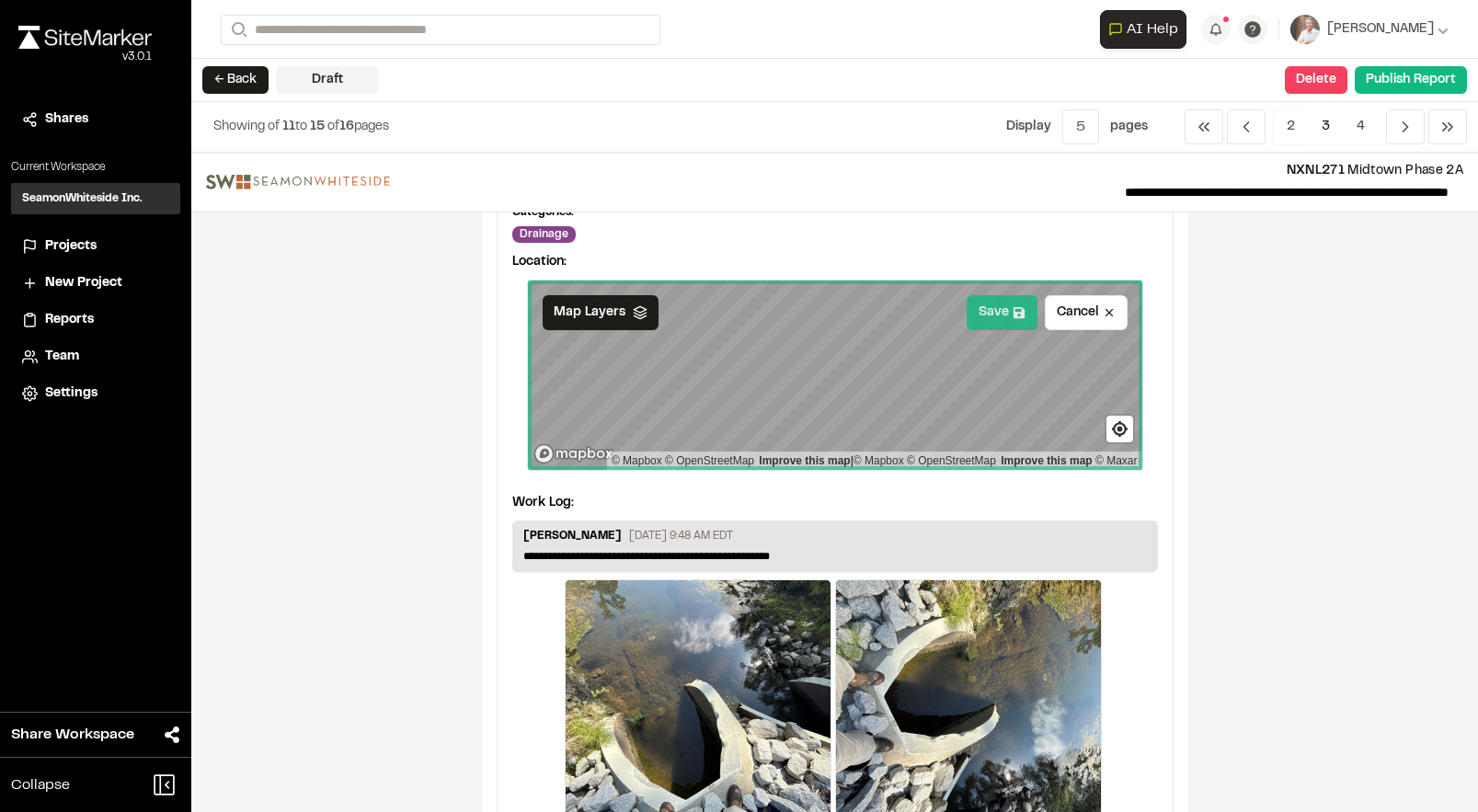 click on "Save" at bounding box center (1002, 313) 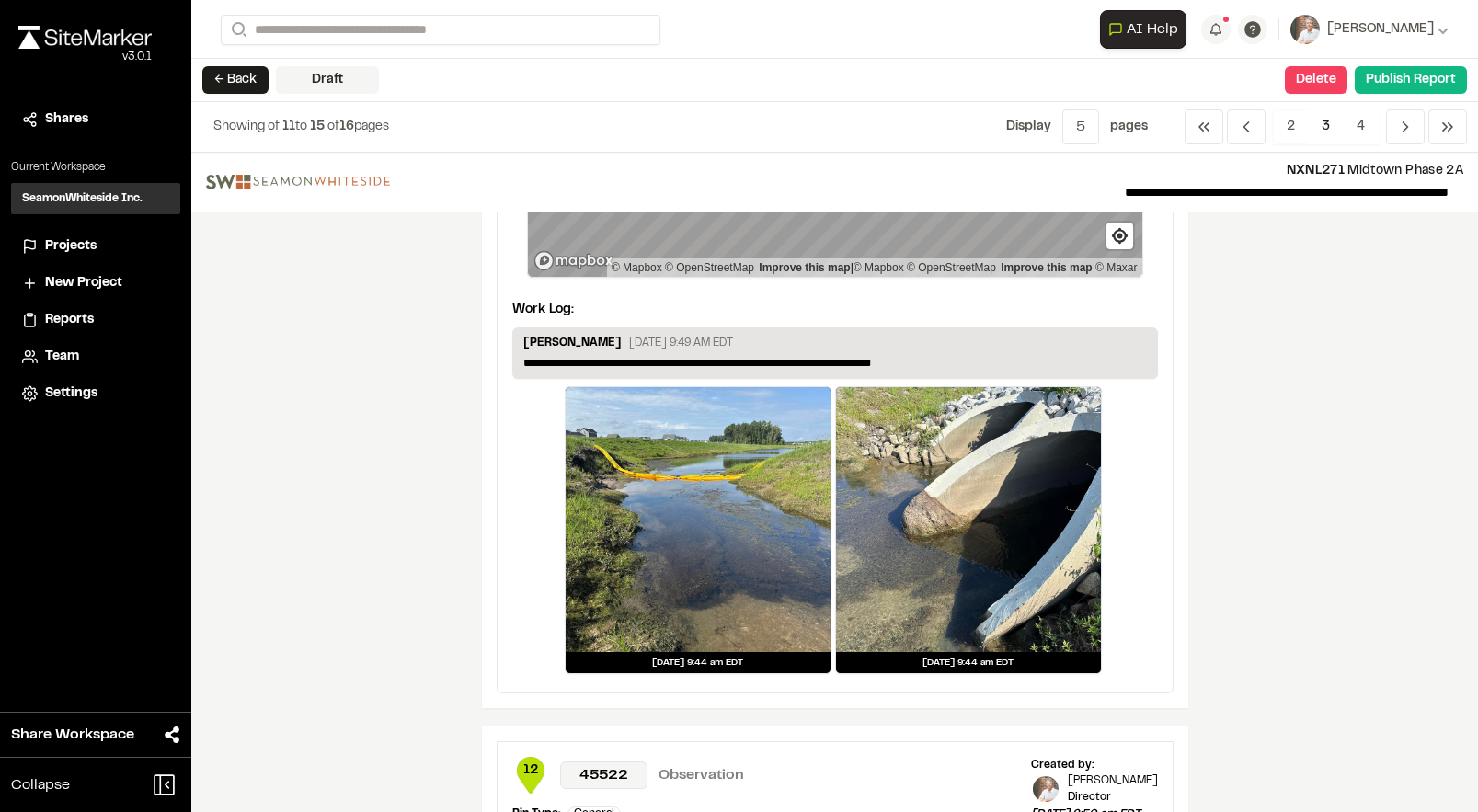 scroll, scrollTop: 2759, scrollLeft: 0, axis: vertical 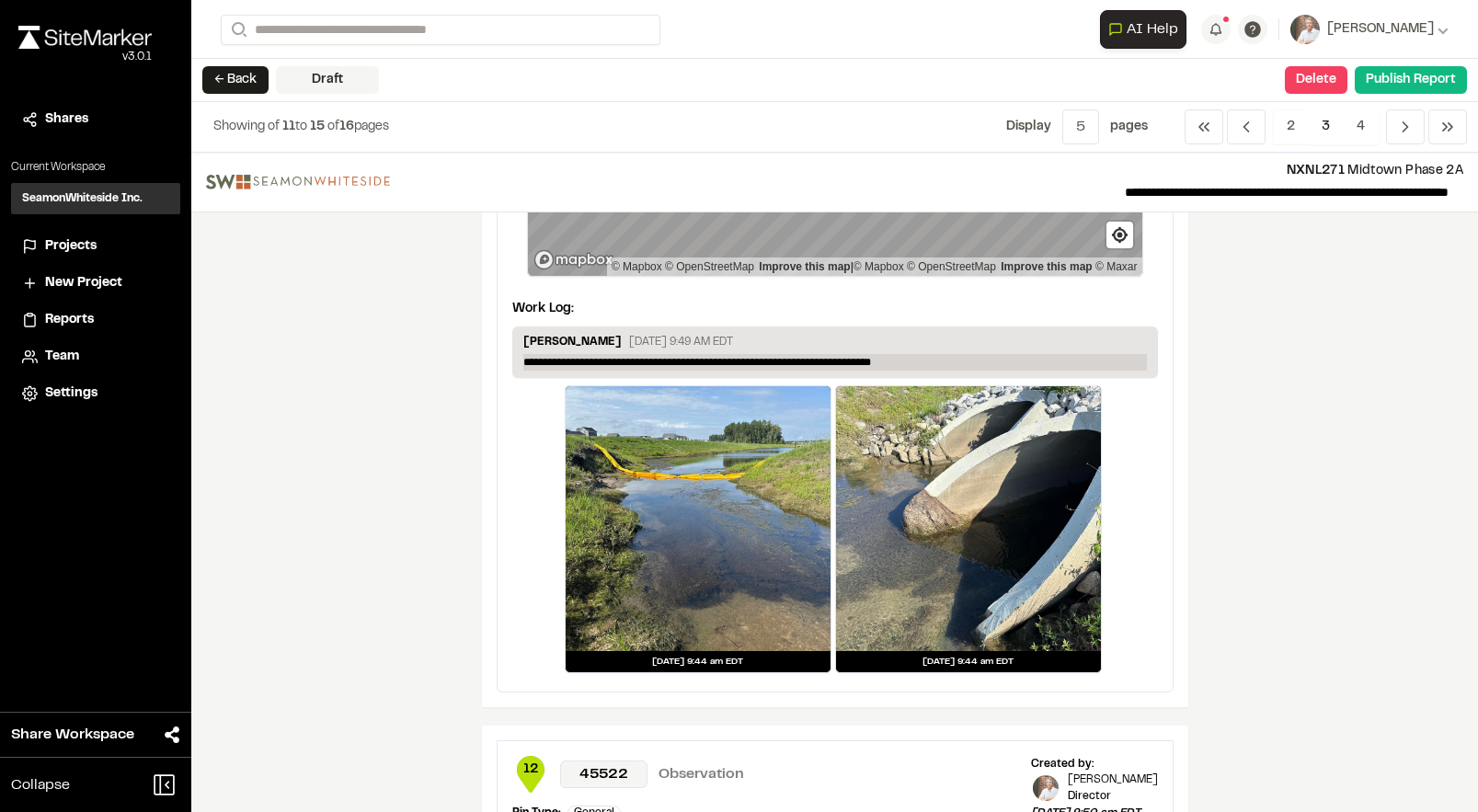 click on "**********" at bounding box center [835, 362] 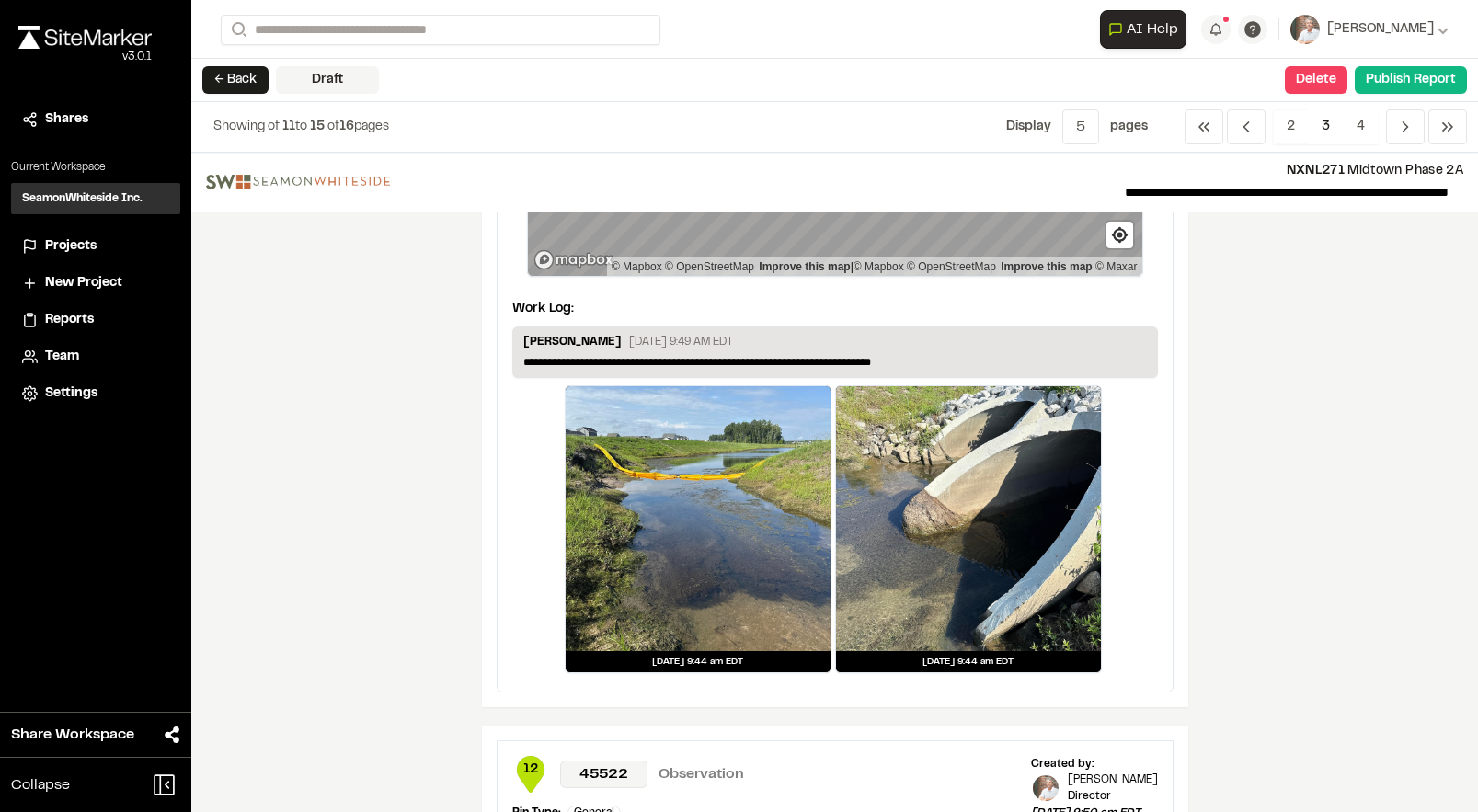type 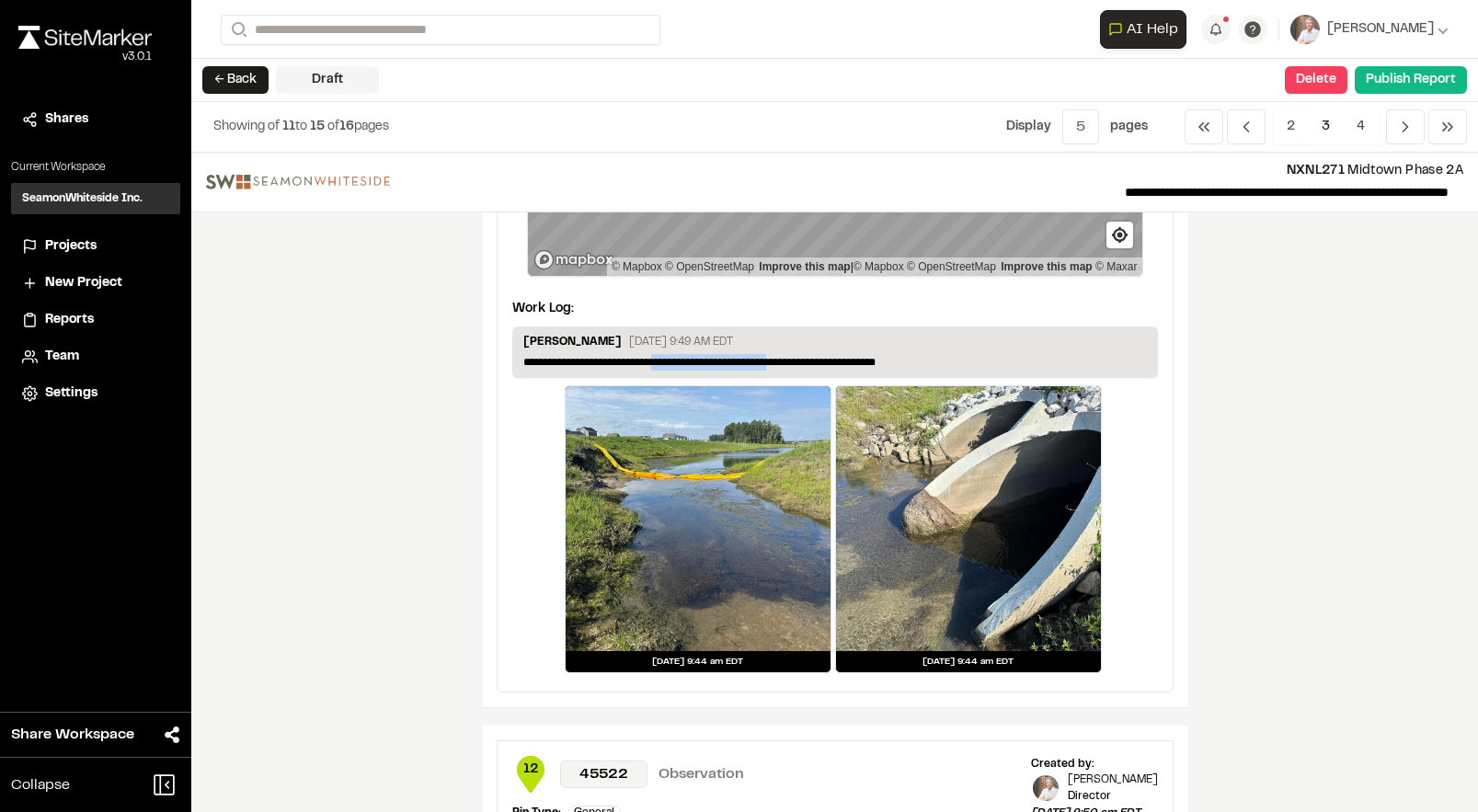 drag, startPoint x: 761, startPoint y: 360, endPoint x: 643, endPoint y: 372, distance: 118.6086 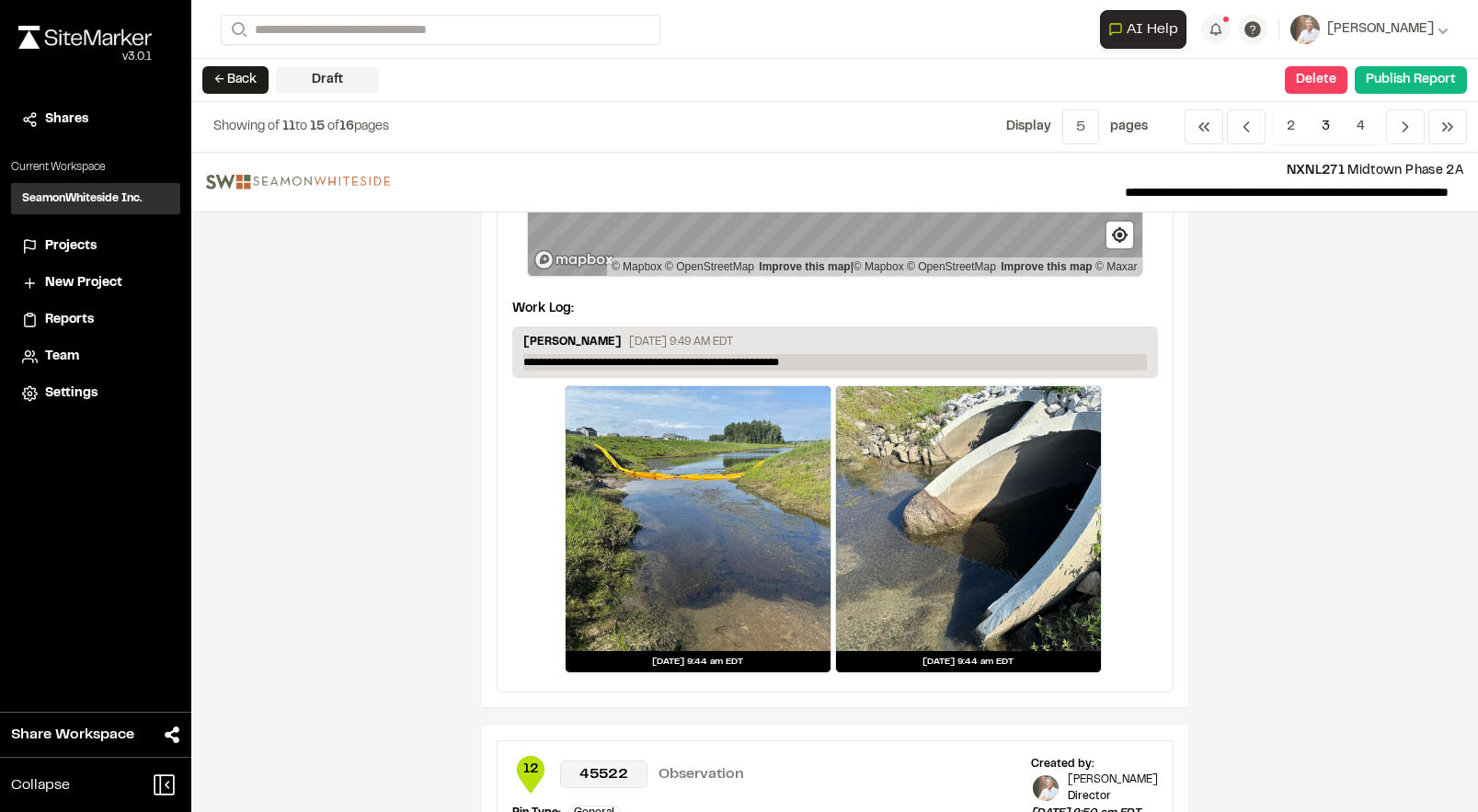 click on "**********" at bounding box center (835, 362) 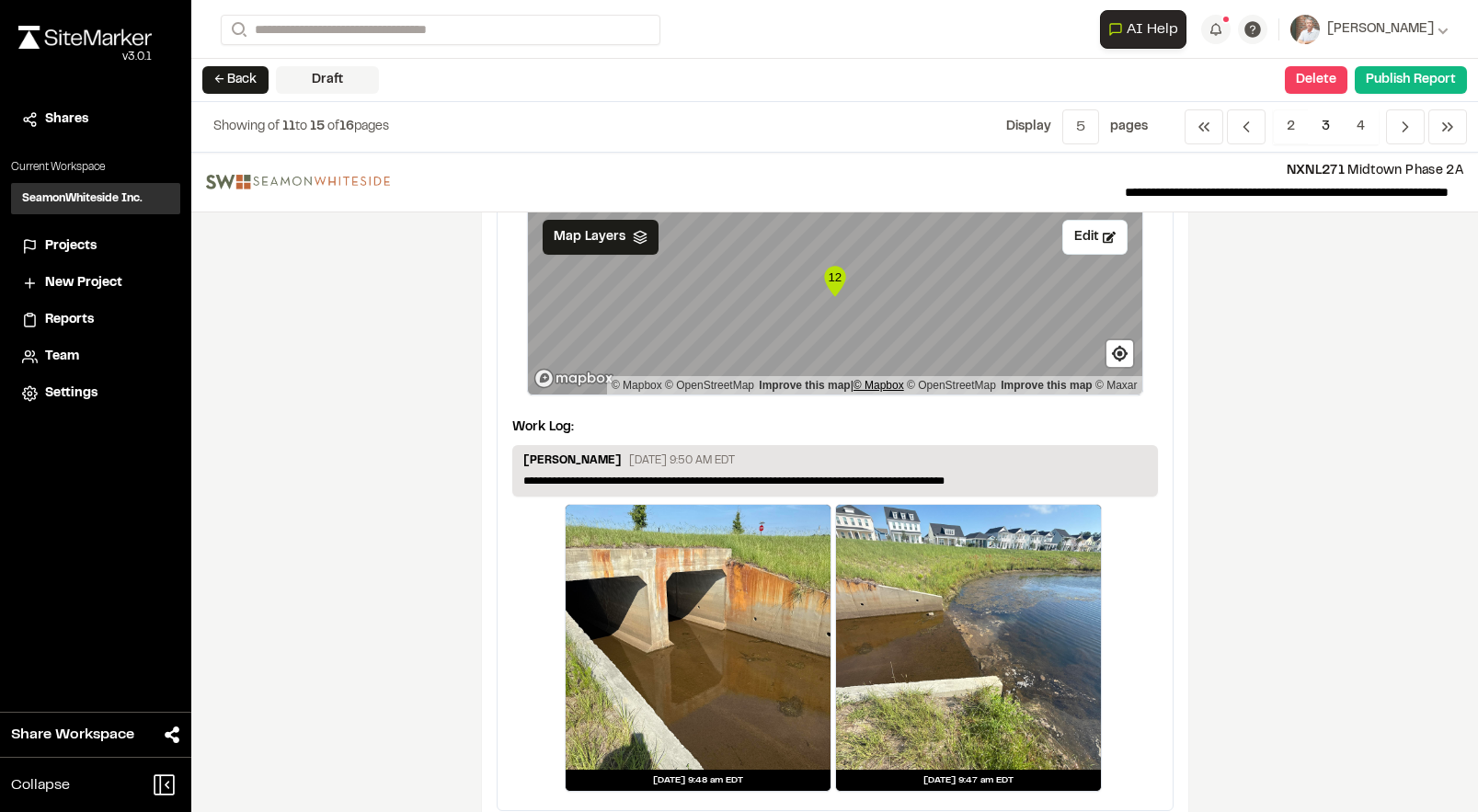 scroll, scrollTop: 3491, scrollLeft: 0, axis: vertical 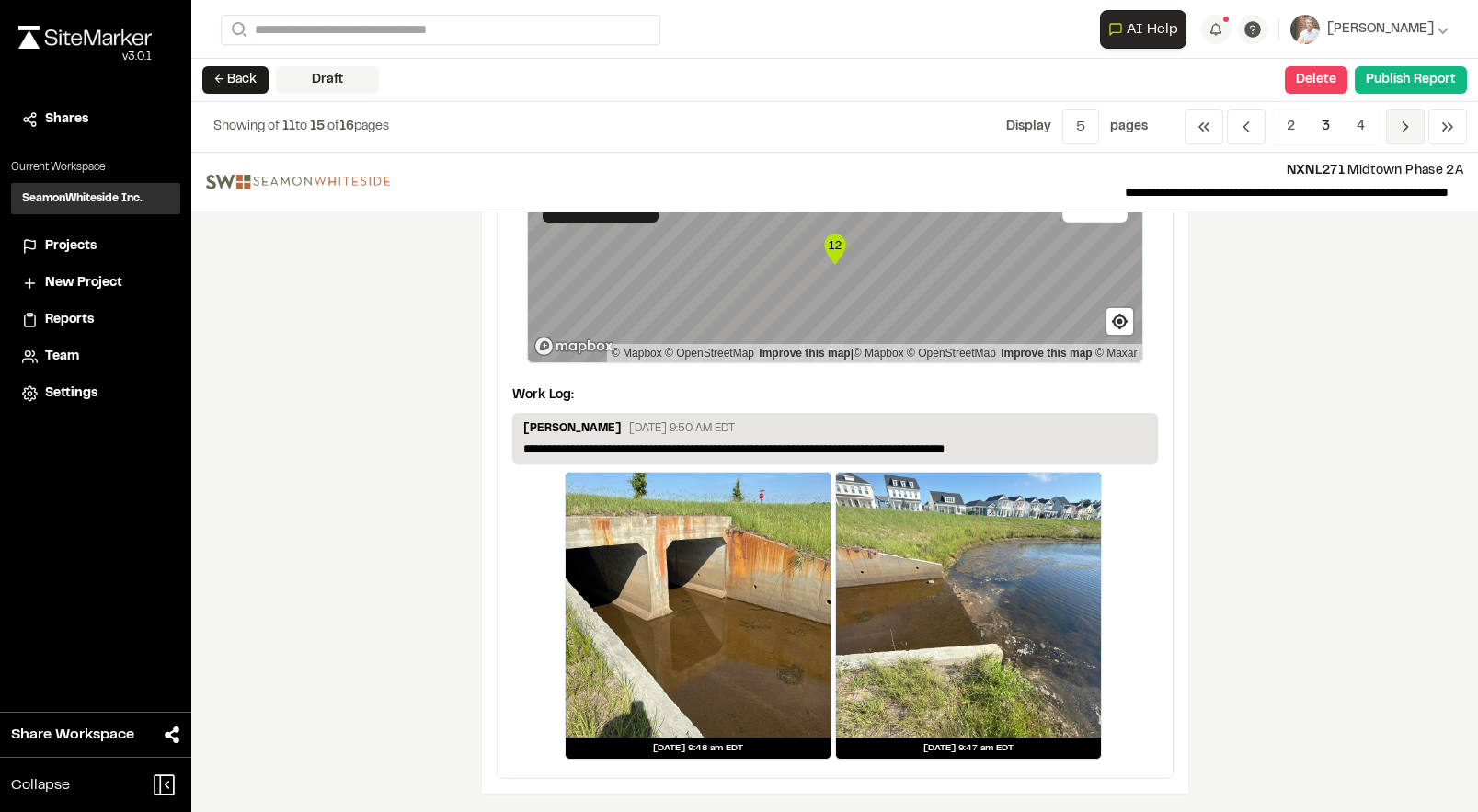 click 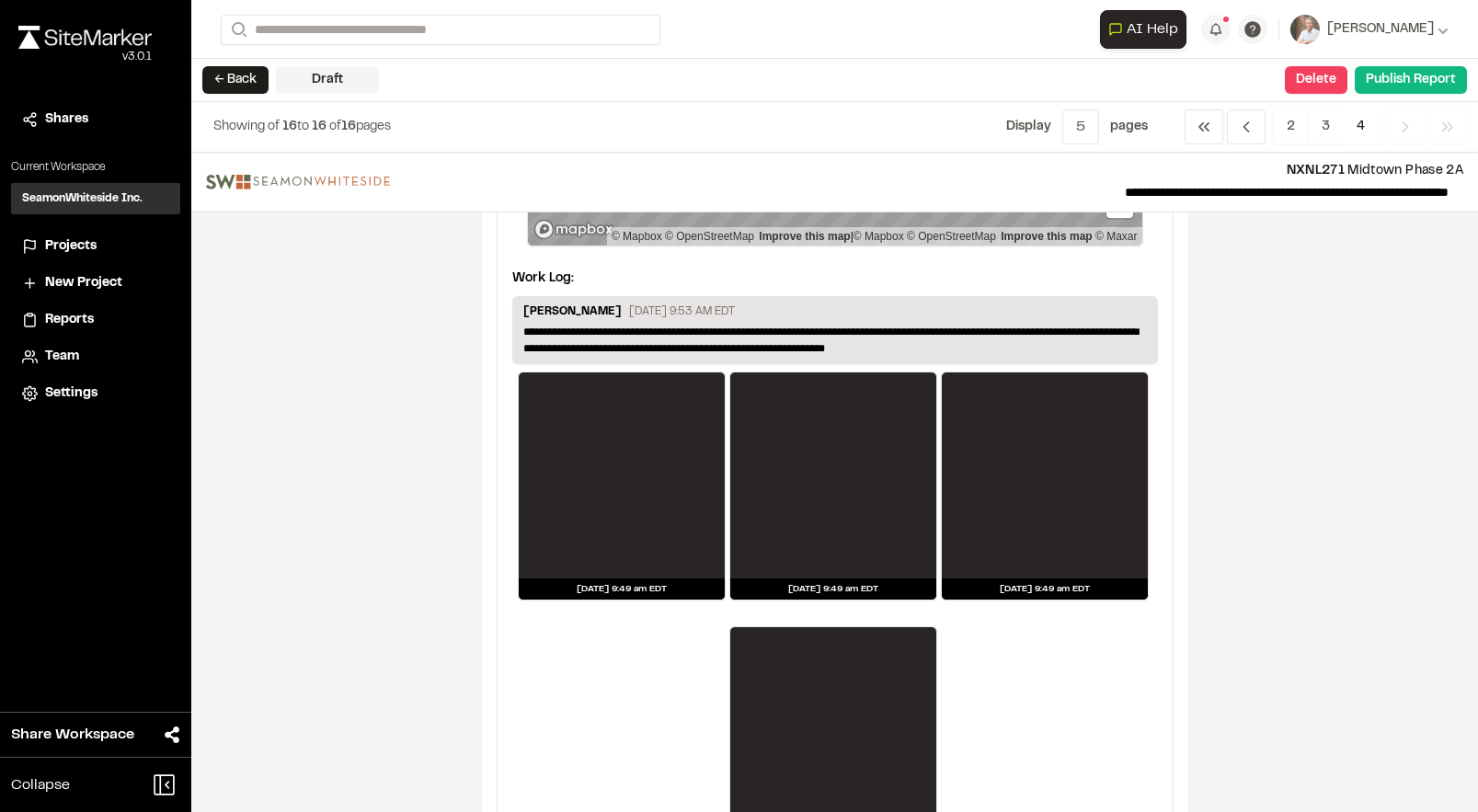 scroll, scrollTop: 276, scrollLeft: 0, axis: vertical 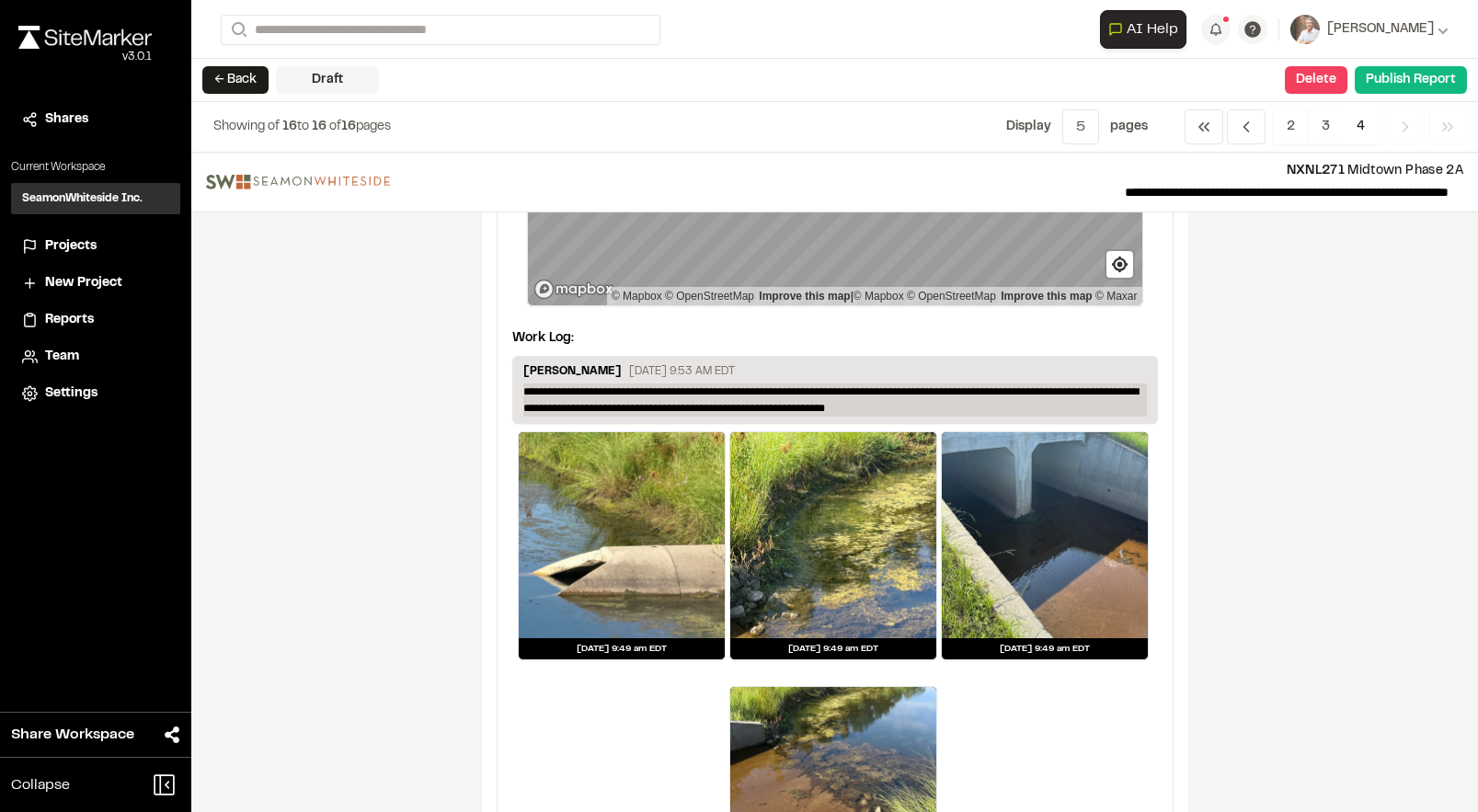 click on "**********" at bounding box center [835, 400] 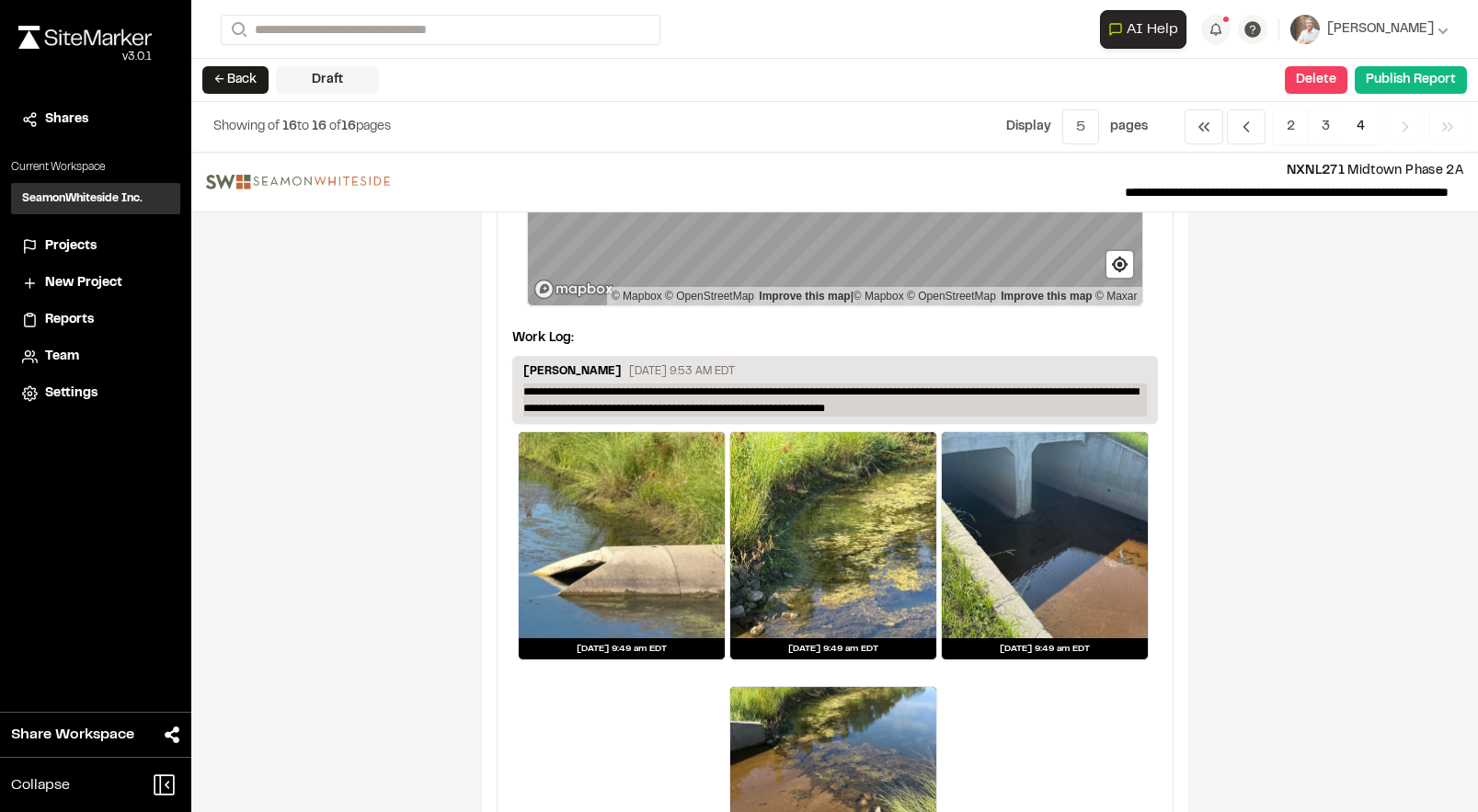 type 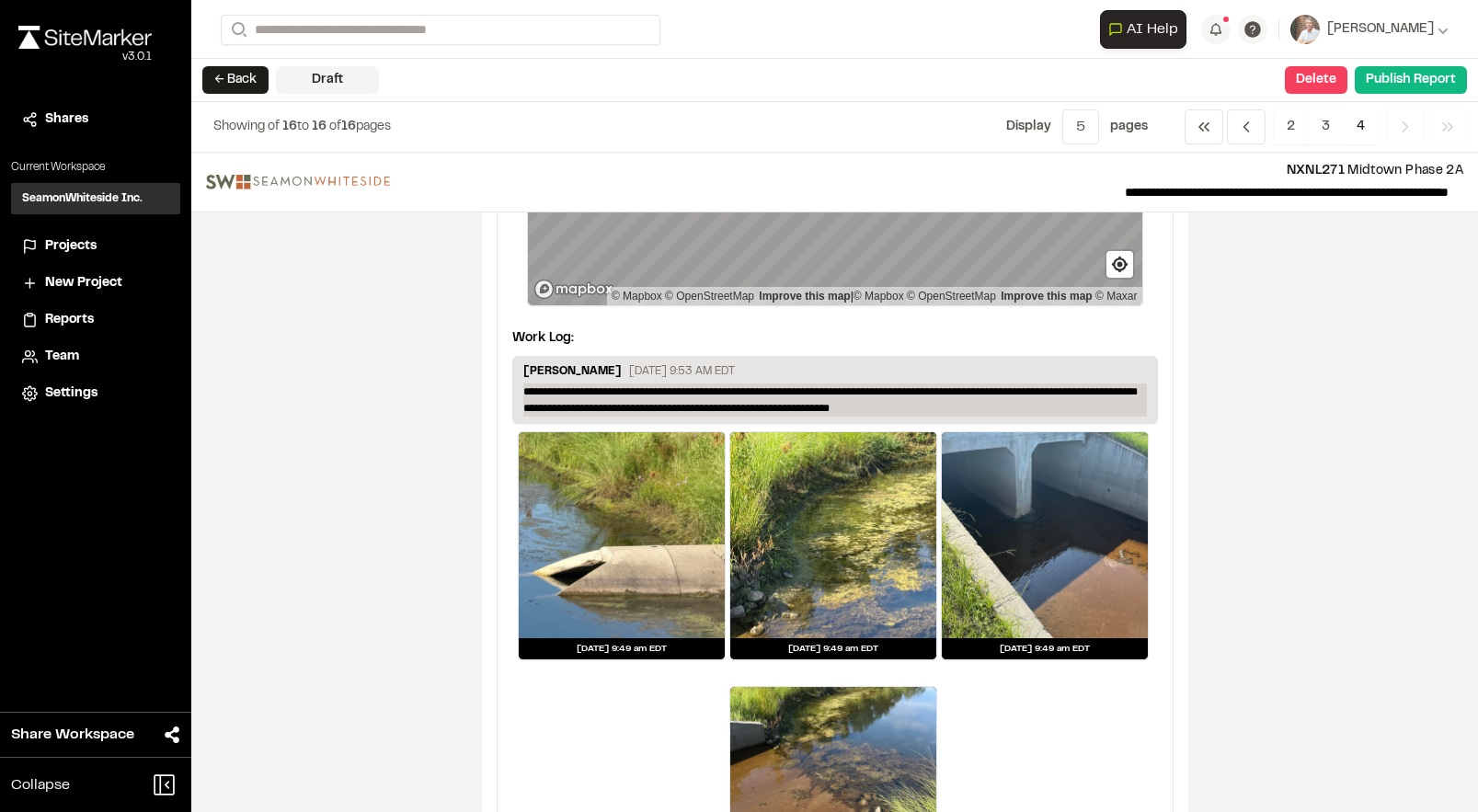 click on "**********" at bounding box center [835, 400] 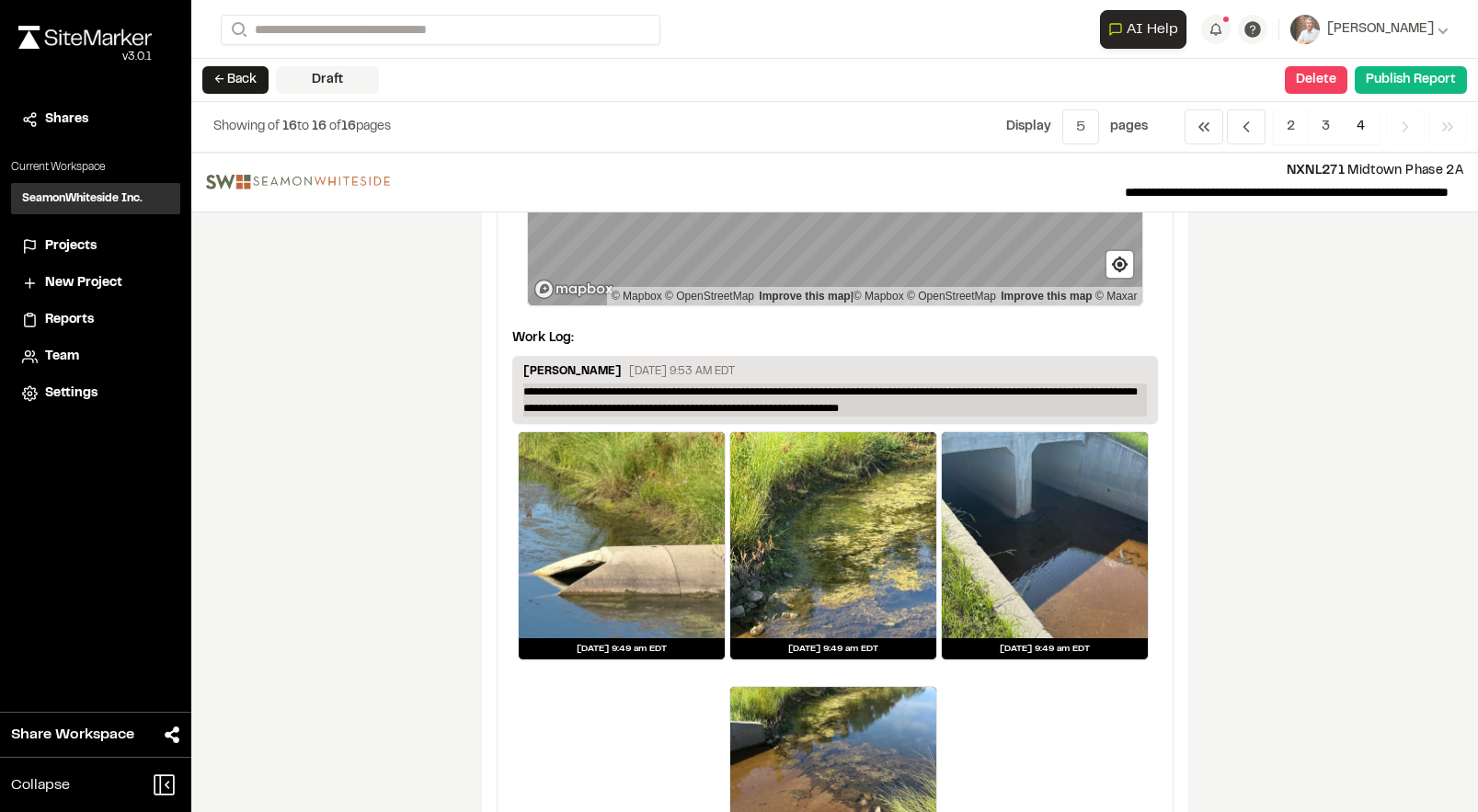 click on "**********" at bounding box center (835, 400) 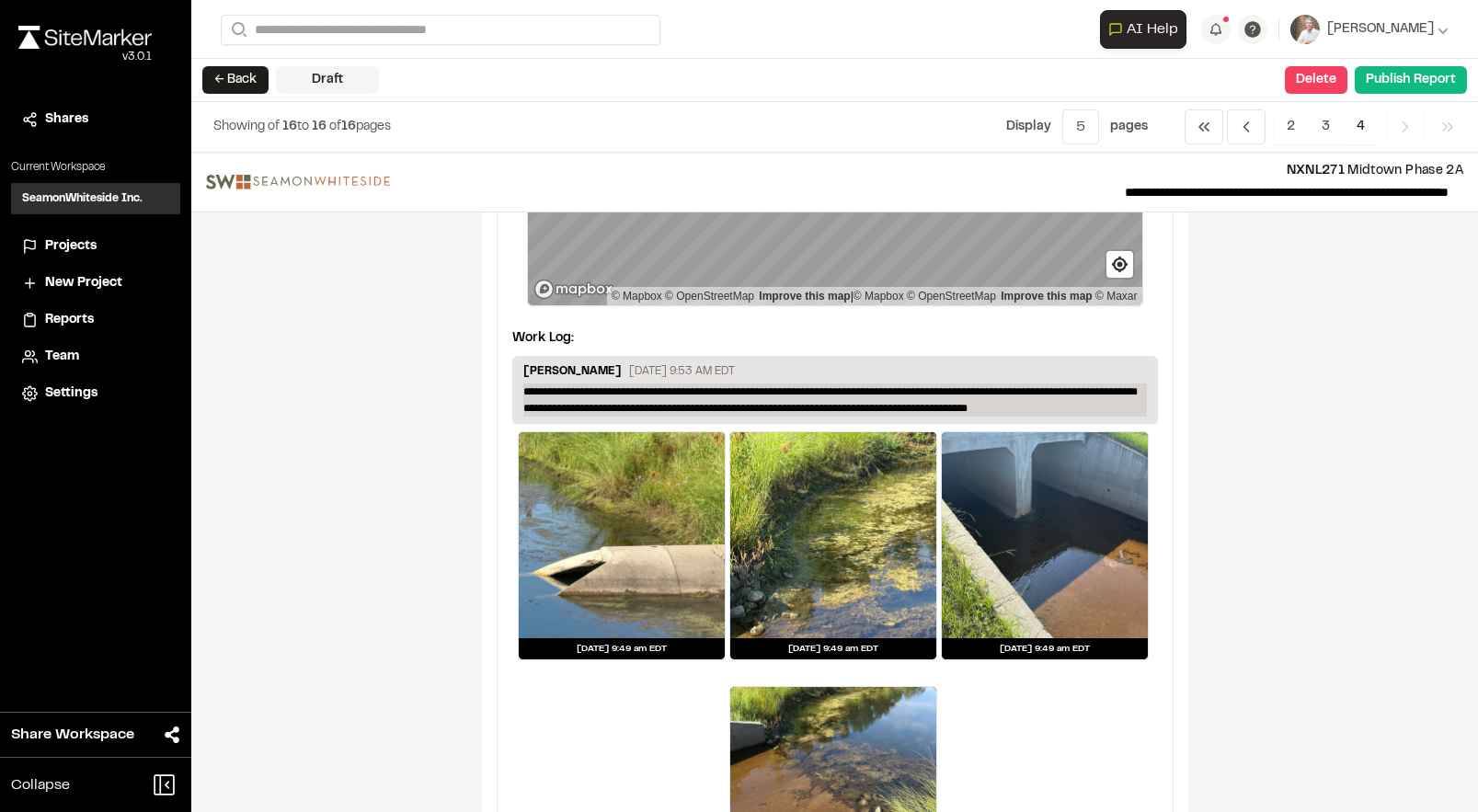click on "**********" at bounding box center (835, 400) 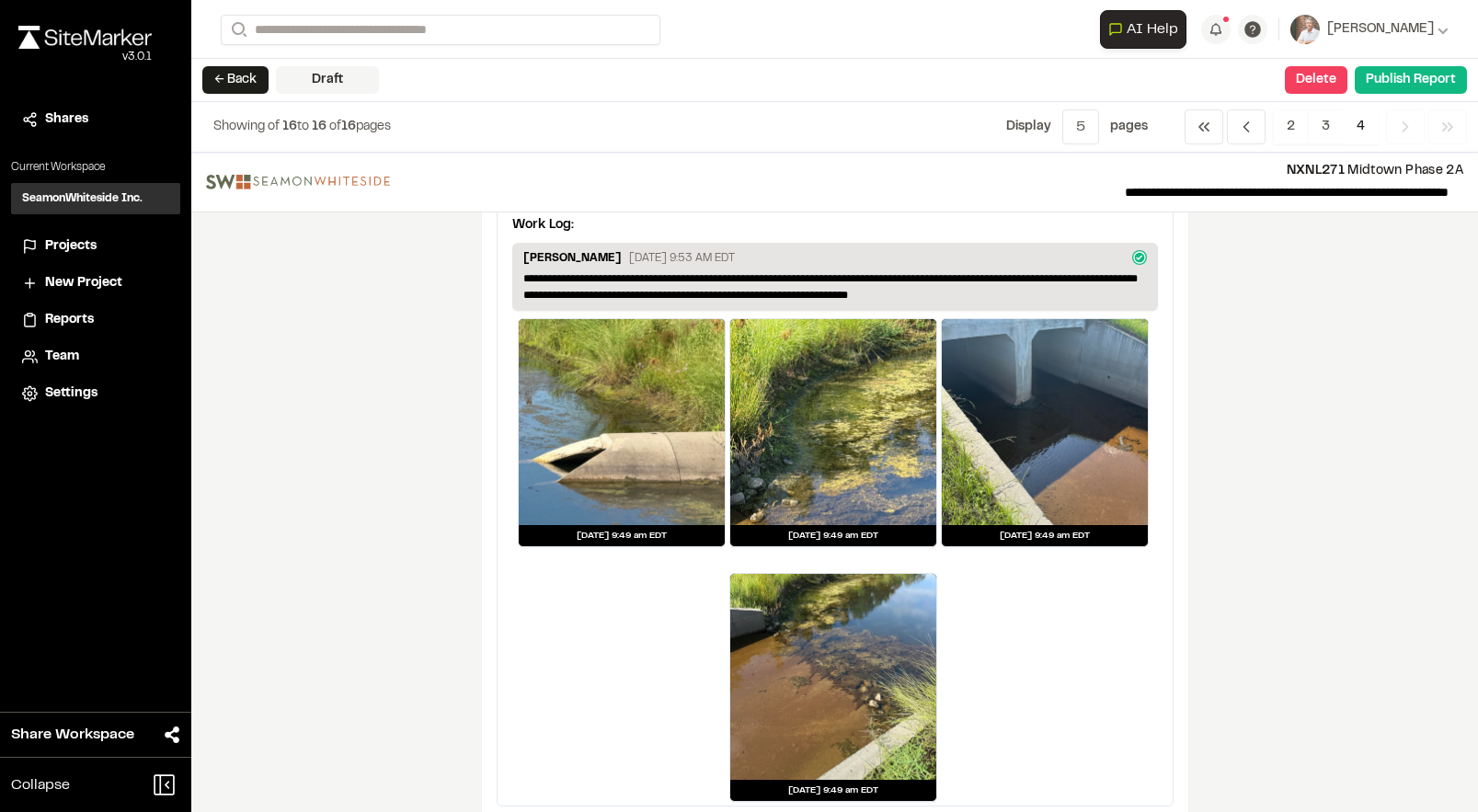 scroll, scrollTop: 417, scrollLeft: 0, axis: vertical 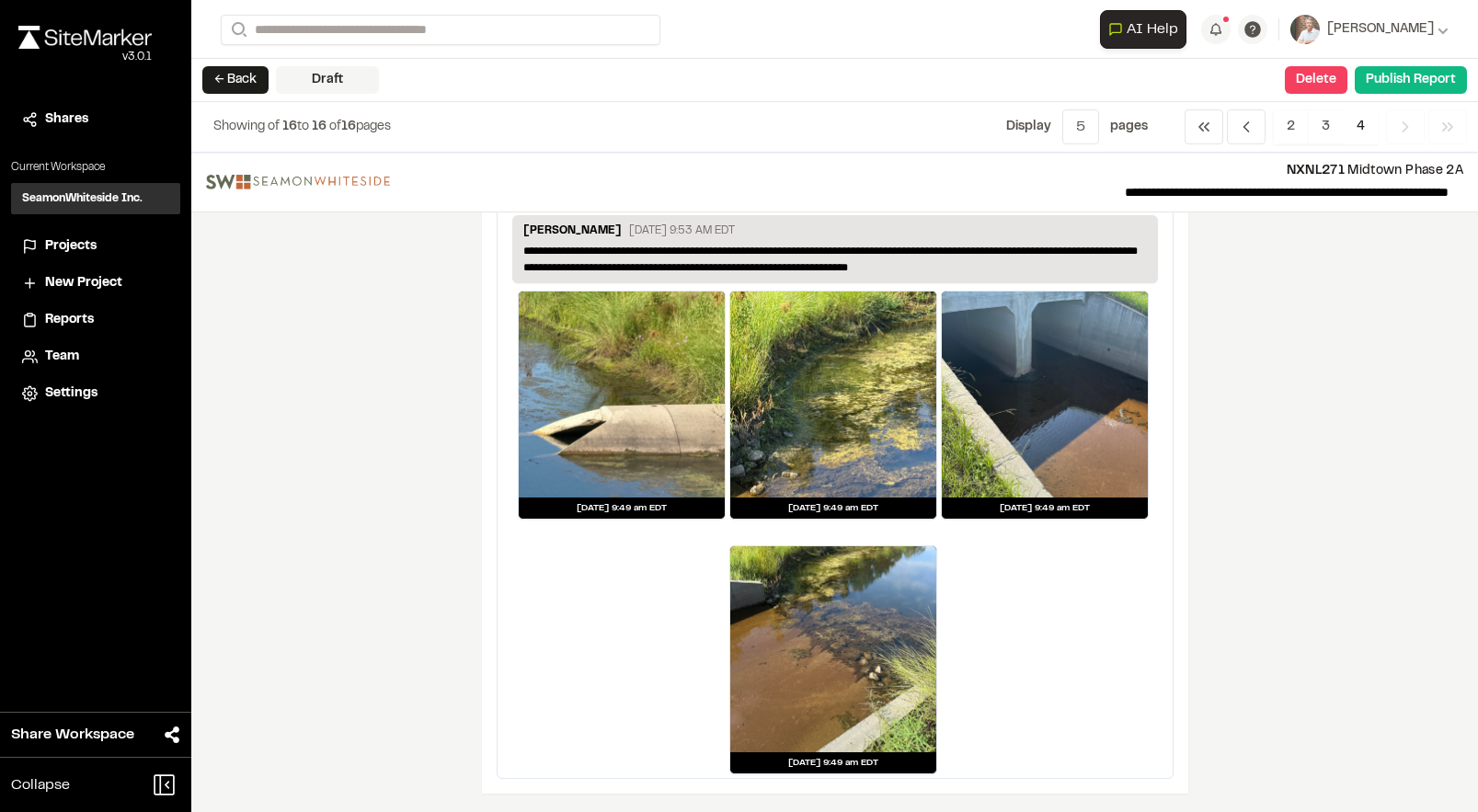 click on "**********" at bounding box center (834, 482) 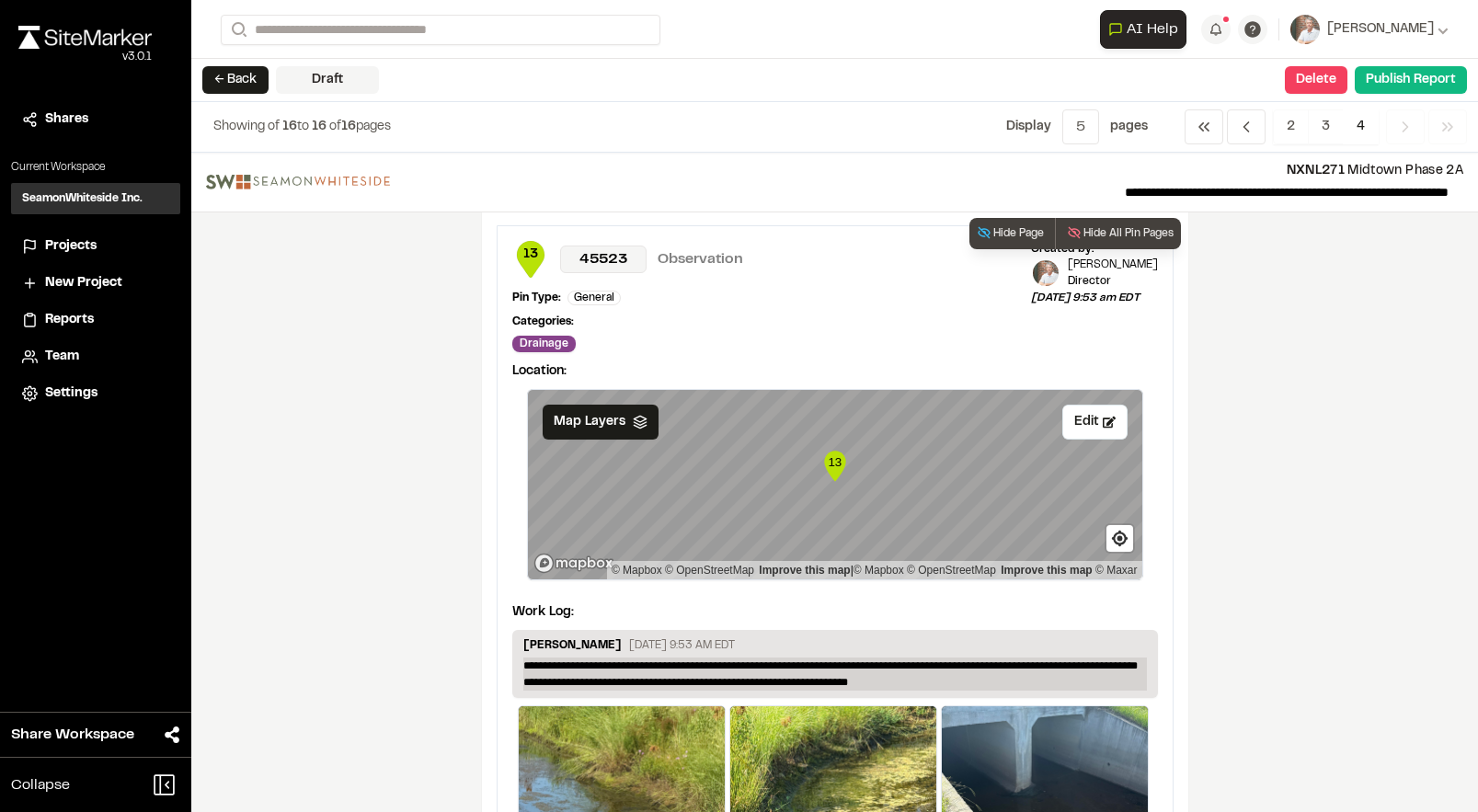 scroll, scrollTop: 0, scrollLeft: 0, axis: both 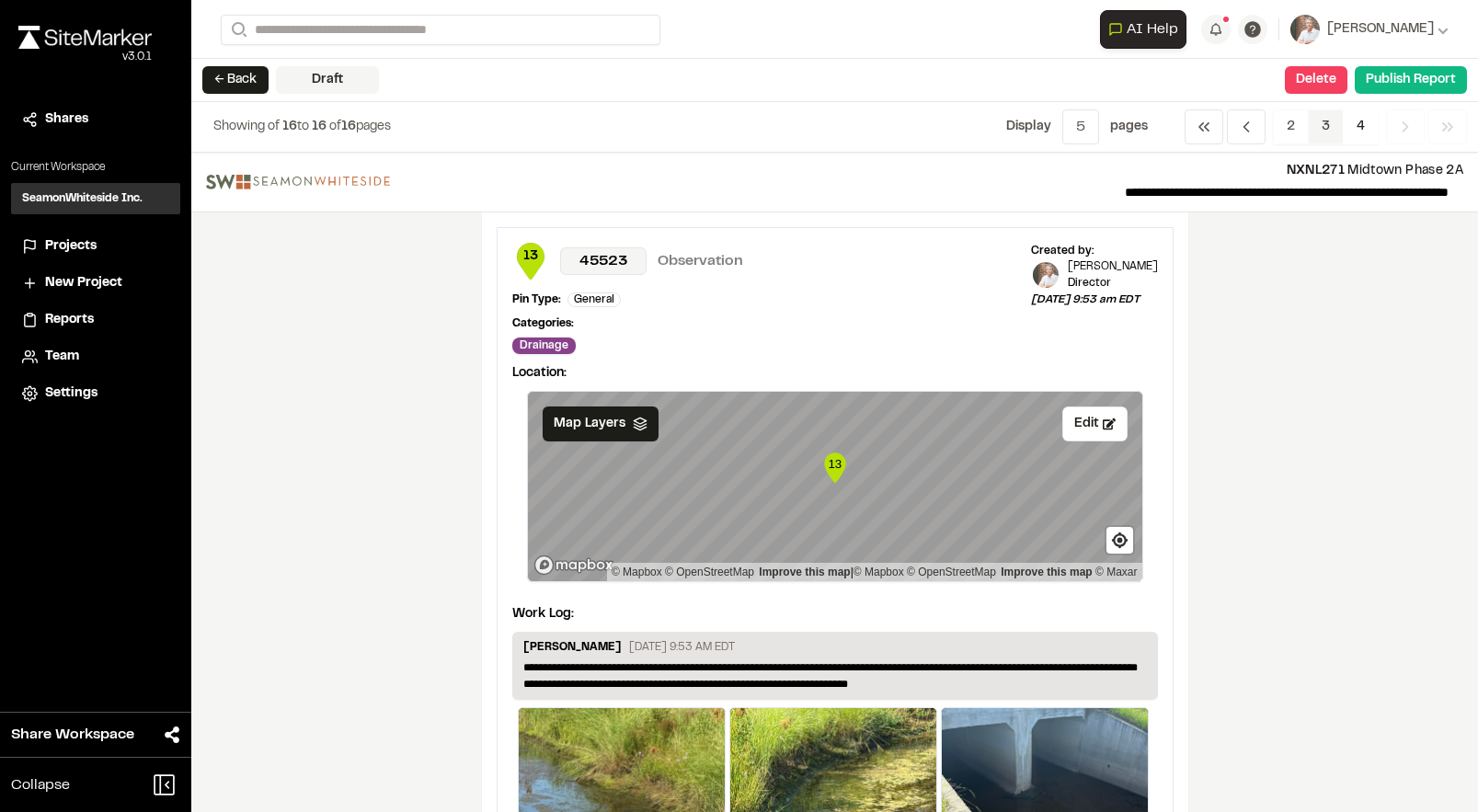 click on "3" at bounding box center [1325, 127] 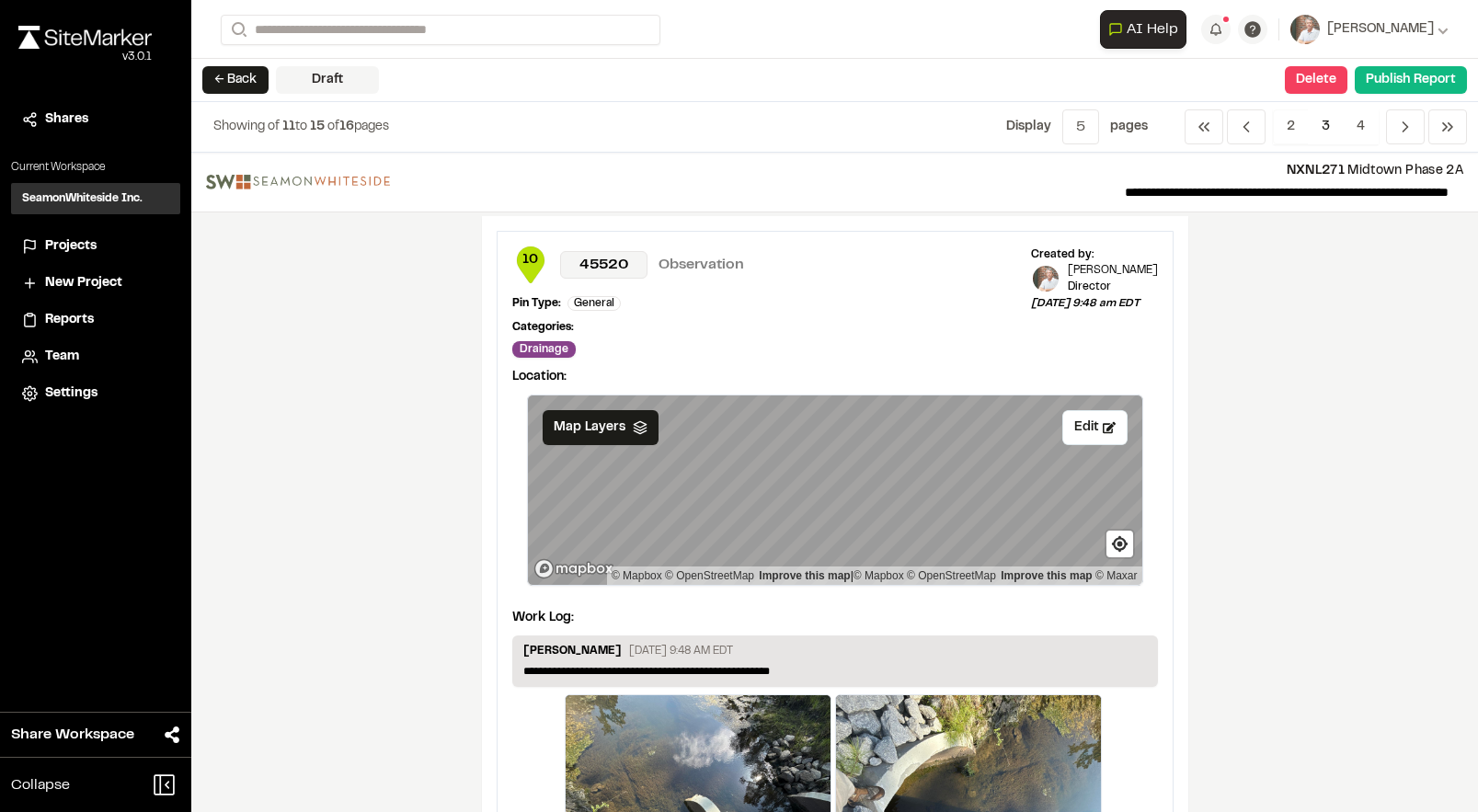 scroll, scrollTop: 1655, scrollLeft: 0, axis: vertical 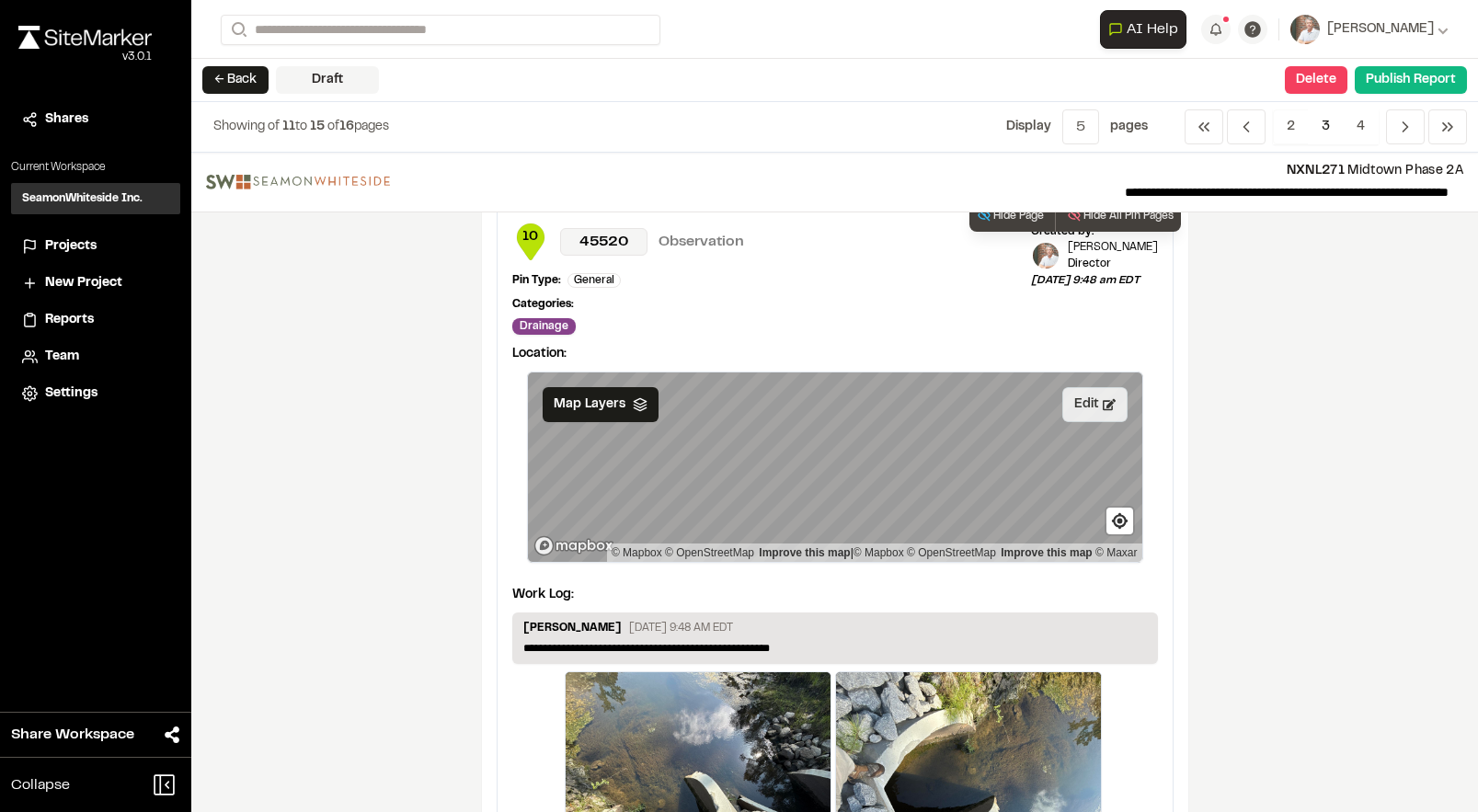 click on "Edit" at bounding box center (1094, 405) 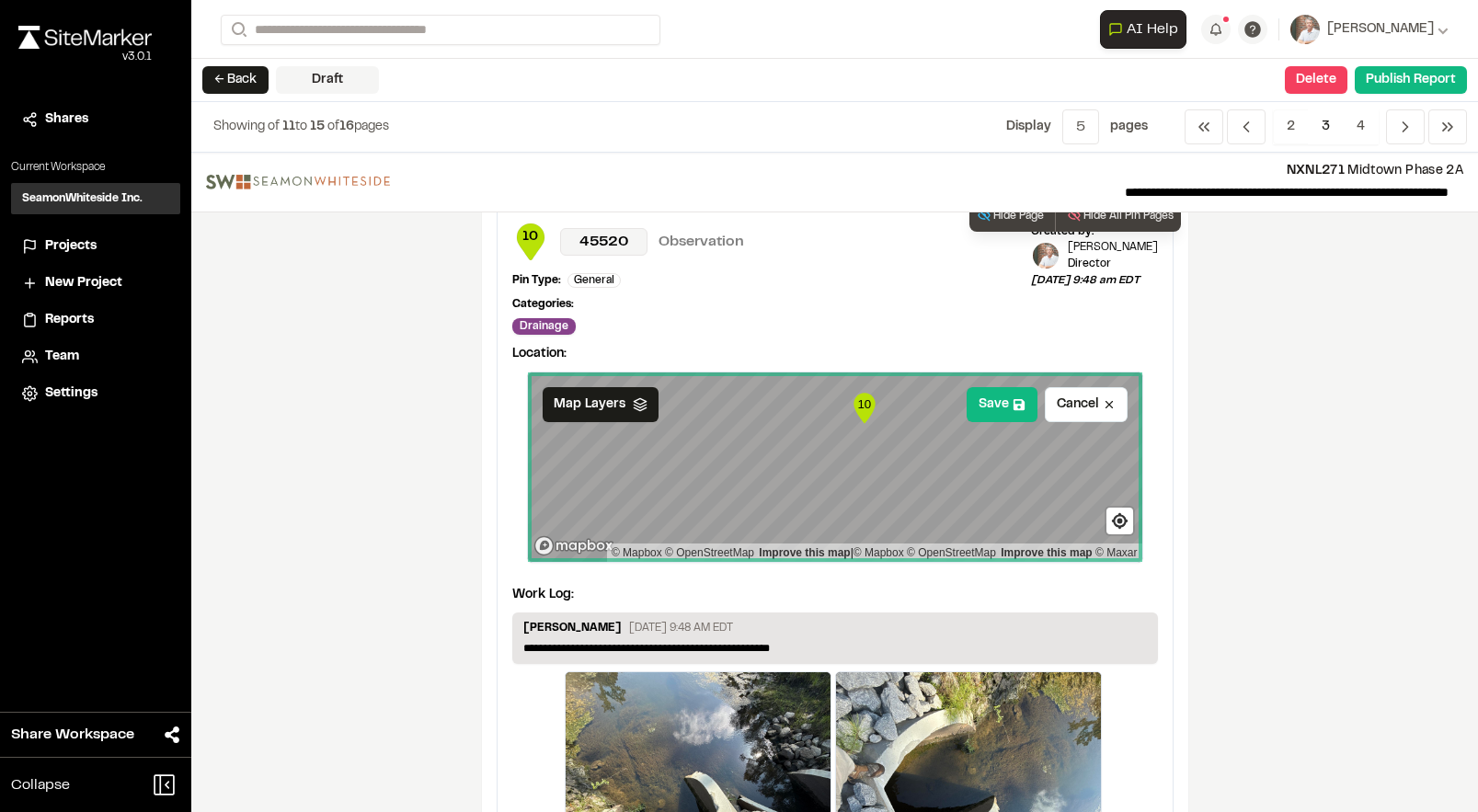click on "10" 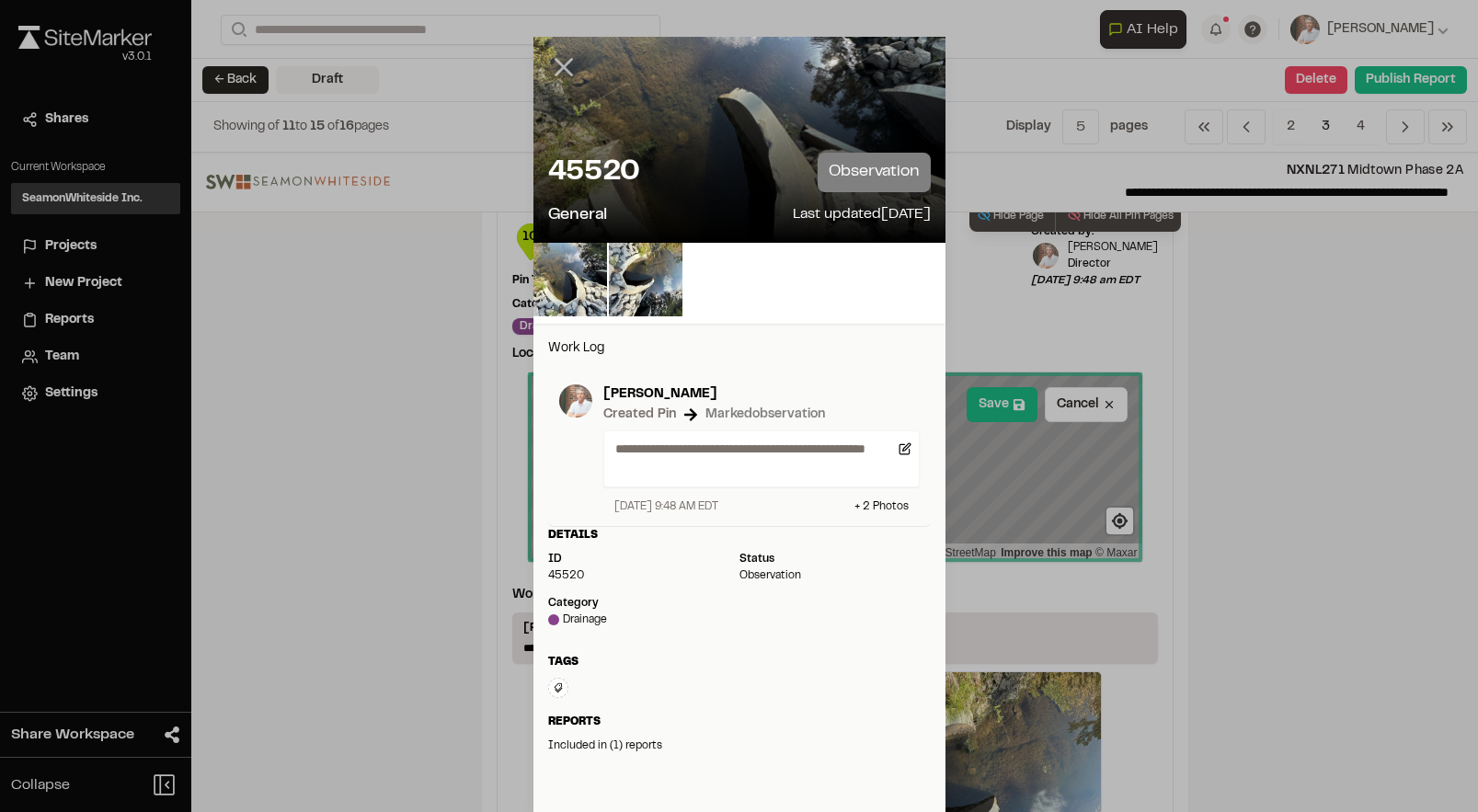 click 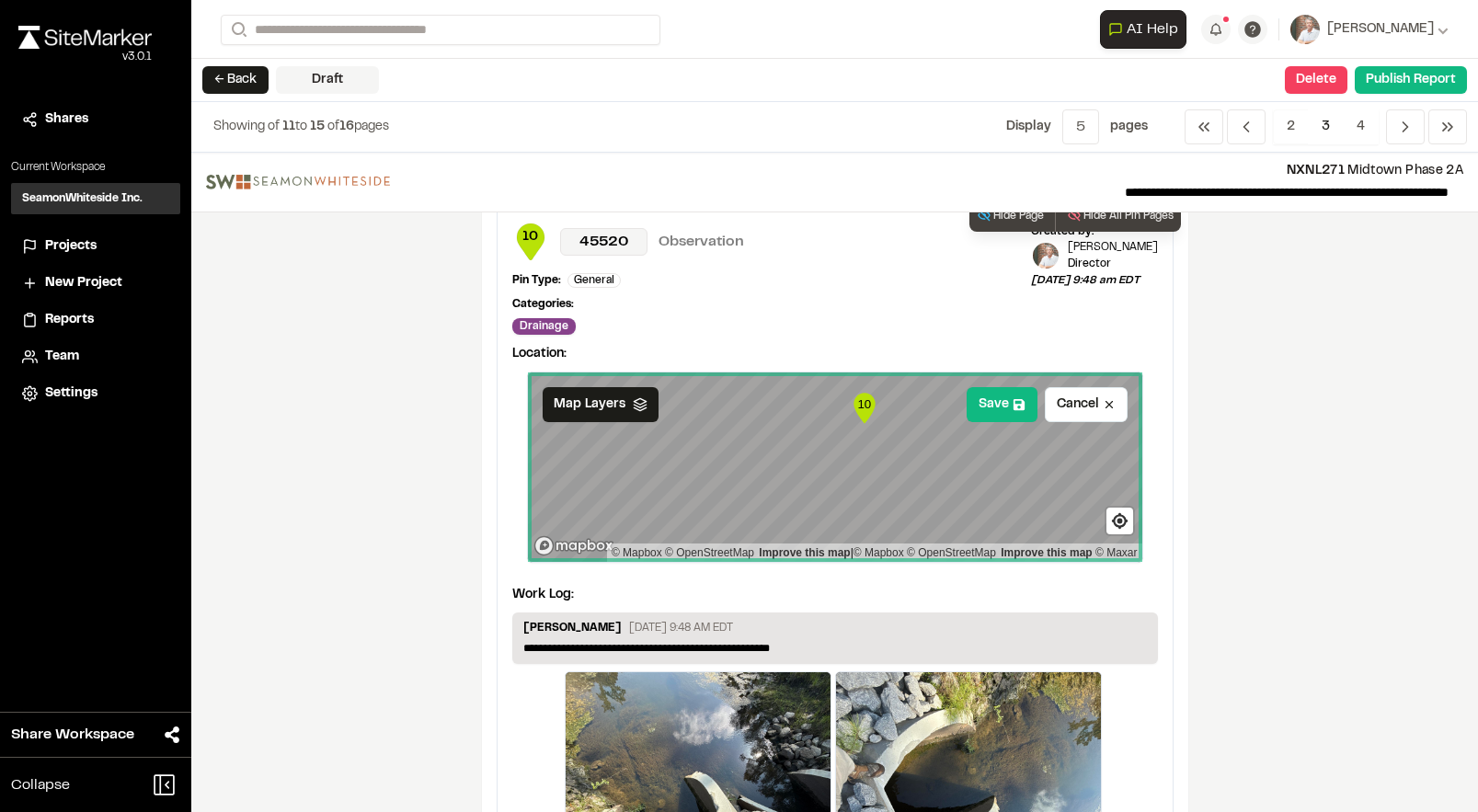 click on "**********" at bounding box center (834, 482) 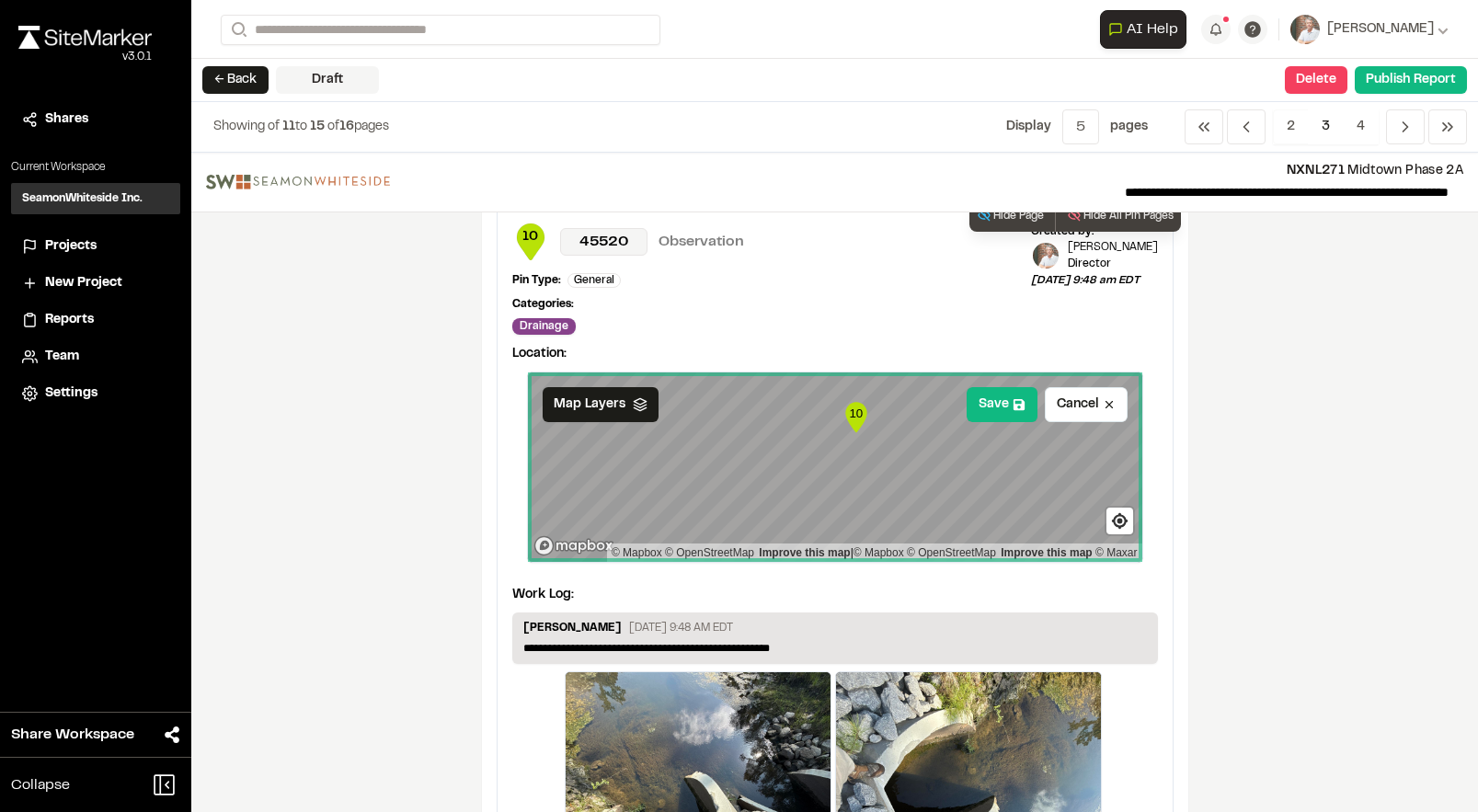 drag, startPoint x: 854, startPoint y: 410, endPoint x: 846, endPoint y: 419, distance: 12.041595 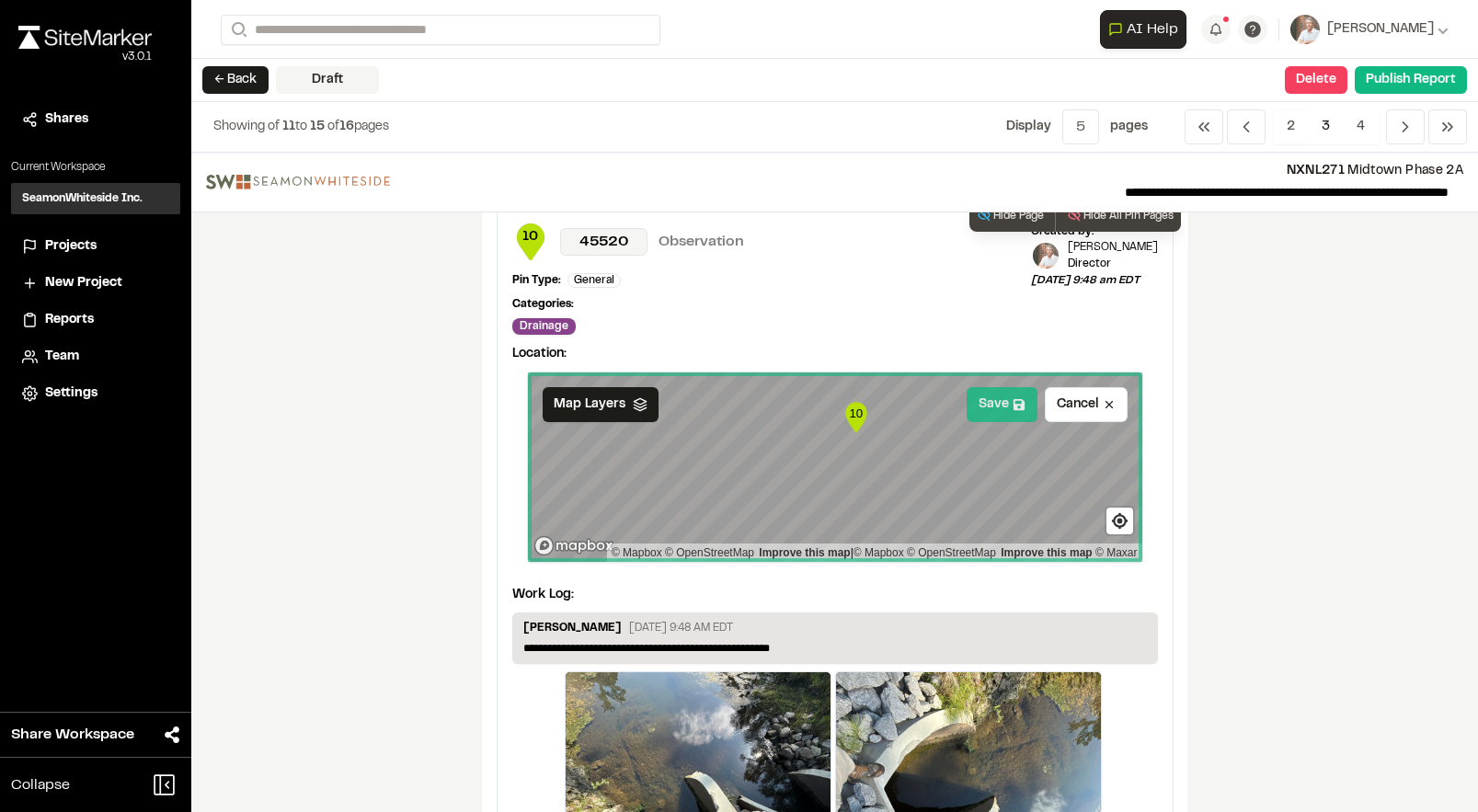 click on "Save" at bounding box center [1002, 405] 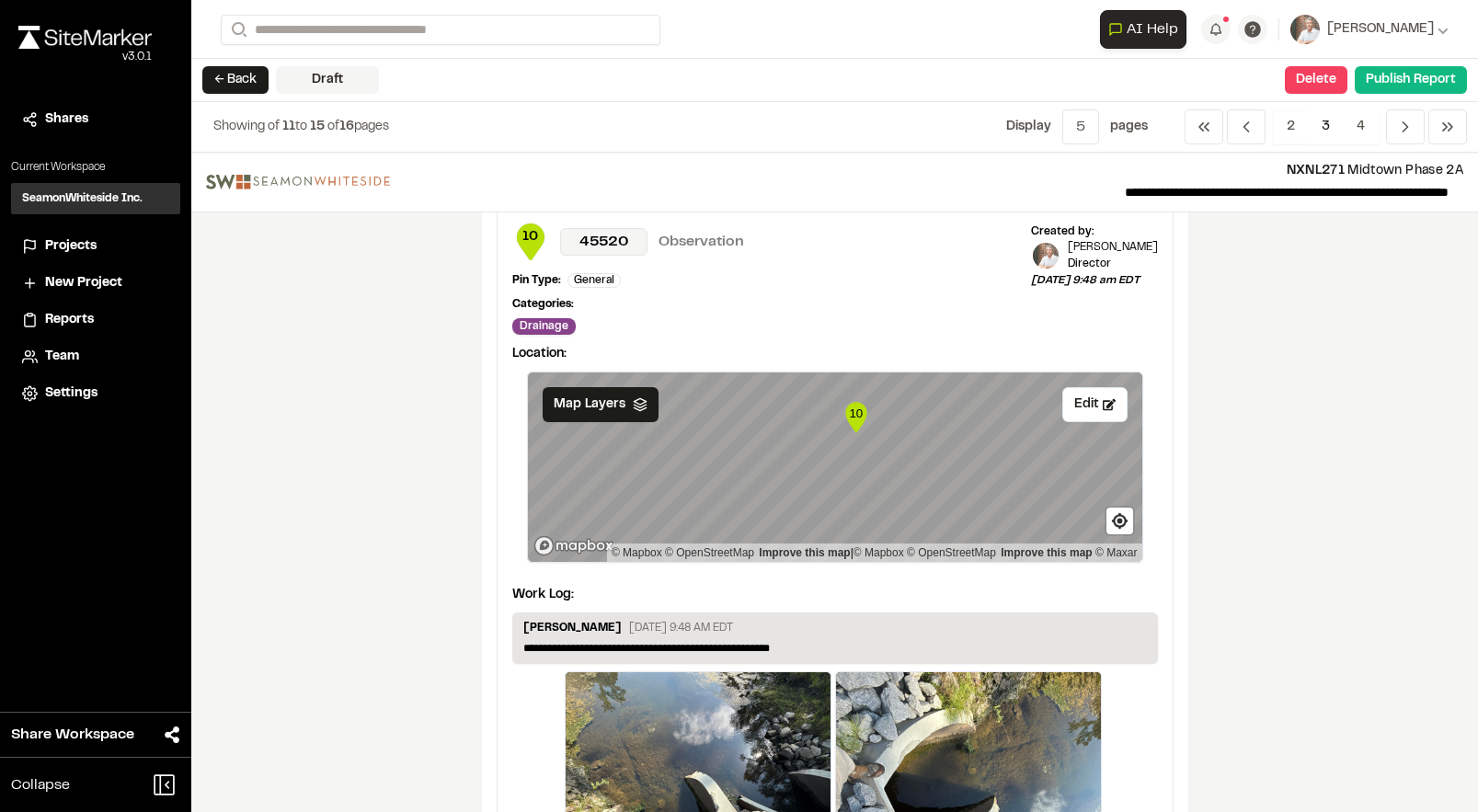 click on "Draft" at bounding box center (327, 80) 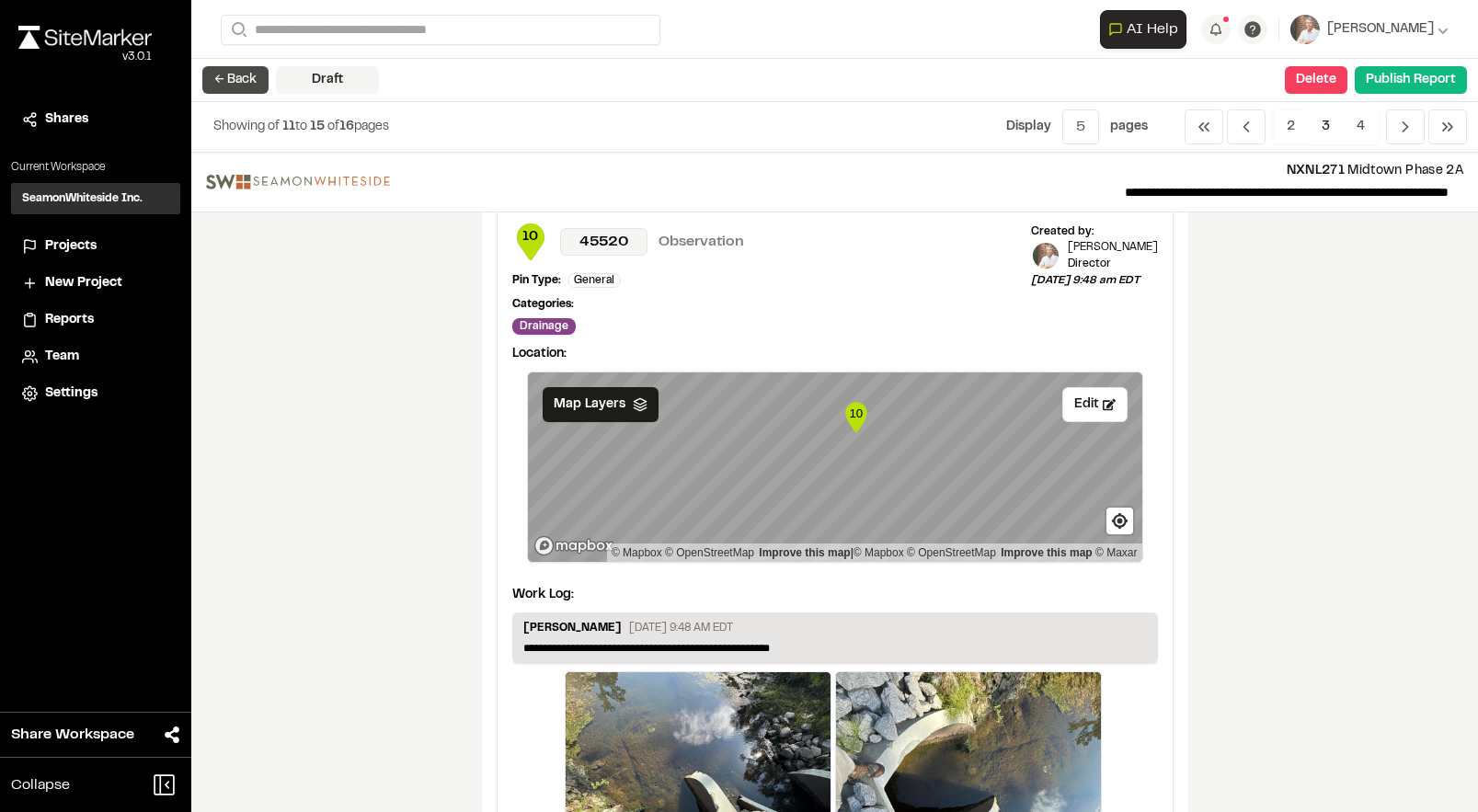 click on "← Back" at bounding box center [235, 80] 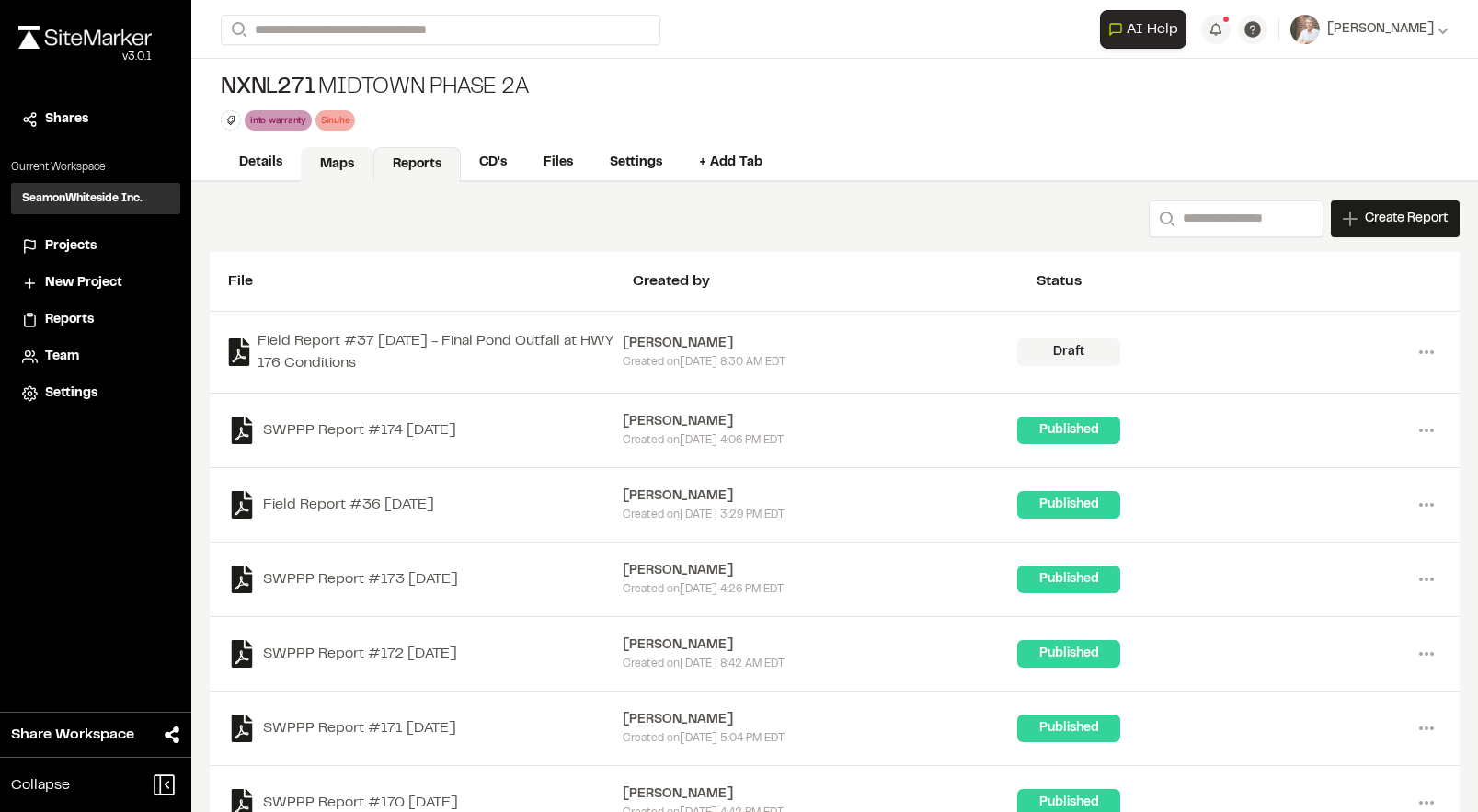 click on "Maps" at bounding box center (337, 165) 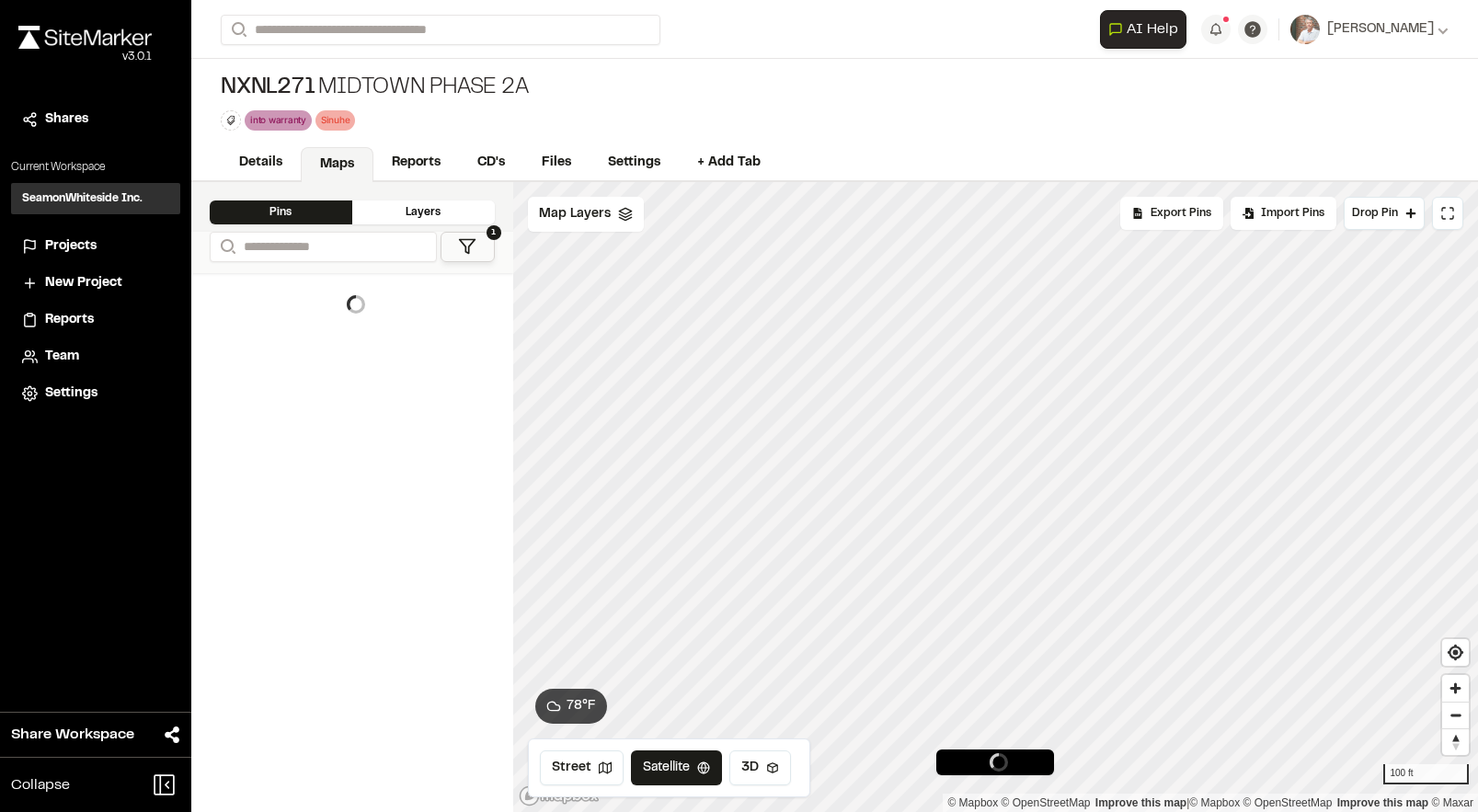 click on "1" at bounding box center [467, 246] 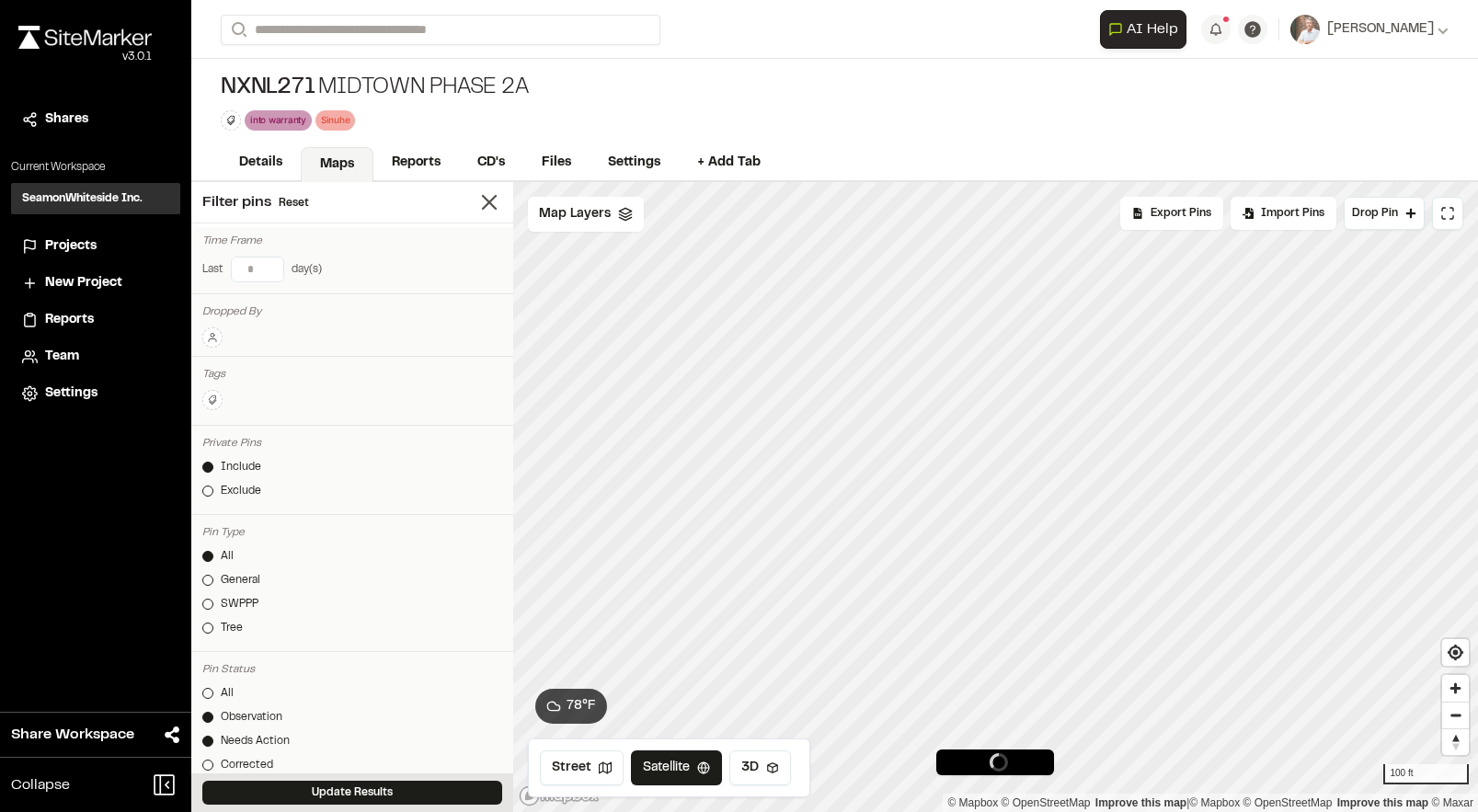 click on "*" at bounding box center (258, 269) 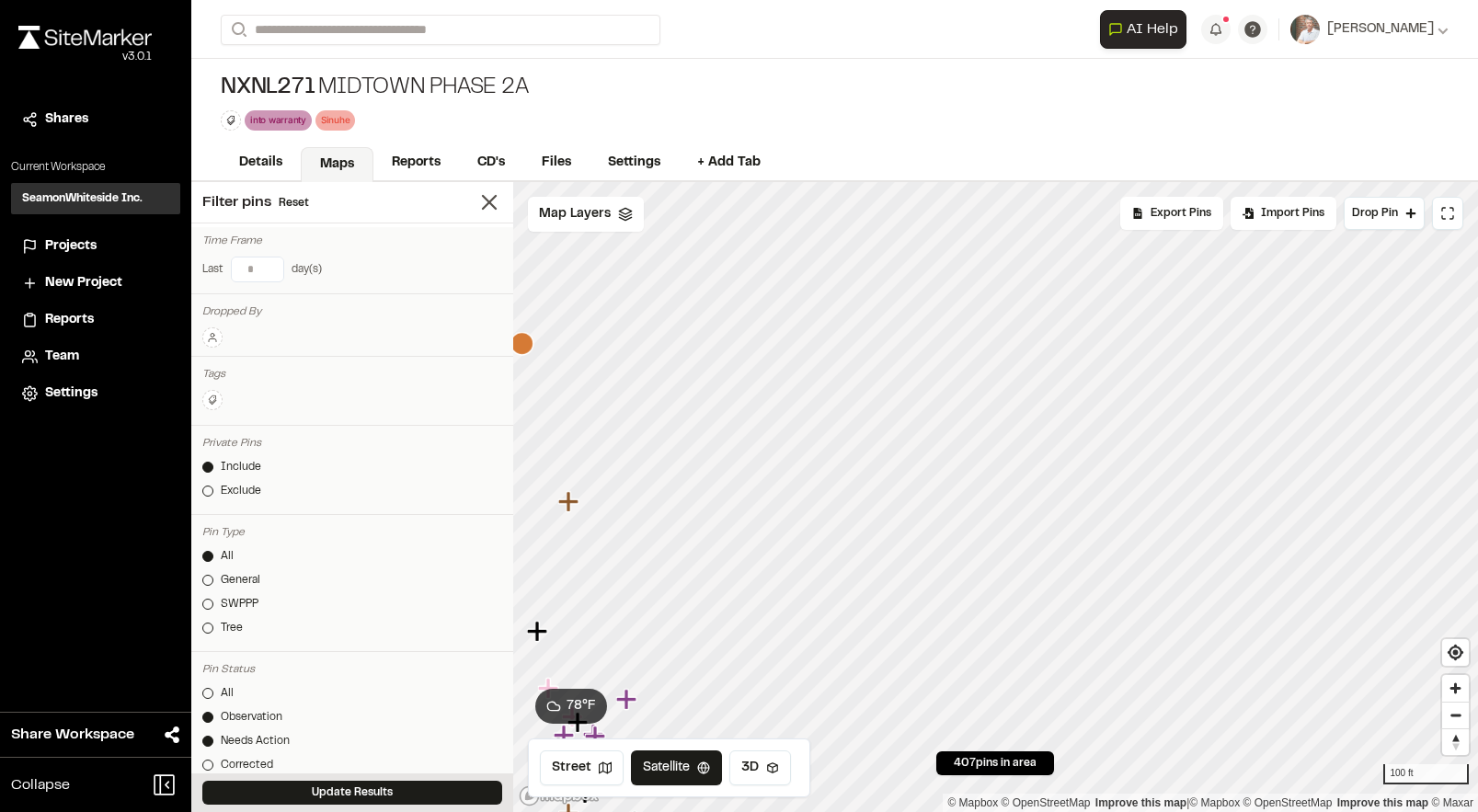 click on "*" at bounding box center [258, 269] 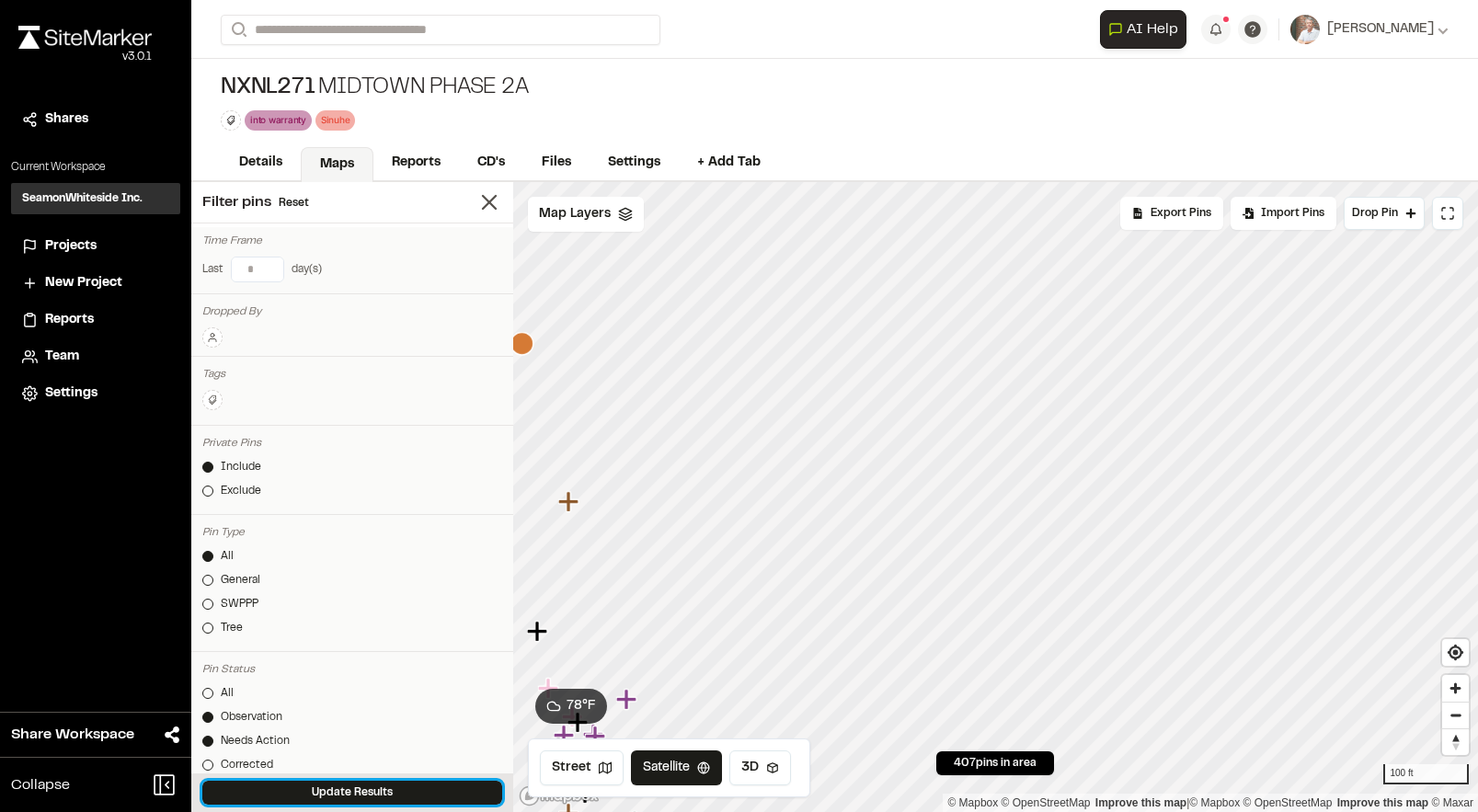 click on "Update Results" at bounding box center (352, 793) 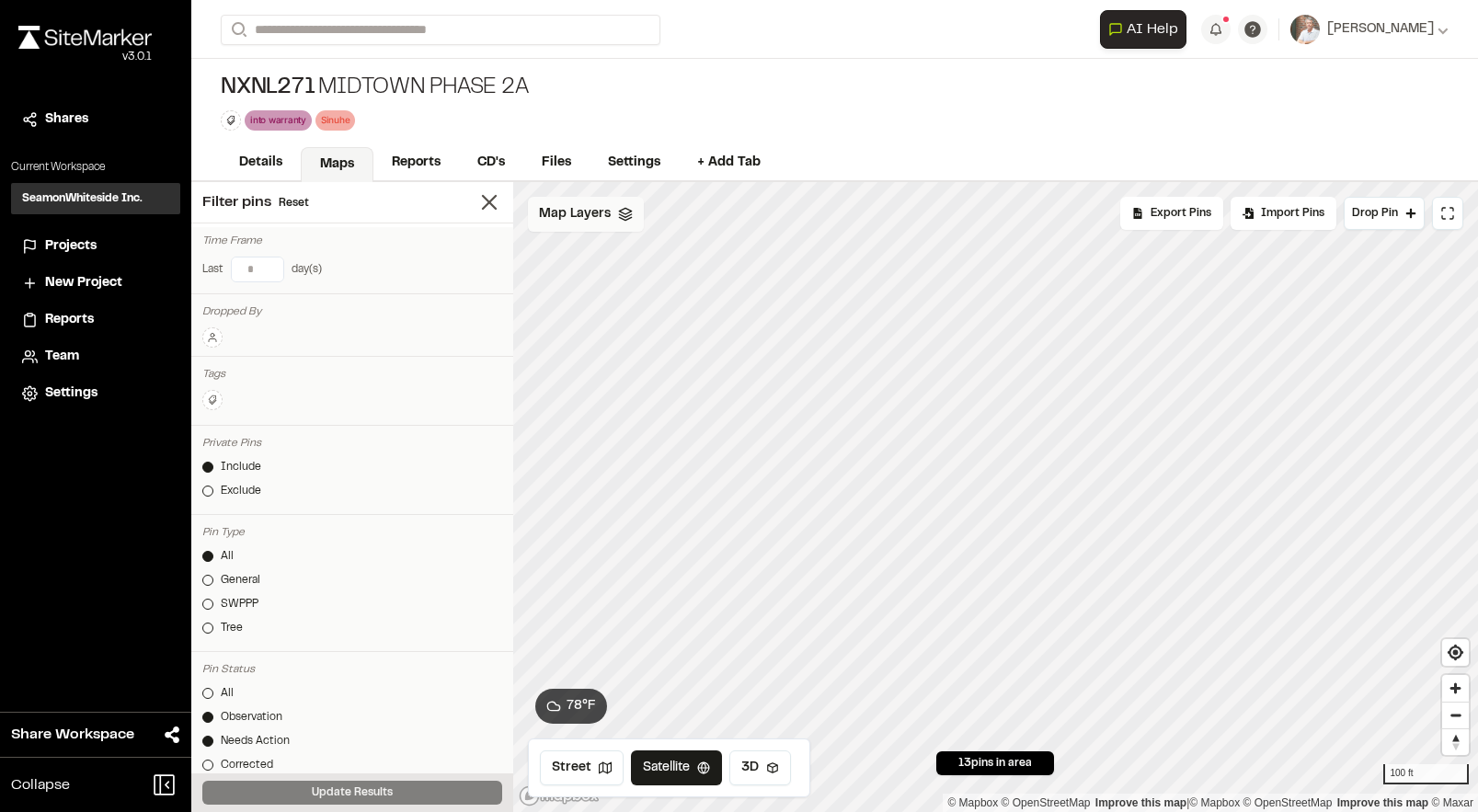 click on "Map Layers" at bounding box center (586, 214) 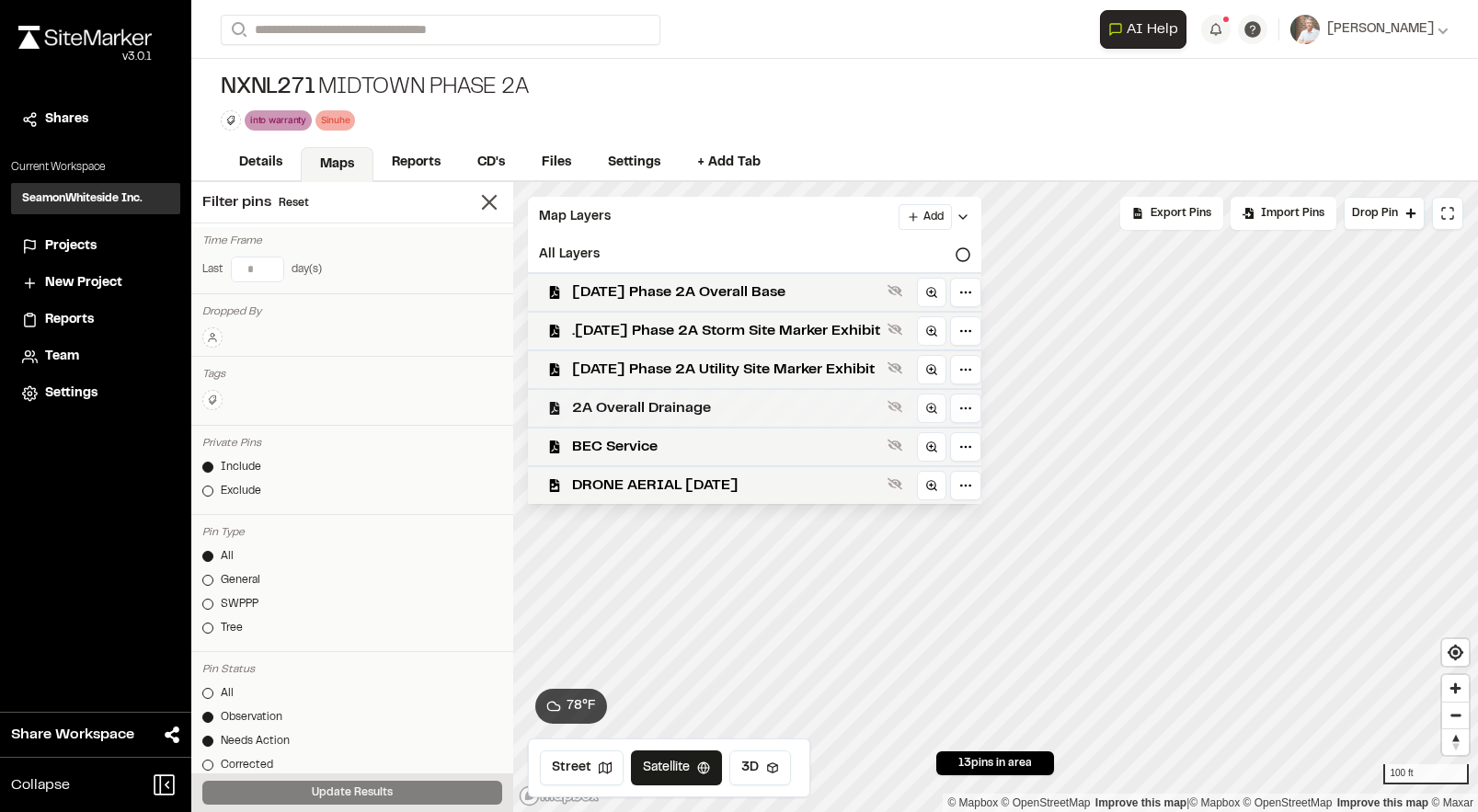 click on "2A Overall Drainage" at bounding box center [726, 408] 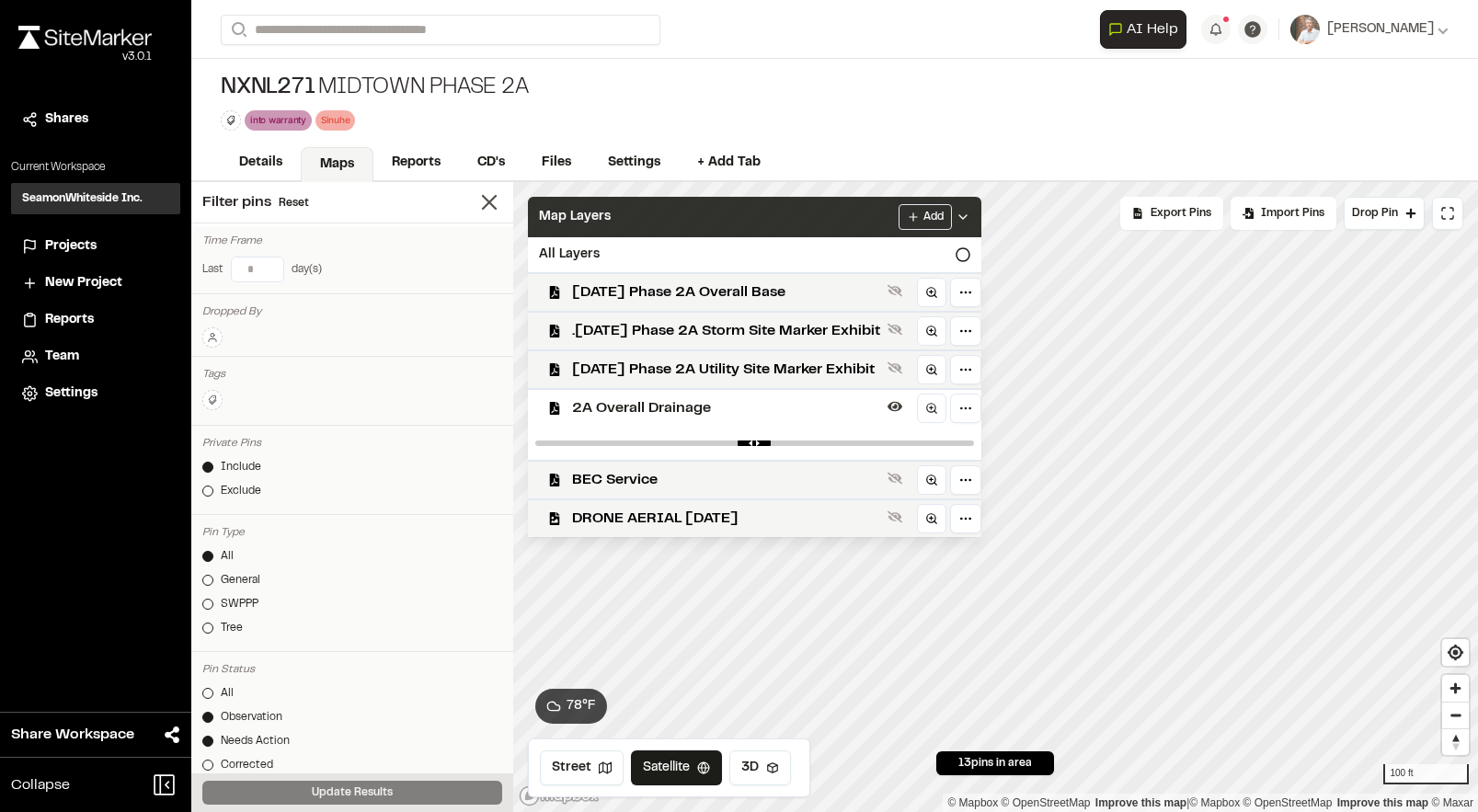 click on "Map Layers Add" at bounding box center (754, 217) 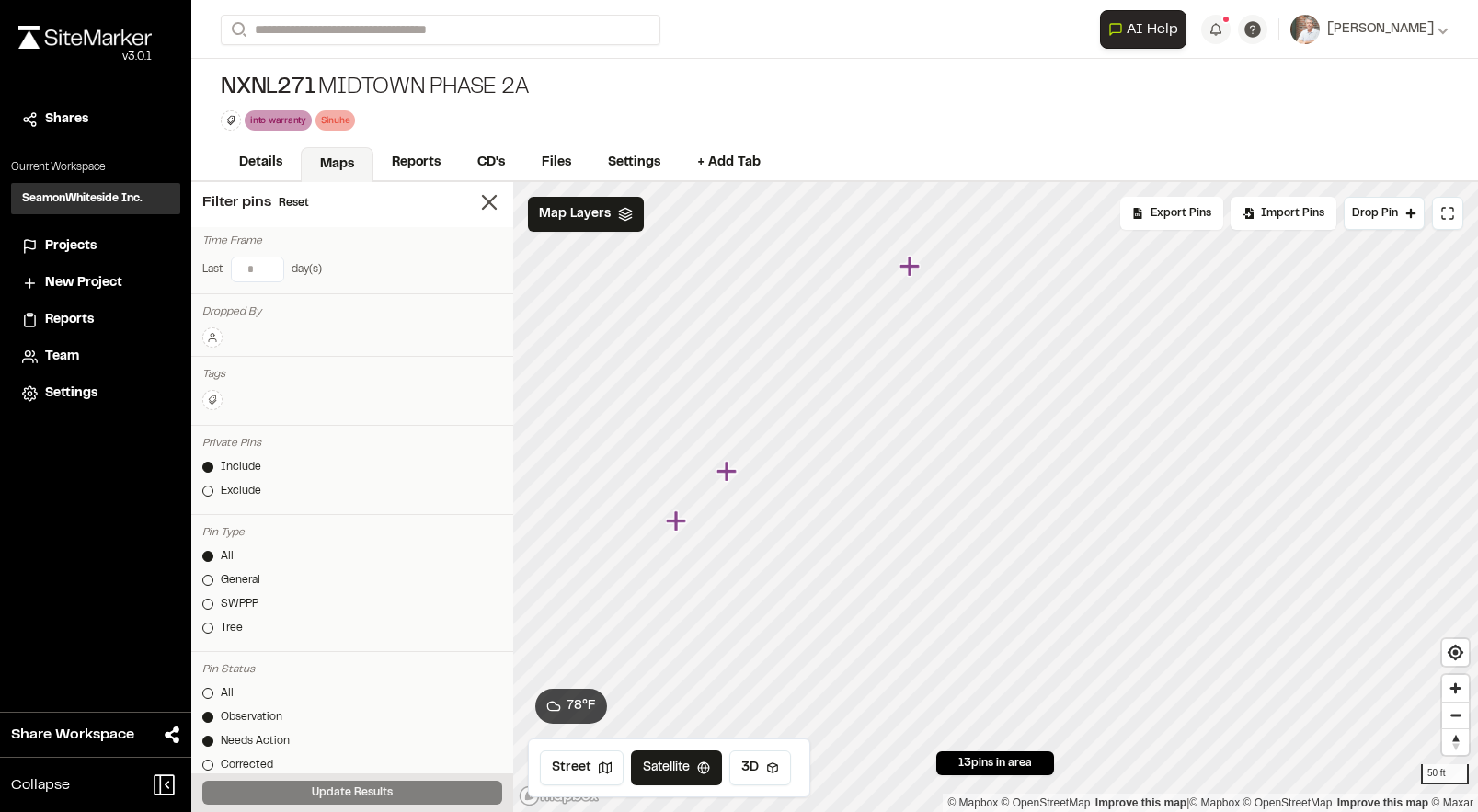click 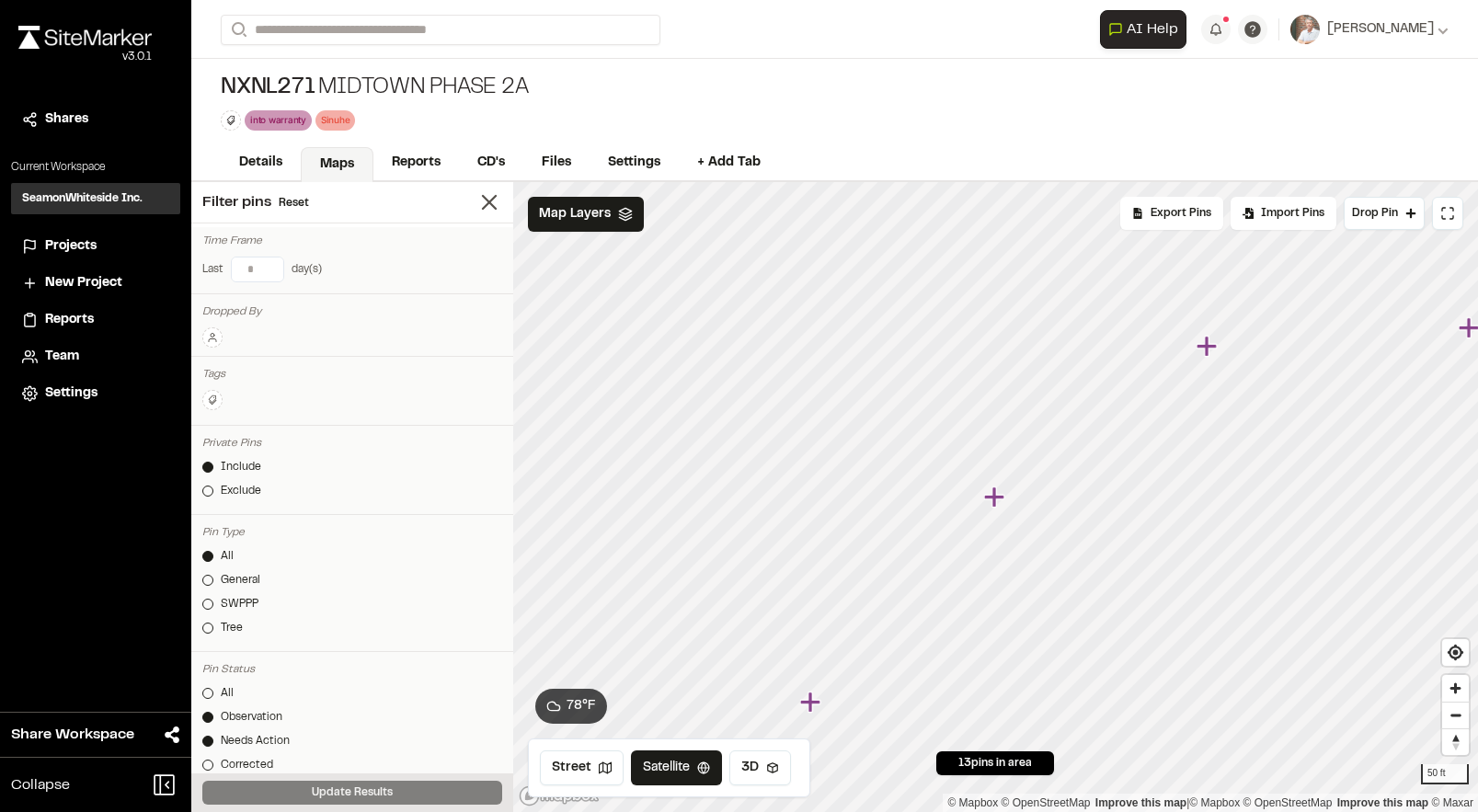 click 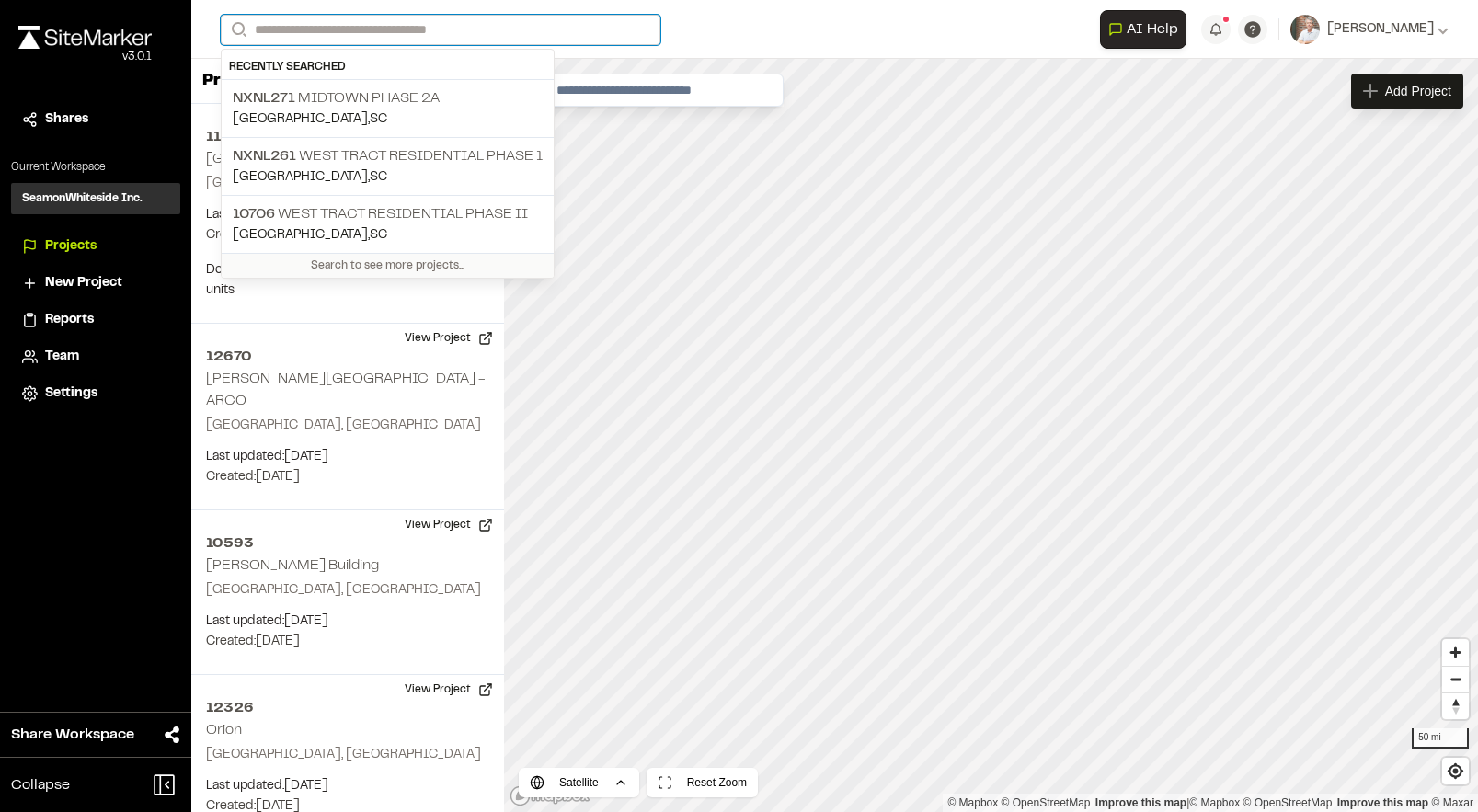 click on "Search" at bounding box center (441, 29) 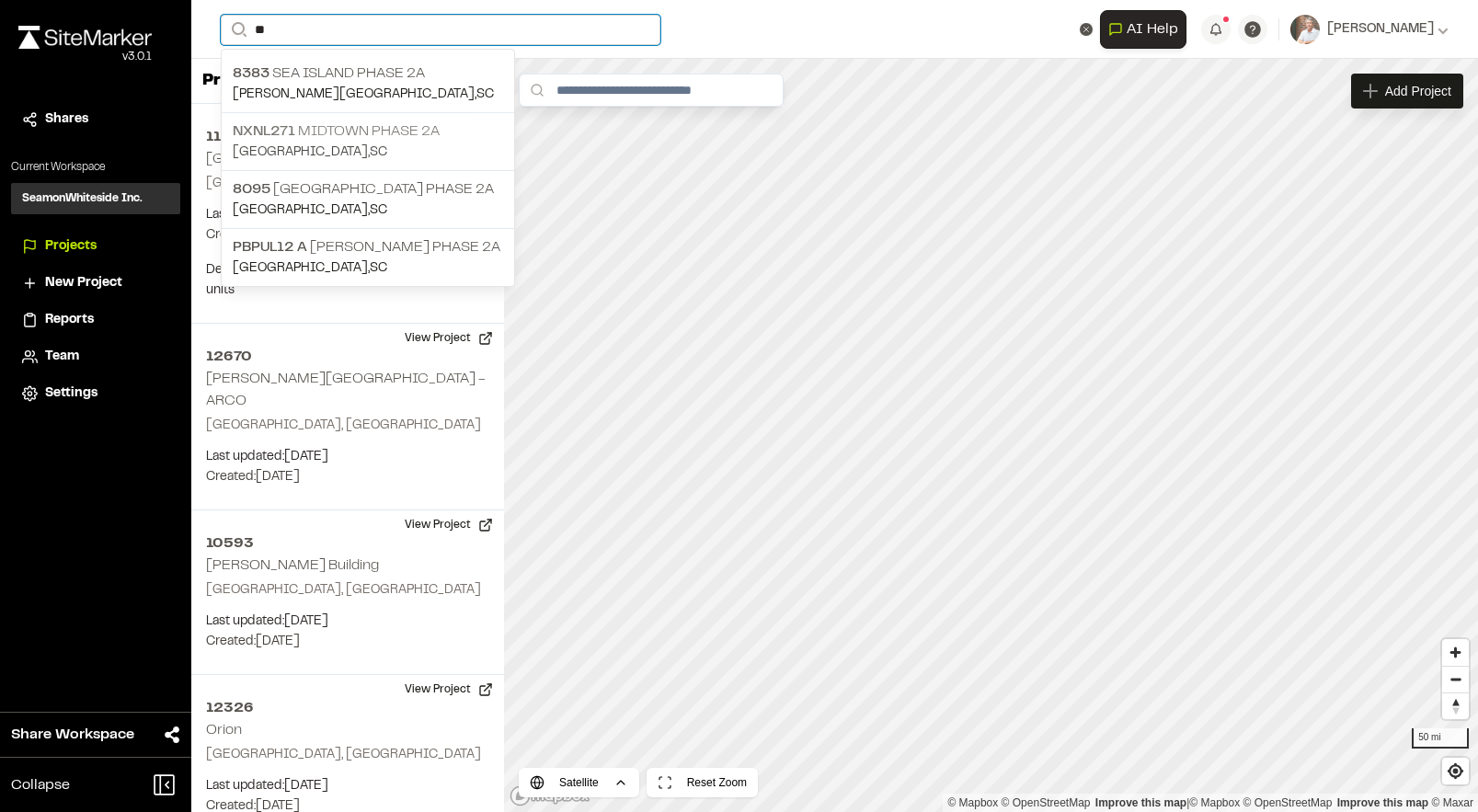 type on "**" 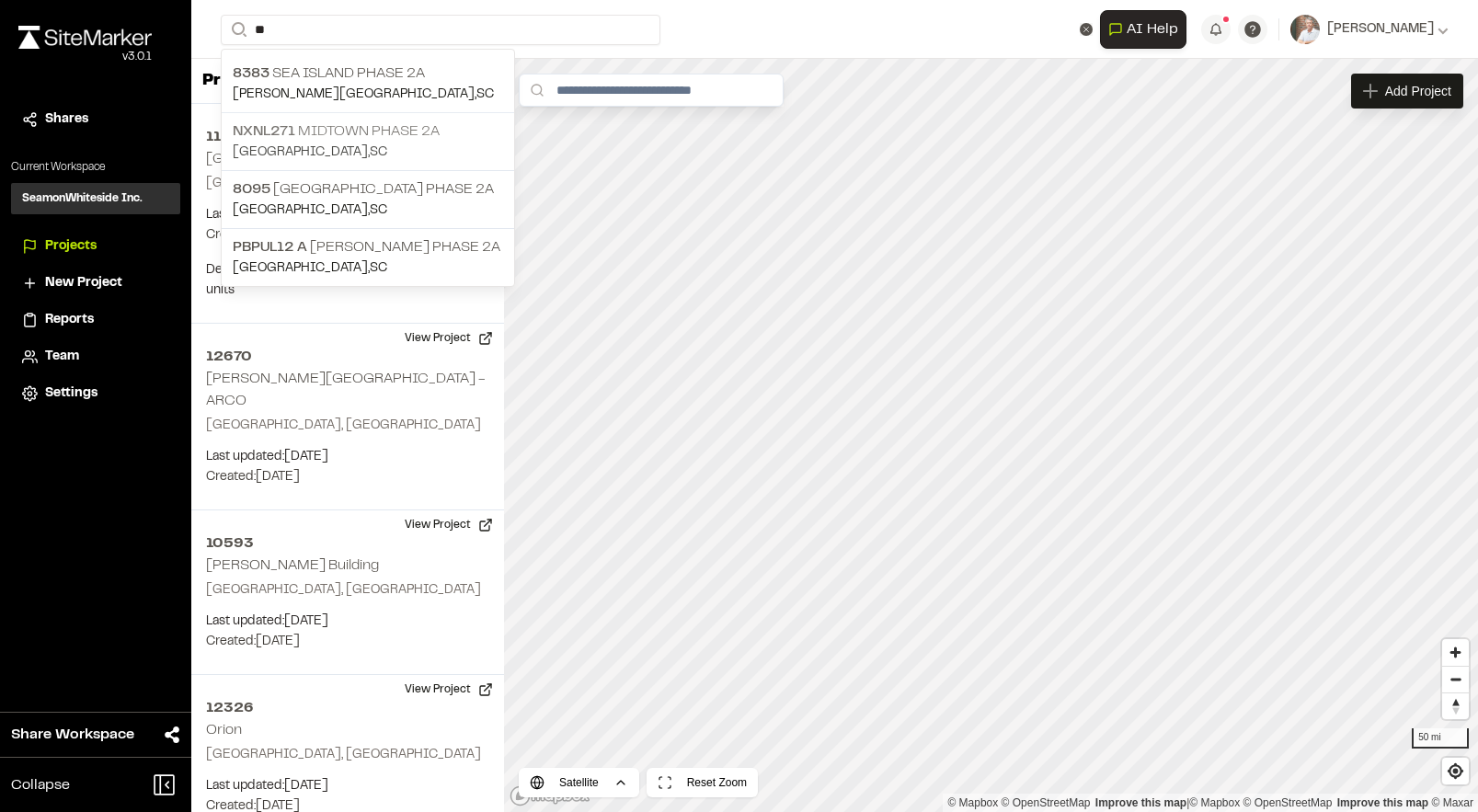 click on "NXNL271   Midtown Phase 2A" at bounding box center (368, 132) 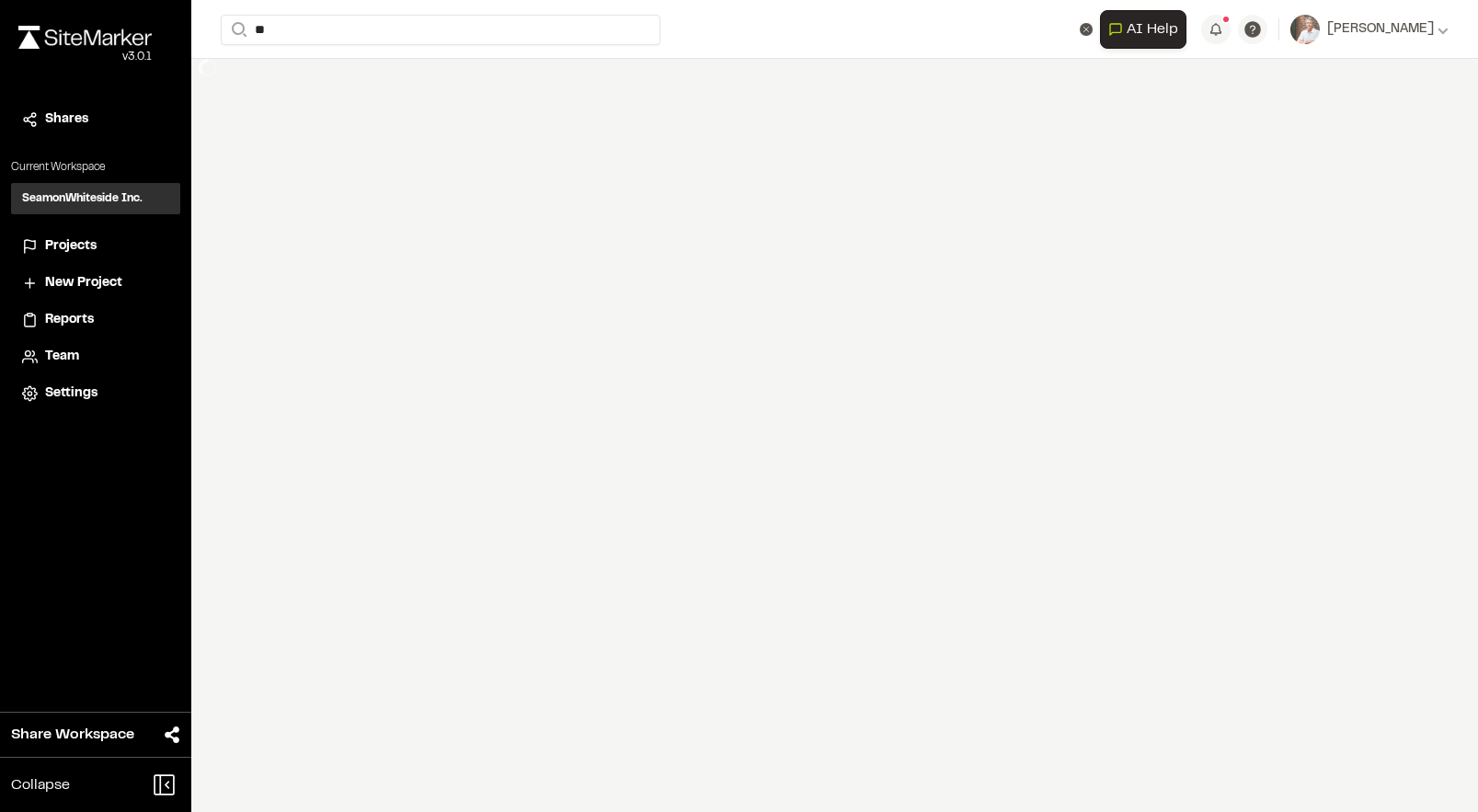 type 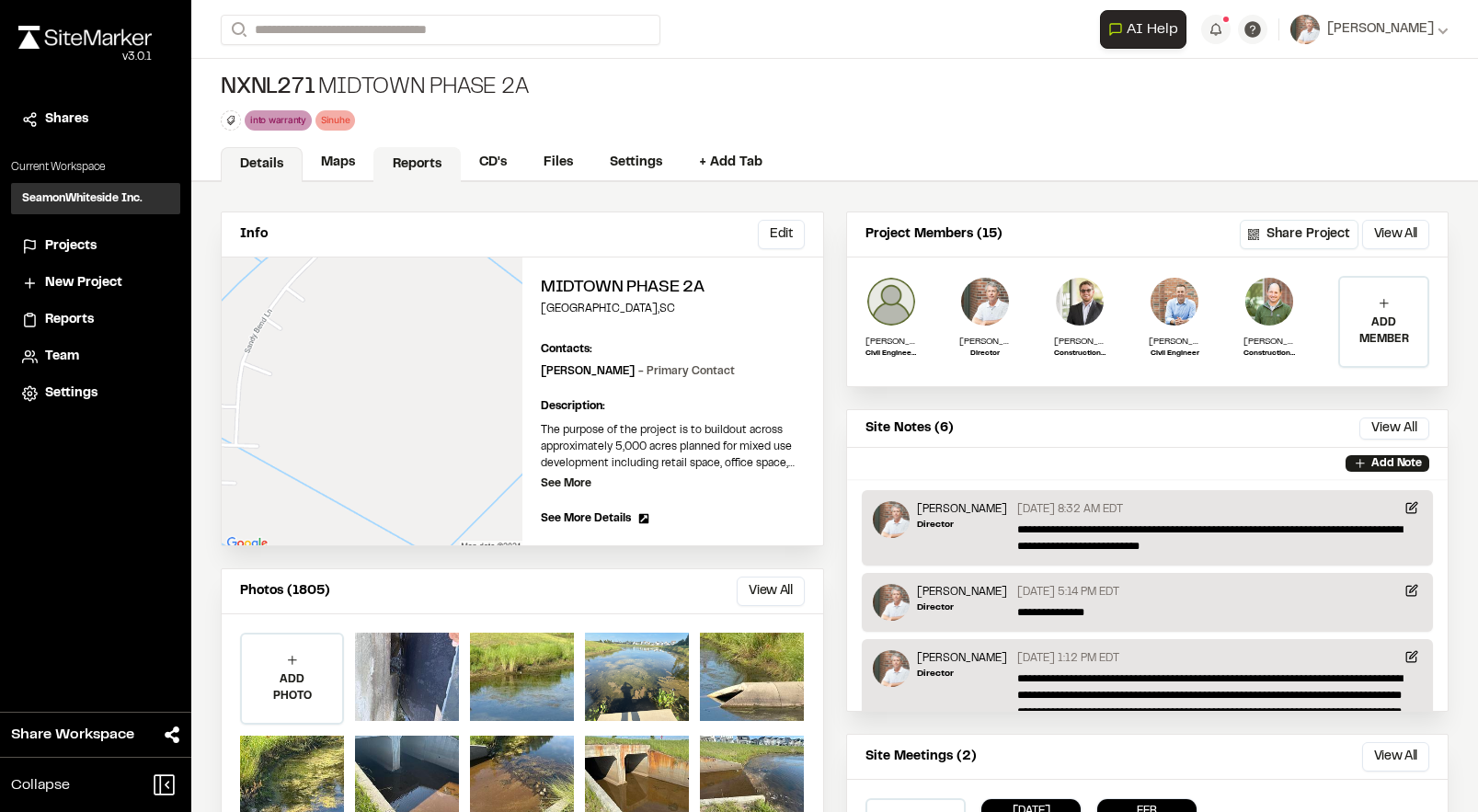 click on "Reports" at bounding box center (417, 165) 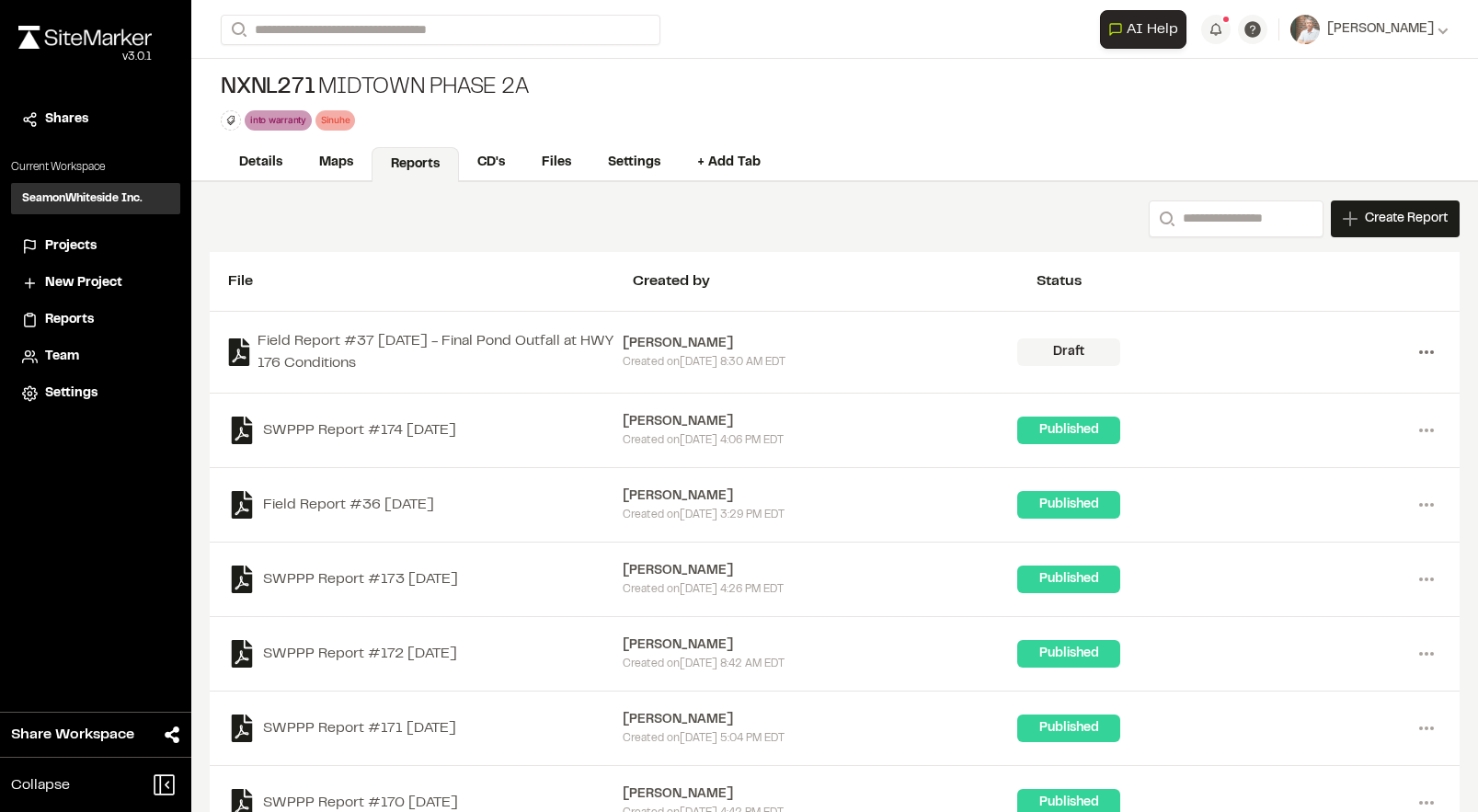 click 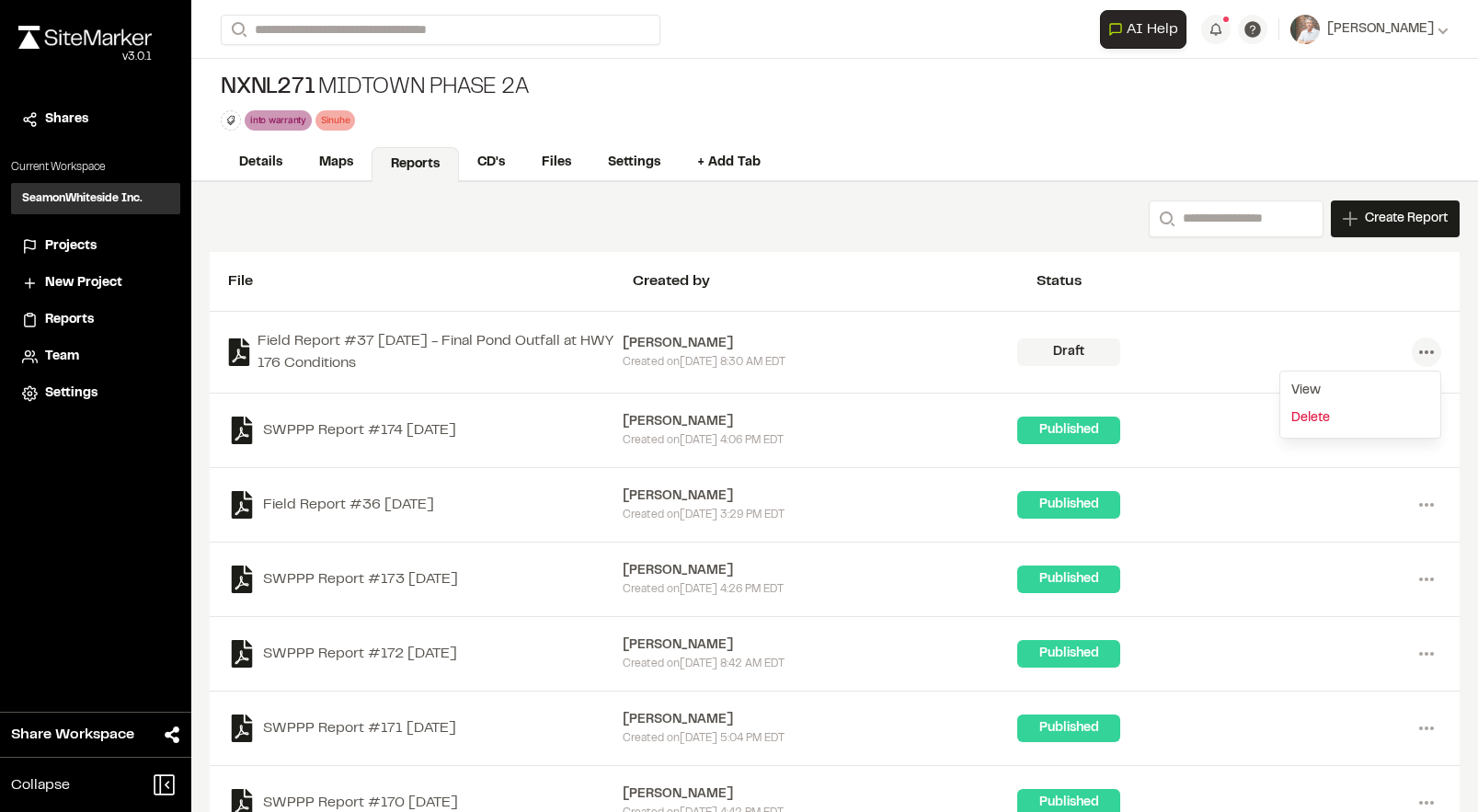 click on "Delete" at bounding box center [1360, 418] 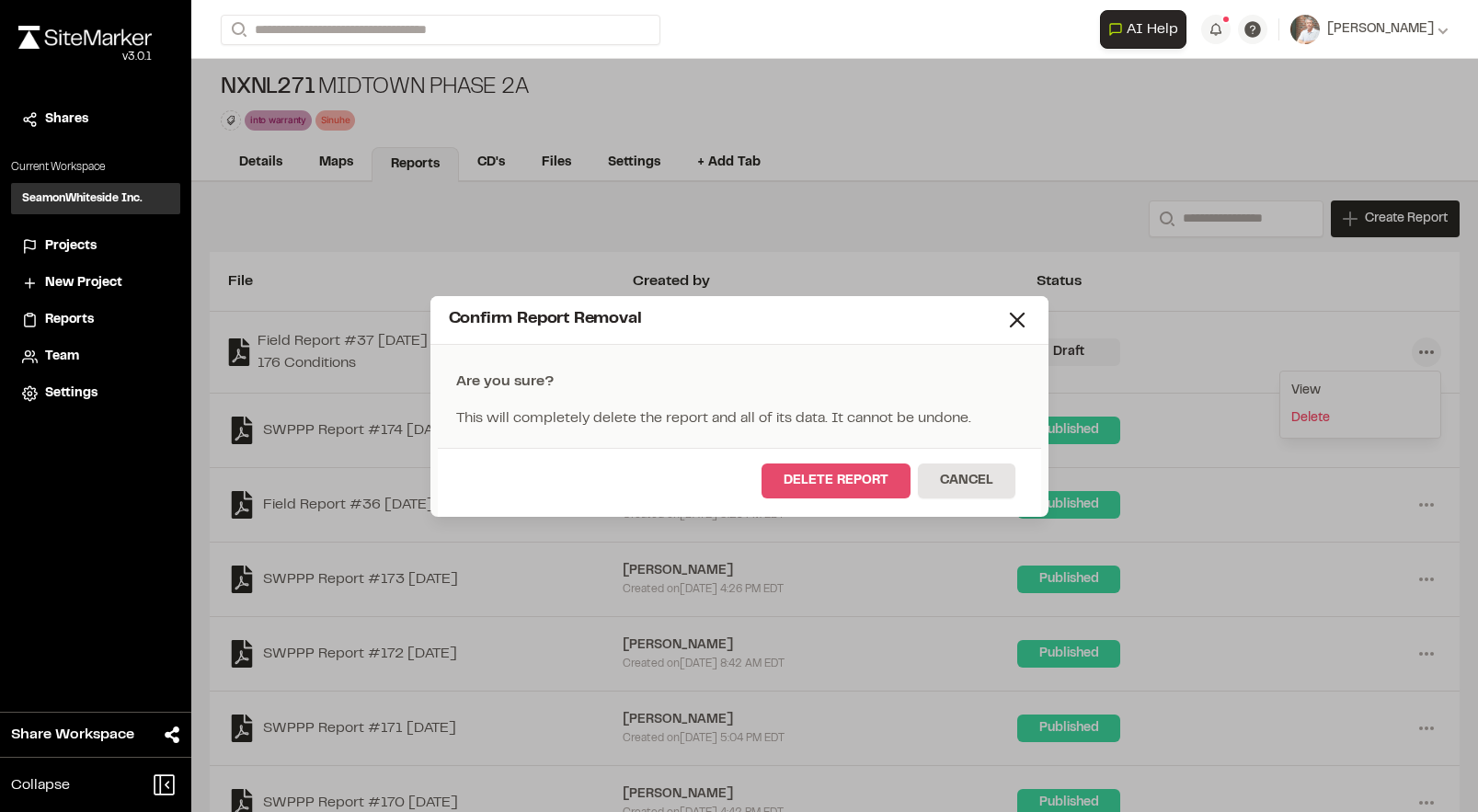 click on "Delete Report" at bounding box center (836, 481) 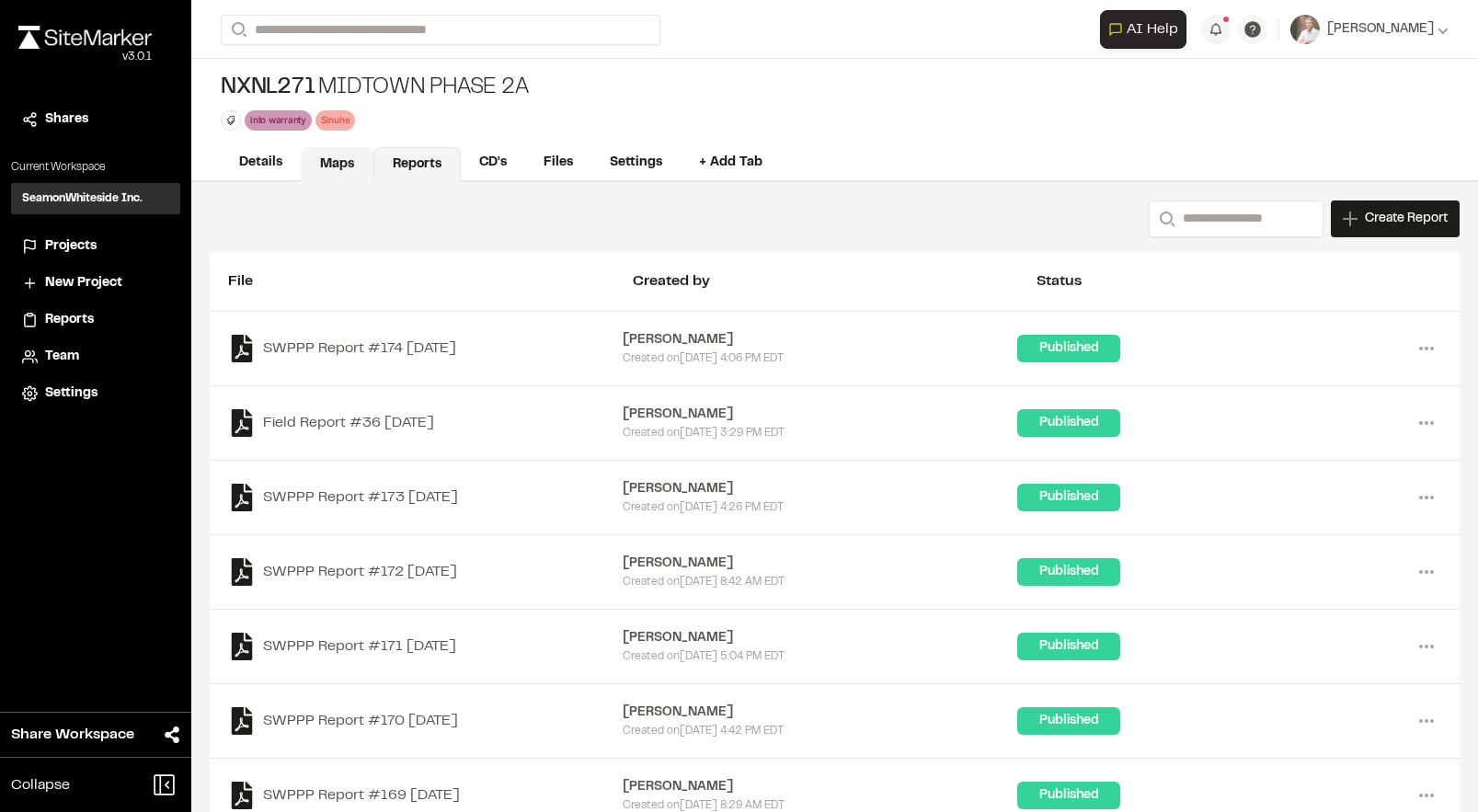 click on "Maps" at bounding box center [337, 165] 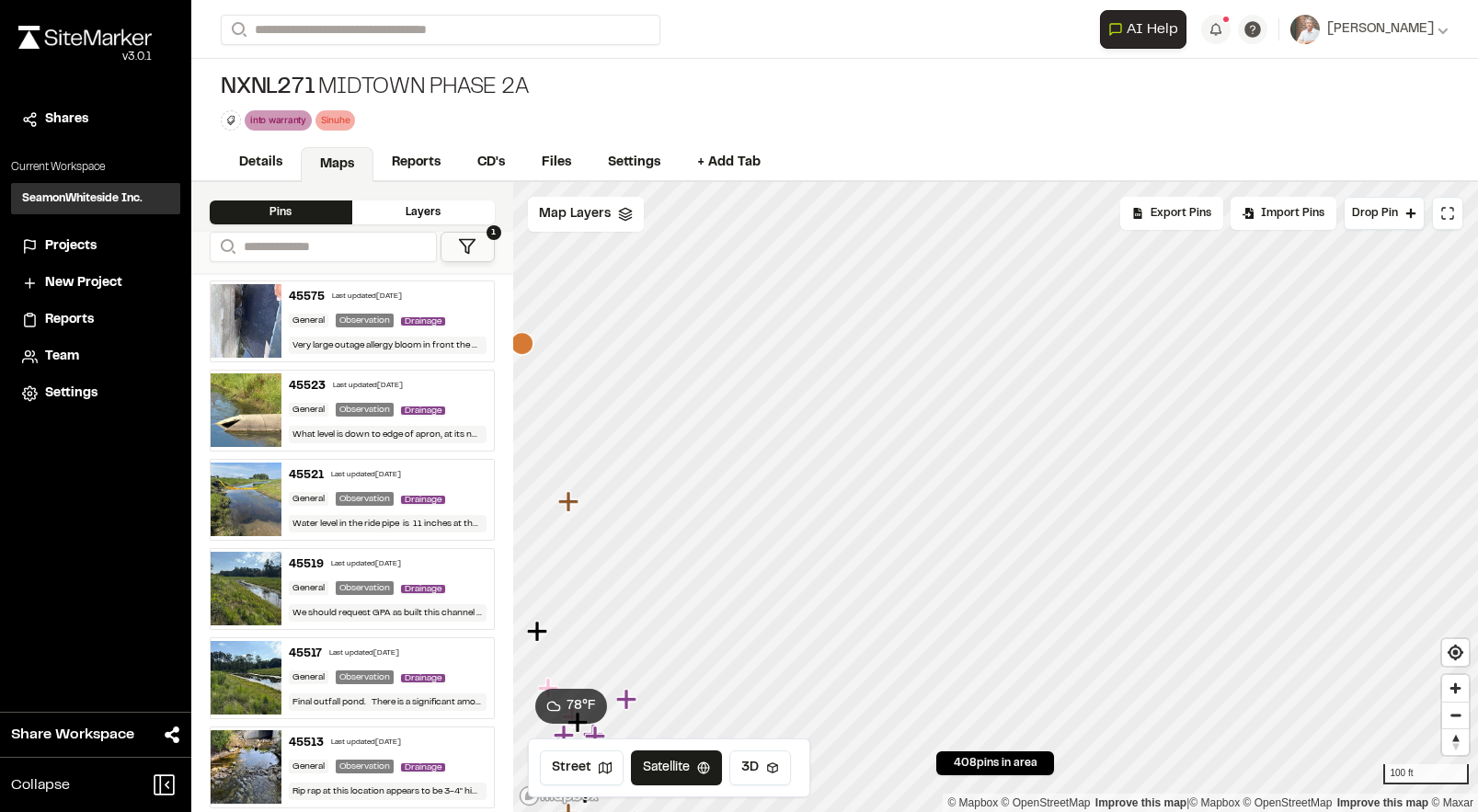 click 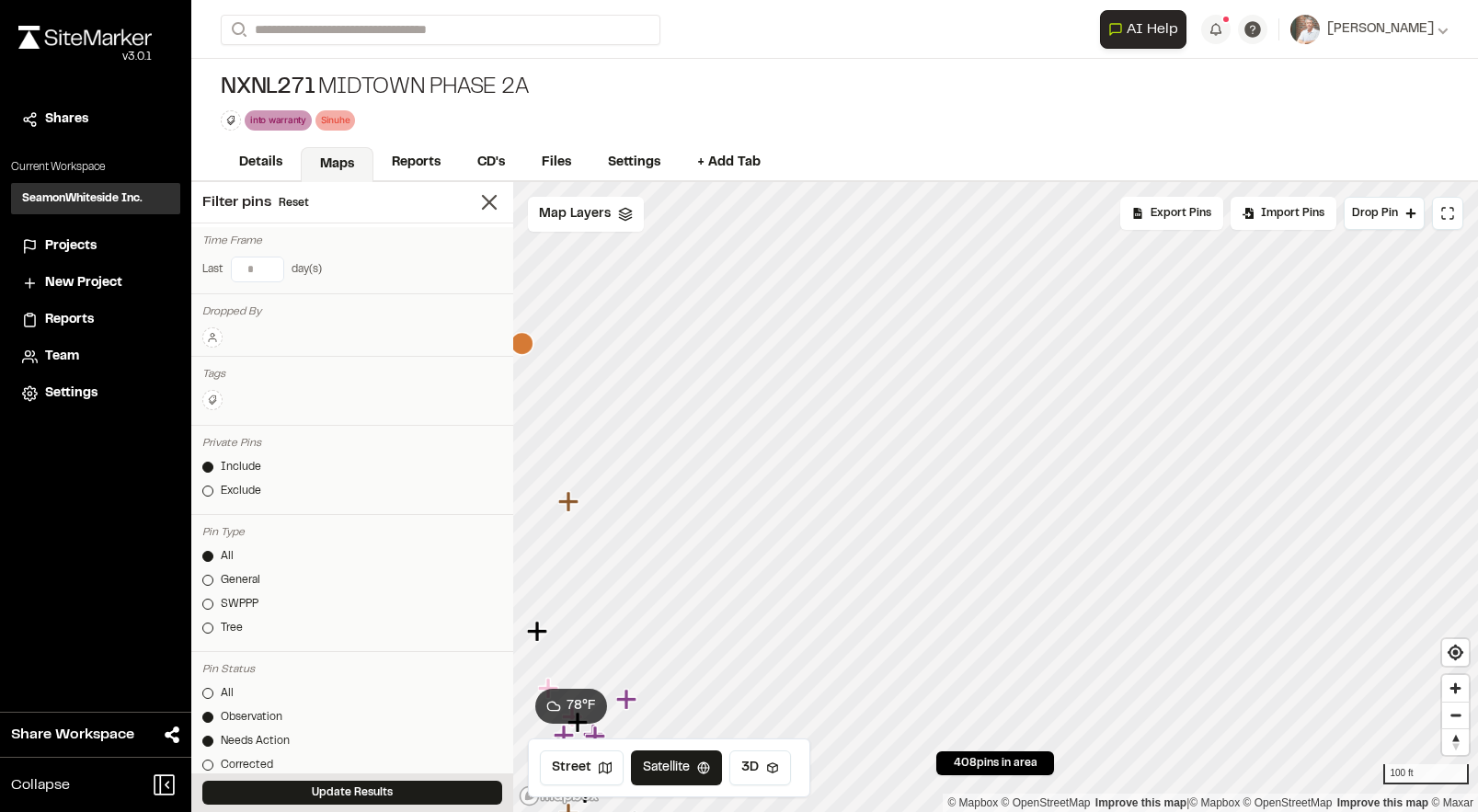 type on "*" 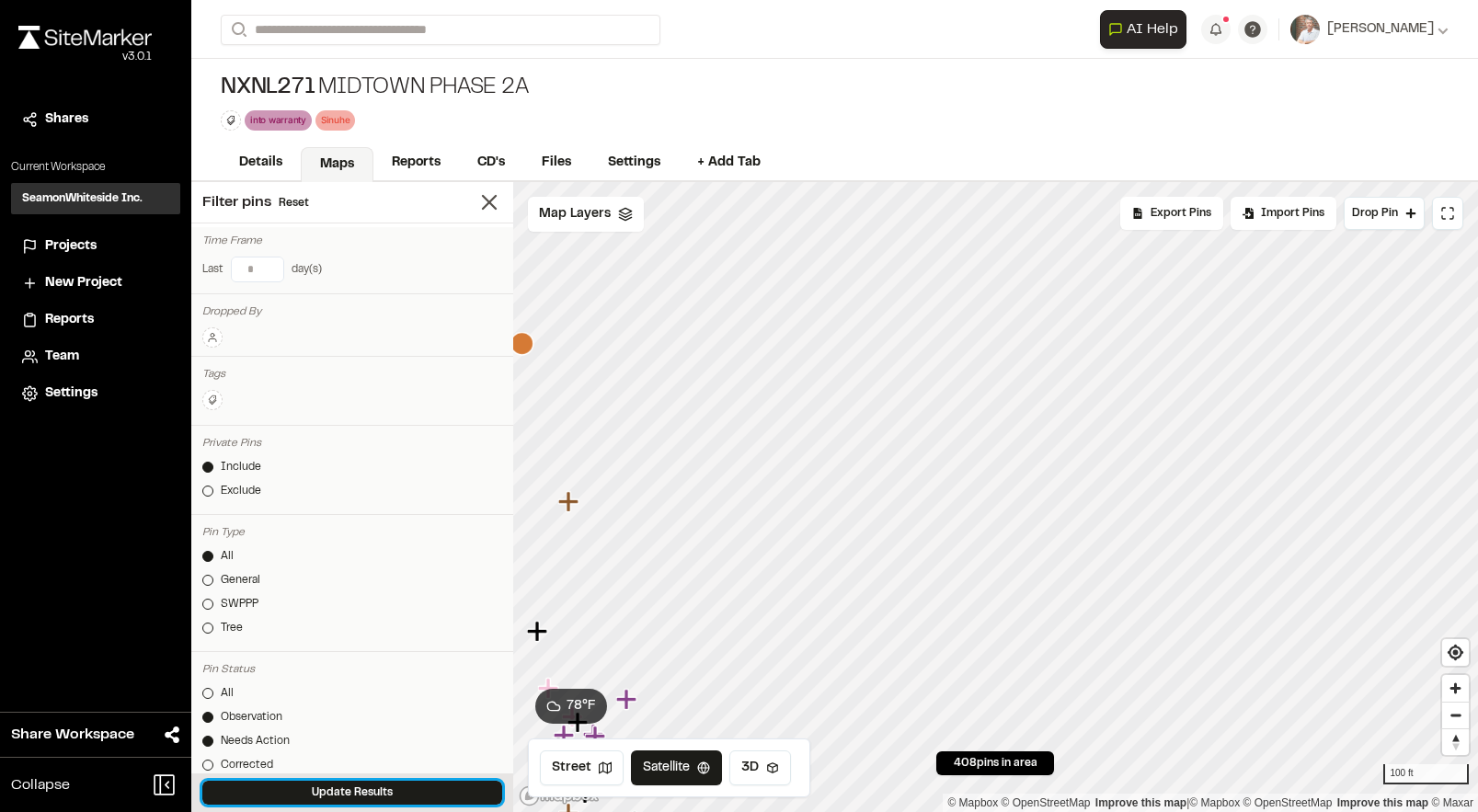 click on "Update Results" at bounding box center [352, 793] 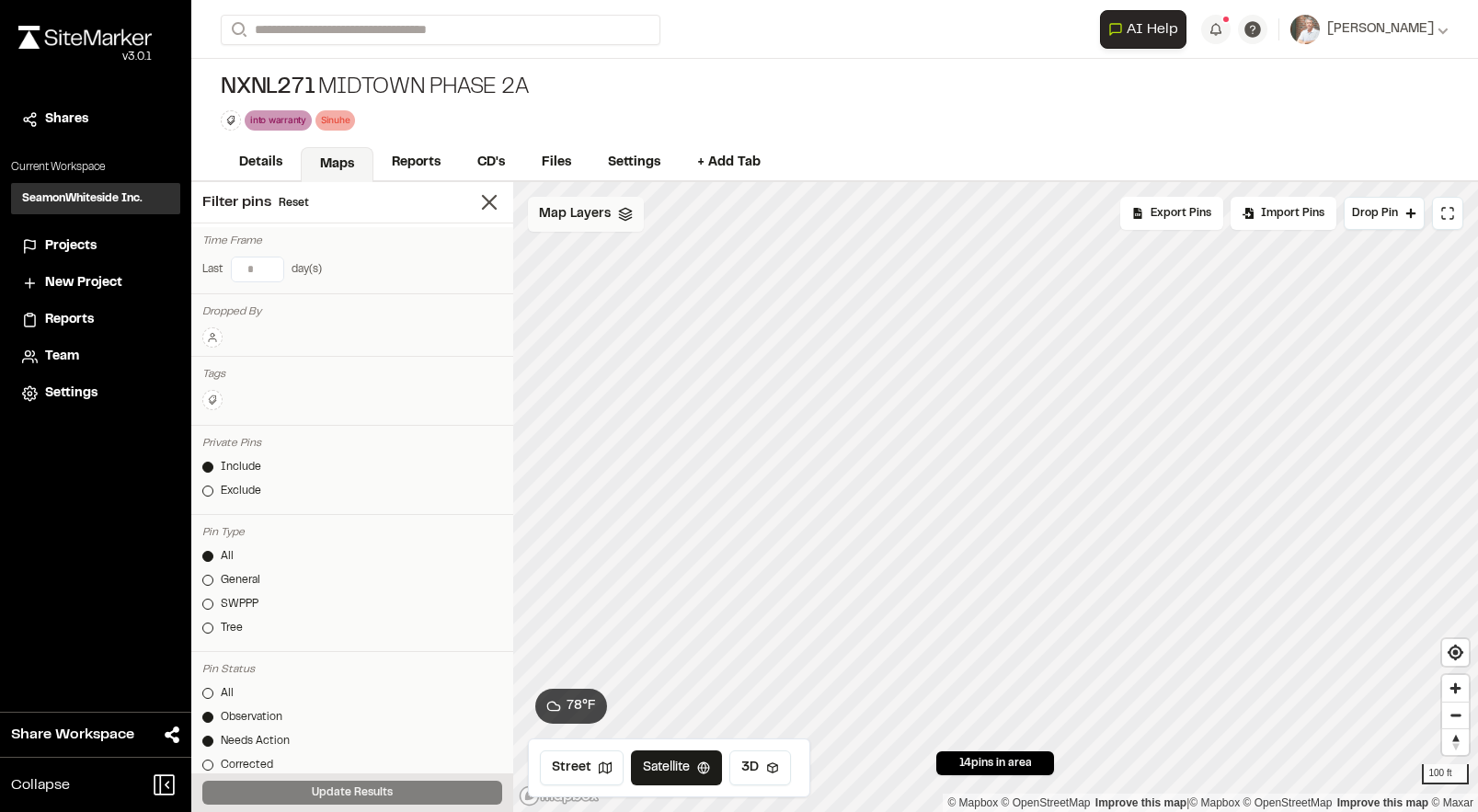click on "Map Layers" at bounding box center [586, 214] 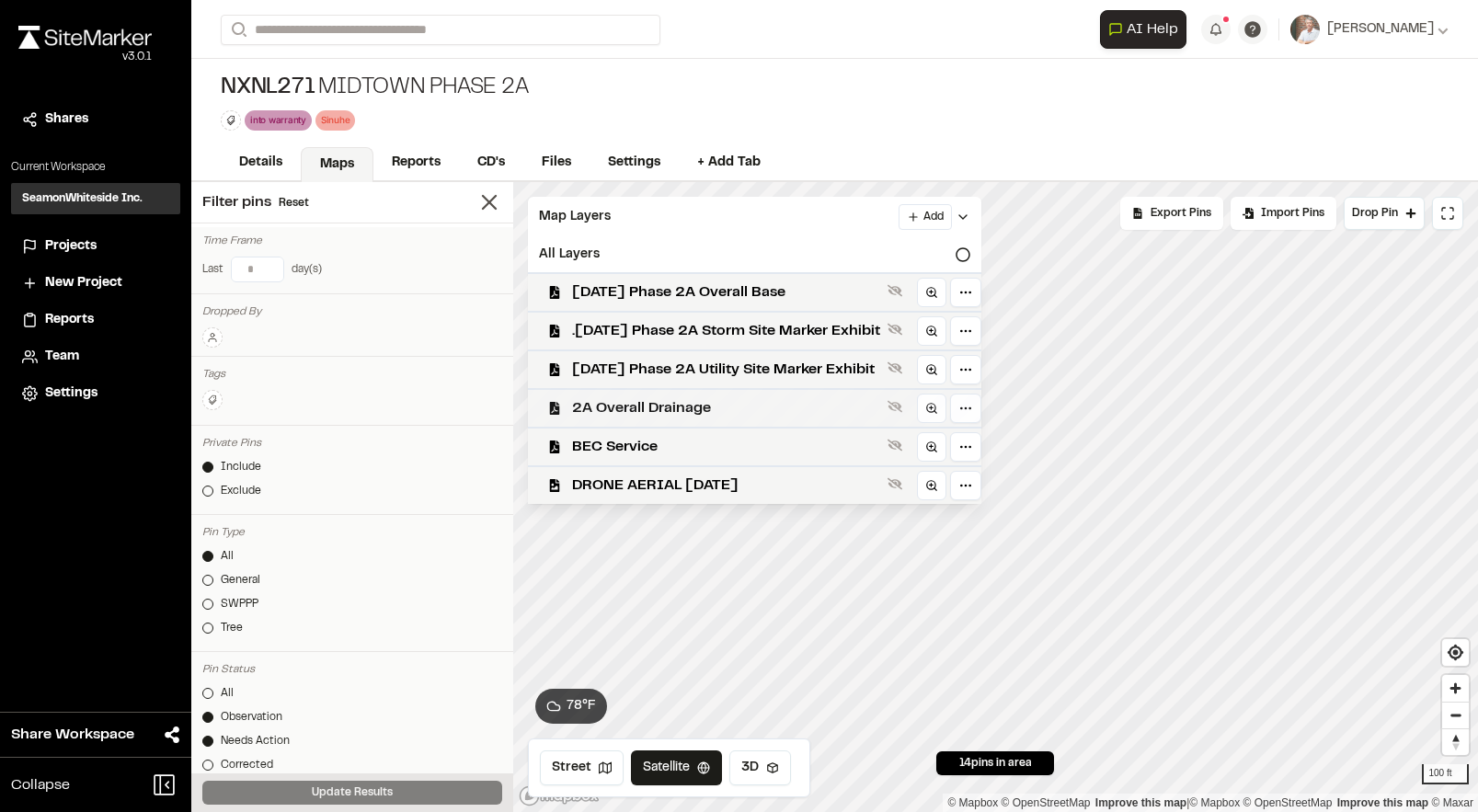 click on "2A Overall Drainage" at bounding box center (726, 408) 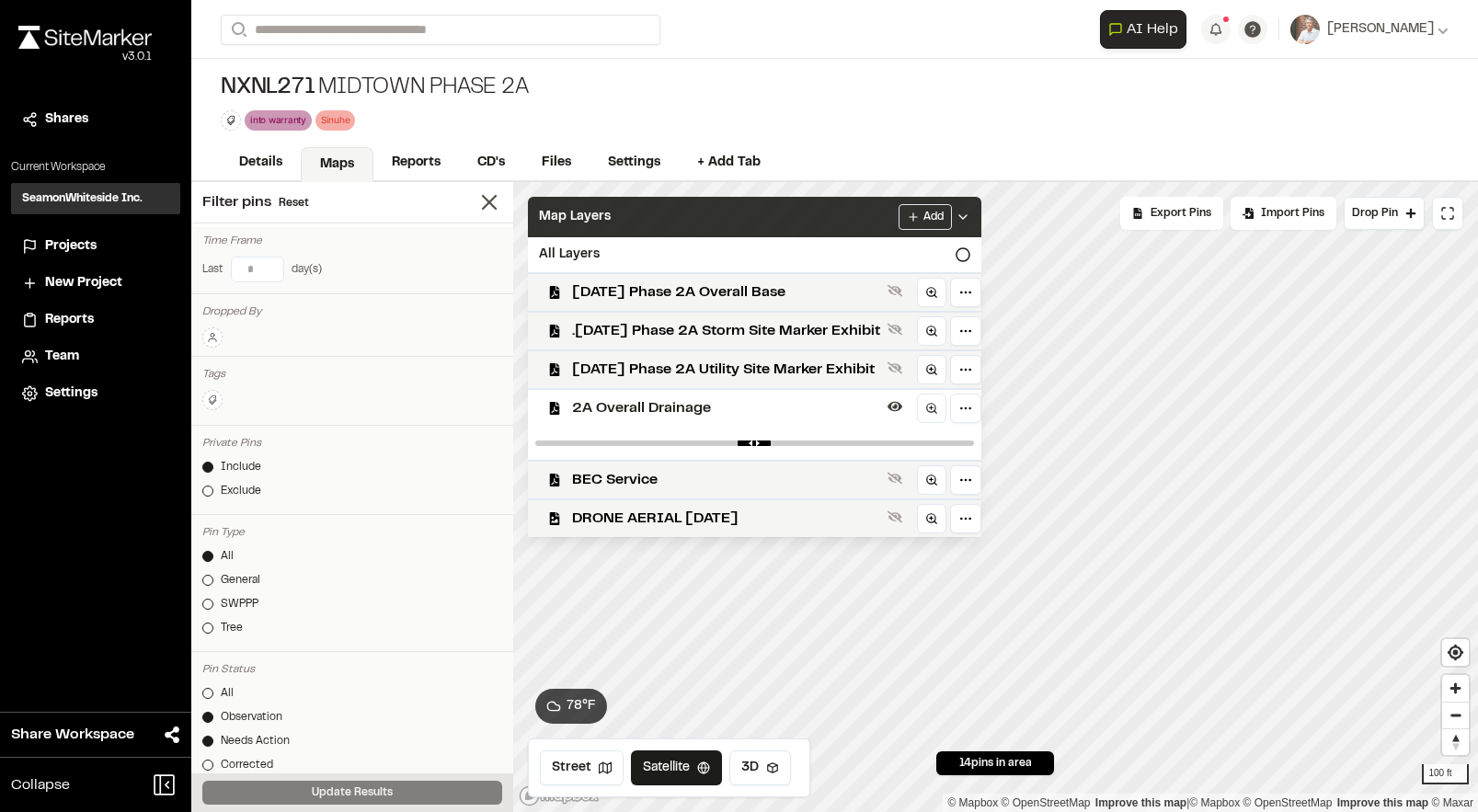 click on "Map Layers Add" at bounding box center (754, 217) 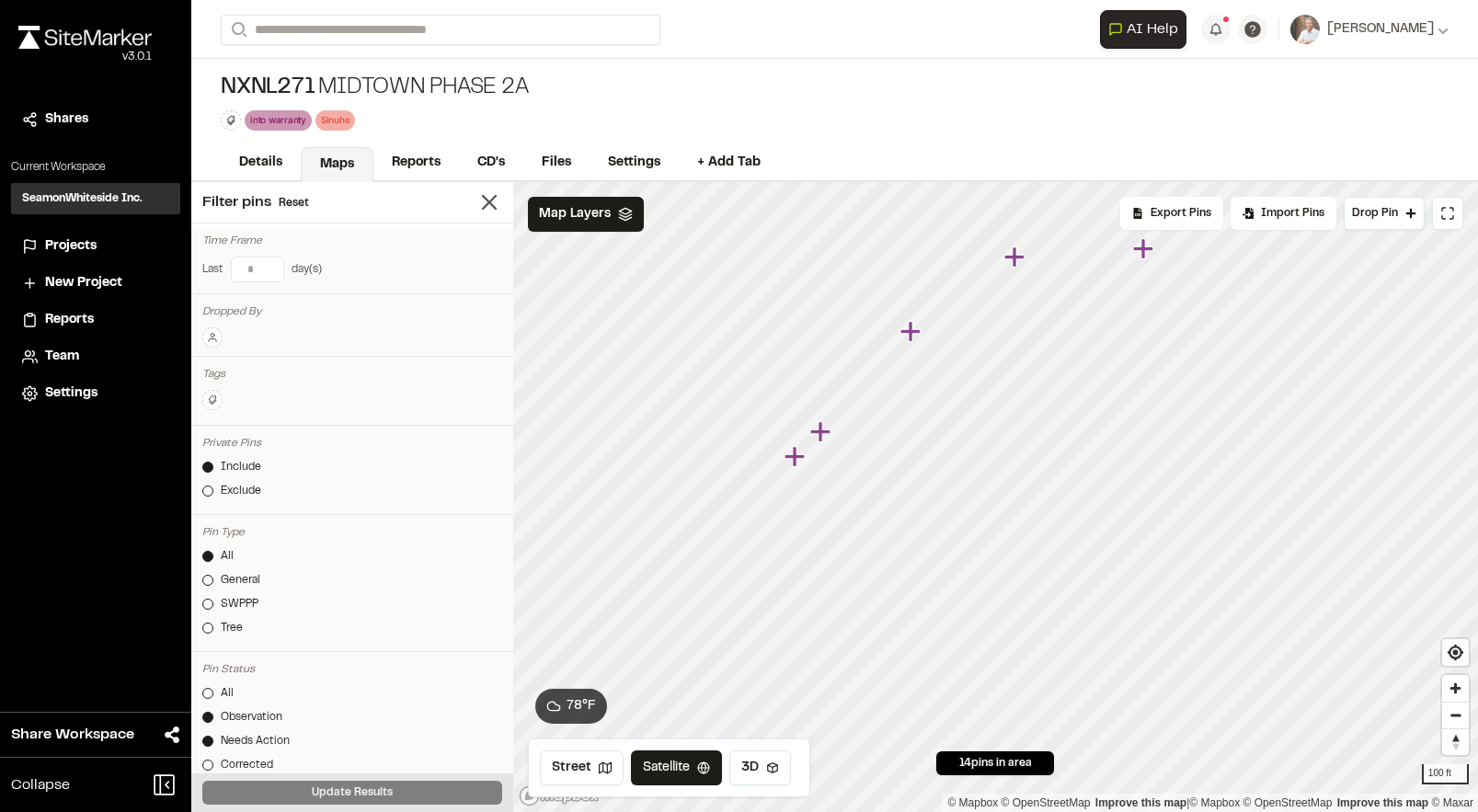 click 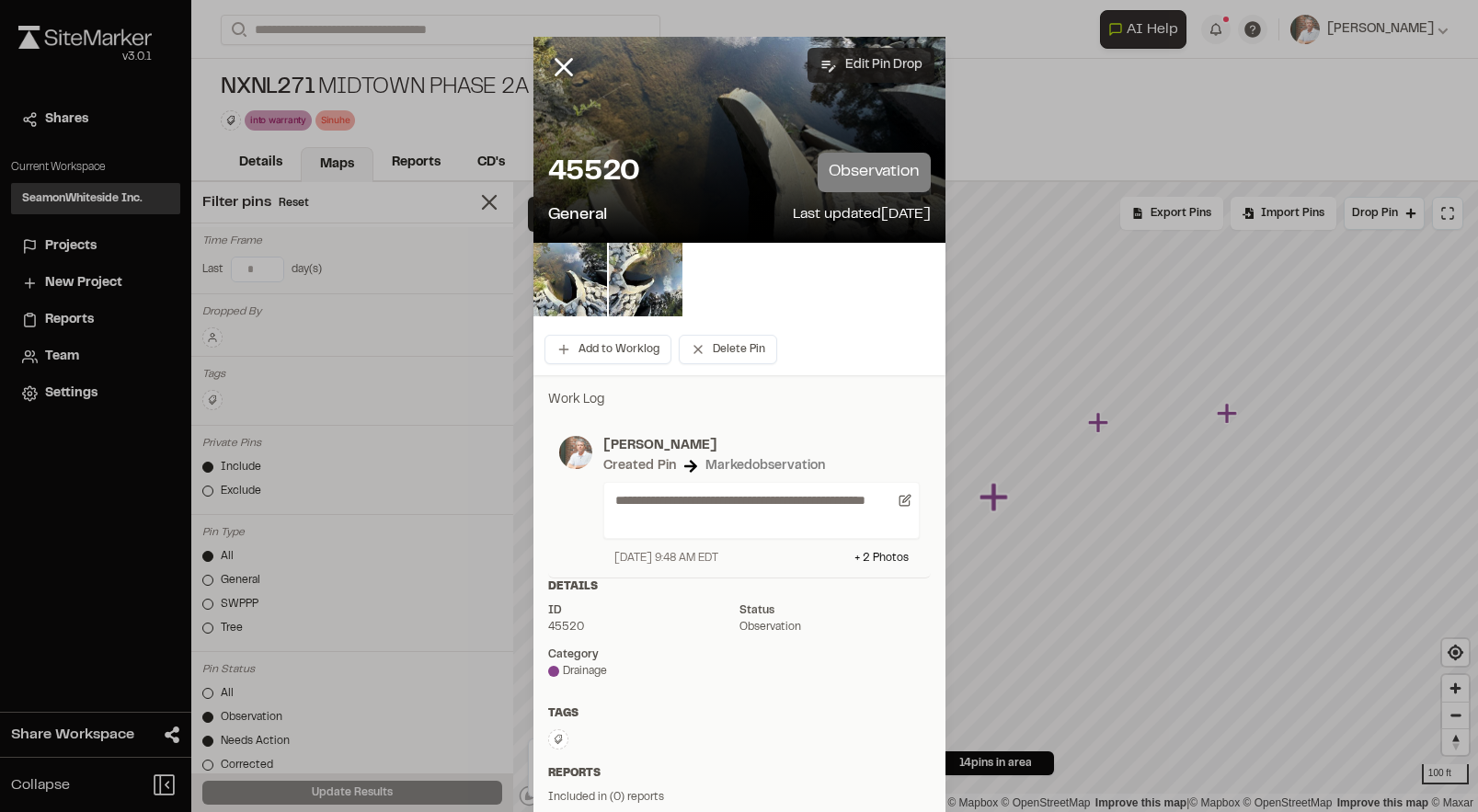 click on "Edit Pin Drop" at bounding box center (871, 65) 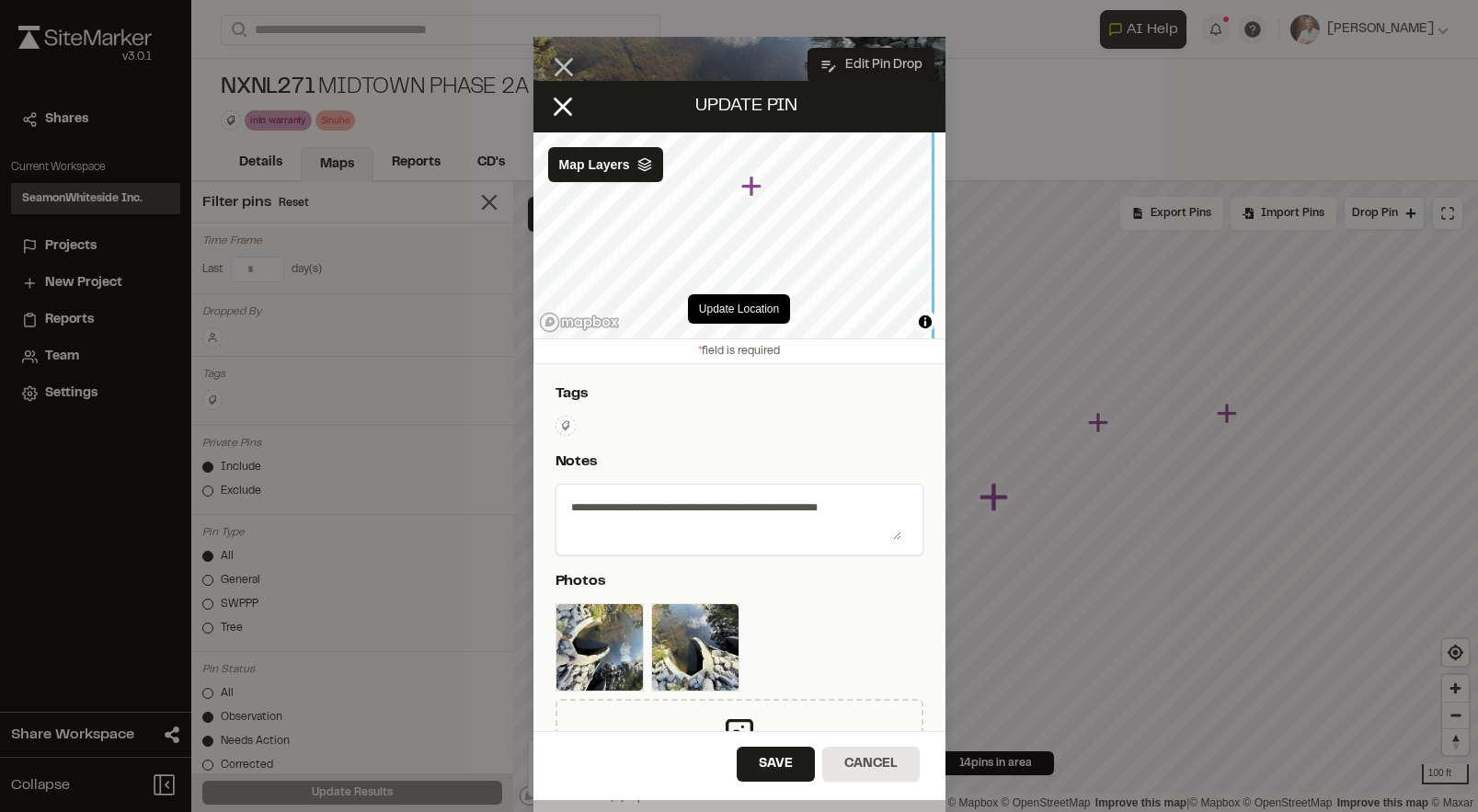 drag, startPoint x: 763, startPoint y: 169, endPoint x: 750, endPoint y: 187, distance: 22.203603 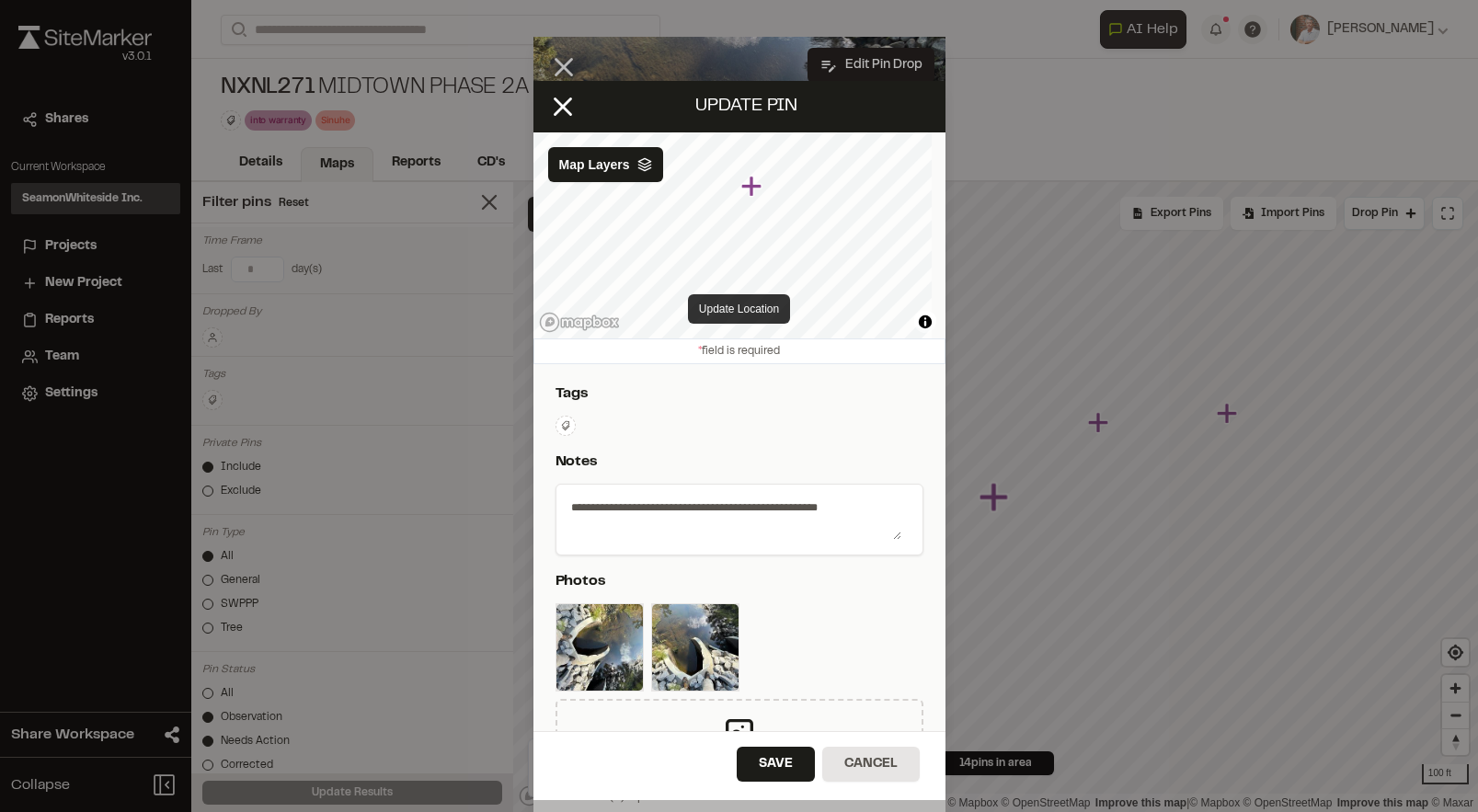 click on "Update Location" at bounding box center [739, 309] 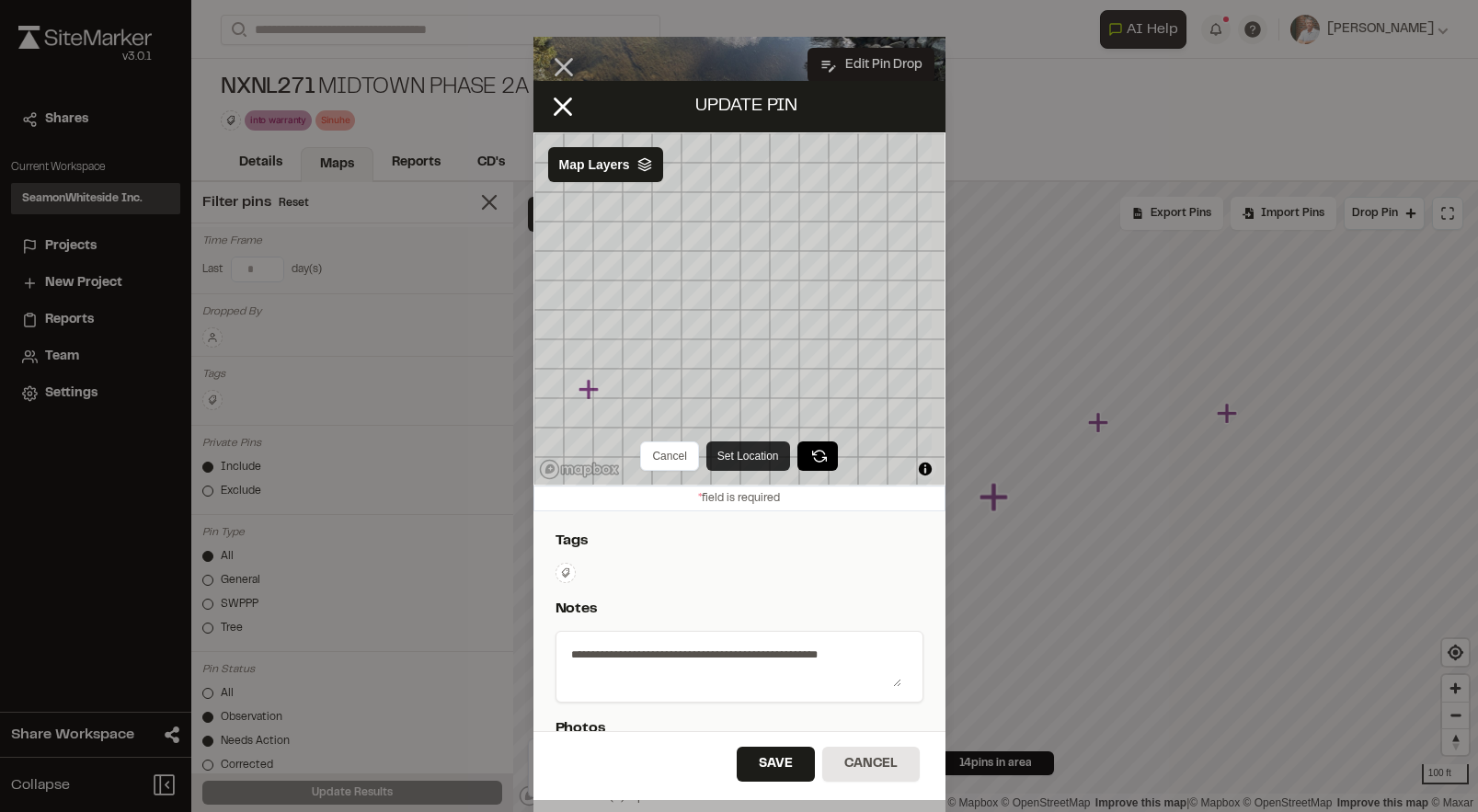 click on "Set Location" at bounding box center [748, 456] 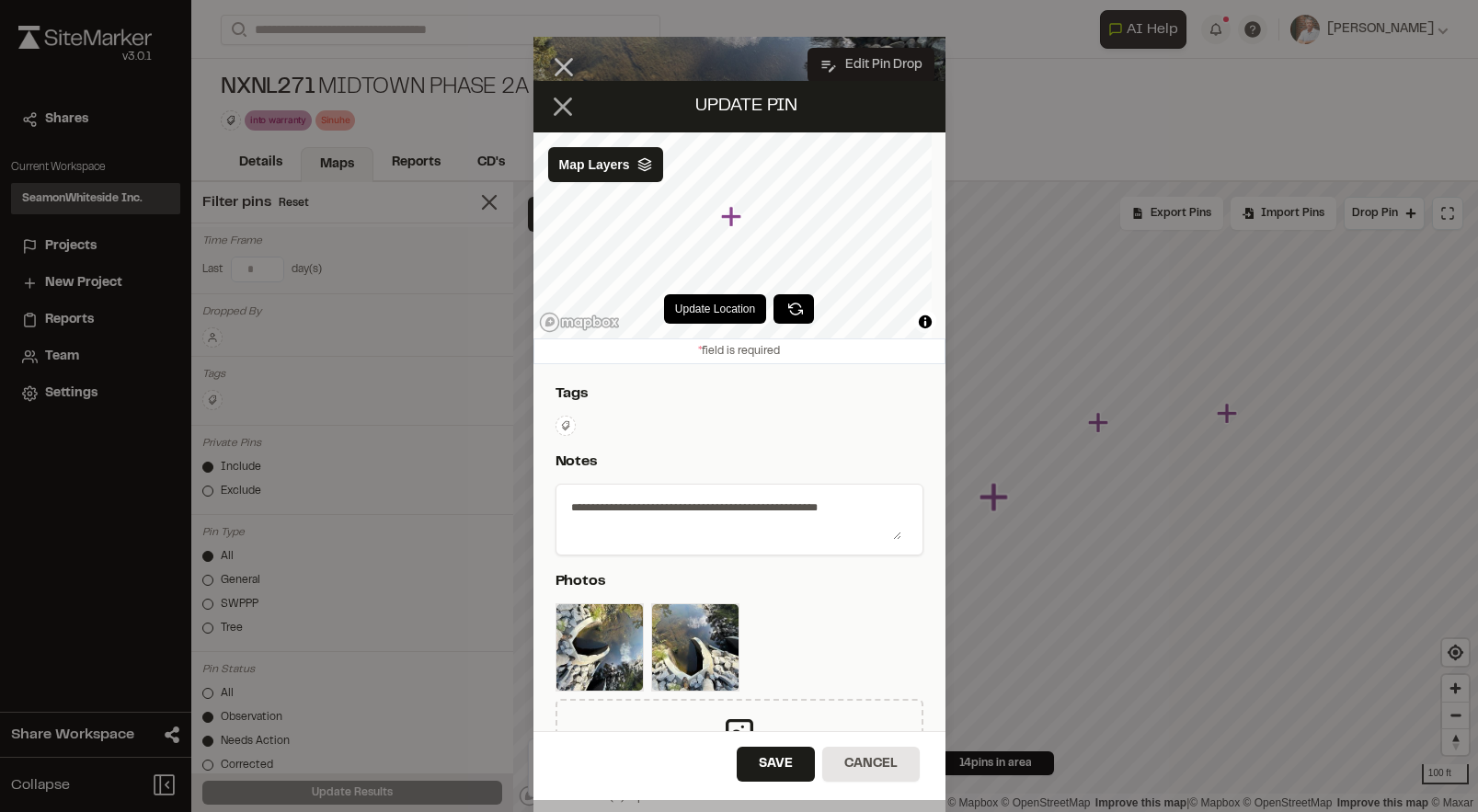 click 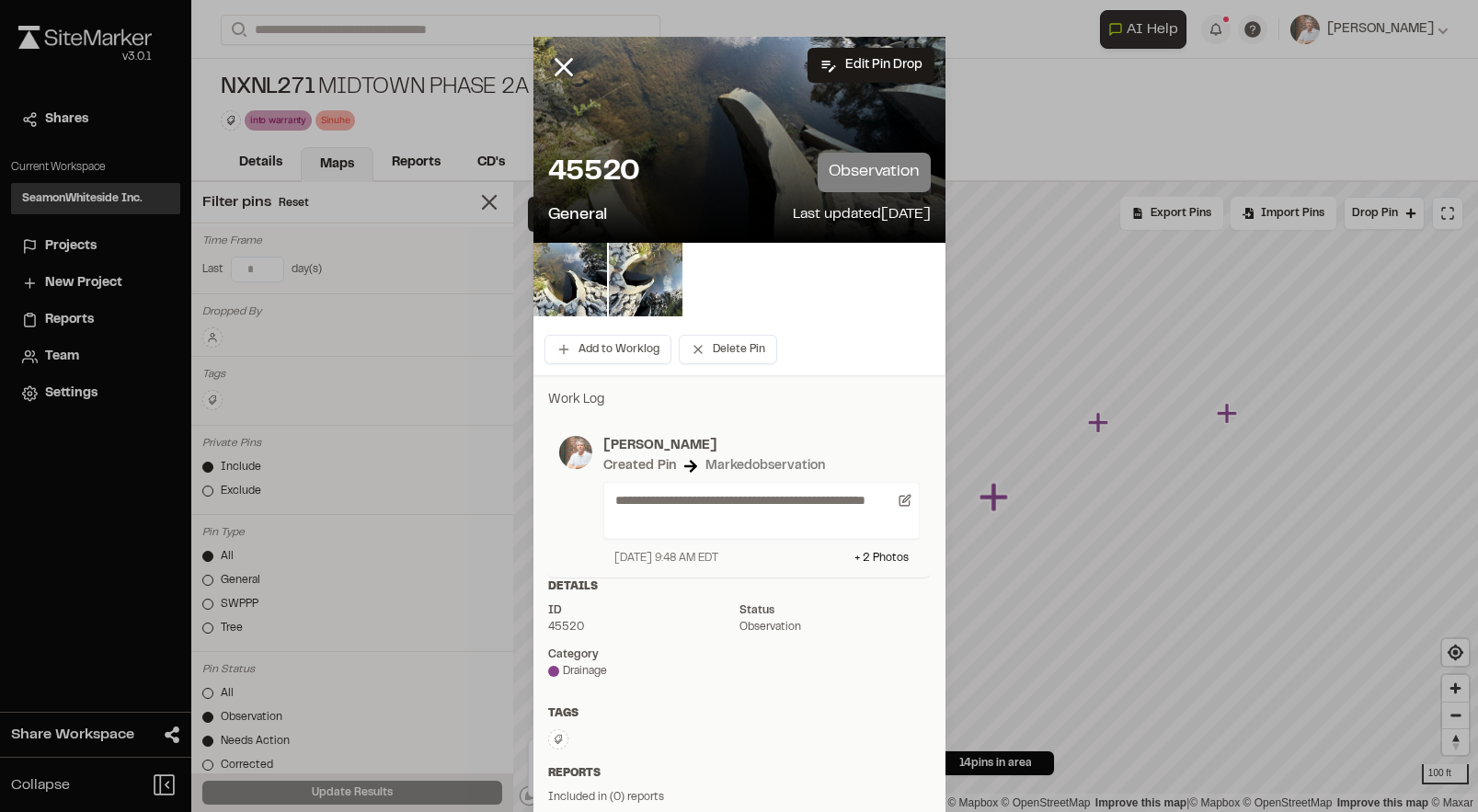 drag, startPoint x: 557, startPoint y: 66, endPoint x: 643, endPoint y: 172, distance: 136.49908 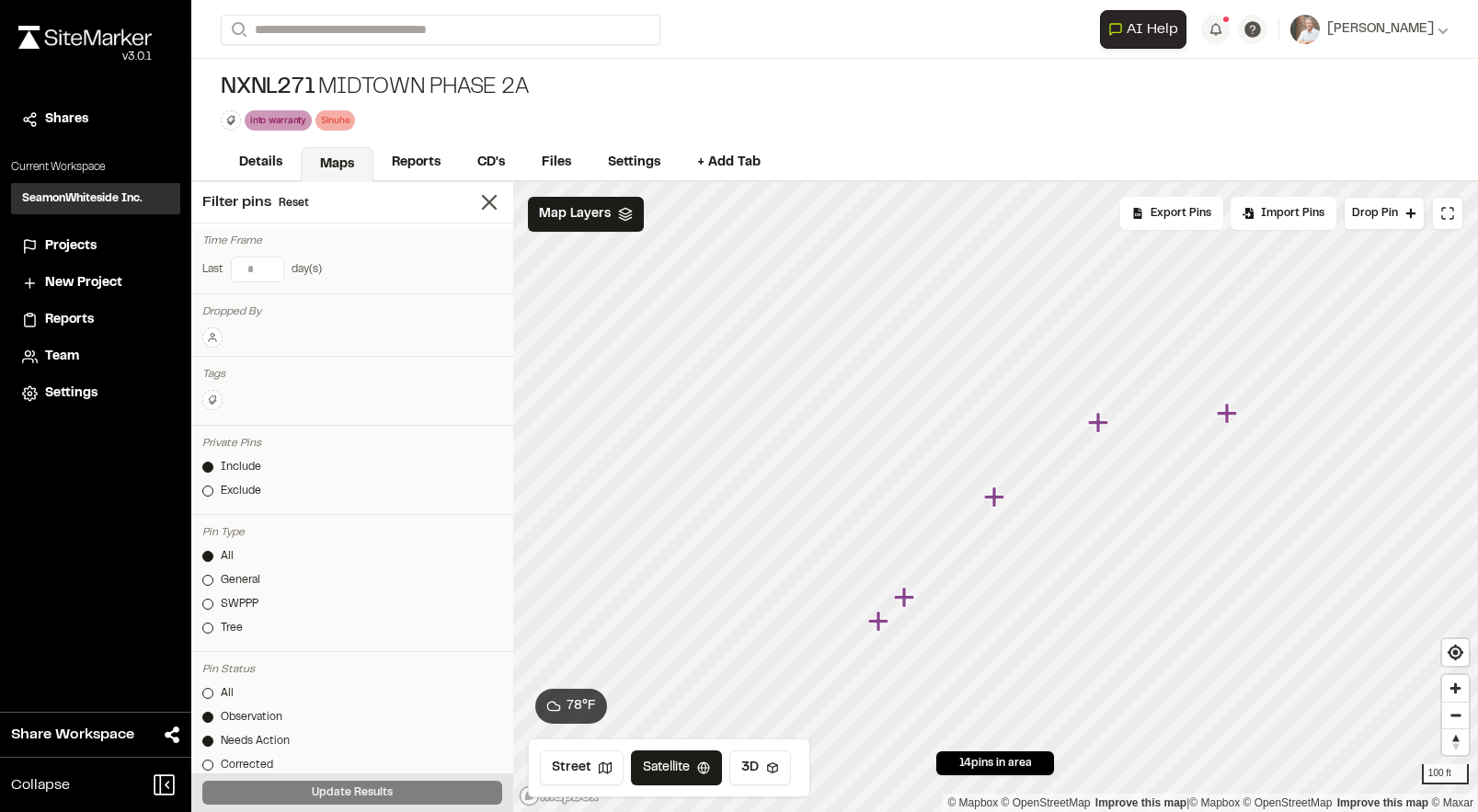 click 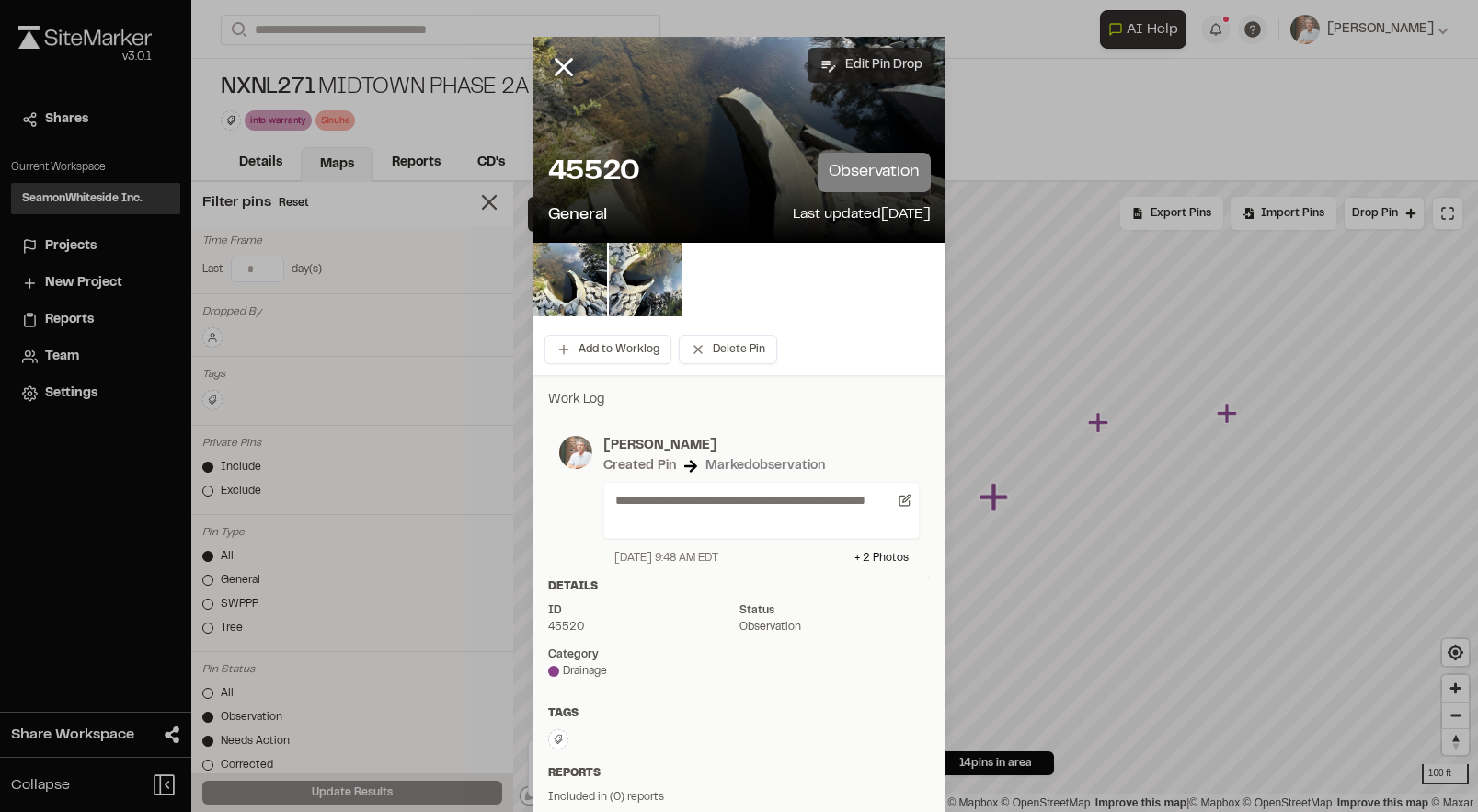 click on "Edit Pin Drop" at bounding box center (871, 65) 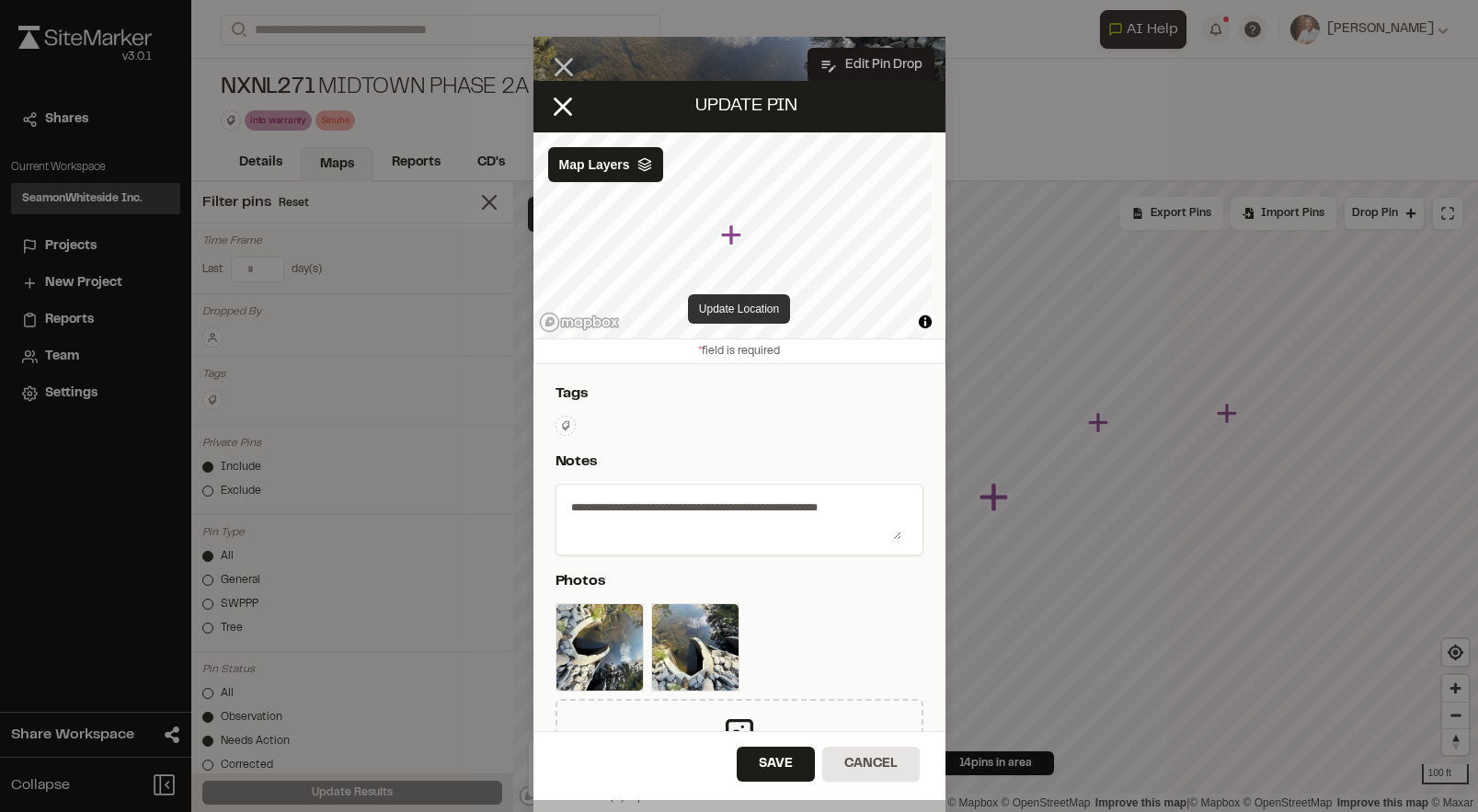 click on "Update Location" at bounding box center (739, 309) 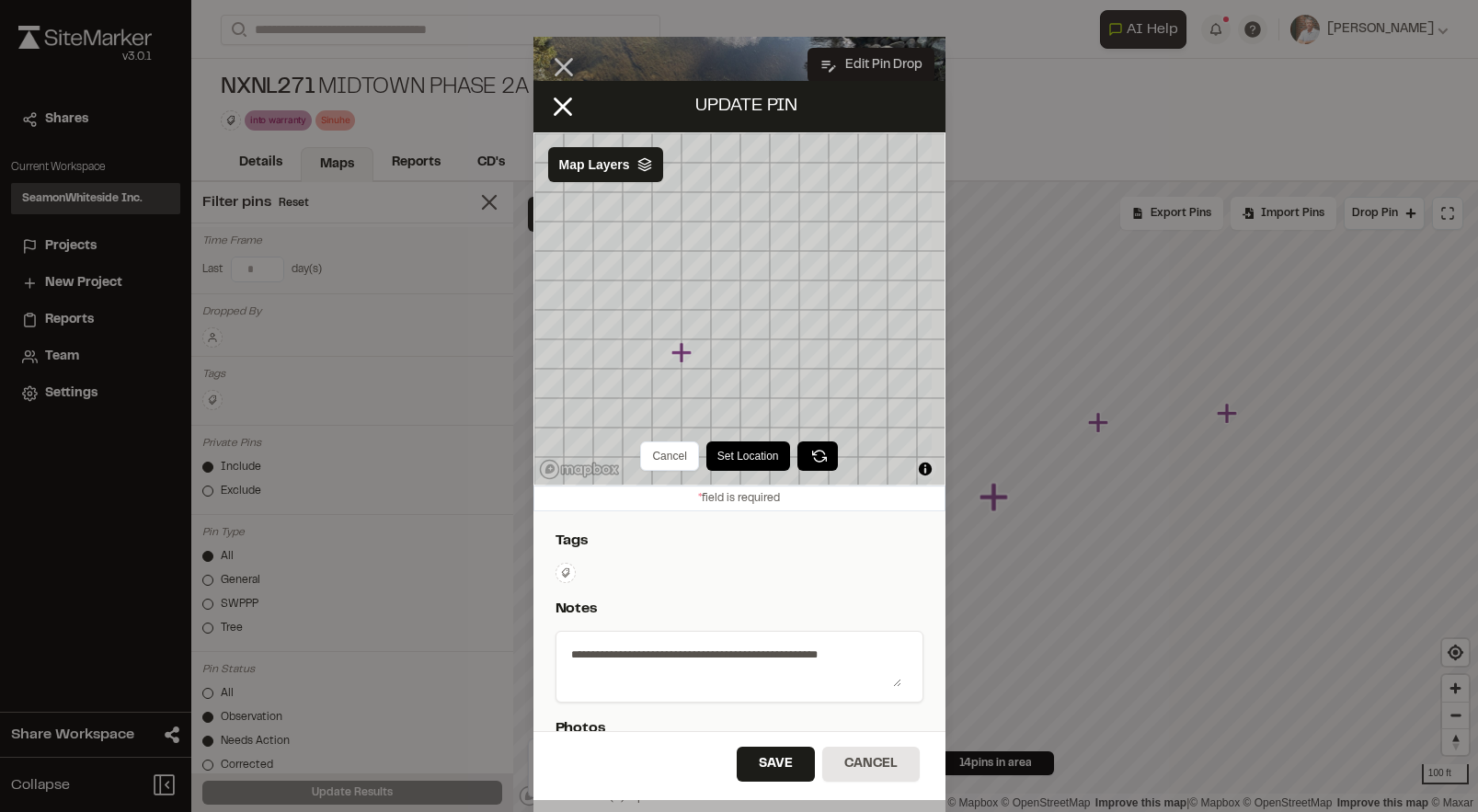 click on "Set Location" at bounding box center (748, 456) 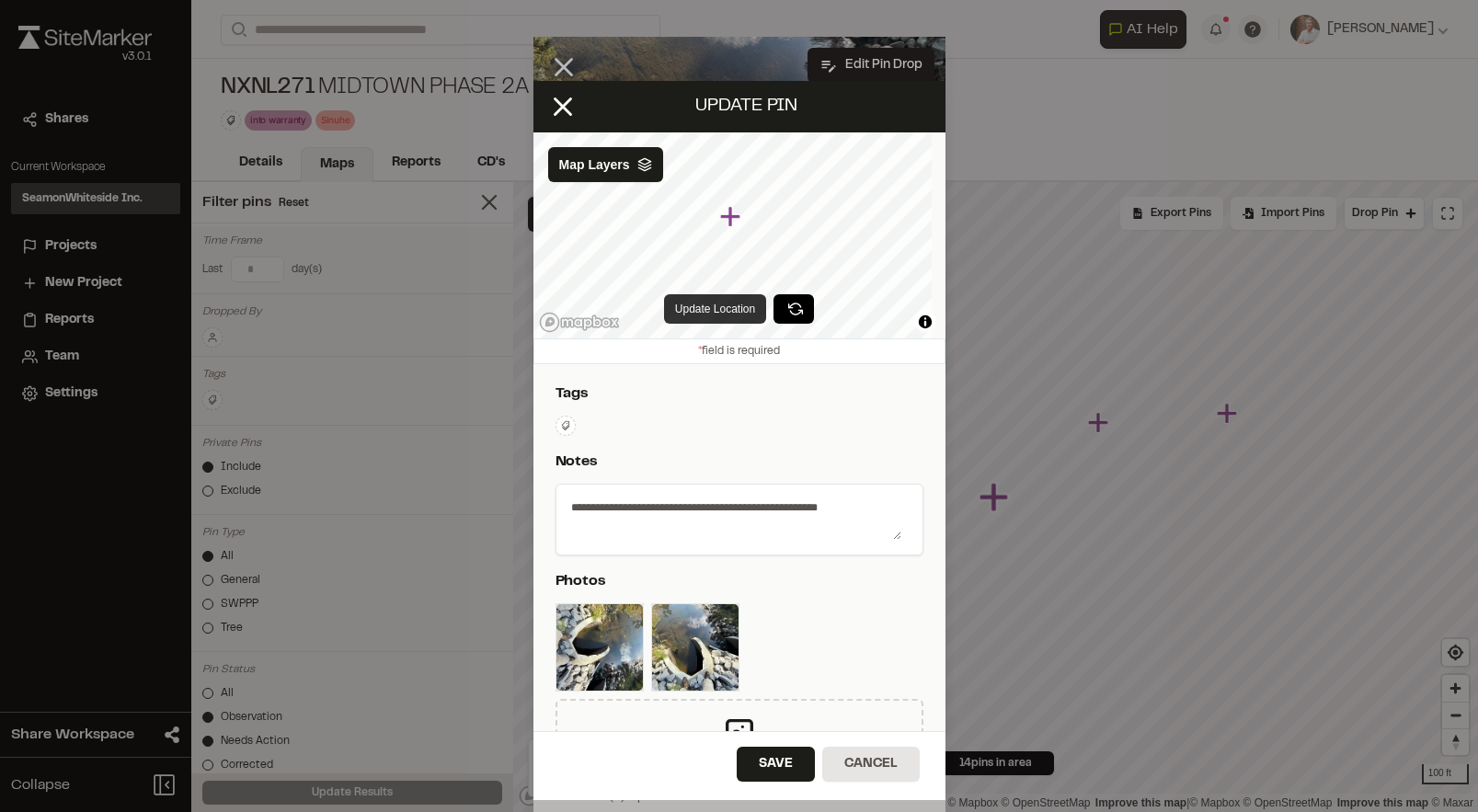 click on "Update Location" at bounding box center [715, 309] 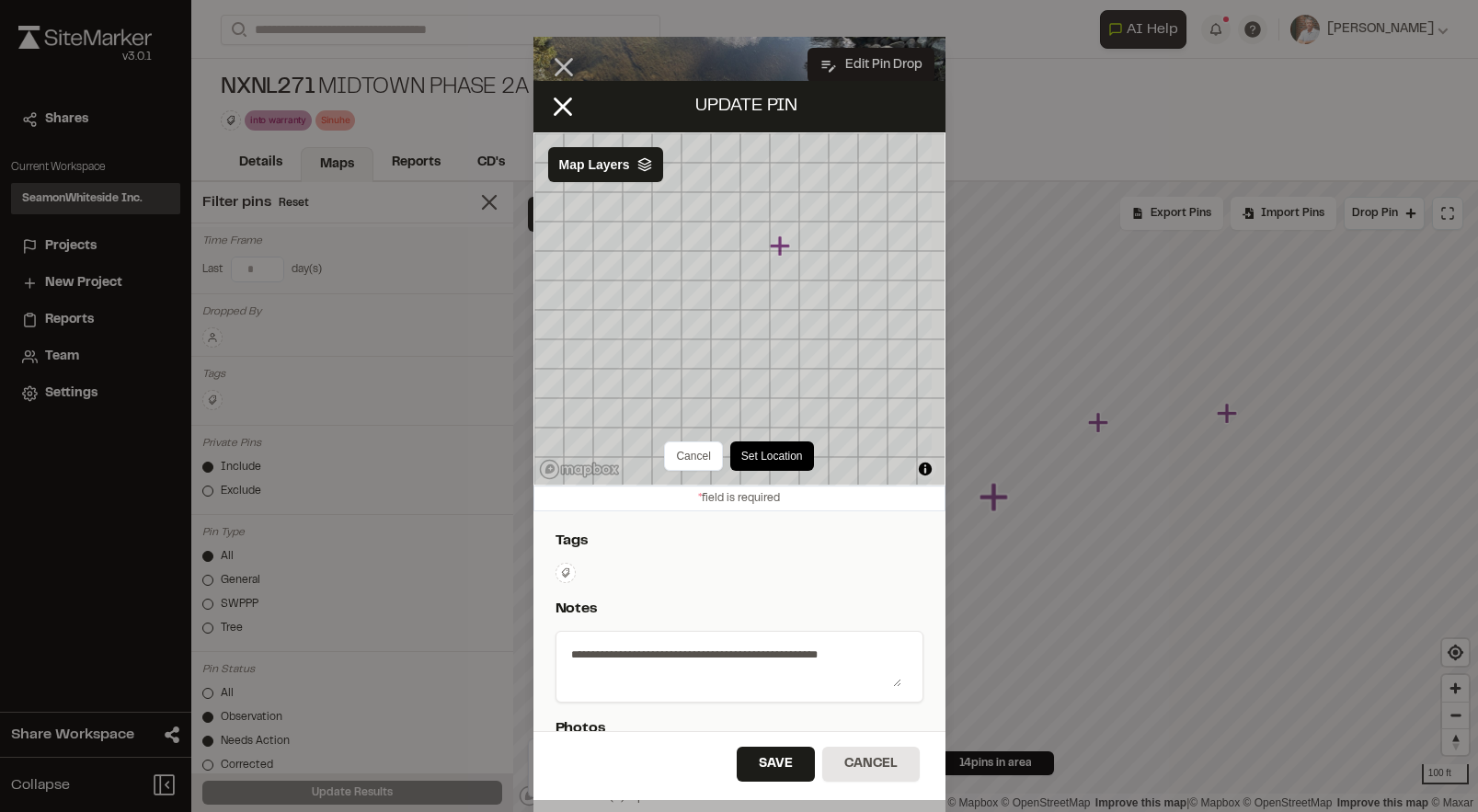 click on "Set Location" at bounding box center [772, 456] 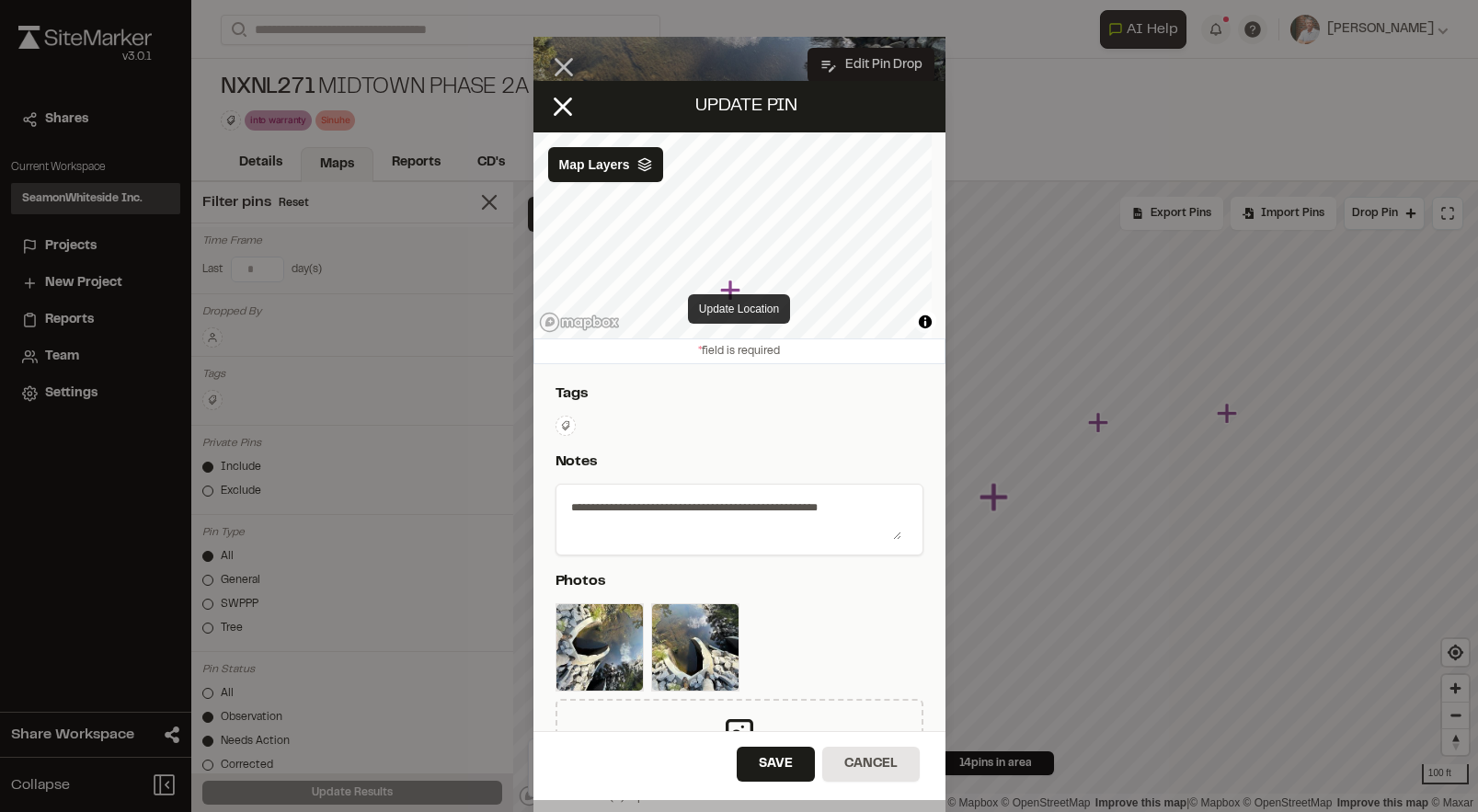 click on "Update Location" at bounding box center (739, 309) 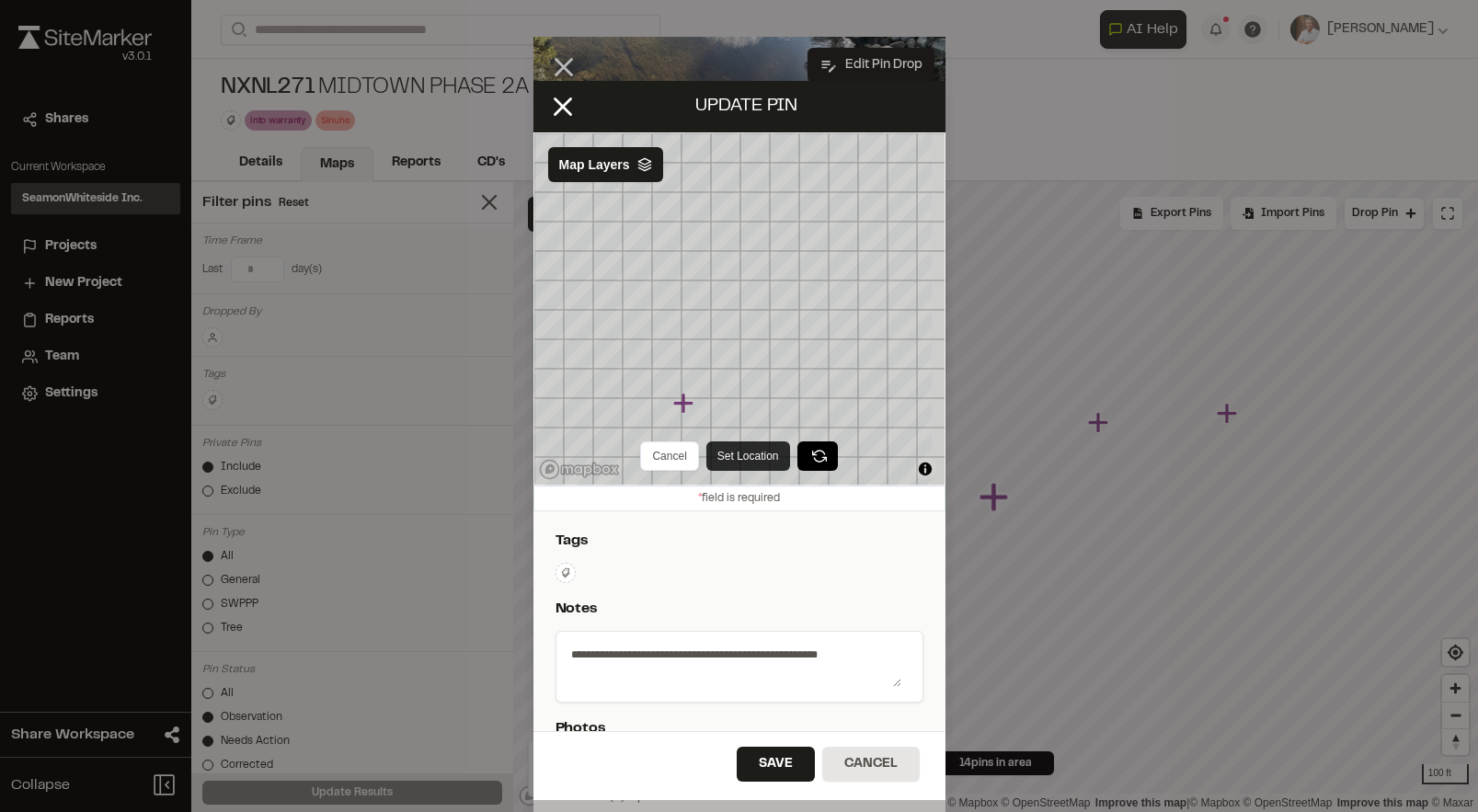 click on "Set Location" at bounding box center (748, 456) 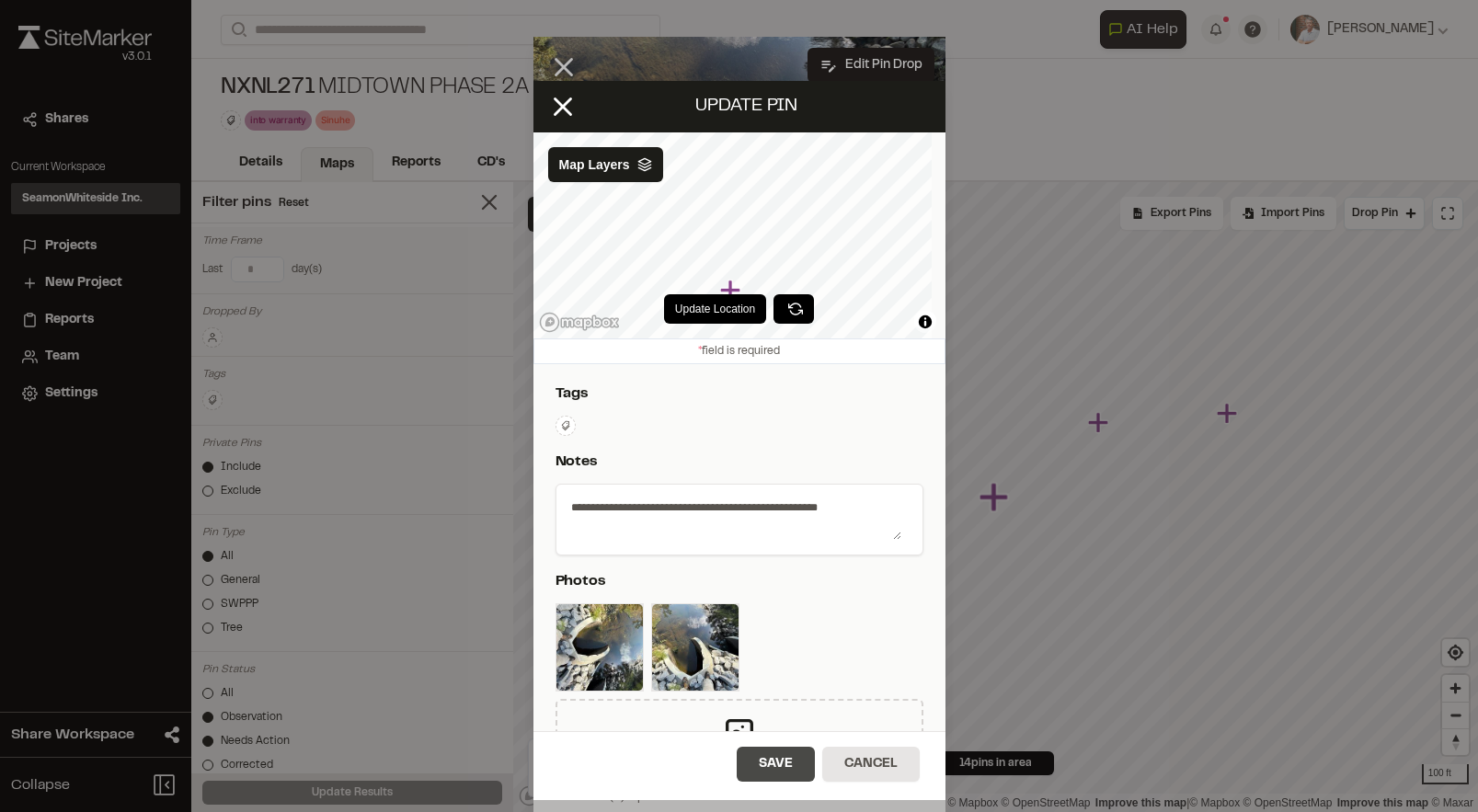 click on "Save" at bounding box center [775, 764] 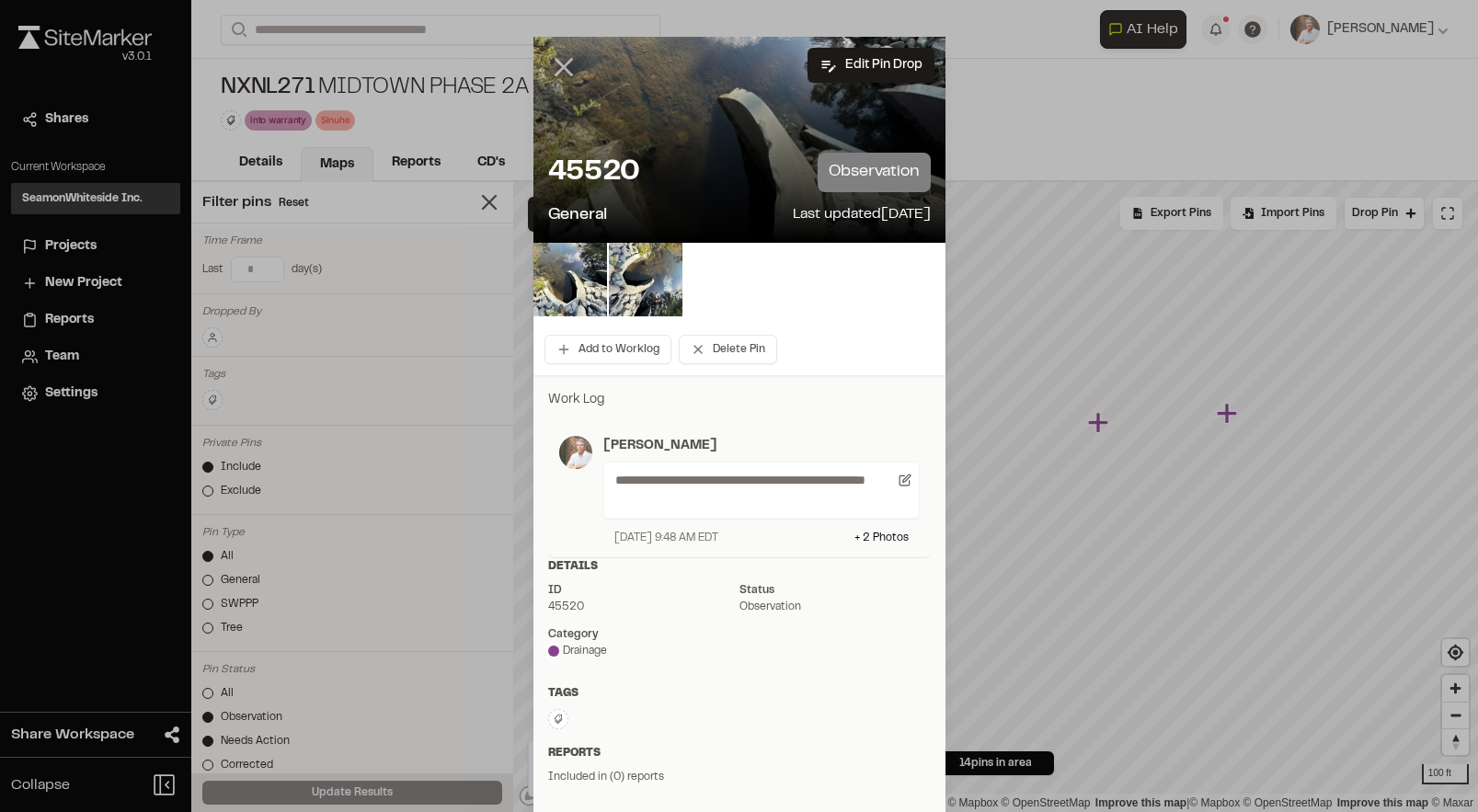 click 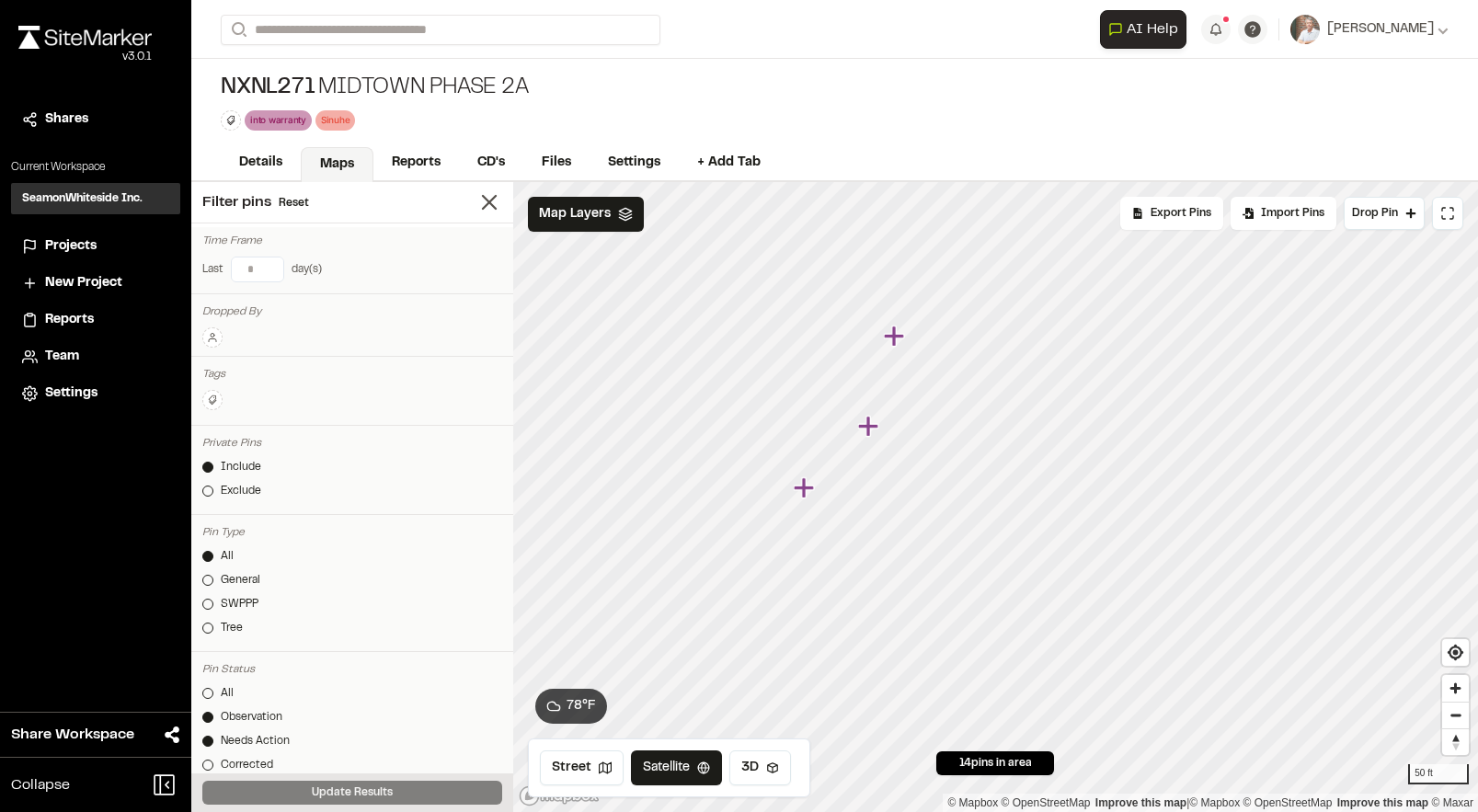 click 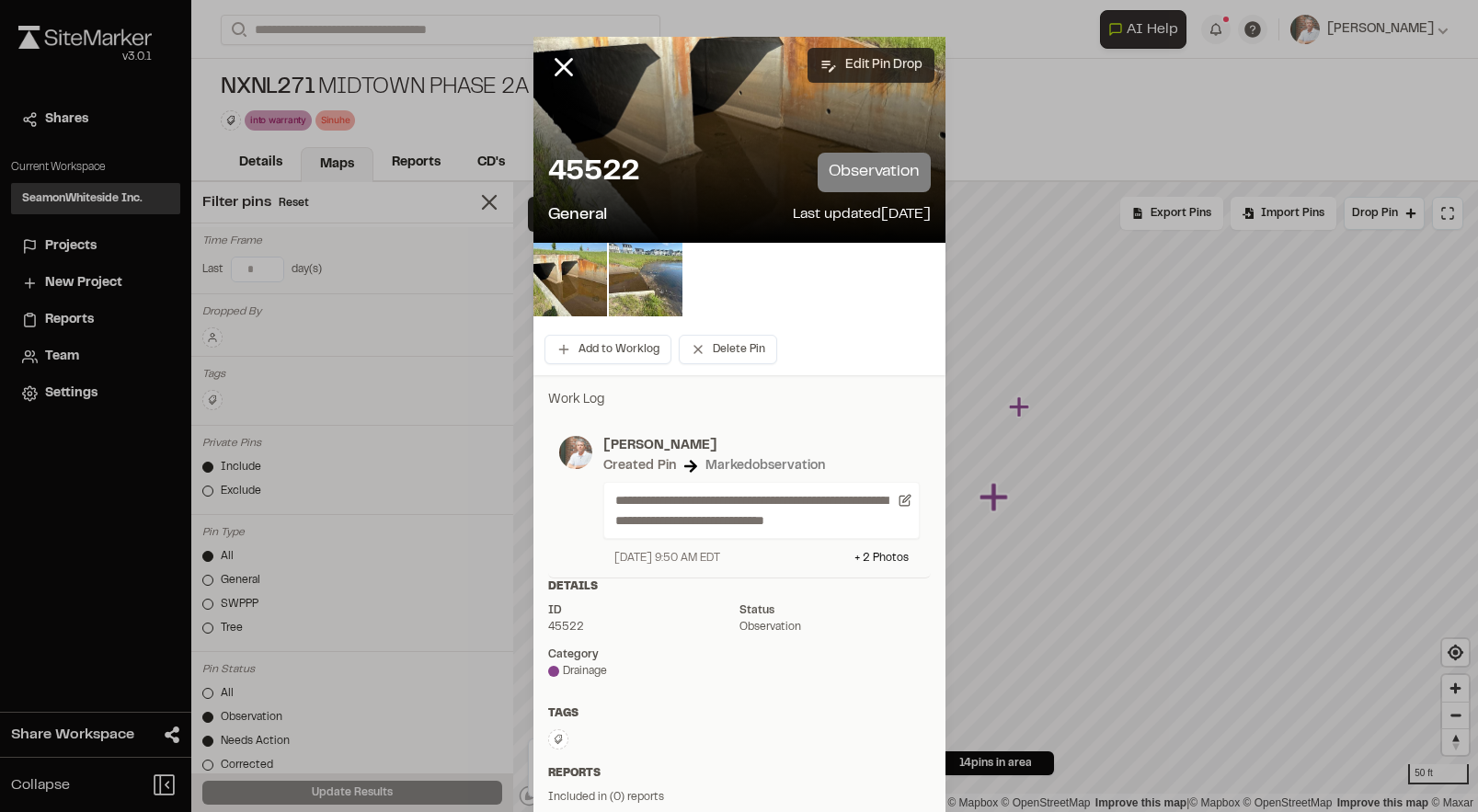 click on "Edit Pin Drop" at bounding box center [871, 65] 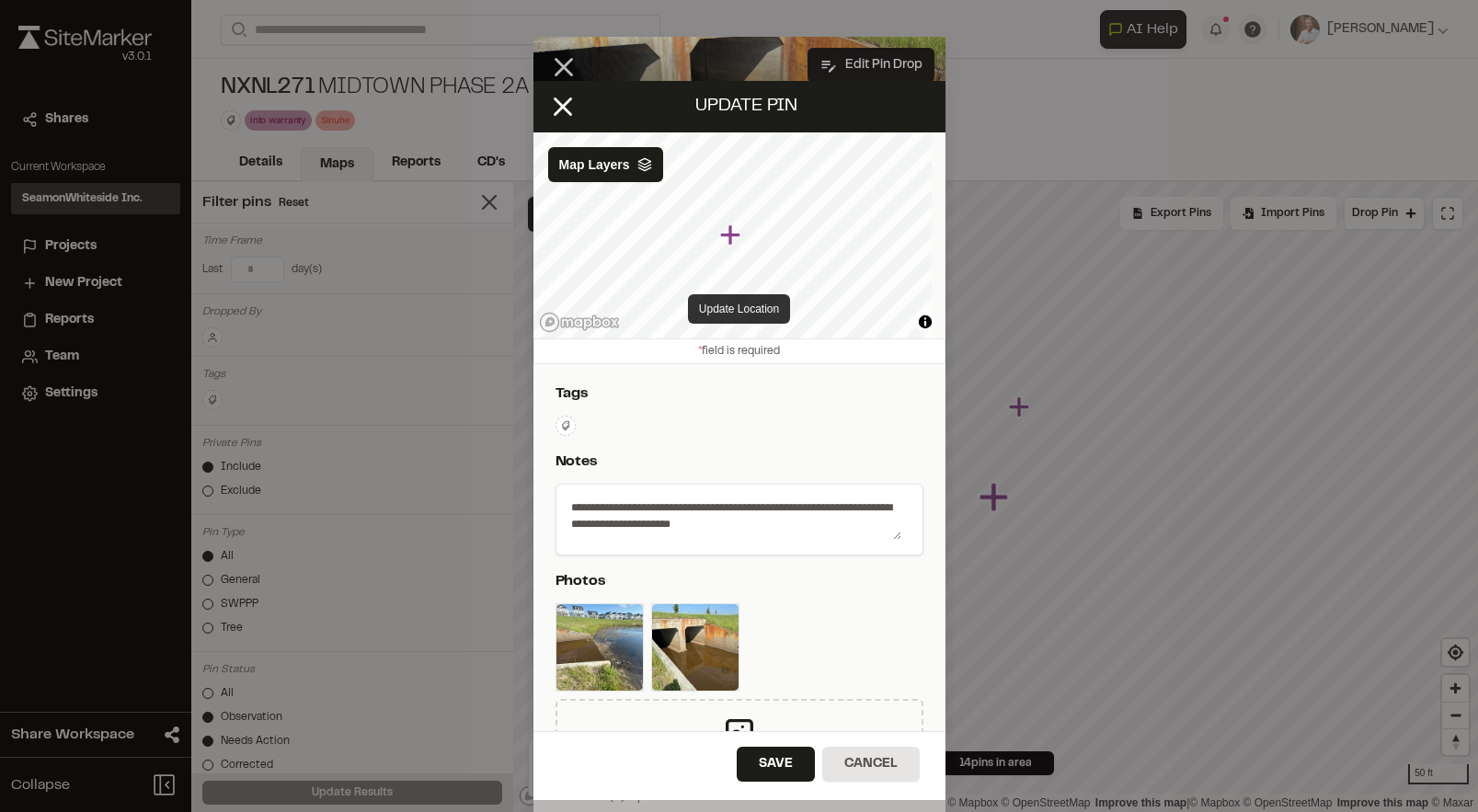 click on "Update Location" at bounding box center [739, 309] 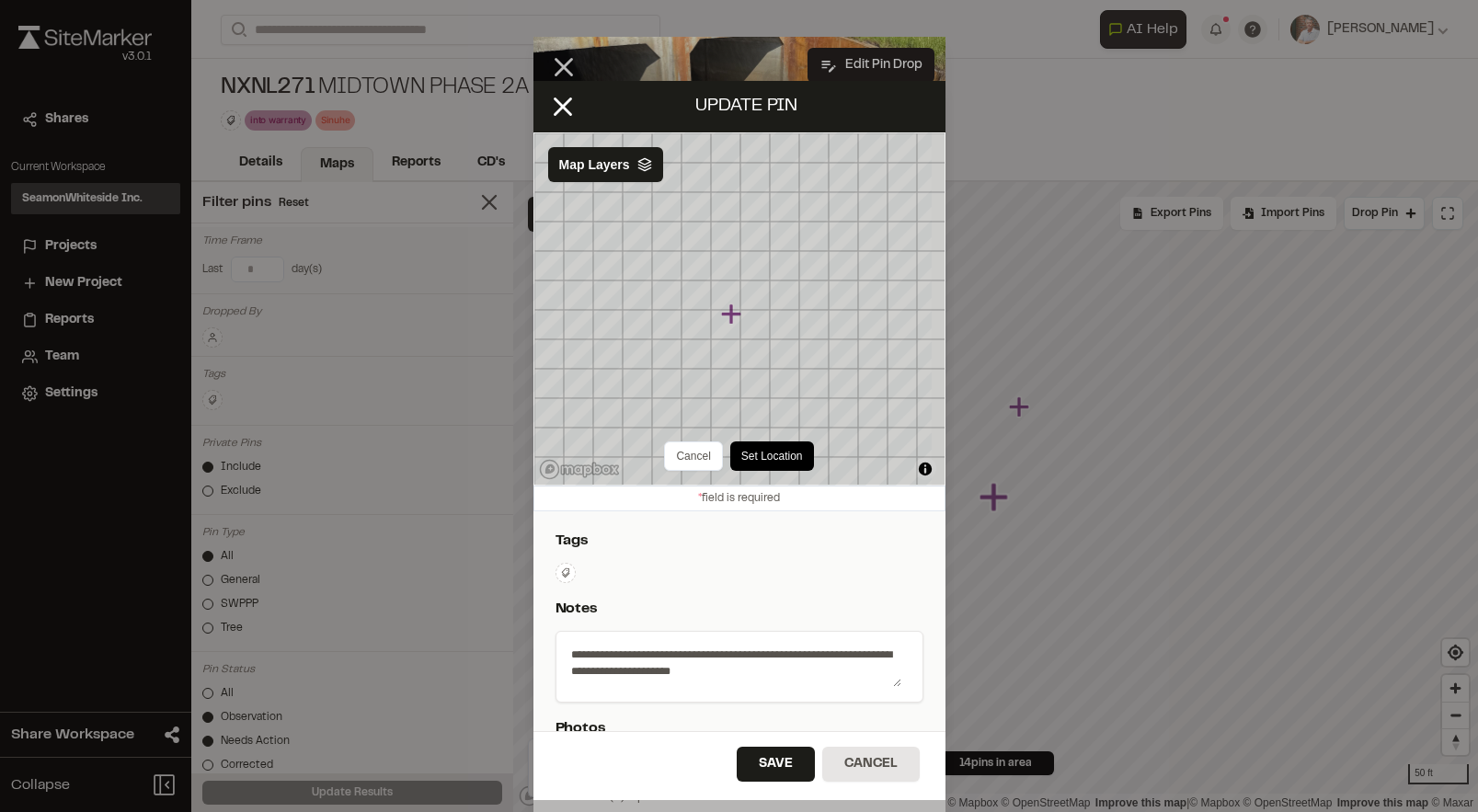 click on "Cancel Set Location" at bounding box center [739, 456] 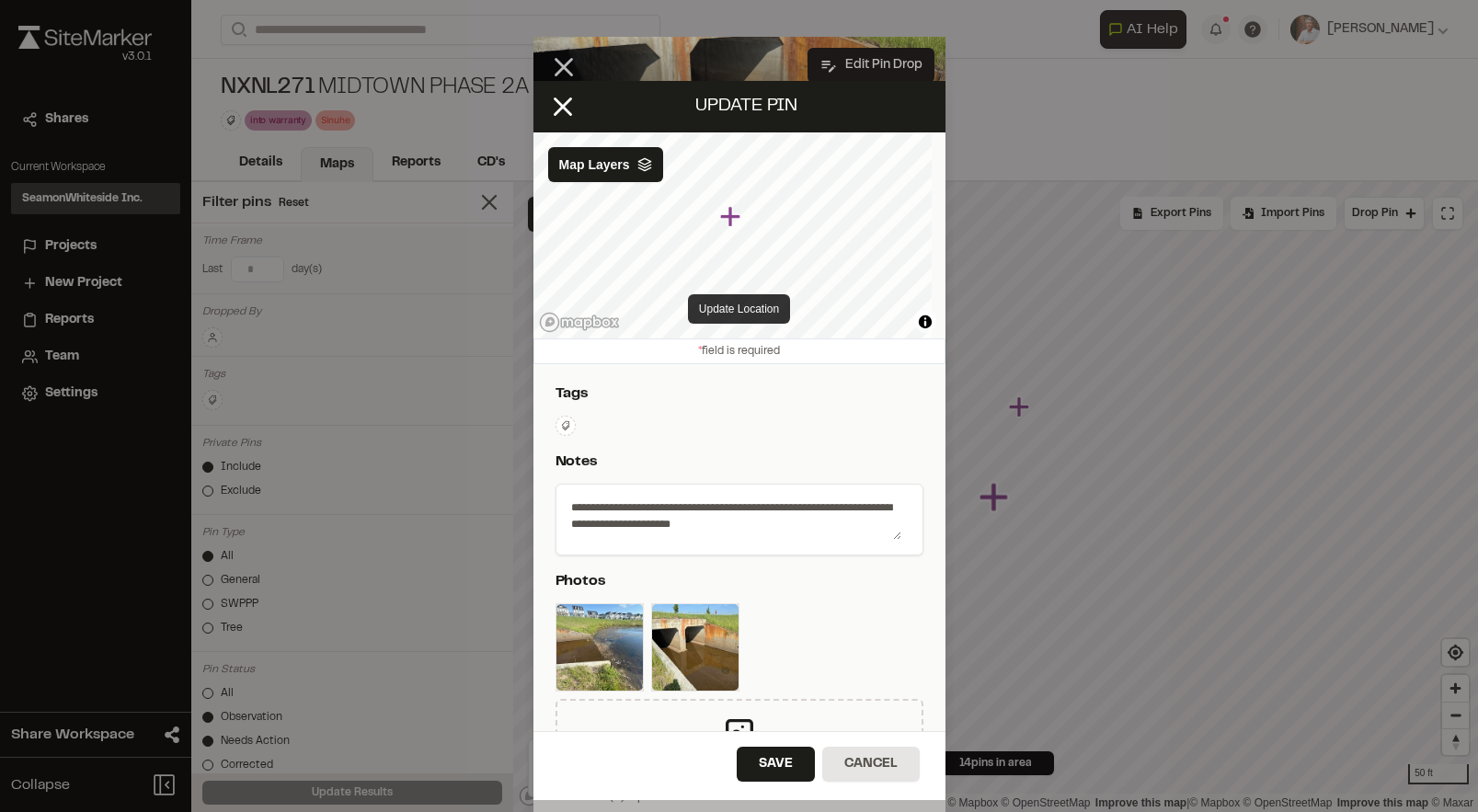 click on "Update Location" at bounding box center [739, 309] 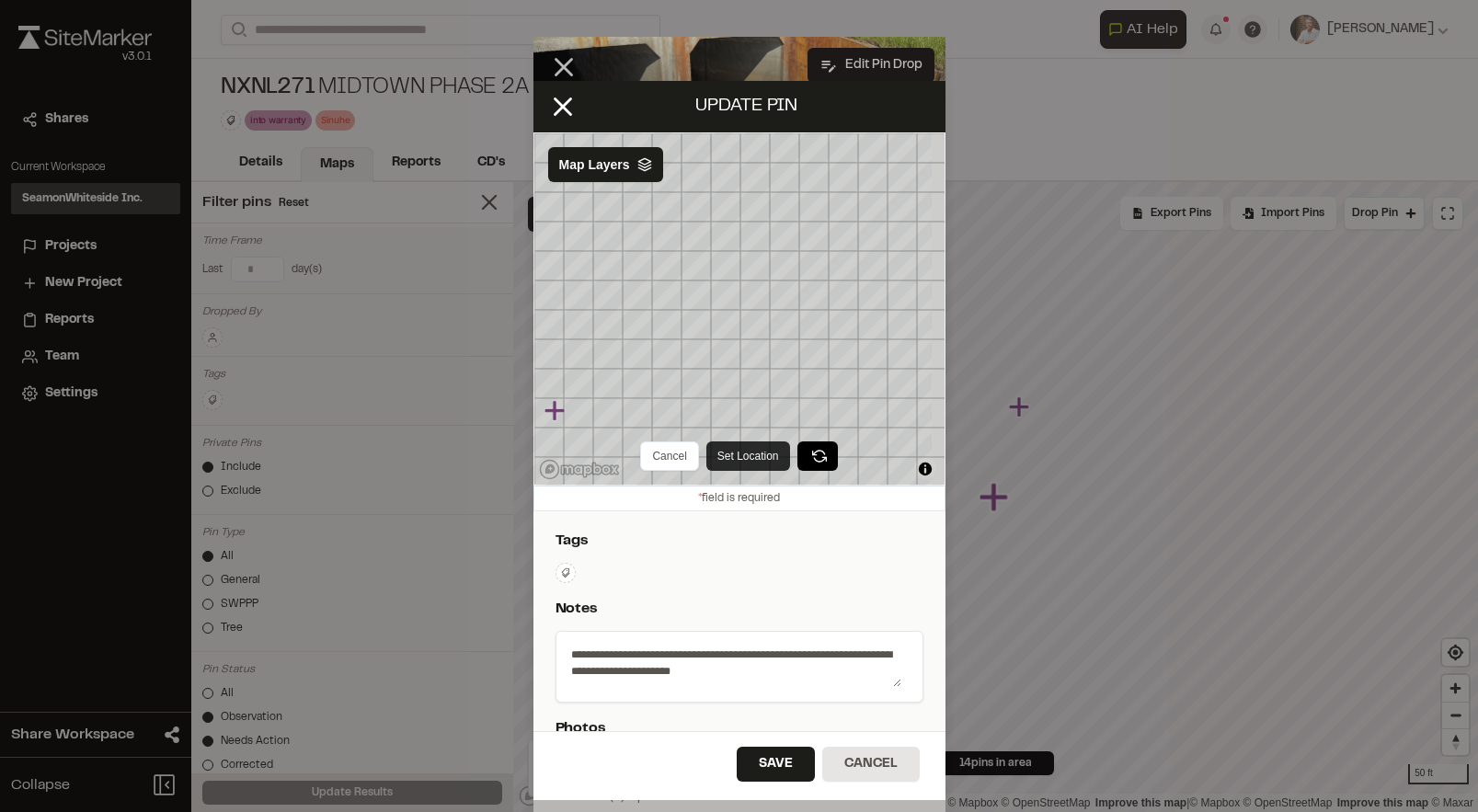 click on "Set Location" at bounding box center [748, 456] 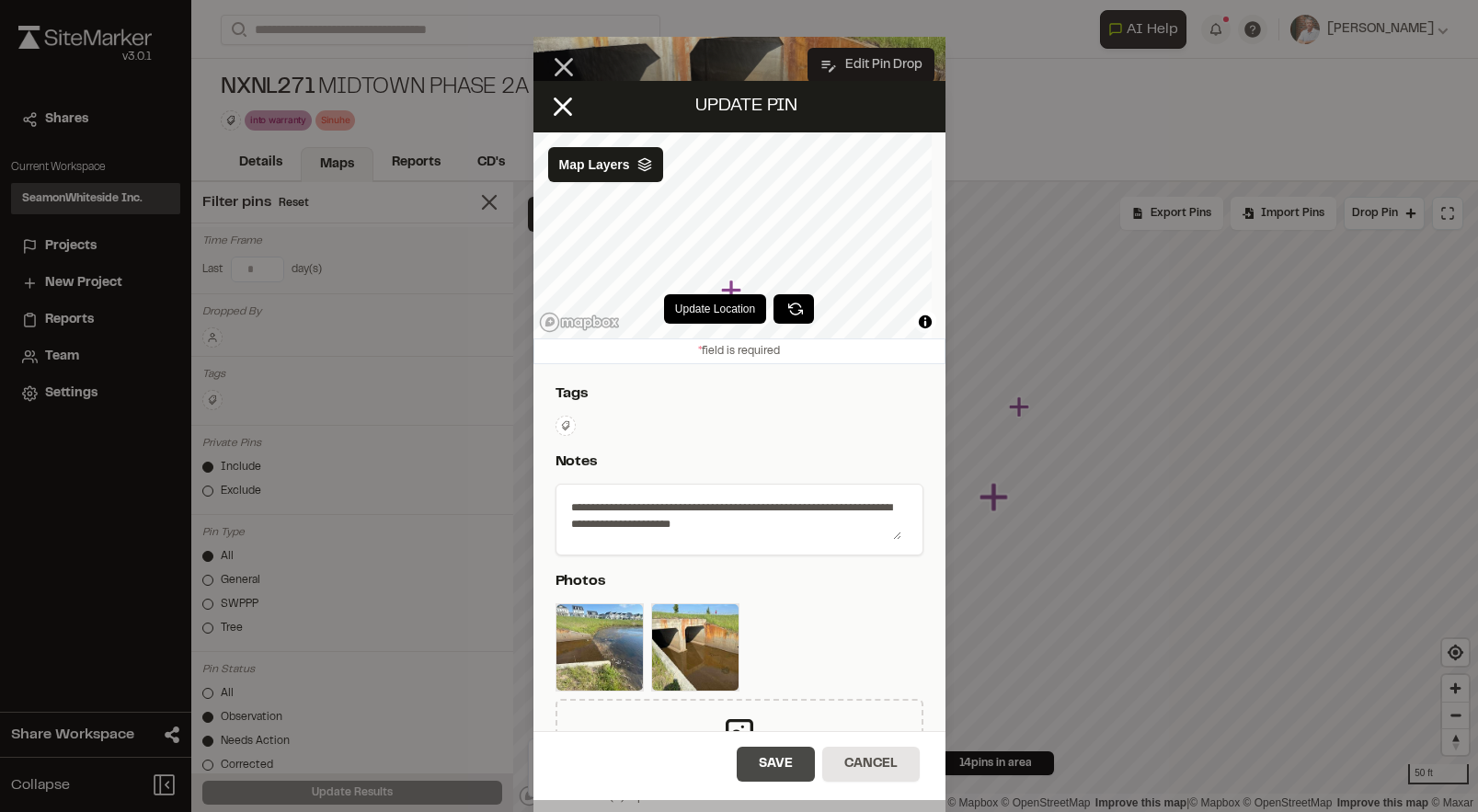 click on "Save" at bounding box center [775, 764] 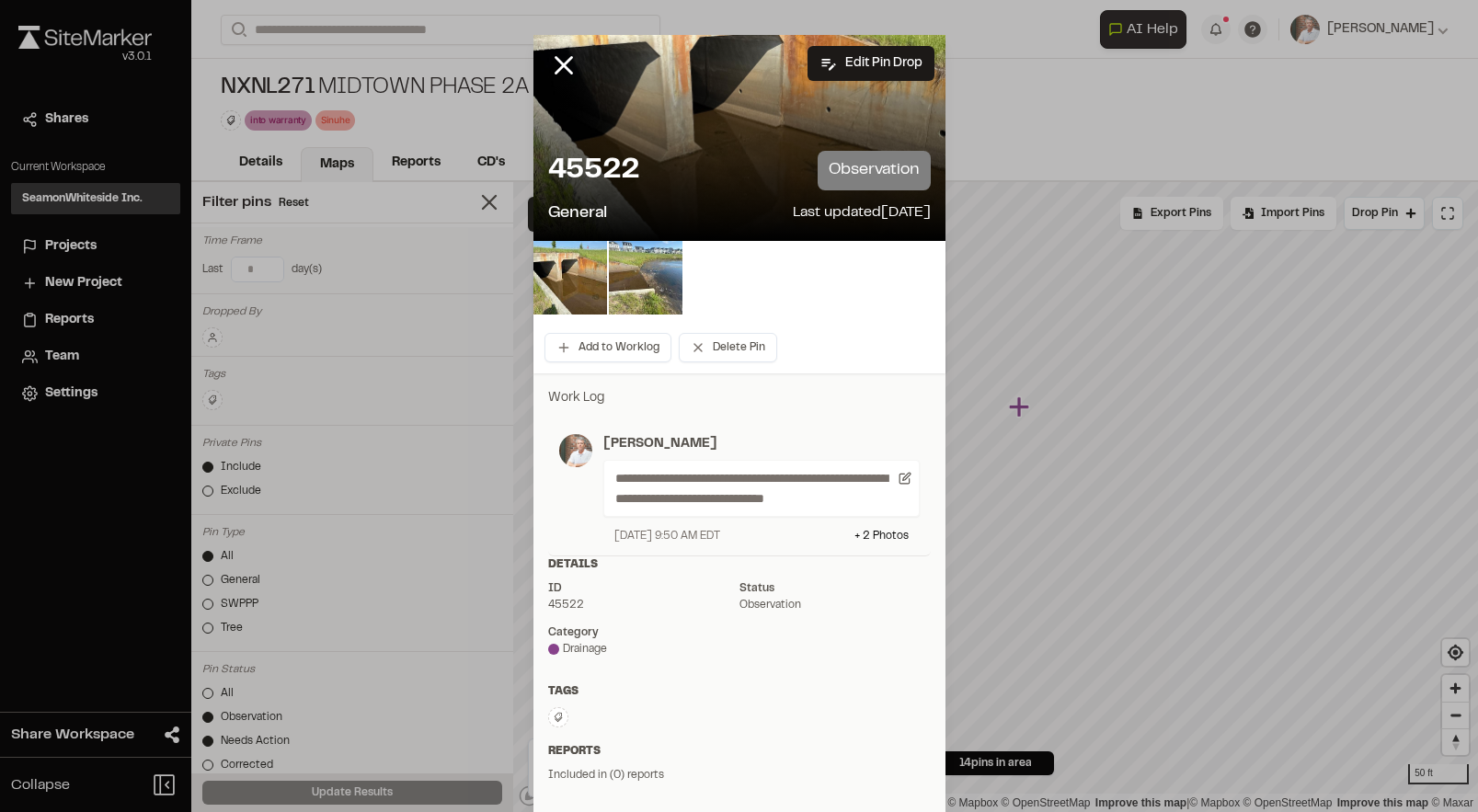scroll, scrollTop: 0, scrollLeft: 0, axis: both 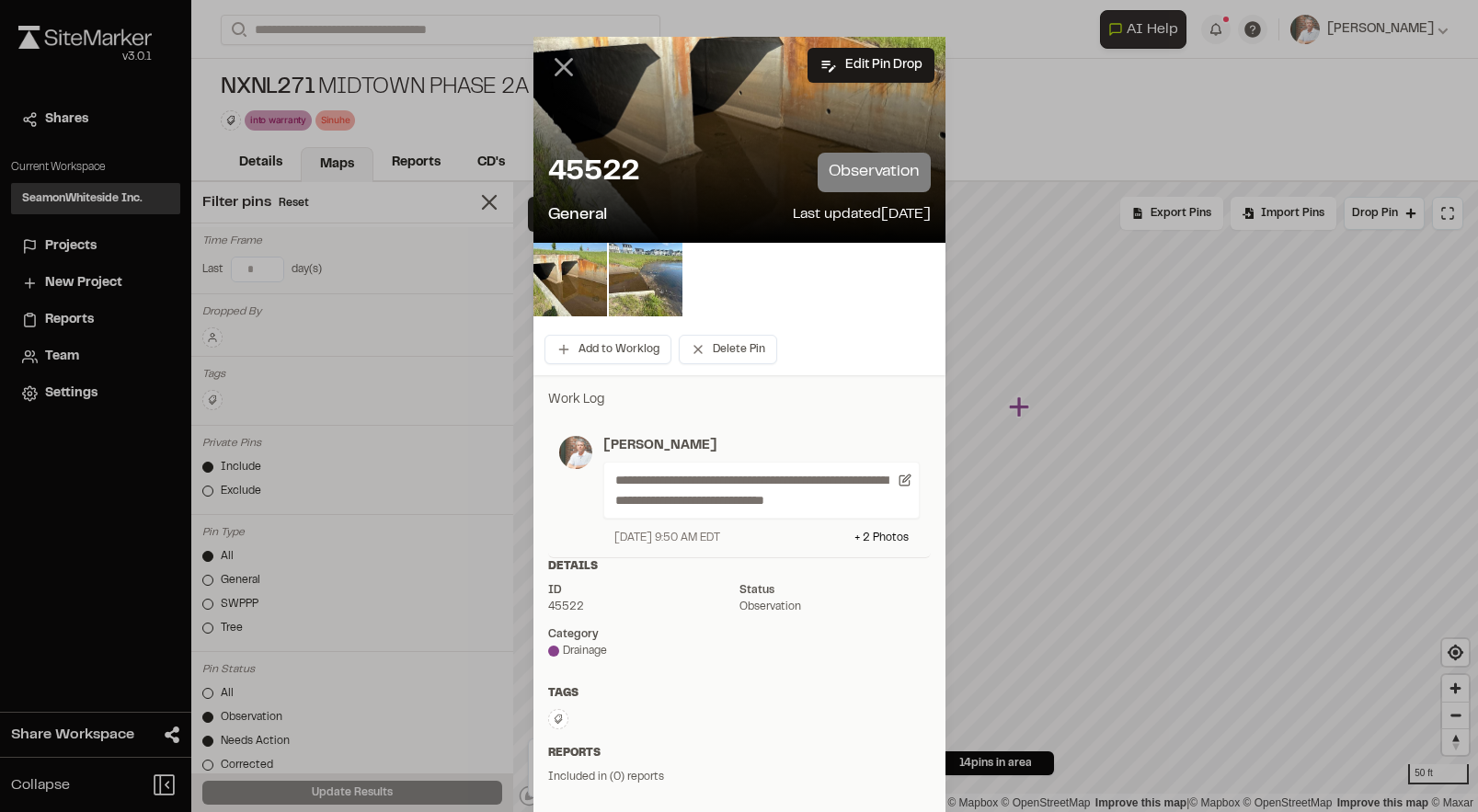 click 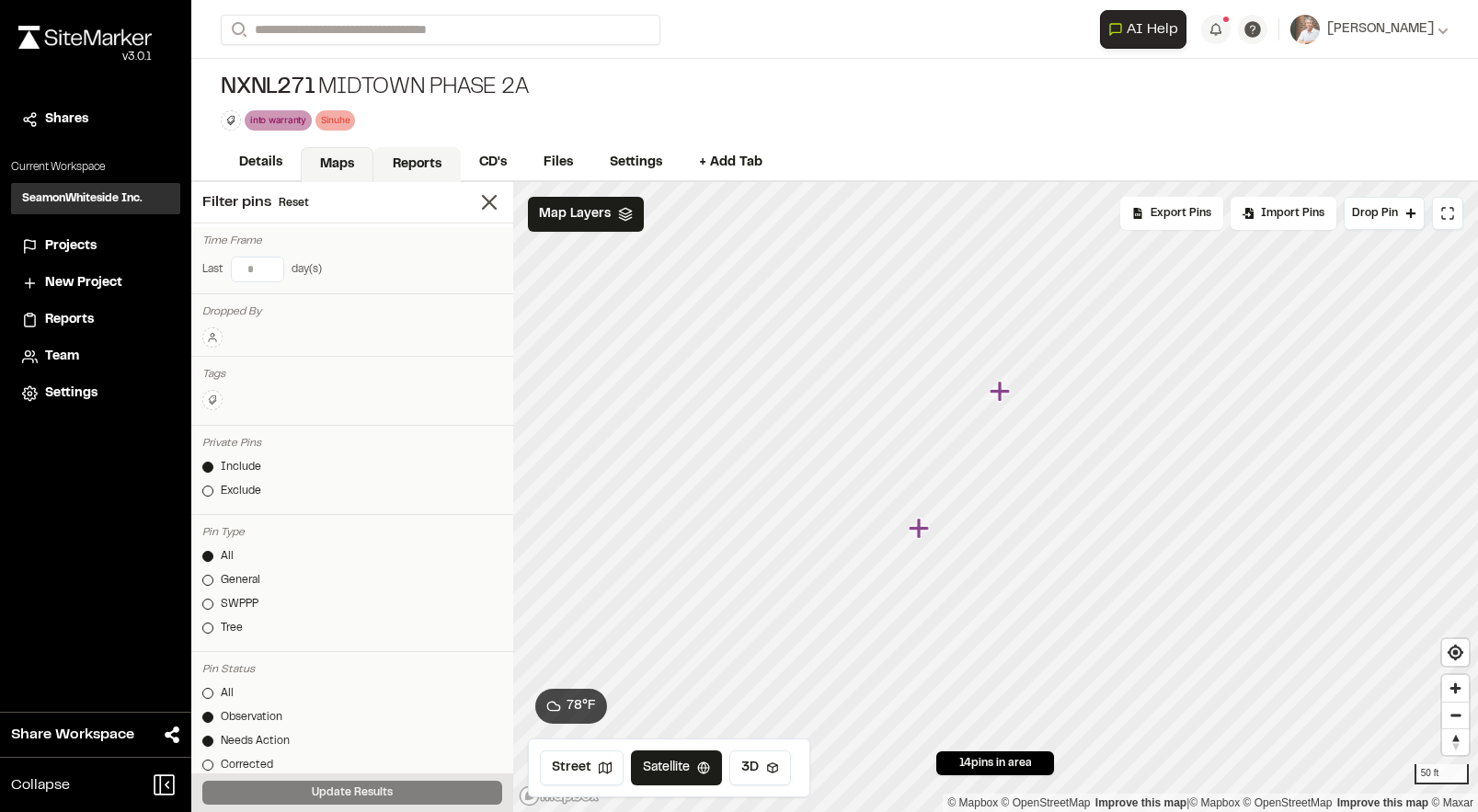 click on "Reports" at bounding box center [417, 165] 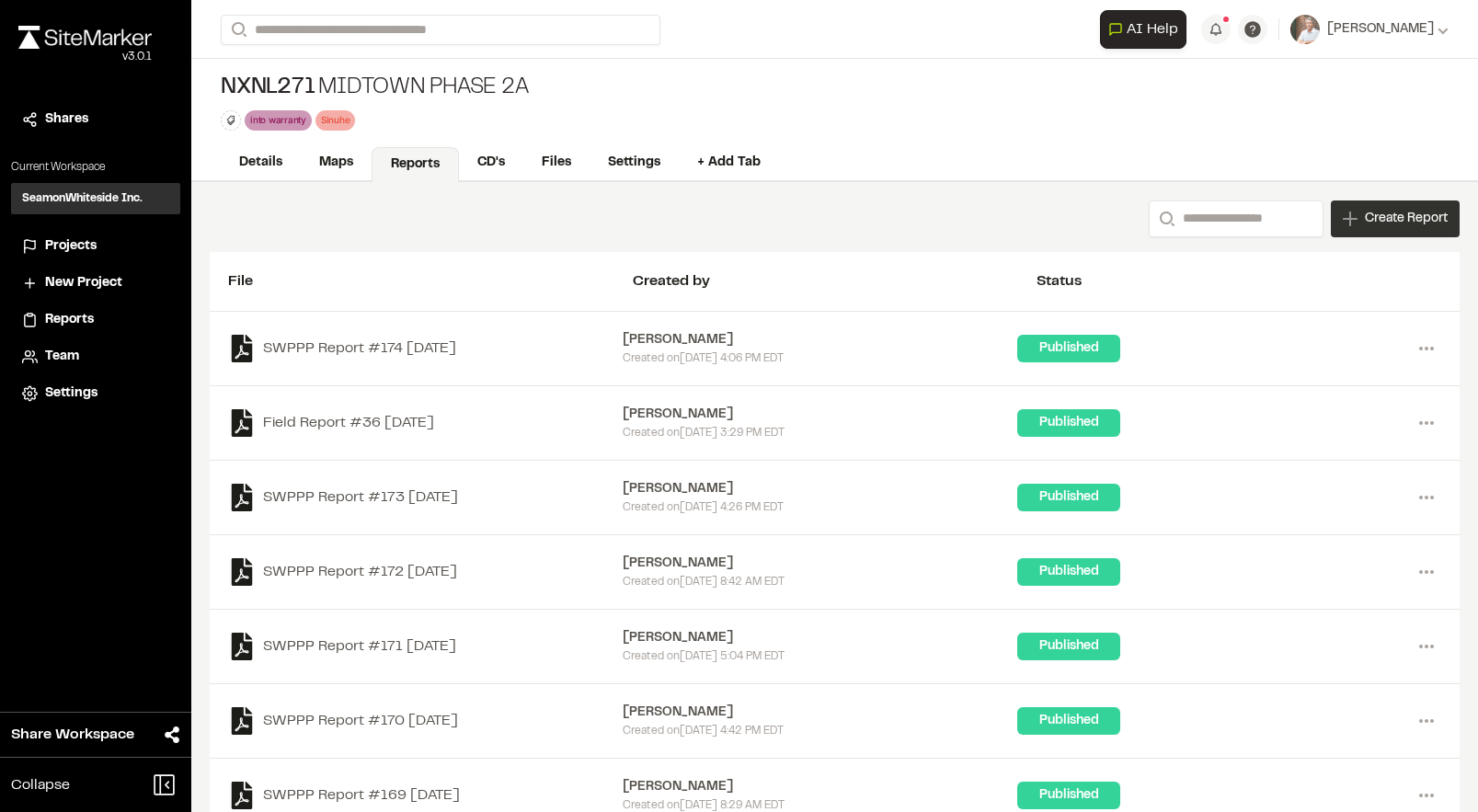 click on "Create Report" at bounding box center [1406, 219] 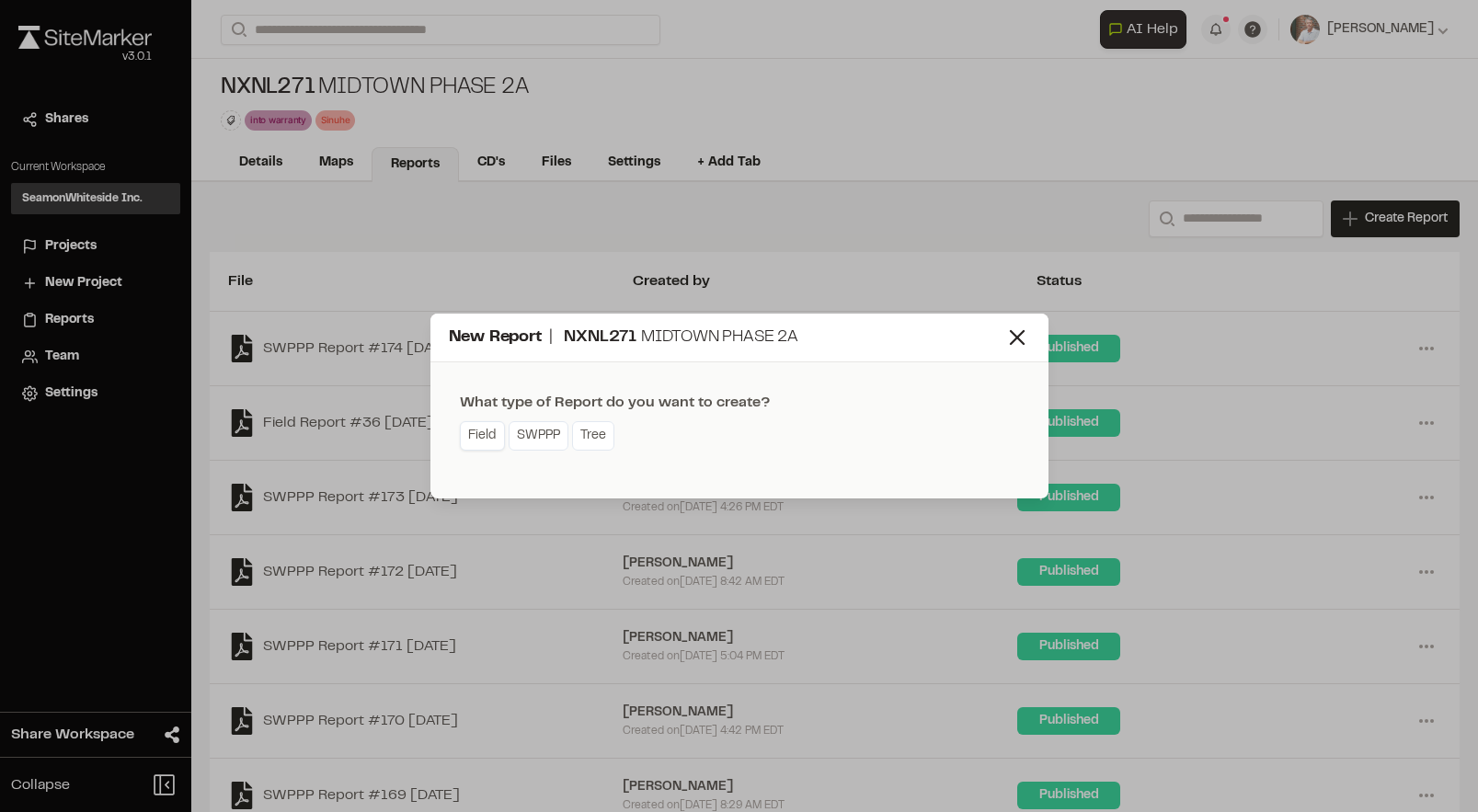 click on "Field" at bounding box center (482, 436) 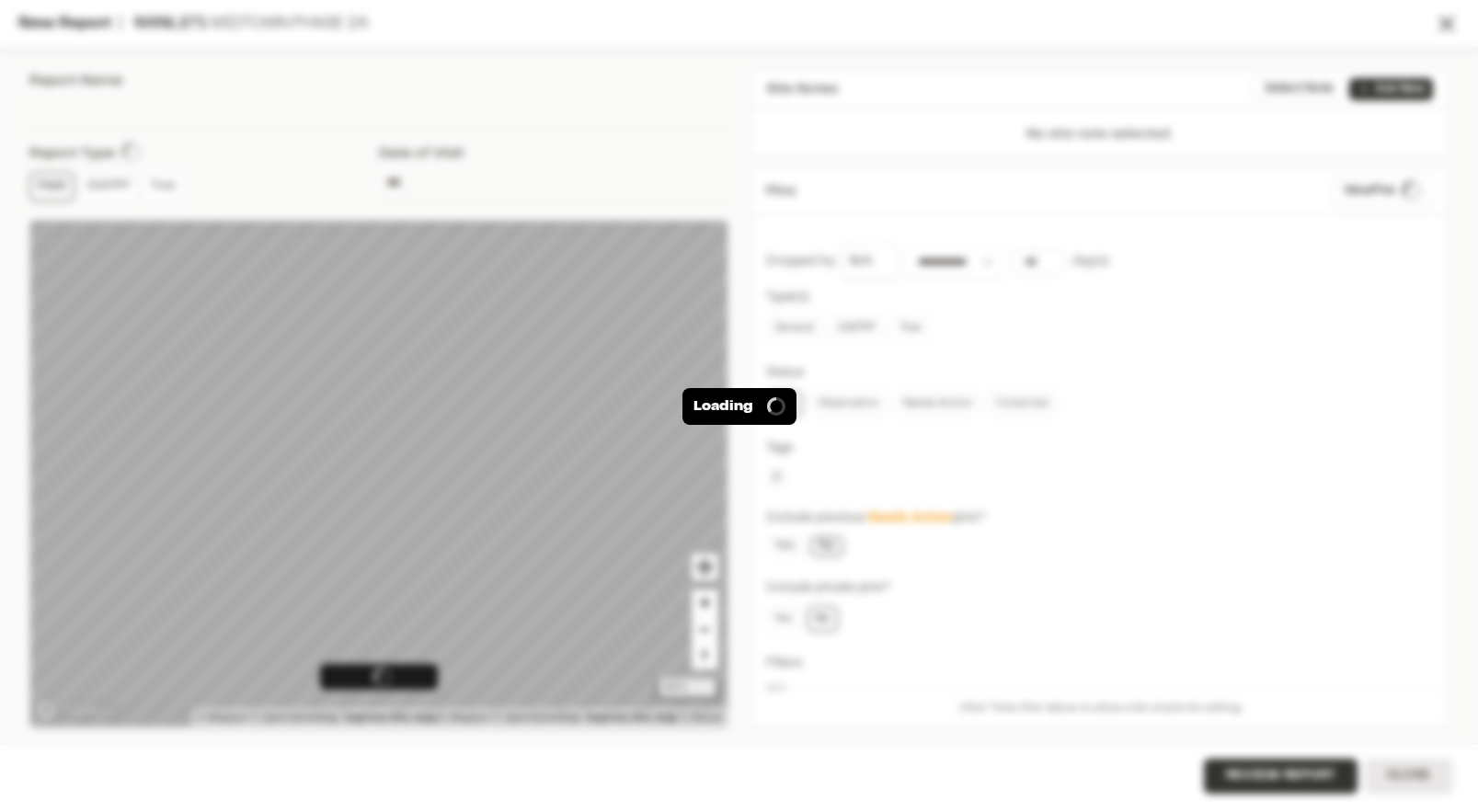 type on "**********" 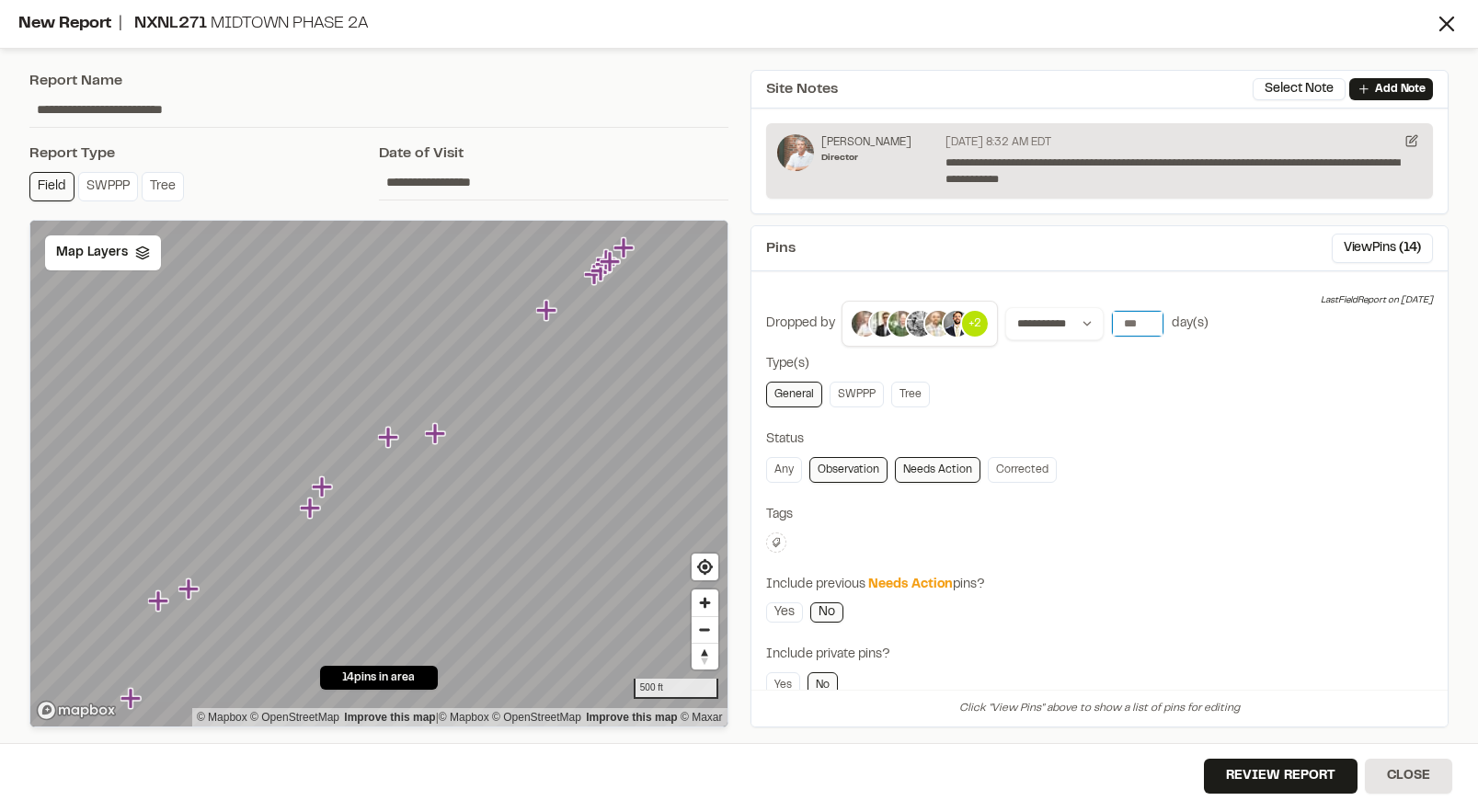 click on "*" at bounding box center [1138, 324] 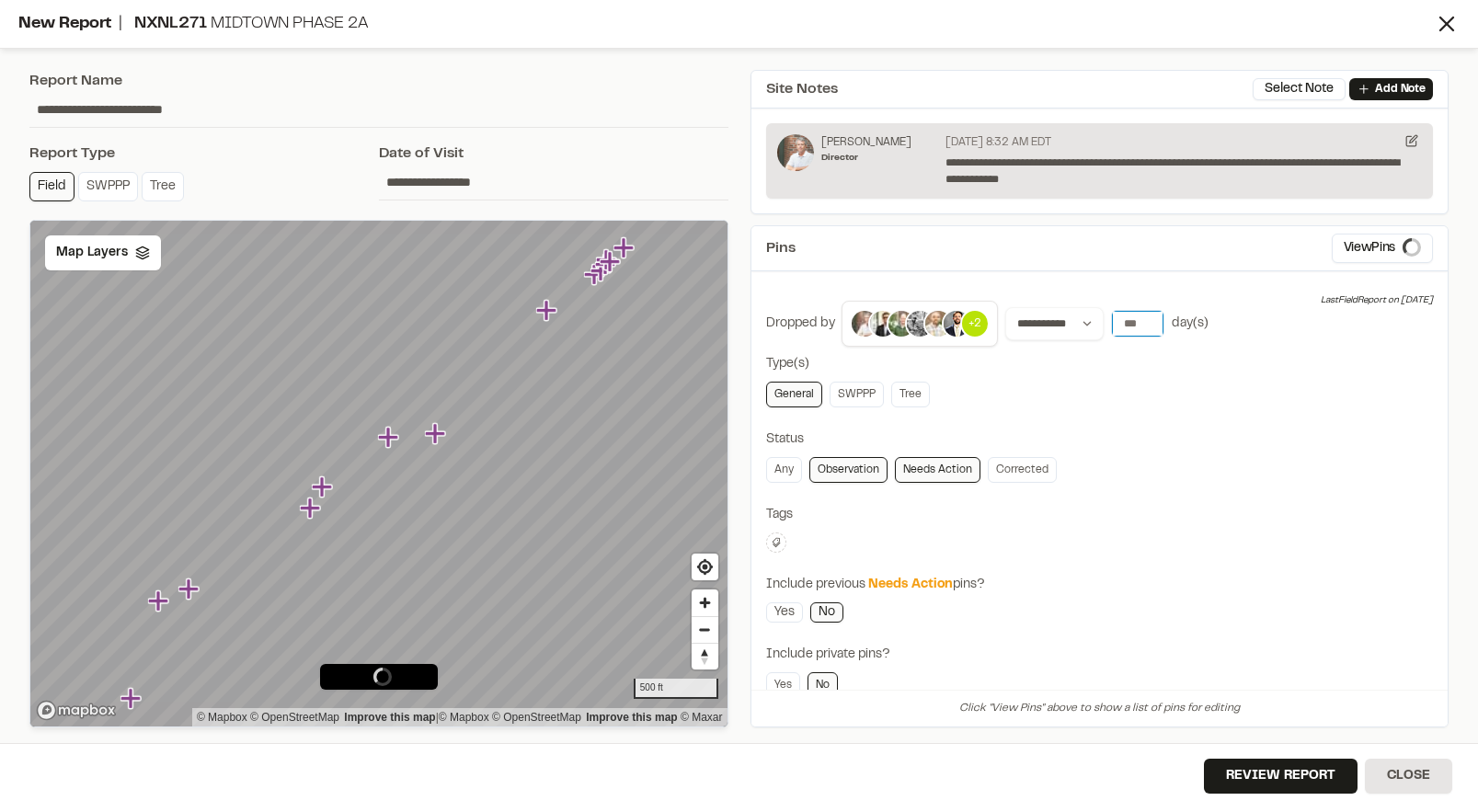click on "*" at bounding box center (1138, 324) 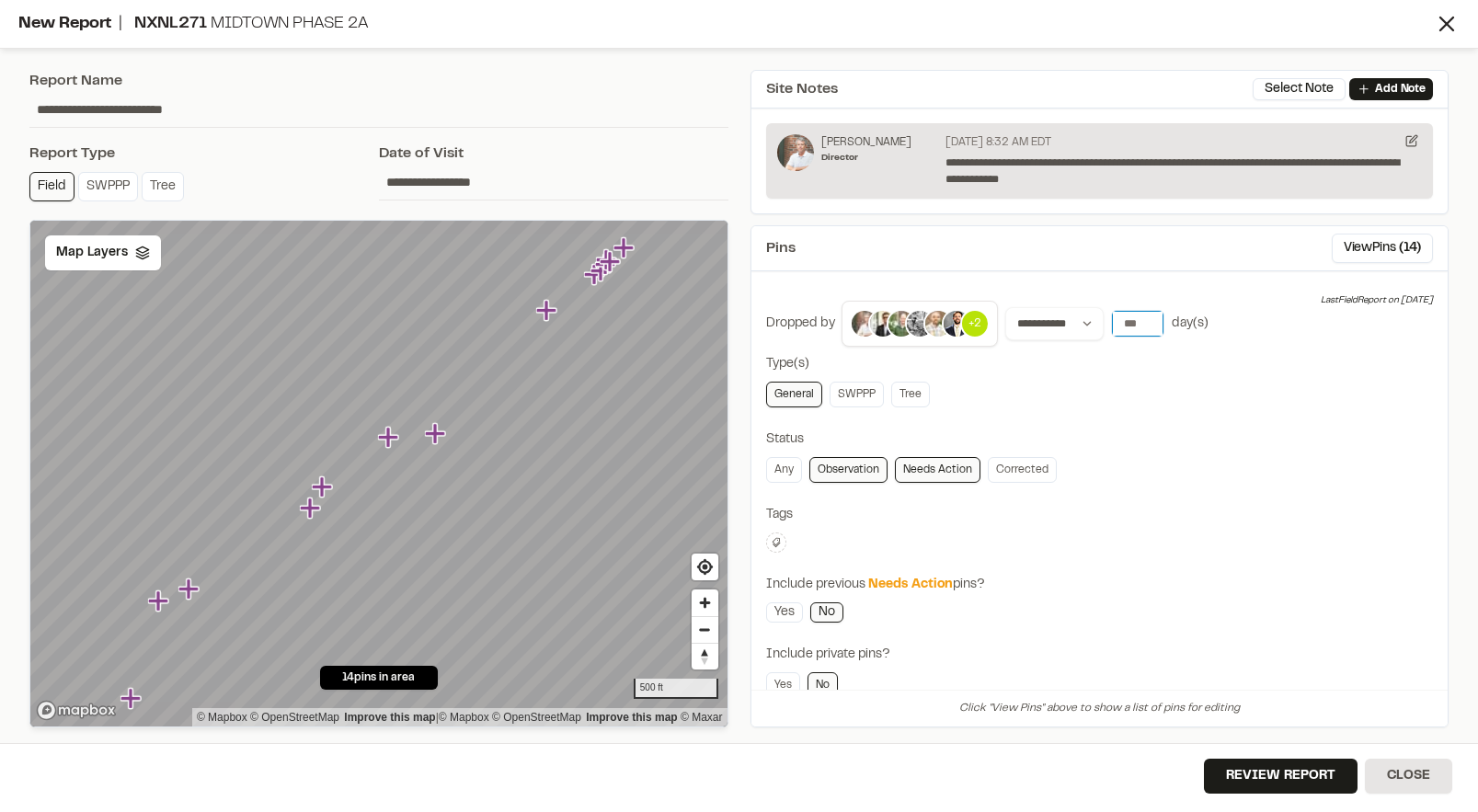 click on "*" at bounding box center (1138, 324) 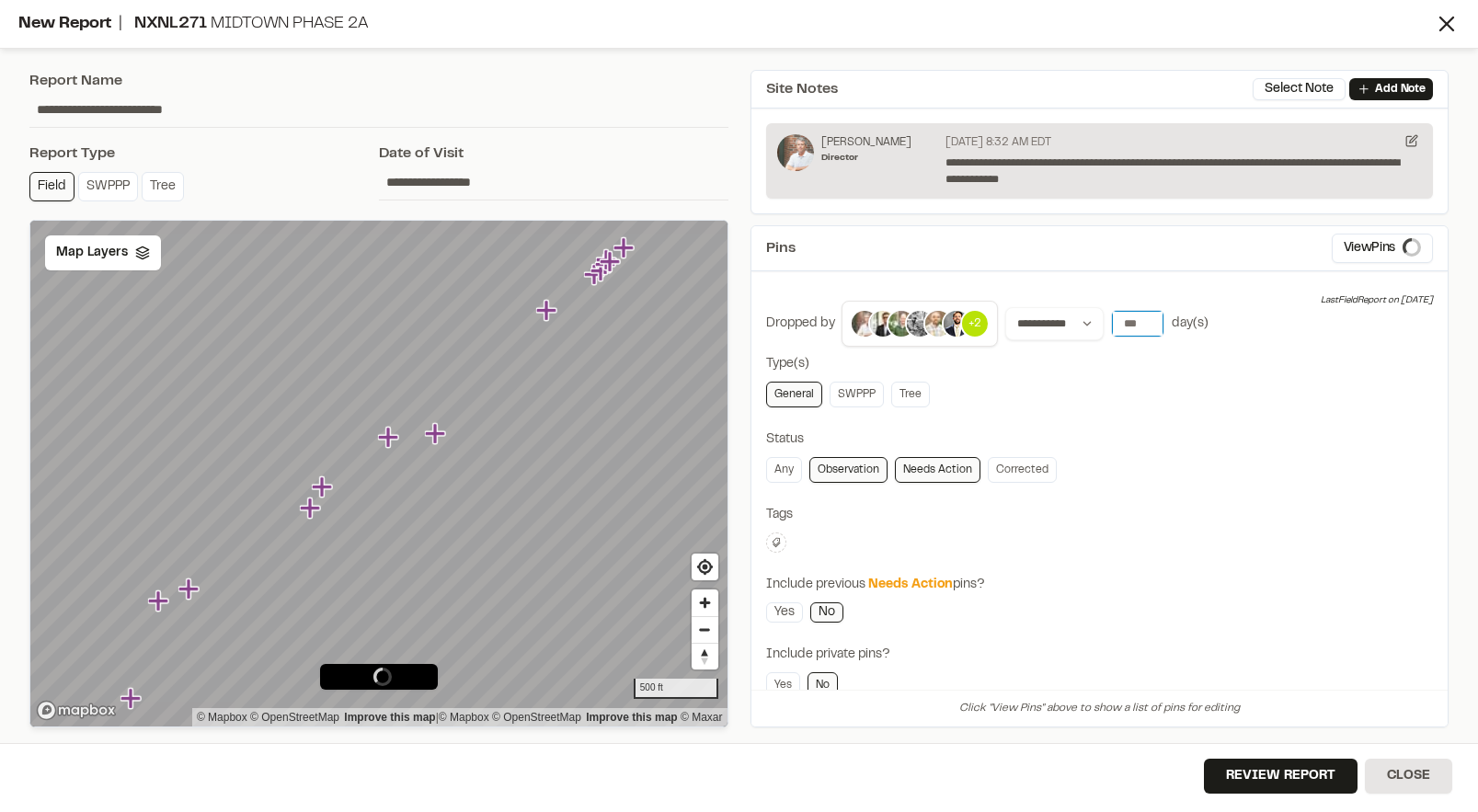 click on "**" at bounding box center (1138, 324) 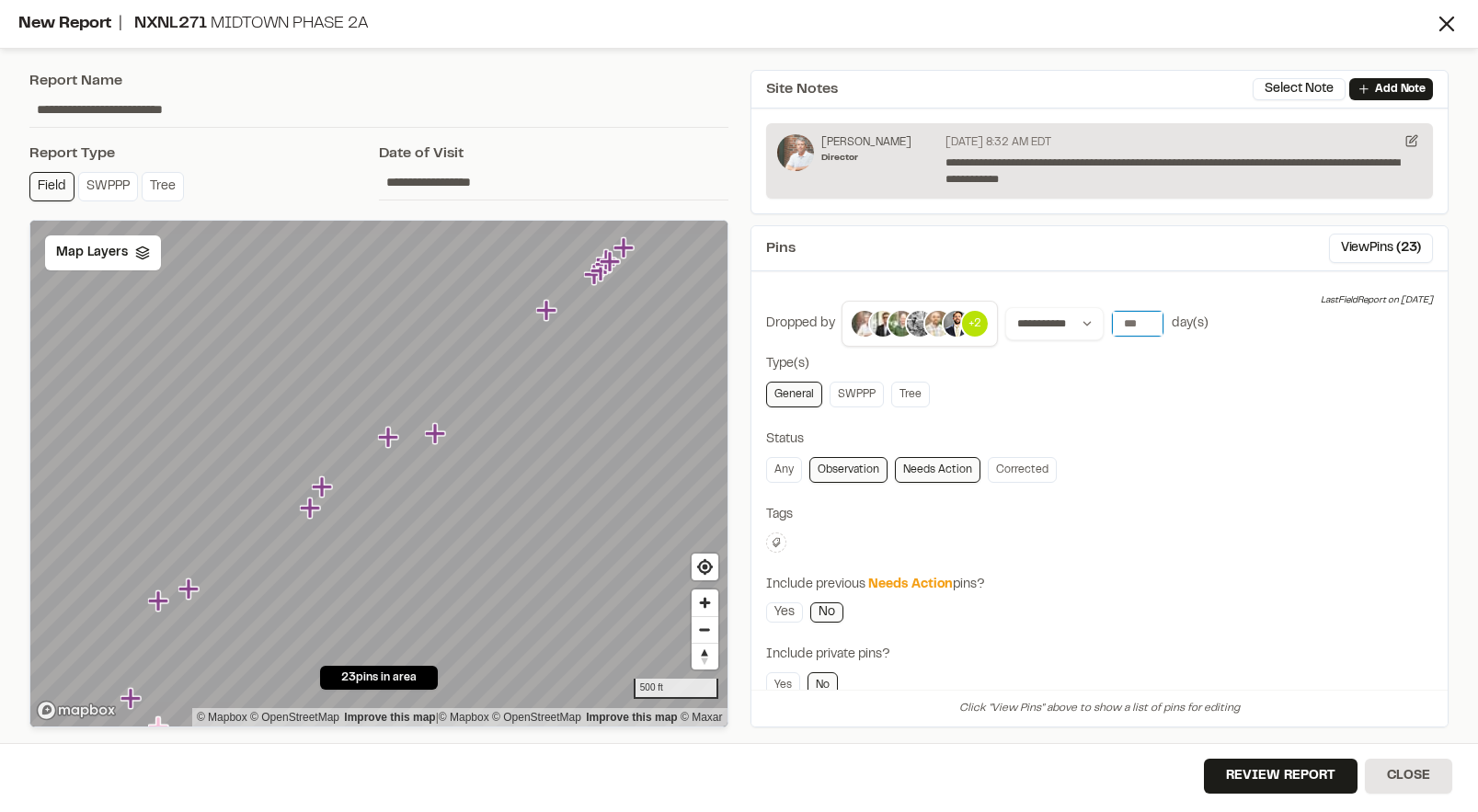 click on "**" at bounding box center [1138, 324] 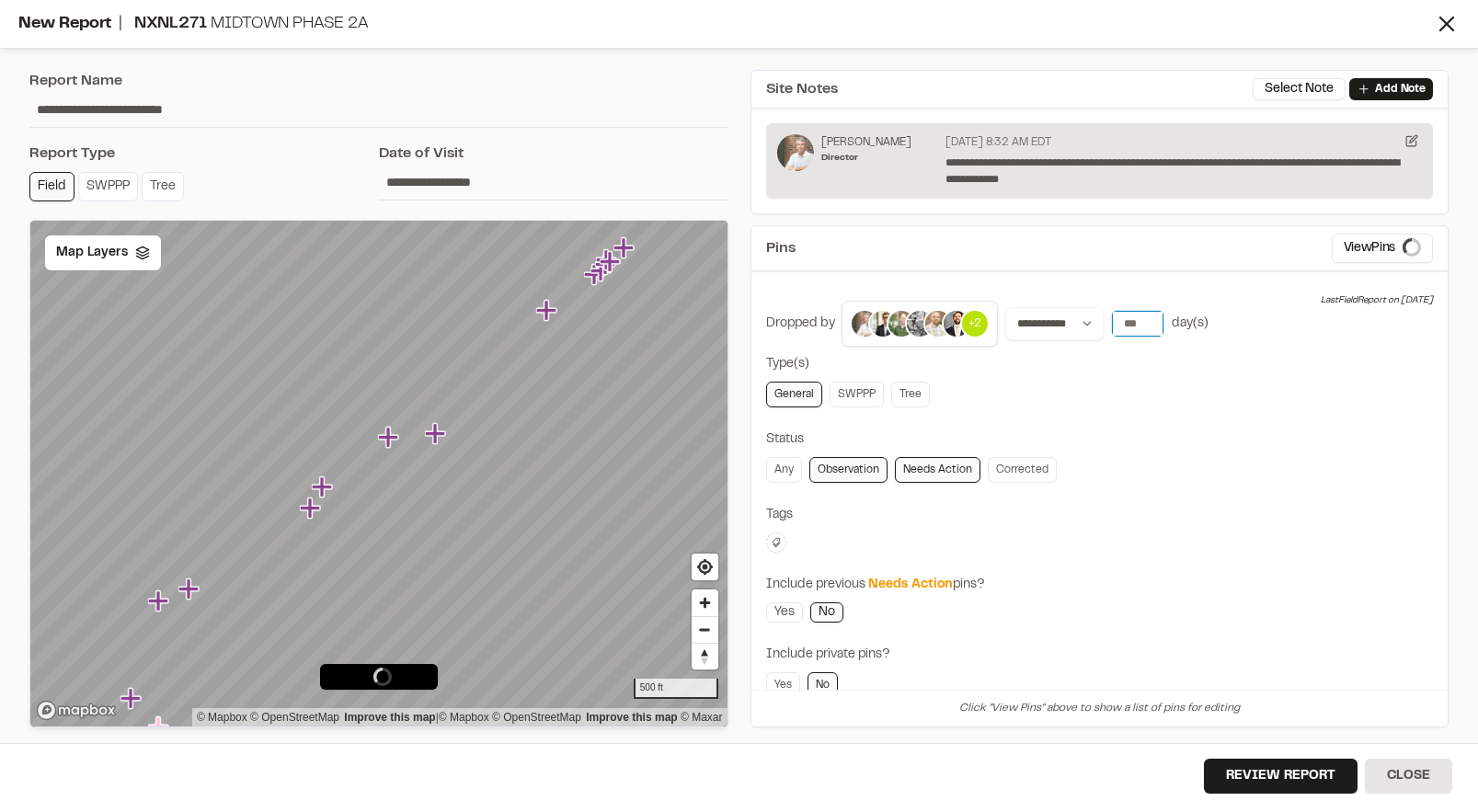 type on "*" 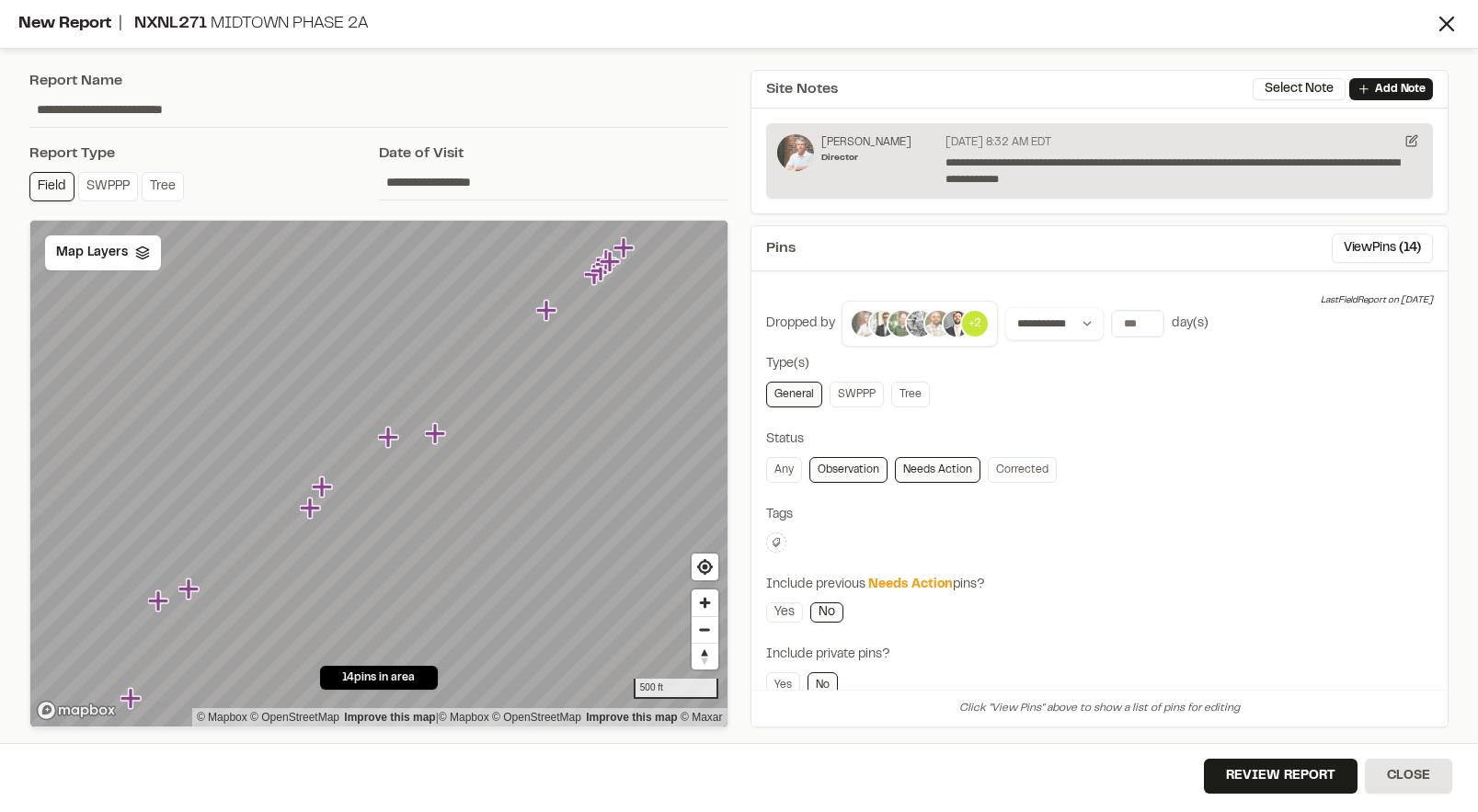 click at bounding box center (901, 324) 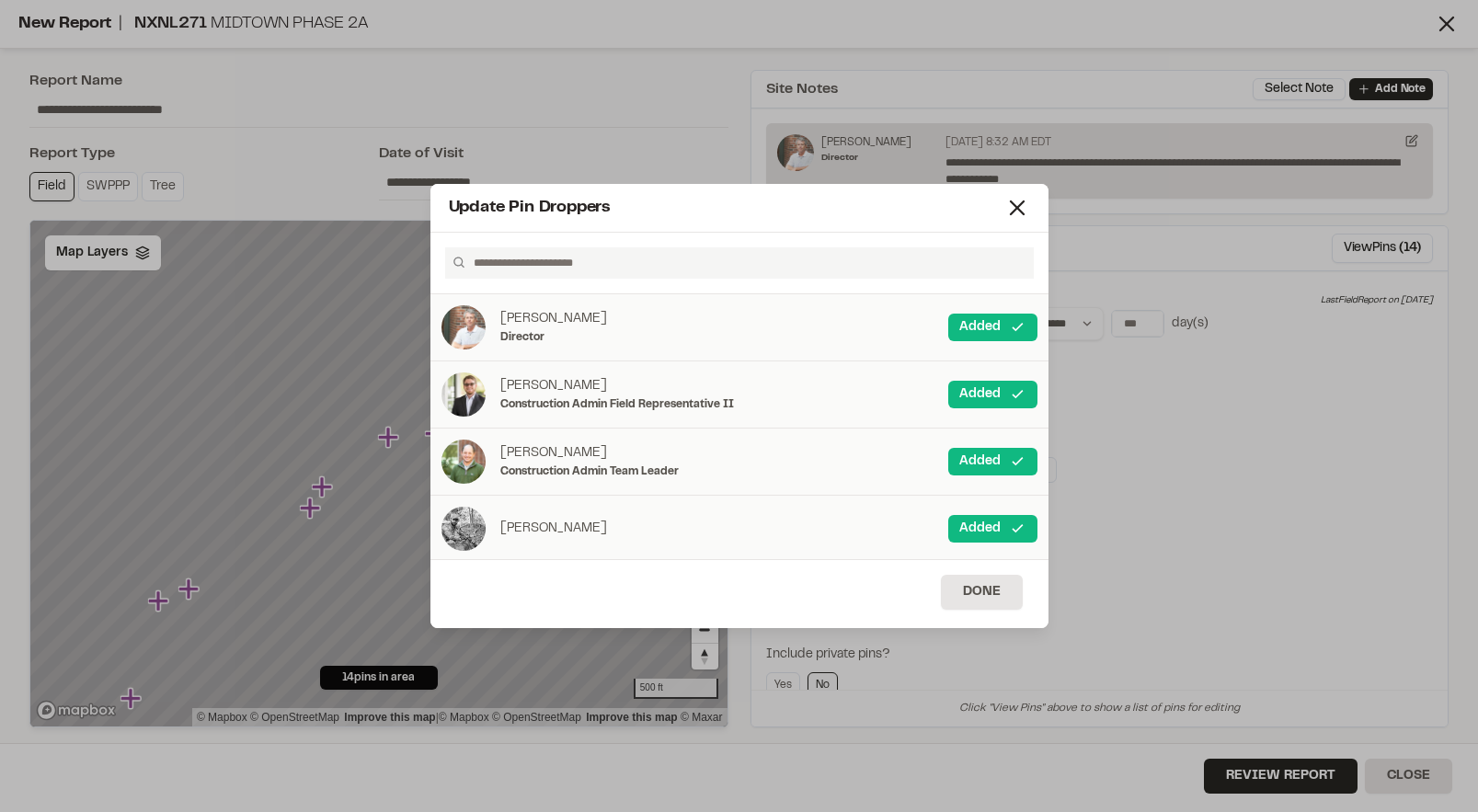 click on "[PERSON_NAME] Construction Admin Field Representative II Added" at bounding box center [739, 395] 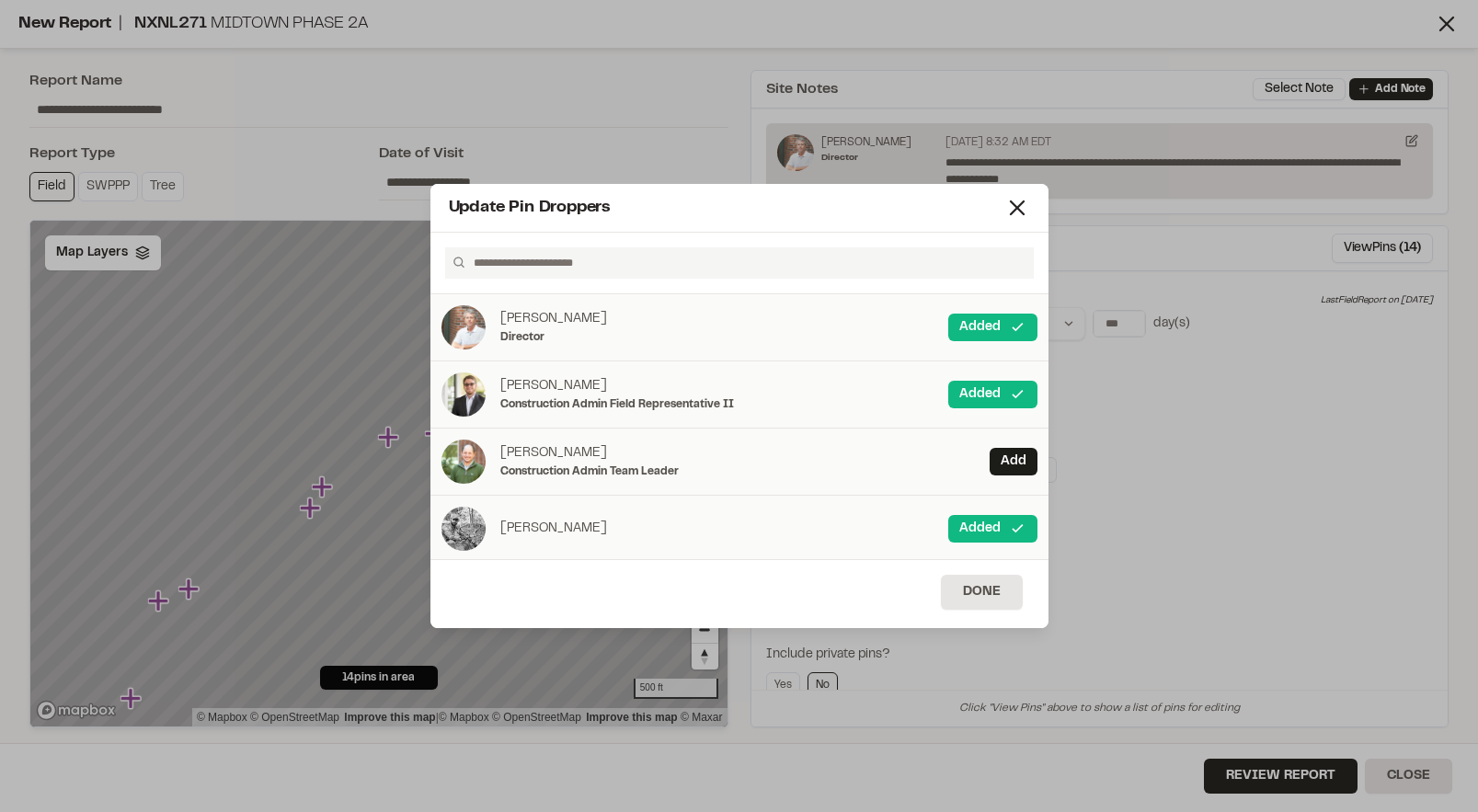 drag, startPoint x: 981, startPoint y: 387, endPoint x: 991, endPoint y: 479, distance: 92.54188 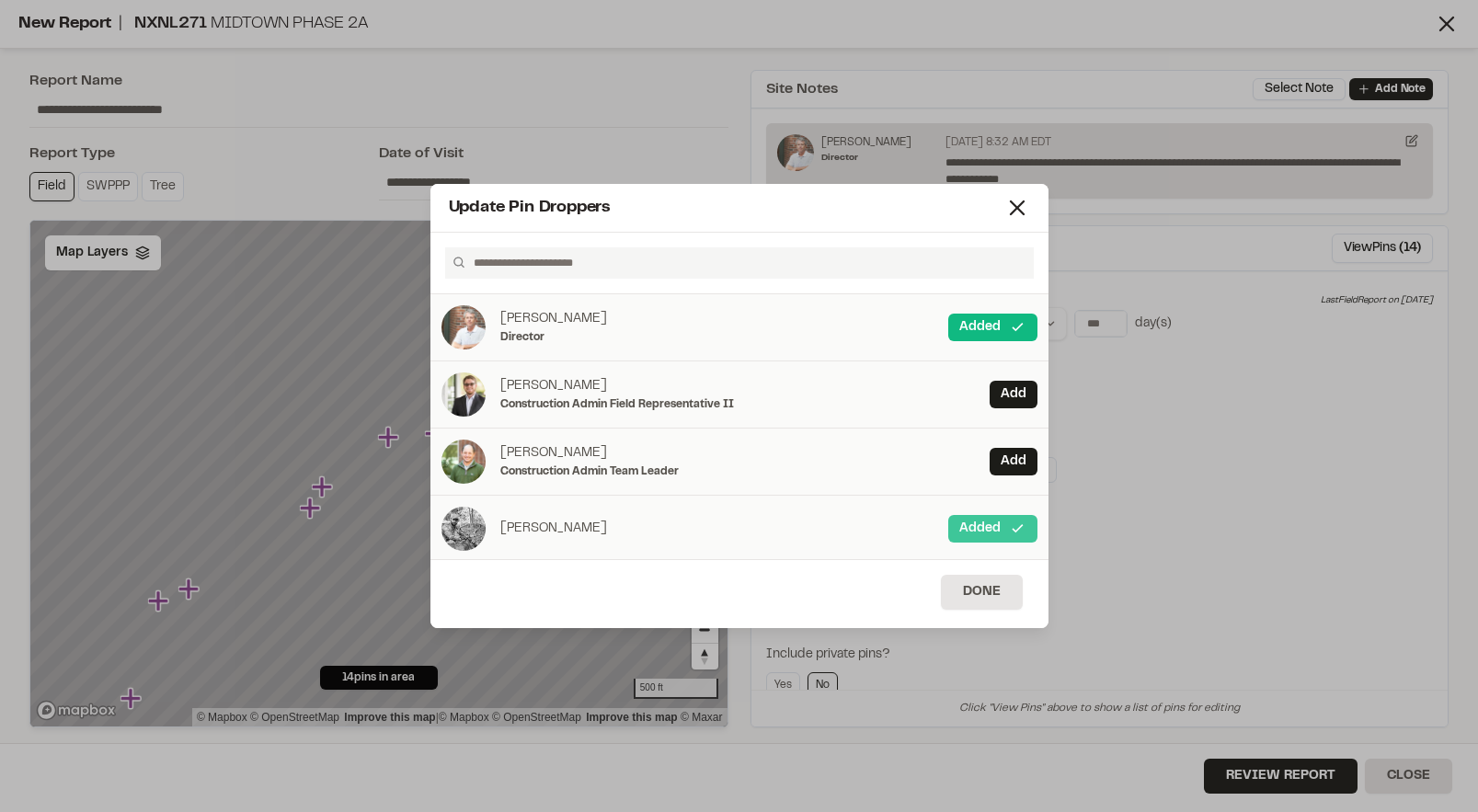 click 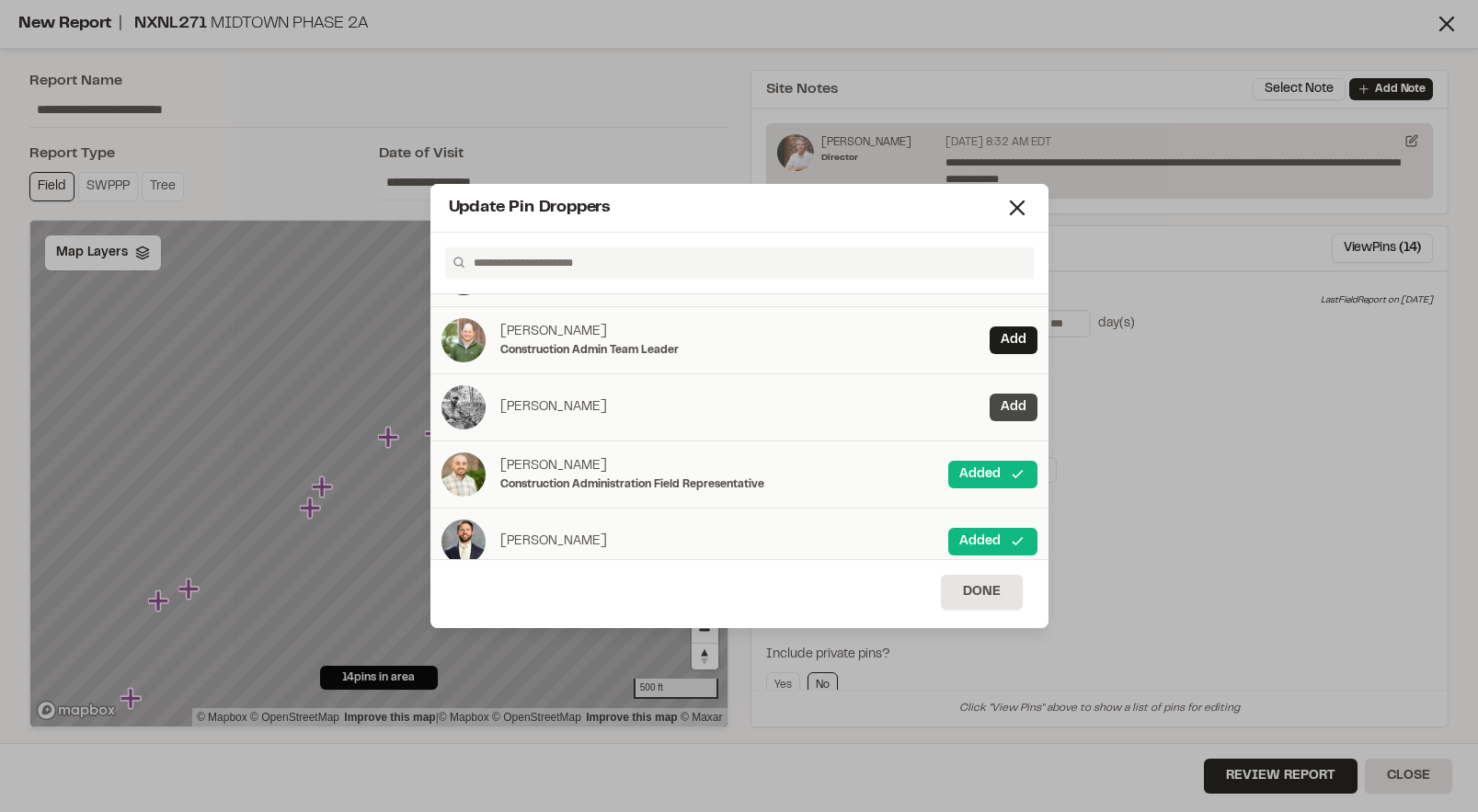 scroll, scrollTop: 138, scrollLeft: 0, axis: vertical 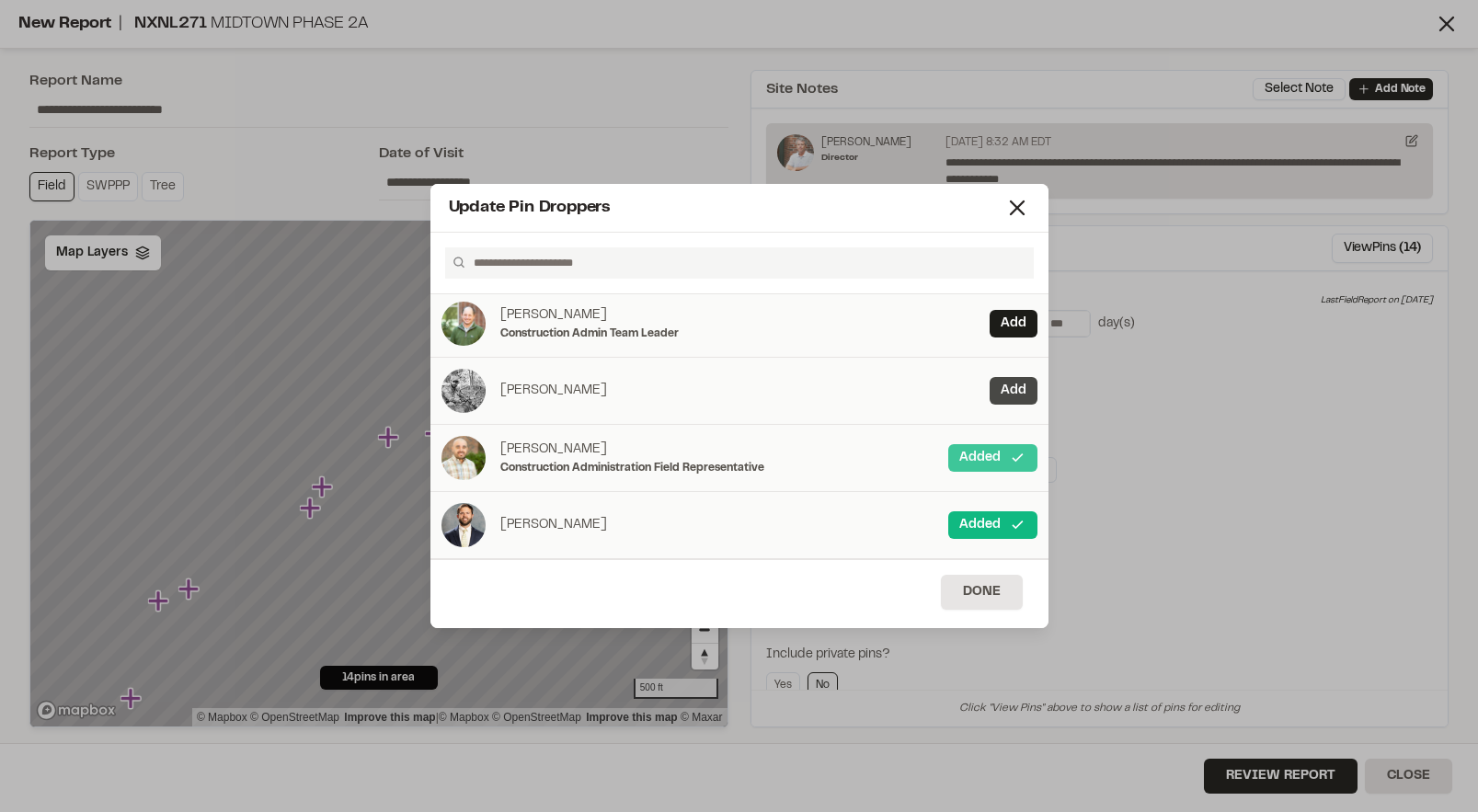 click 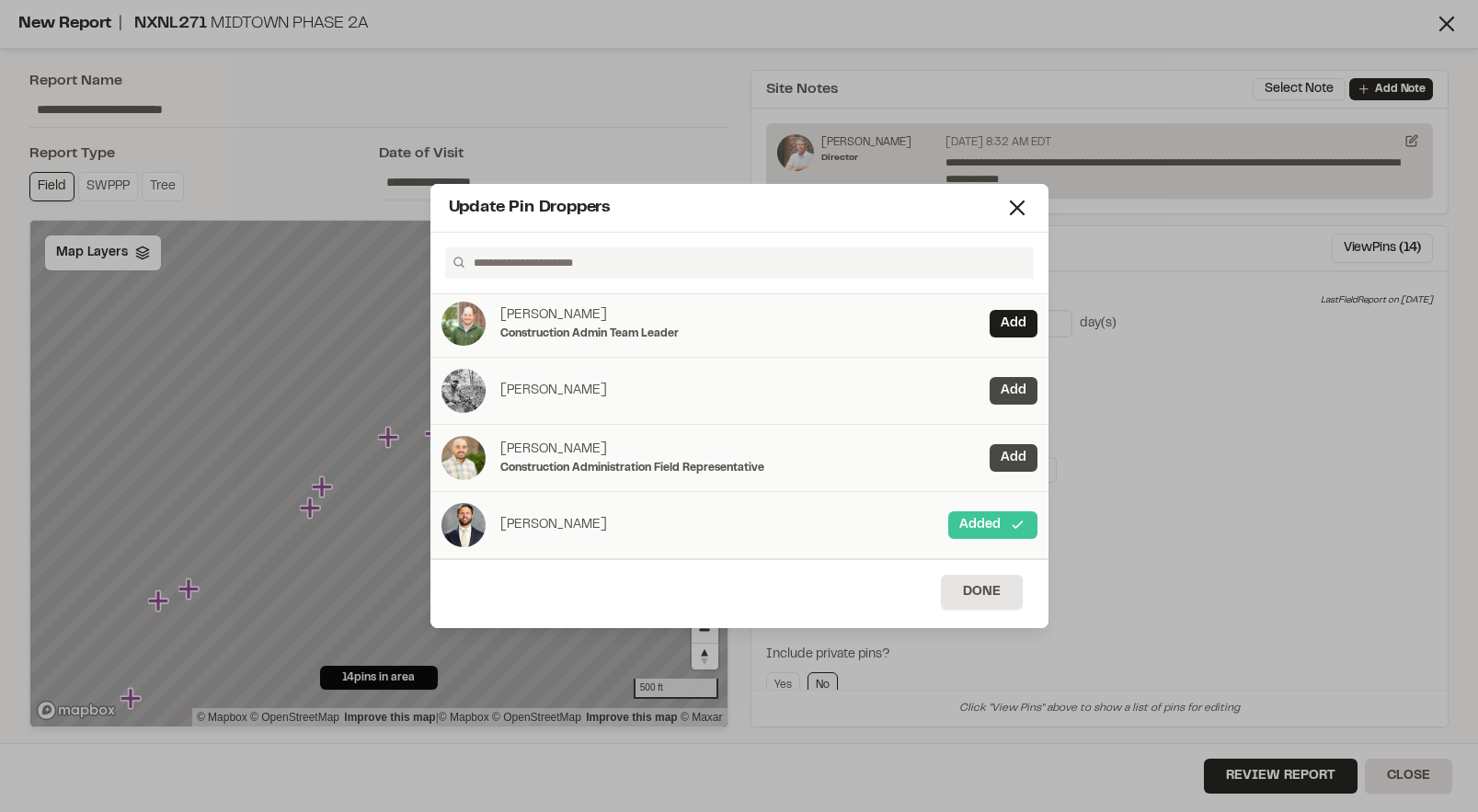 click on "Added" at bounding box center [992, 525] 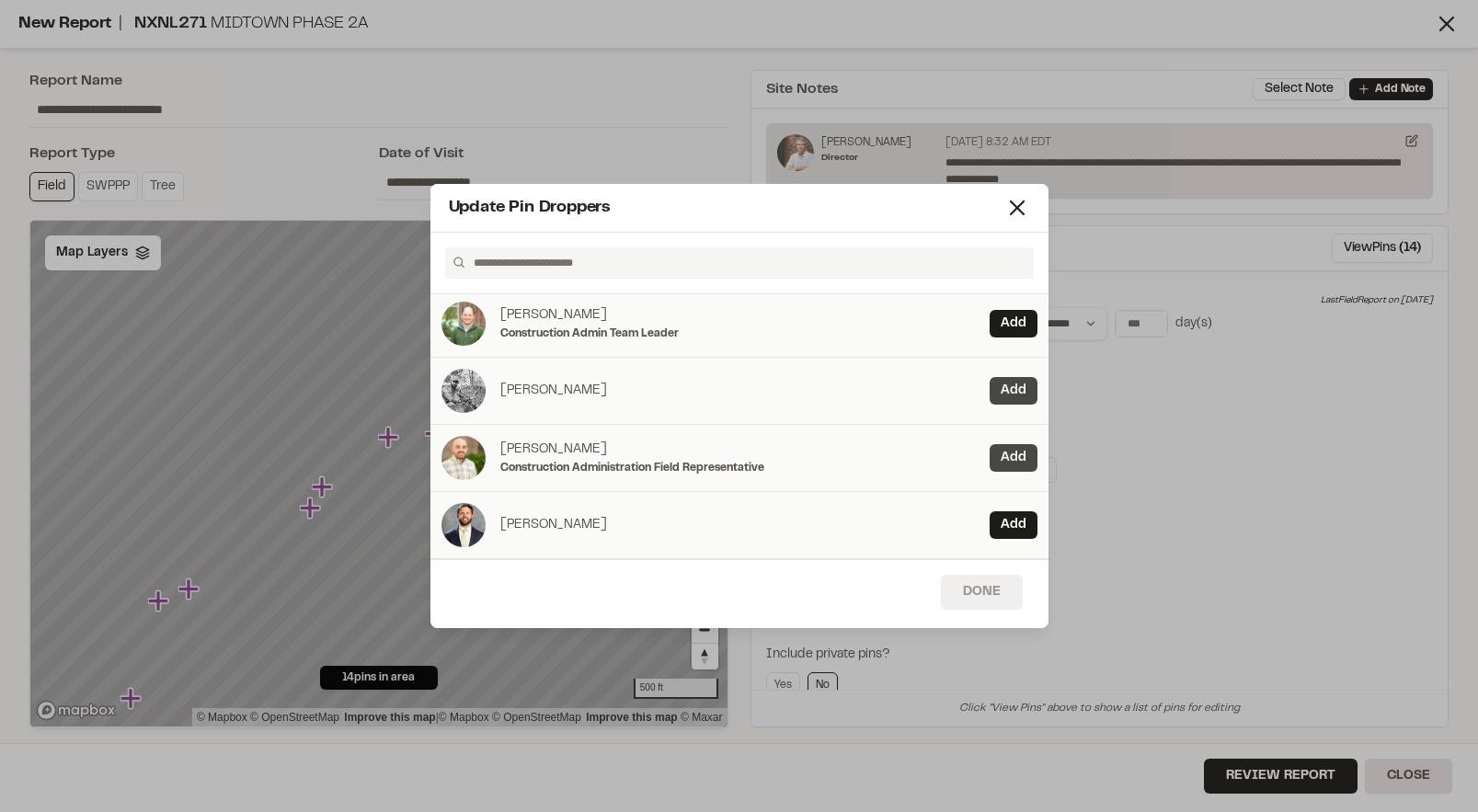 click on "done" at bounding box center [981, 592] 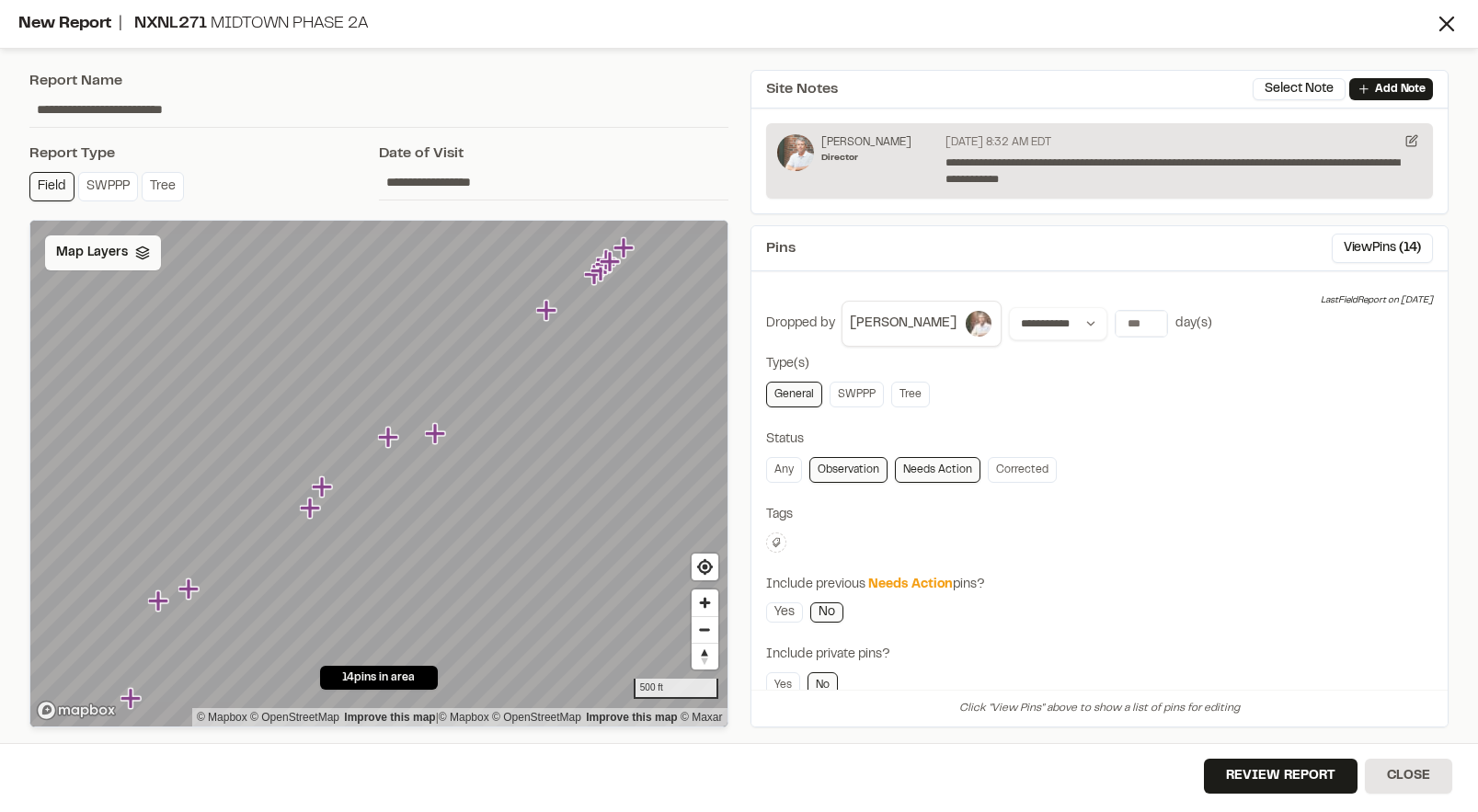 click 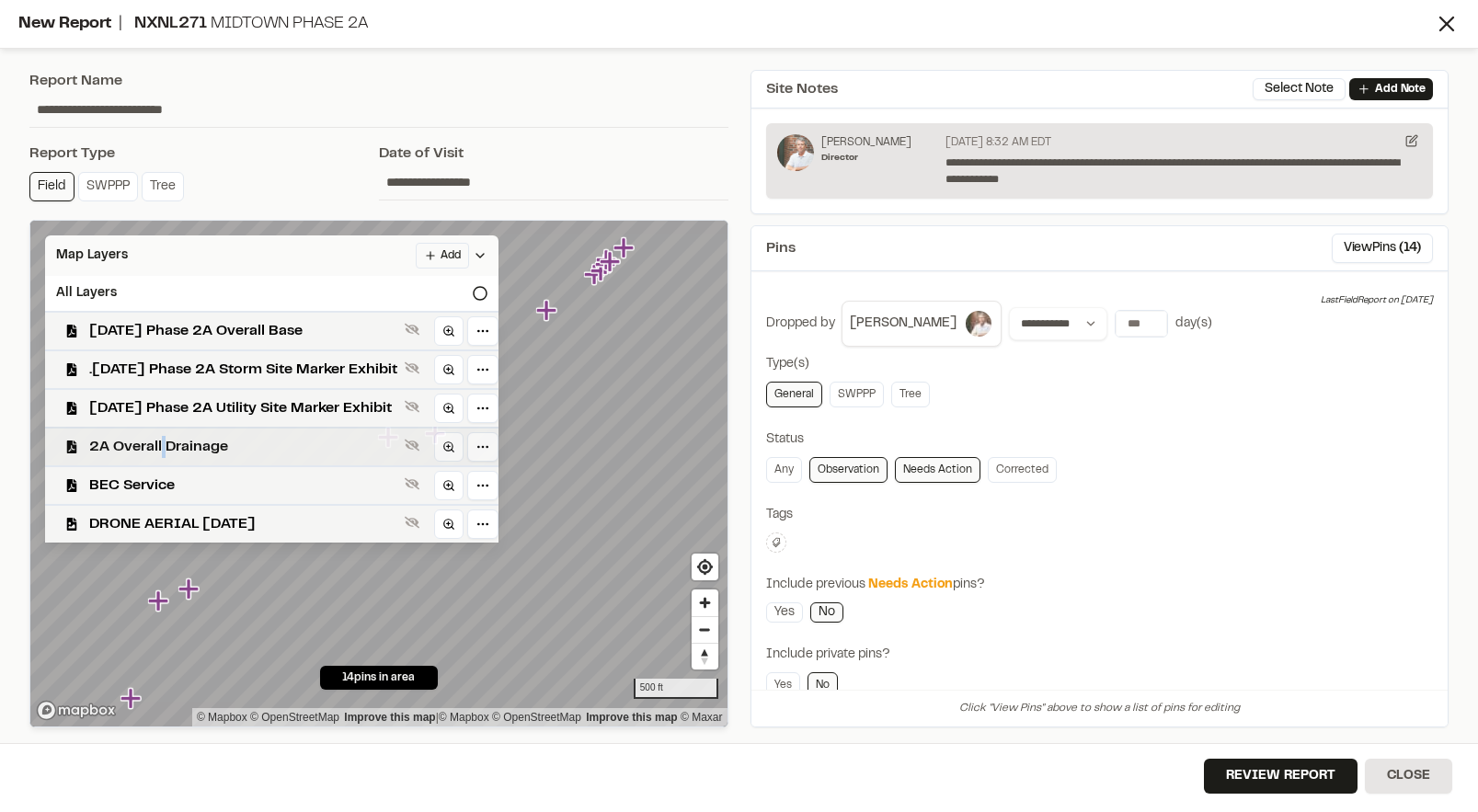 click on "2A Overall Drainage" at bounding box center (243, 447) 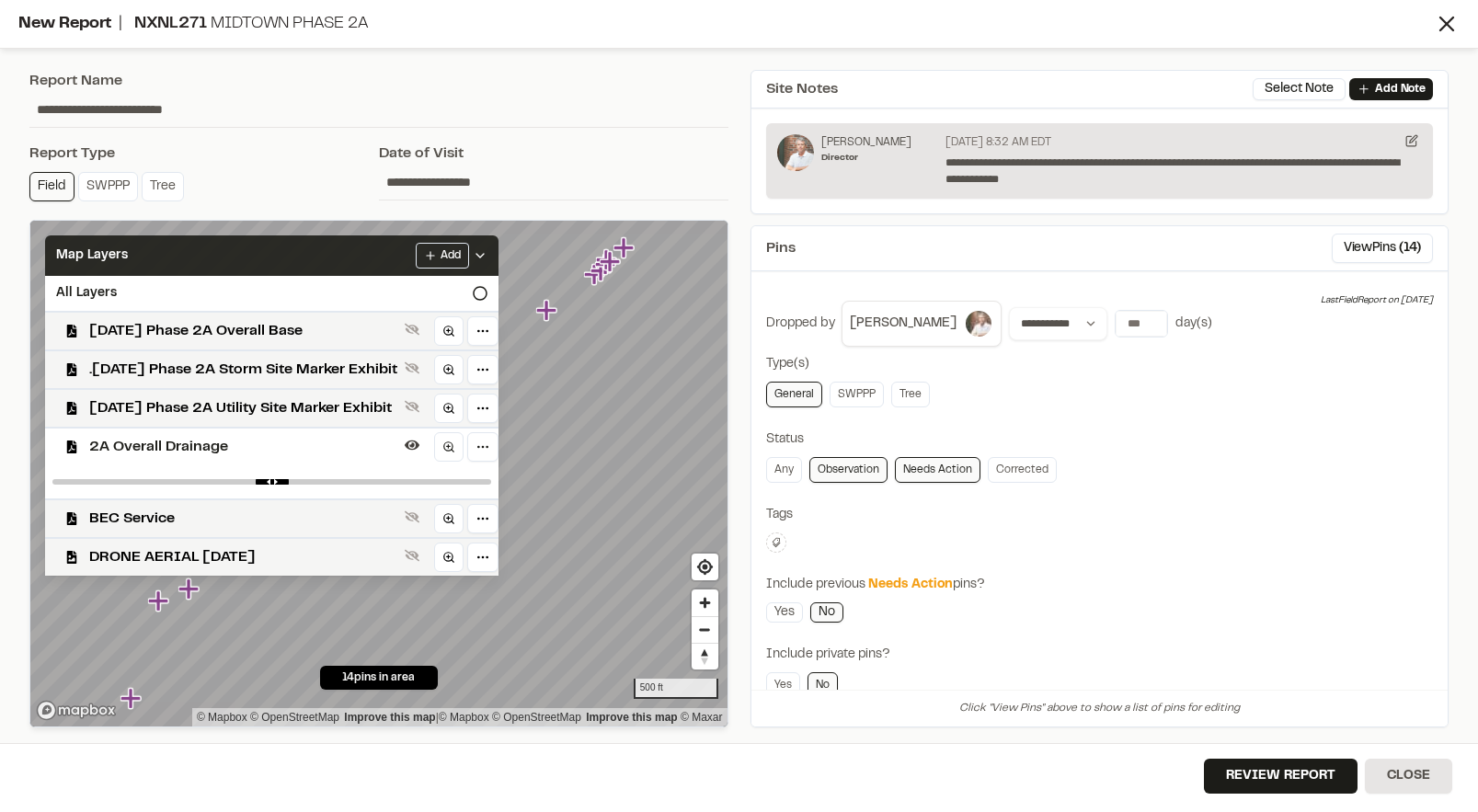 click on "2A Overall Drainage" at bounding box center [243, 447] 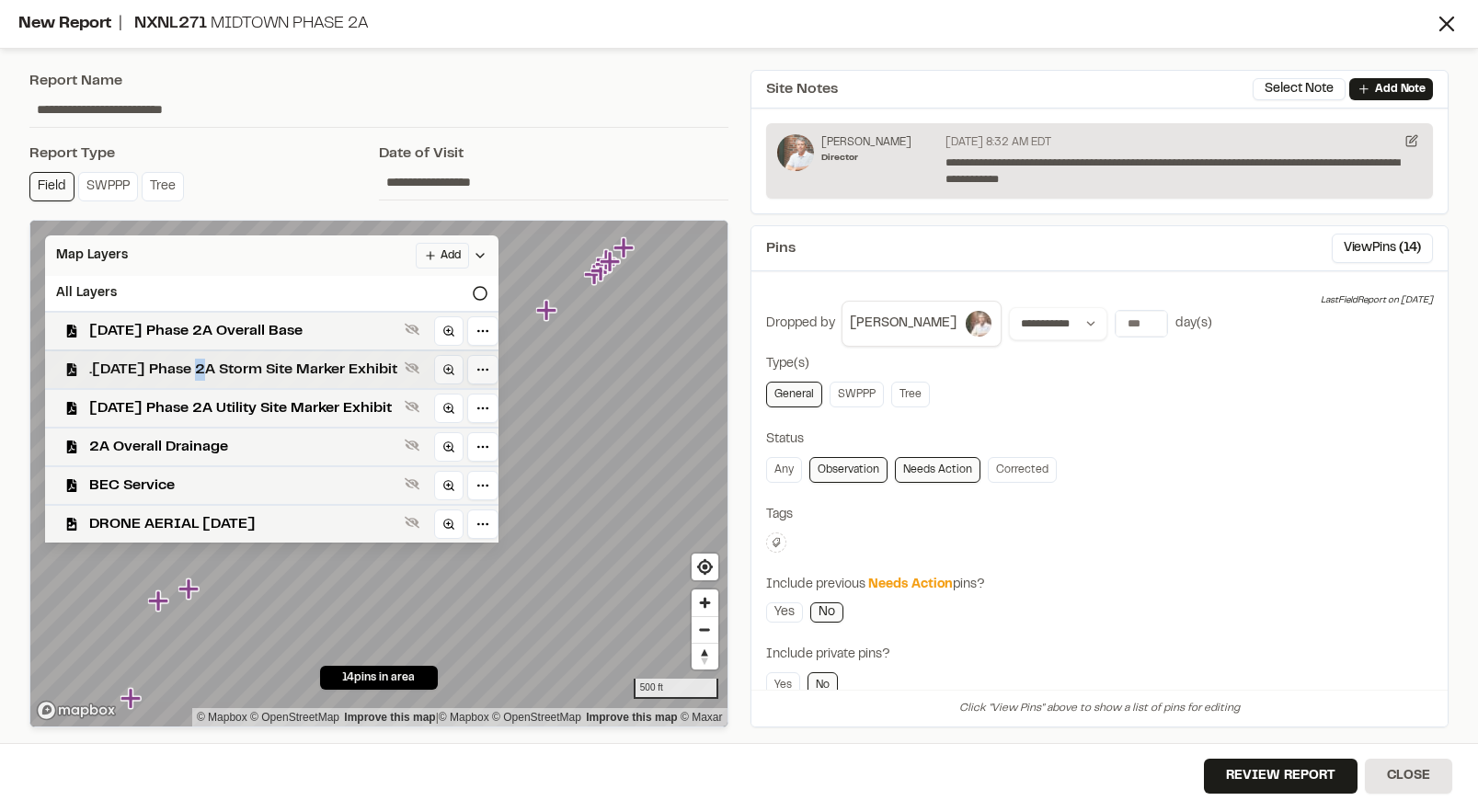 click on ".[DATE] Phase 2A Storm Site Marker Exhibit" at bounding box center (243, 370) 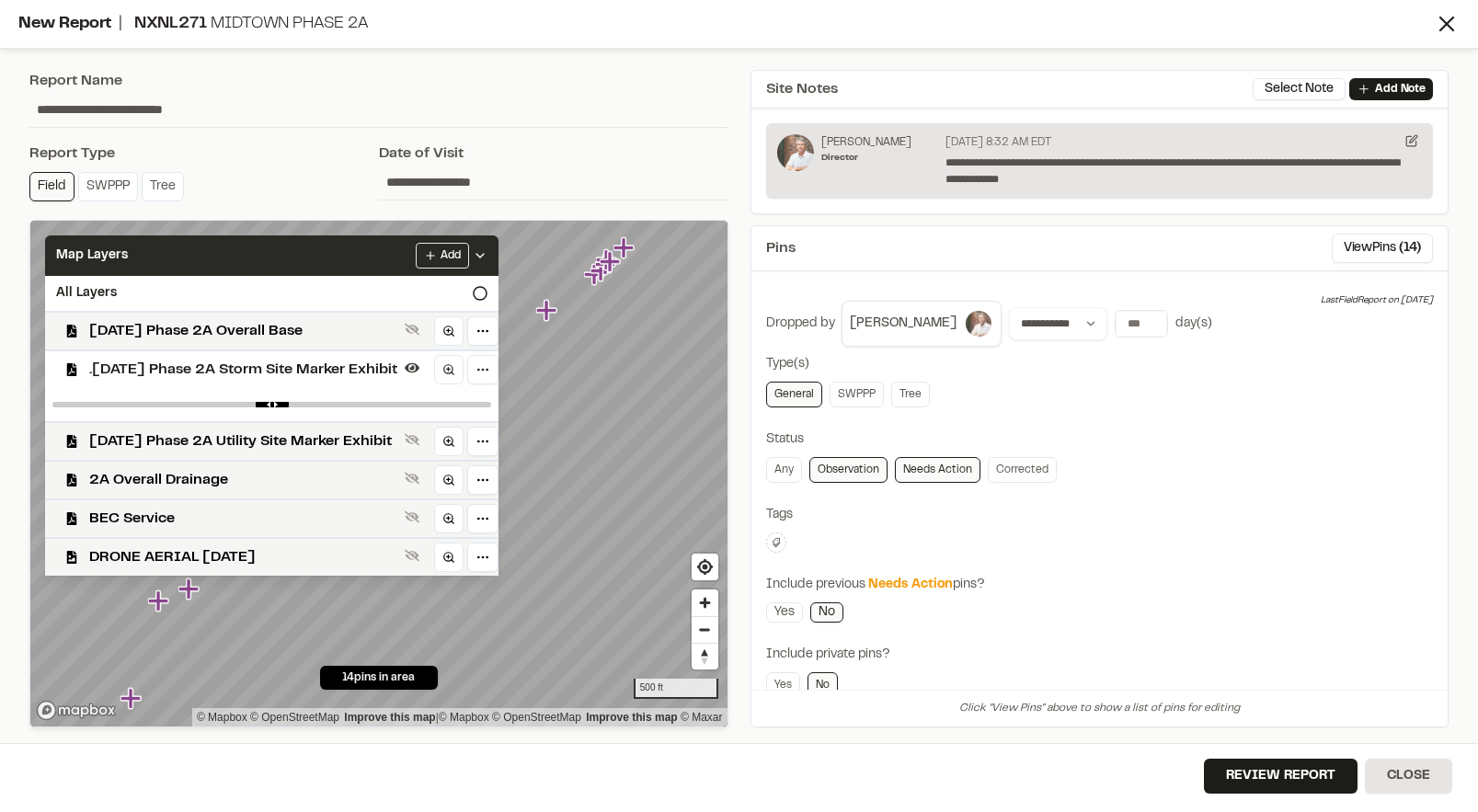 click on "Map Layers Add" at bounding box center [271, 256] 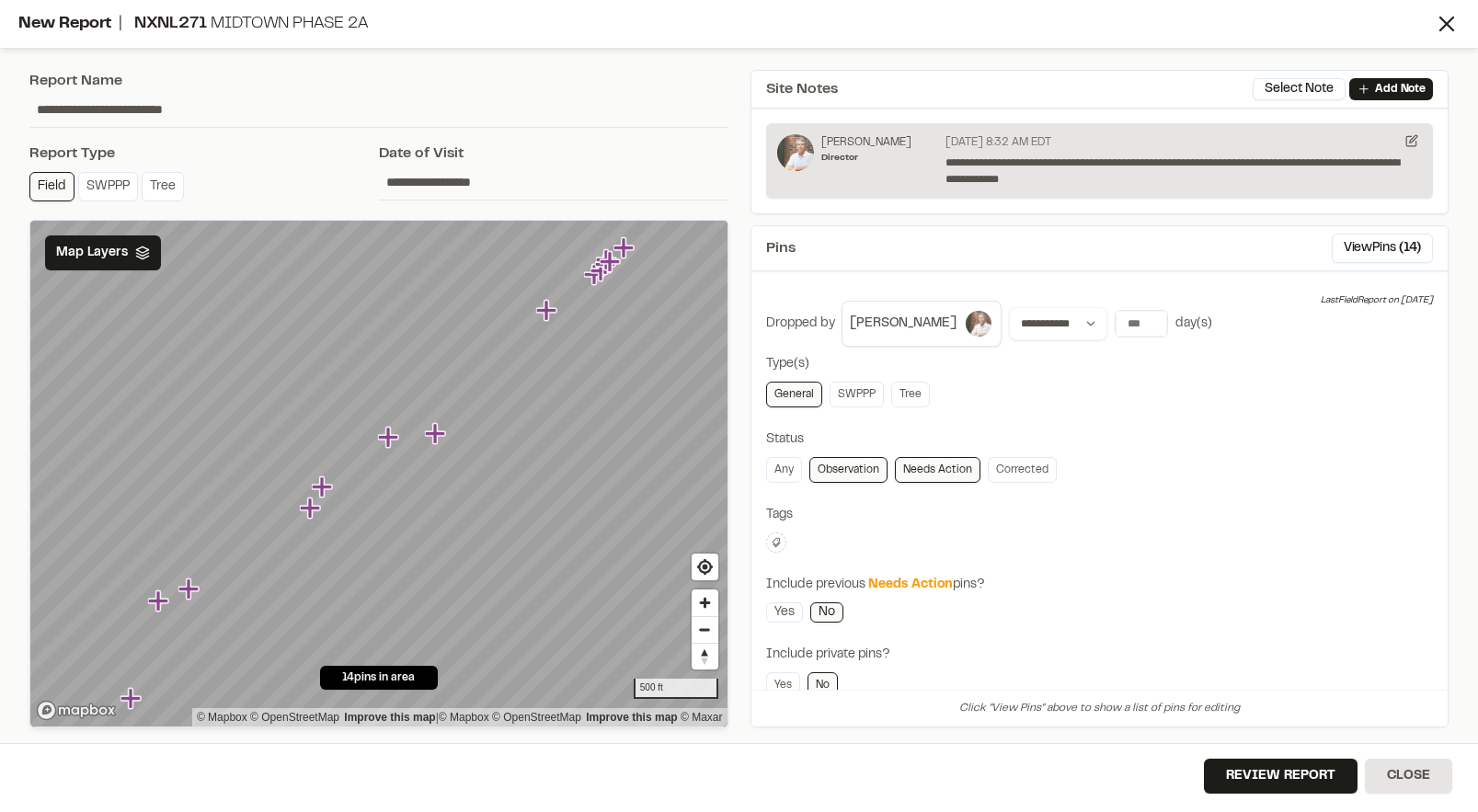 click on "**********" at bounding box center (554, 182) 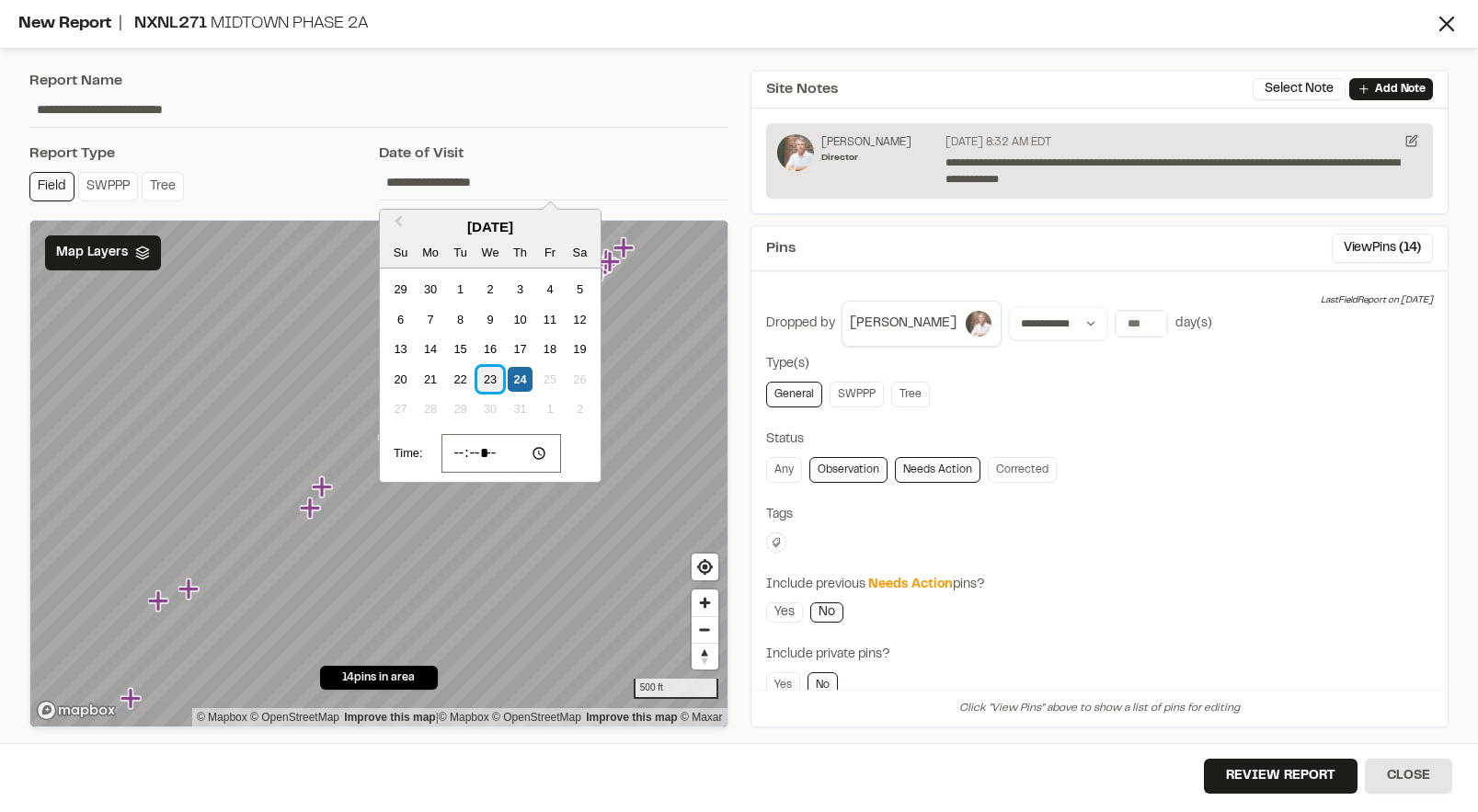 click on "23" at bounding box center (489, 379) 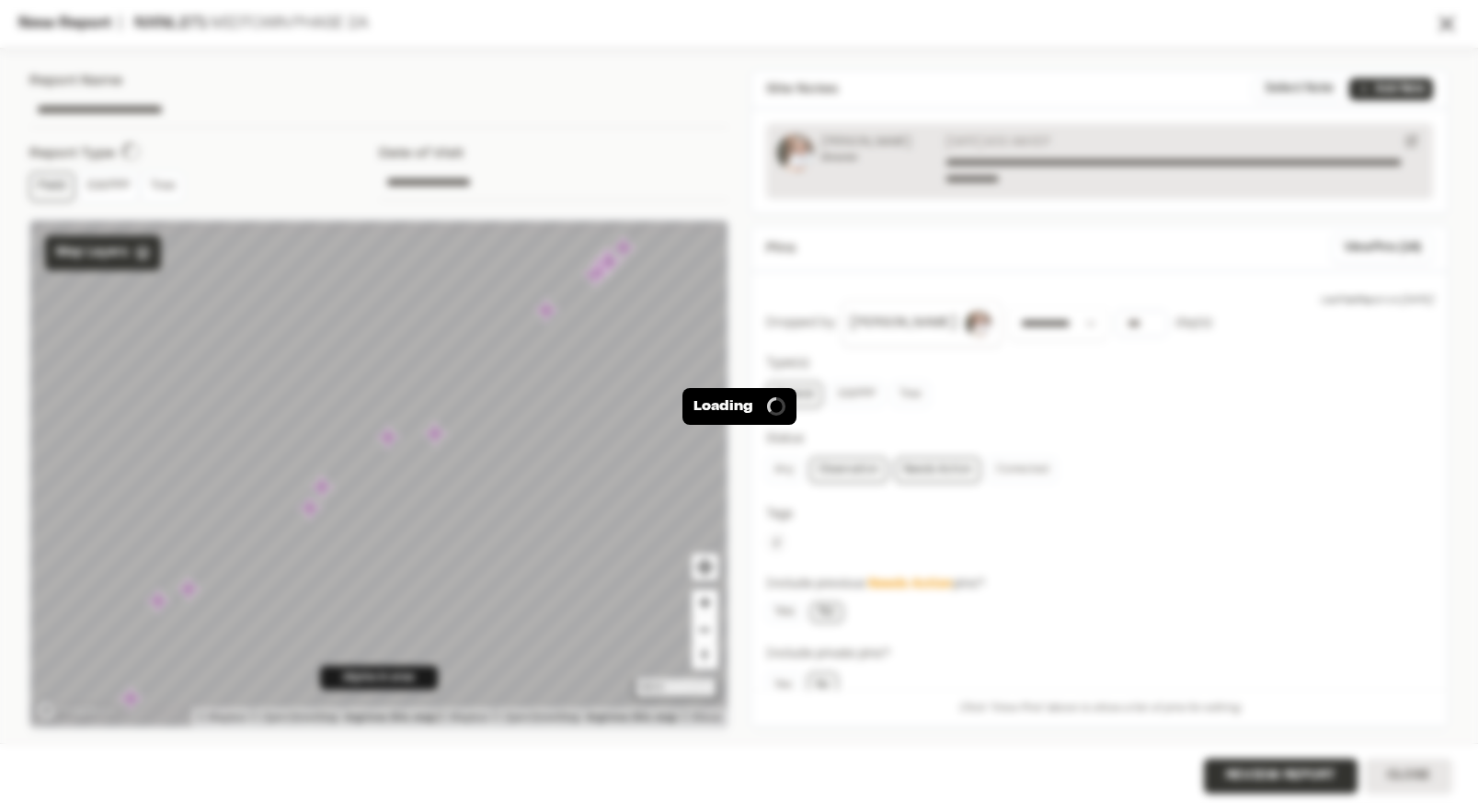 type on "**********" 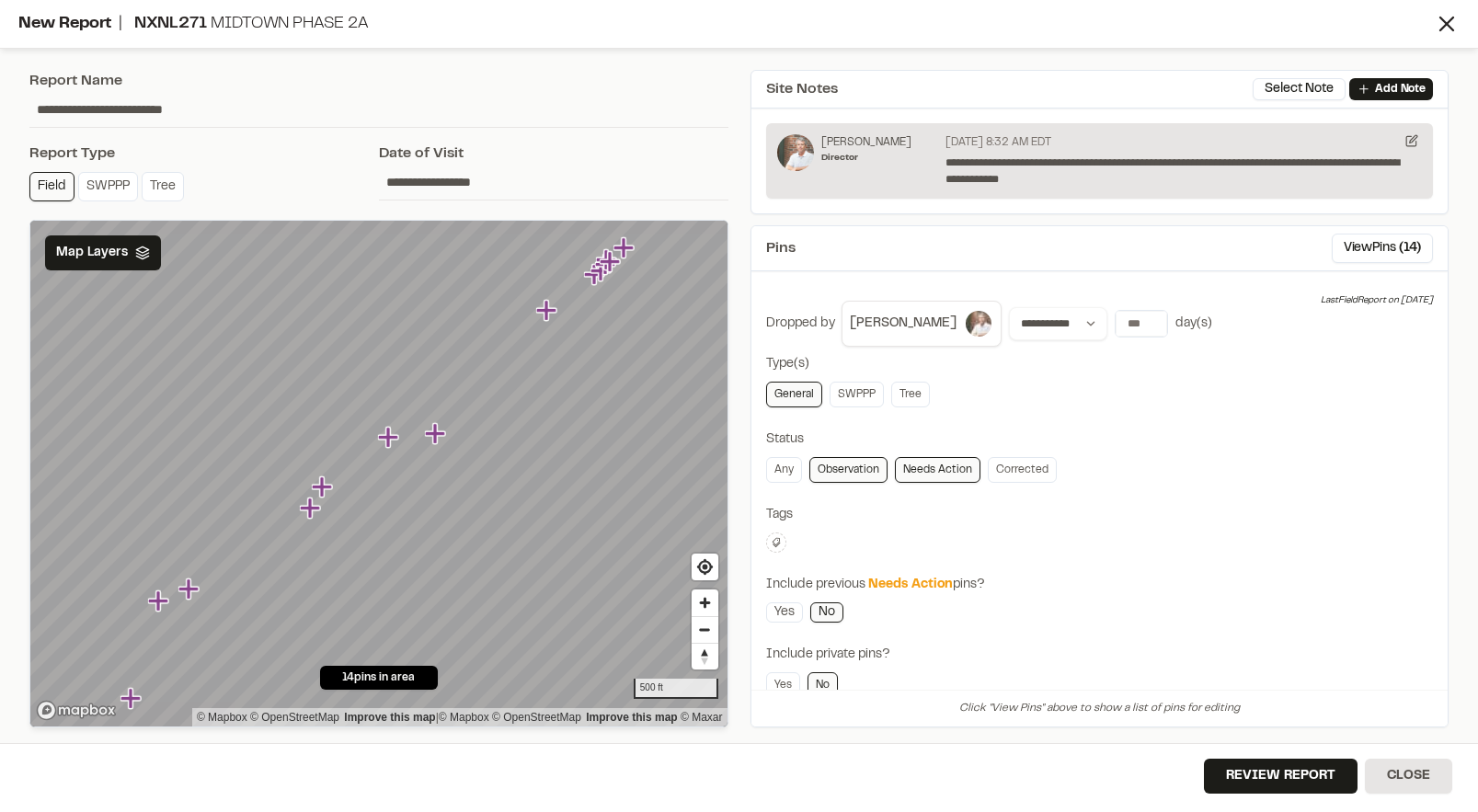 click on "**********" at bounding box center (554, 182) 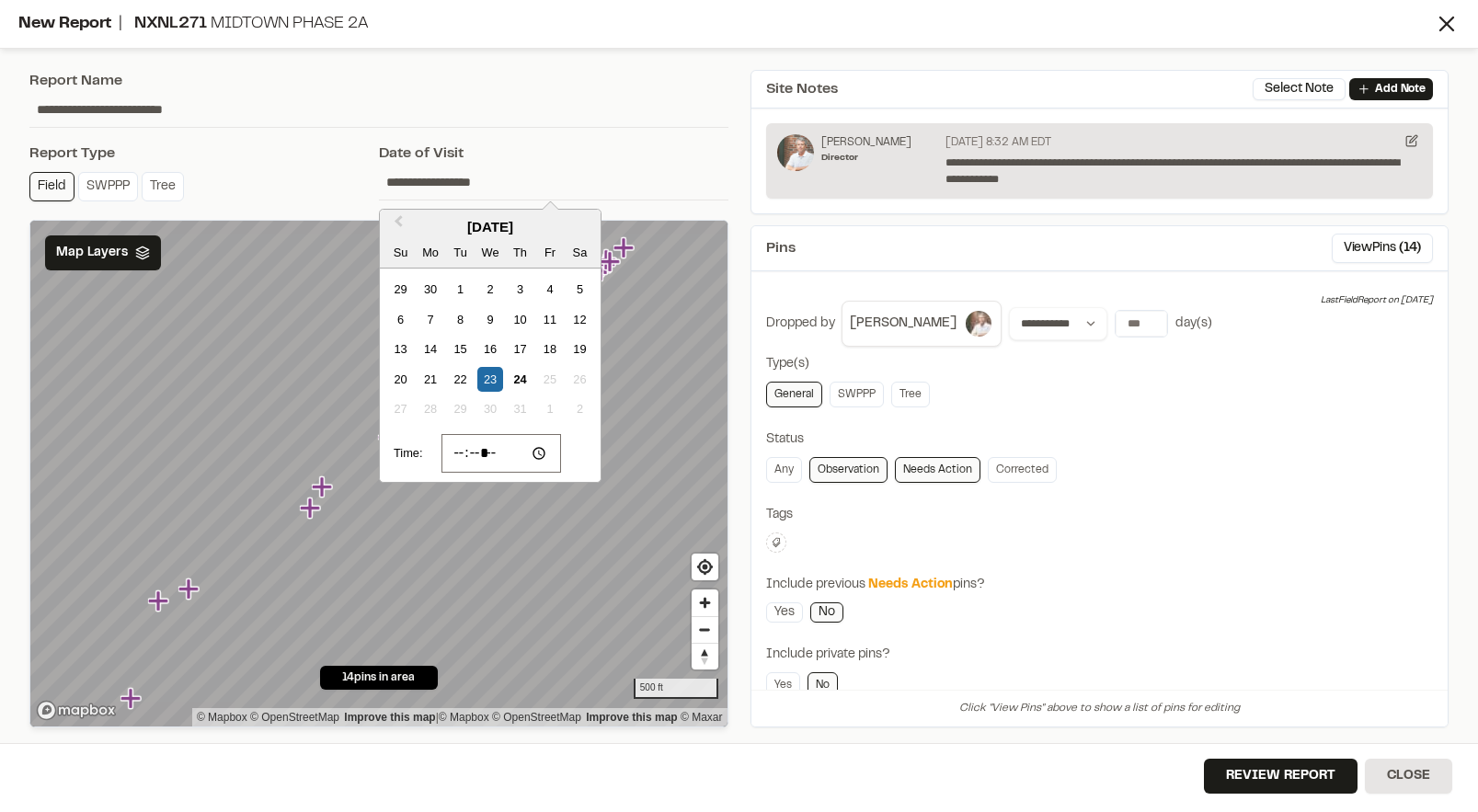 click on "**********" at bounding box center [554, 182] 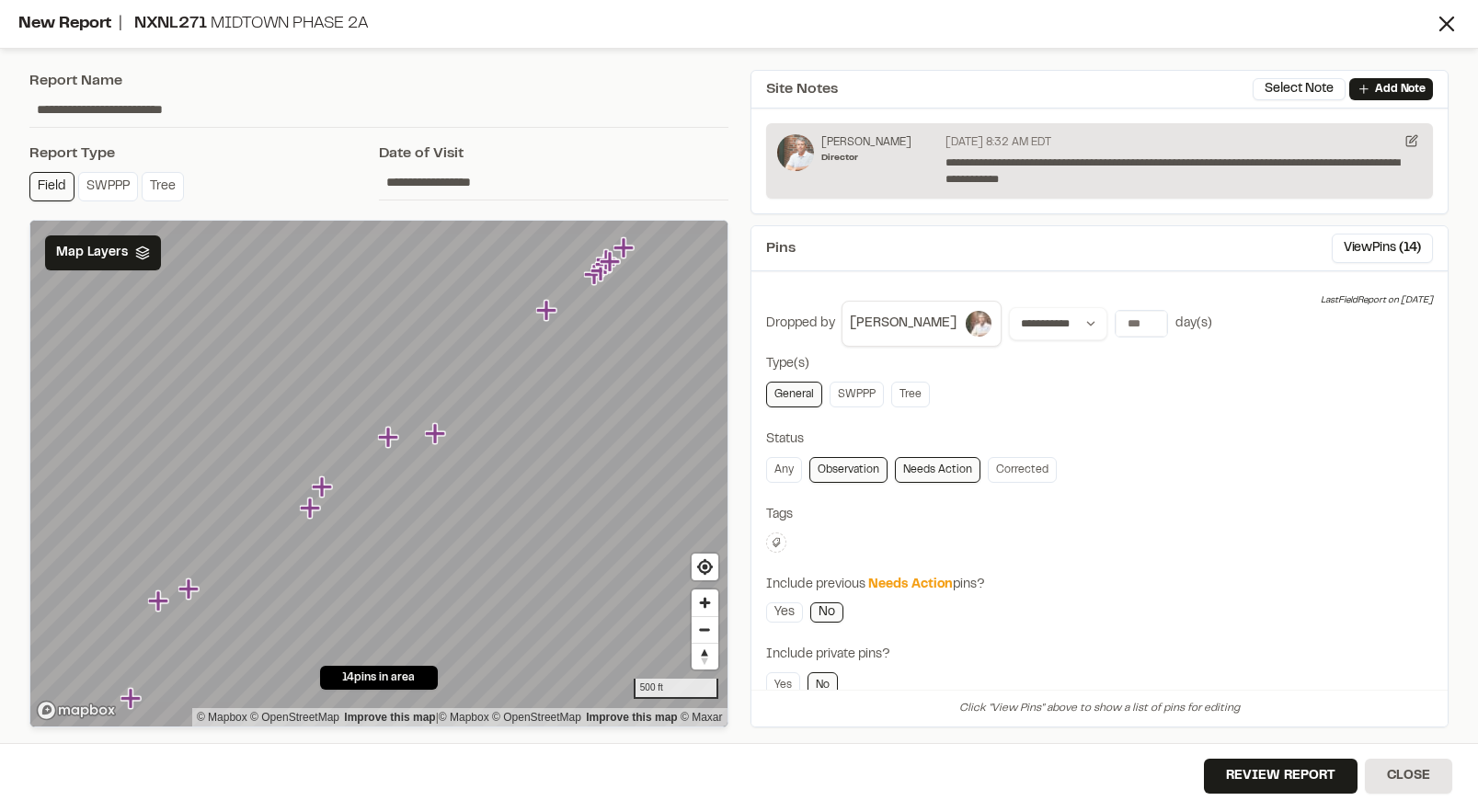 click on "**********" at bounding box center (554, 182) 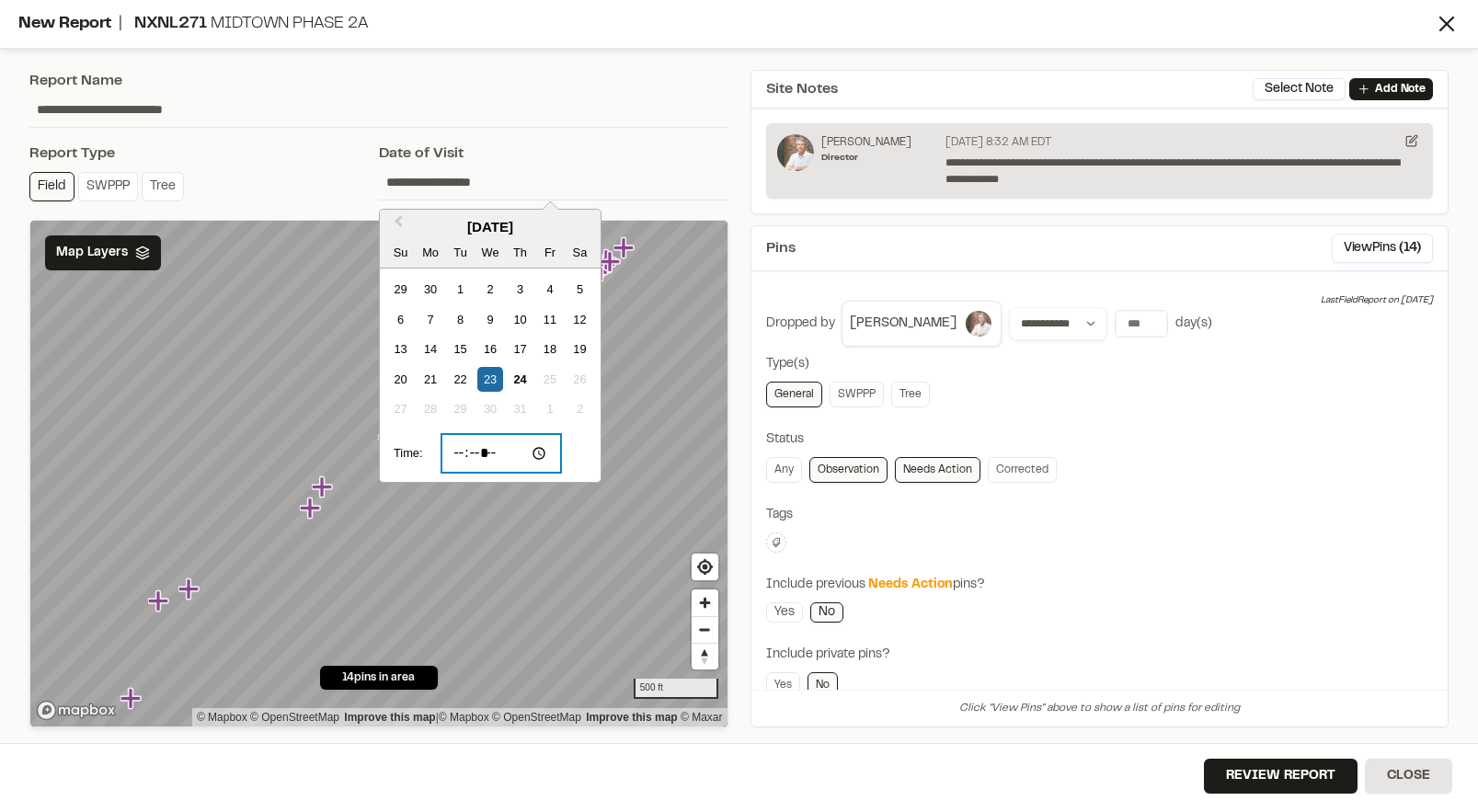 click on "*****" at bounding box center (501, 453) 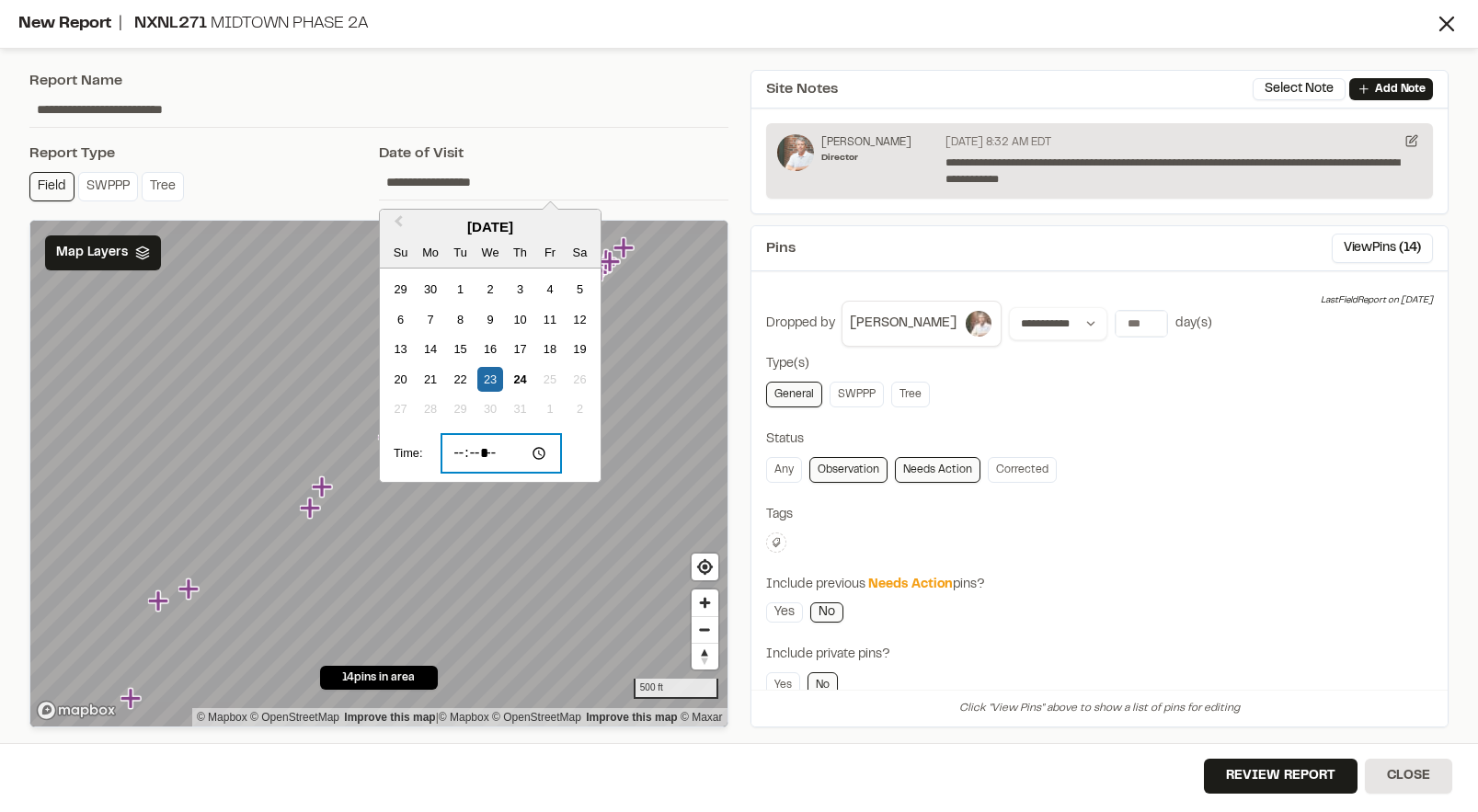 type on "*****" 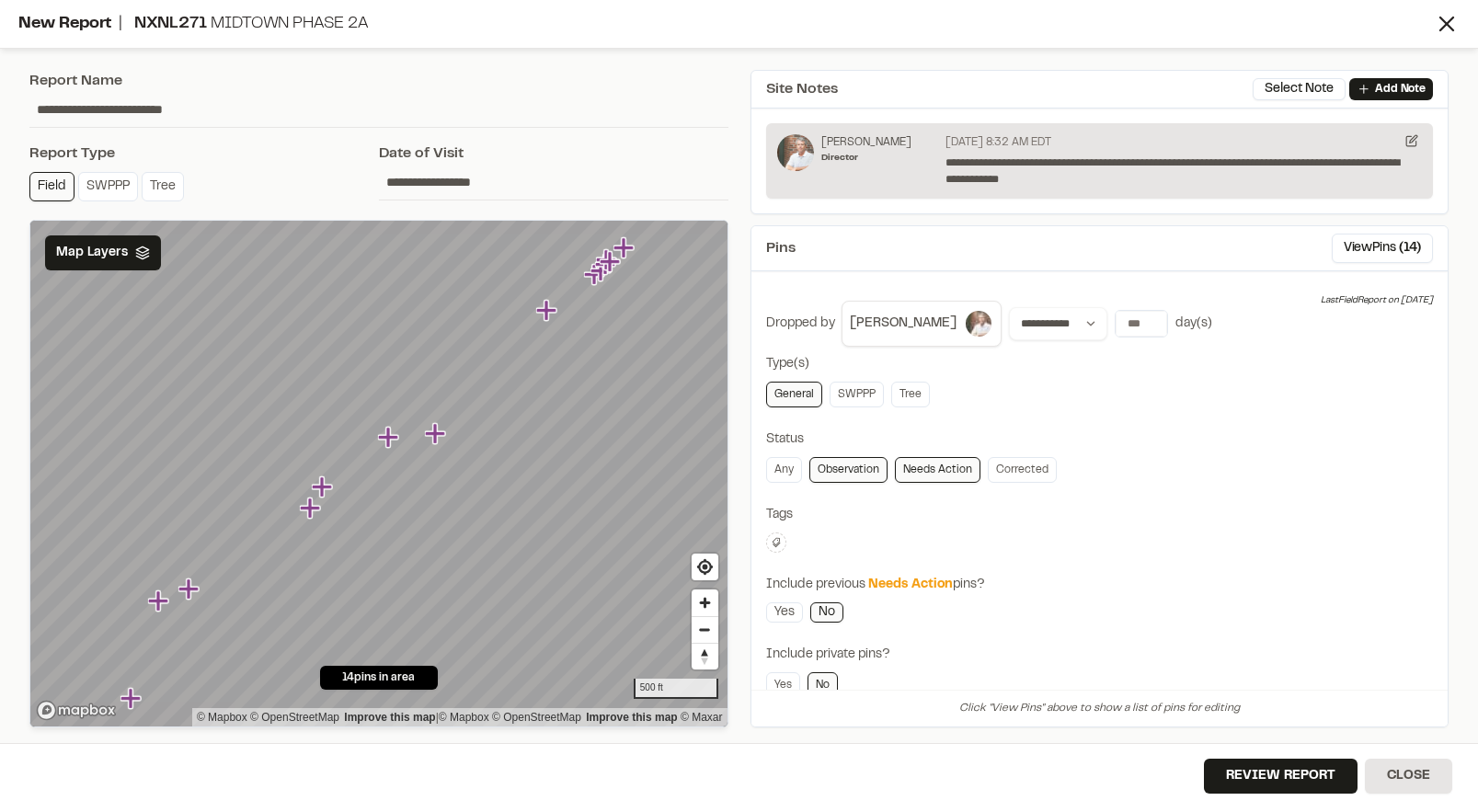 click on "**********" at bounding box center [379, 109] 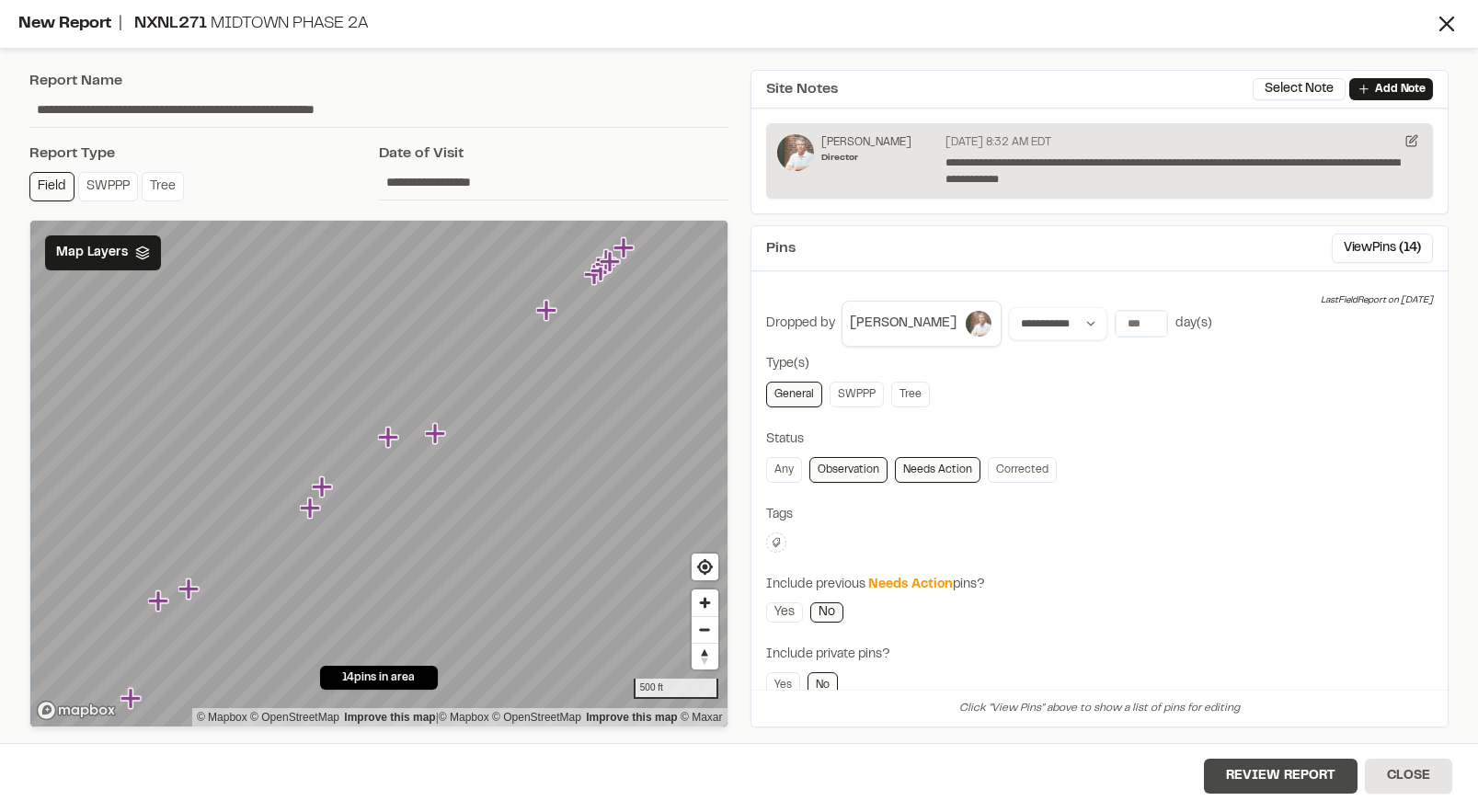 type on "**********" 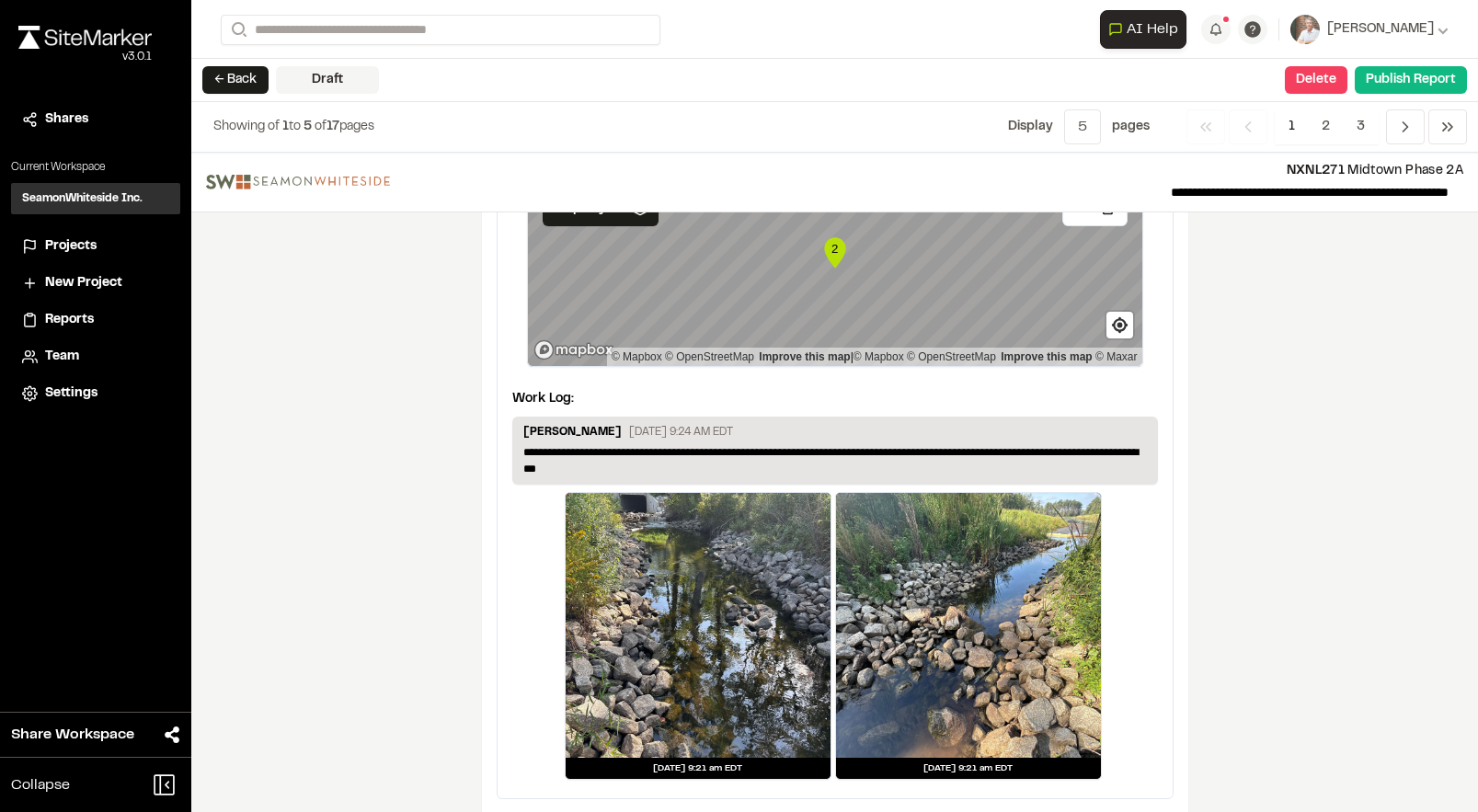 scroll, scrollTop: 3607, scrollLeft: 0, axis: vertical 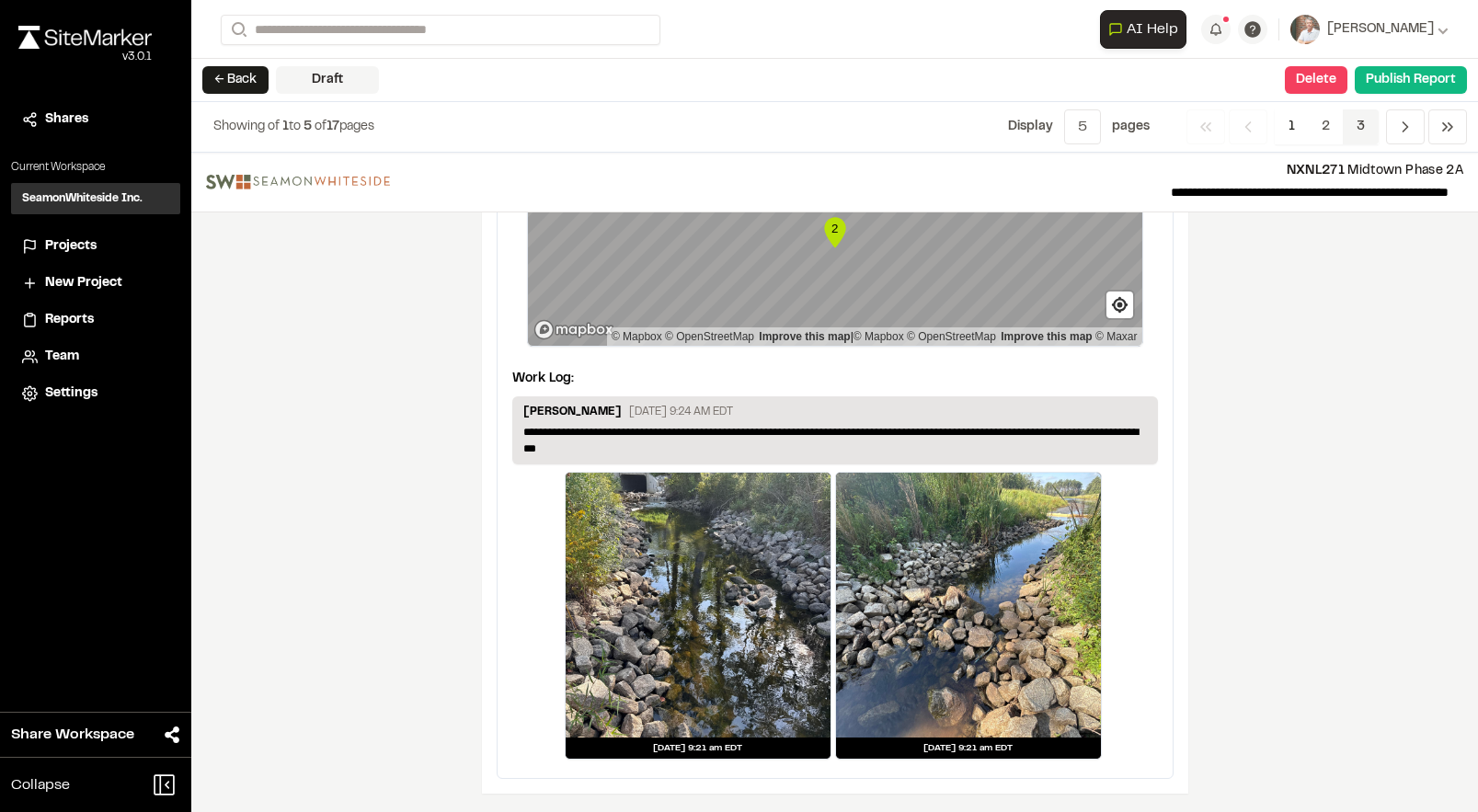 click on "3" at bounding box center [1360, 127] 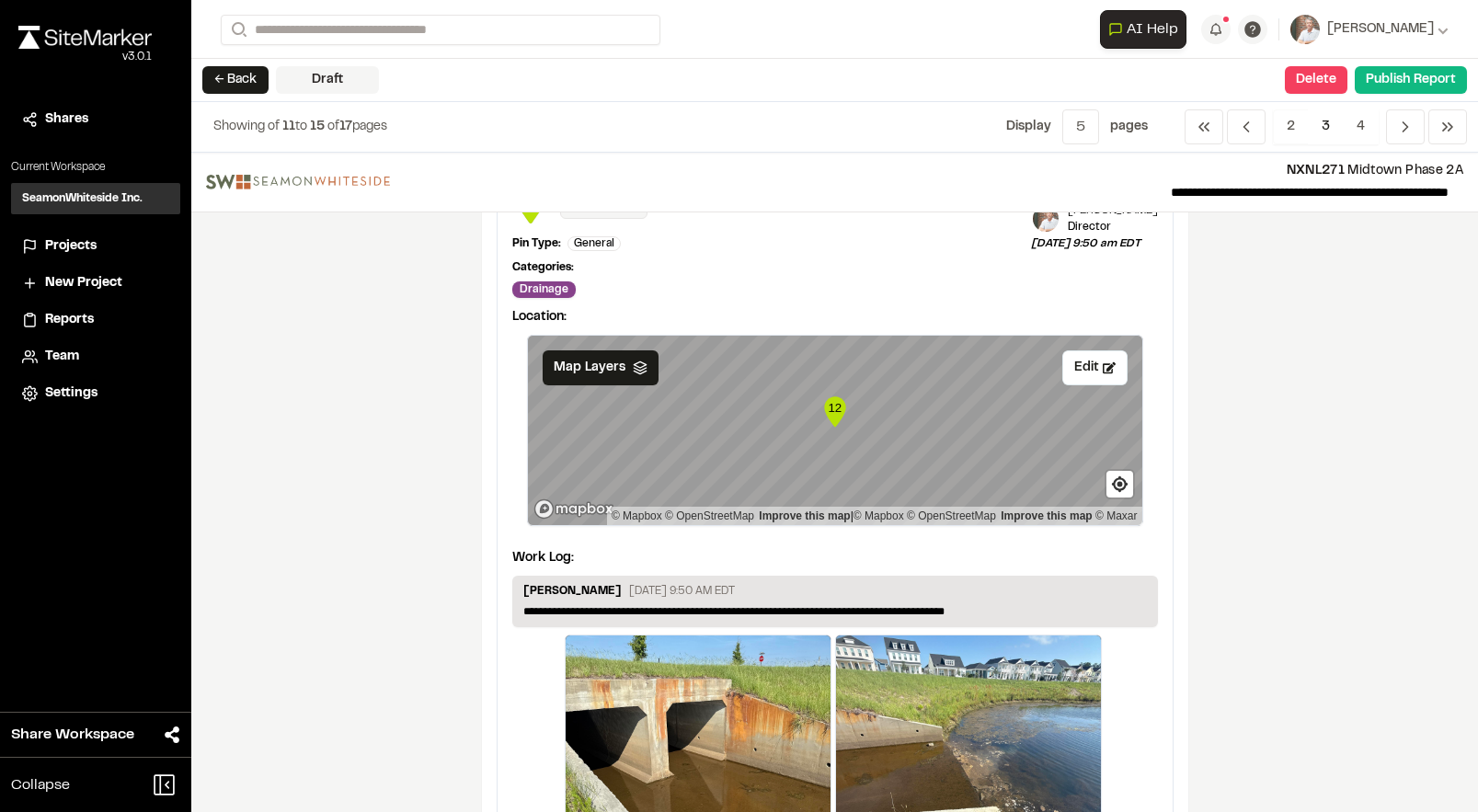 scroll, scrollTop: 3491, scrollLeft: 0, axis: vertical 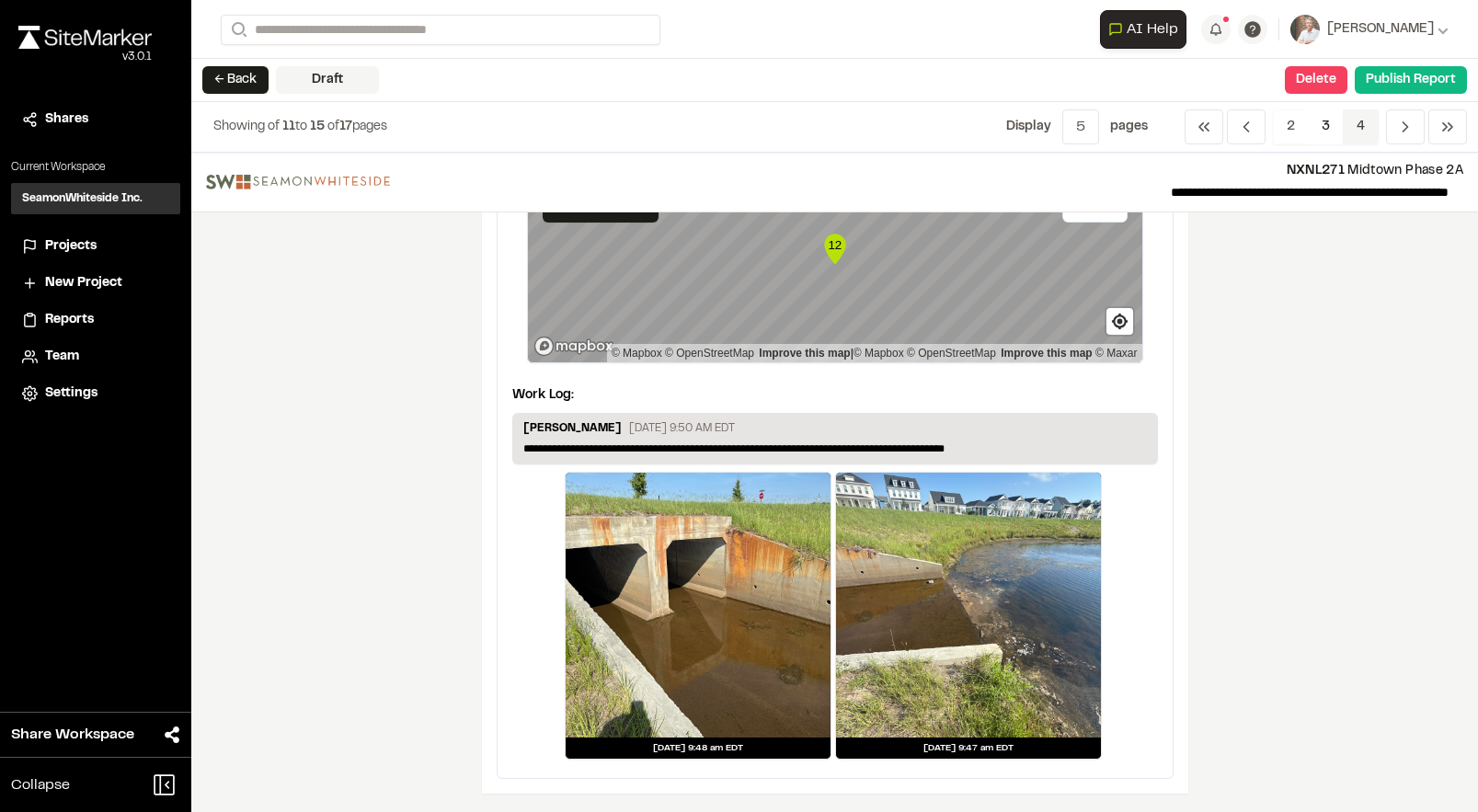 click on "4" at bounding box center (1360, 127) 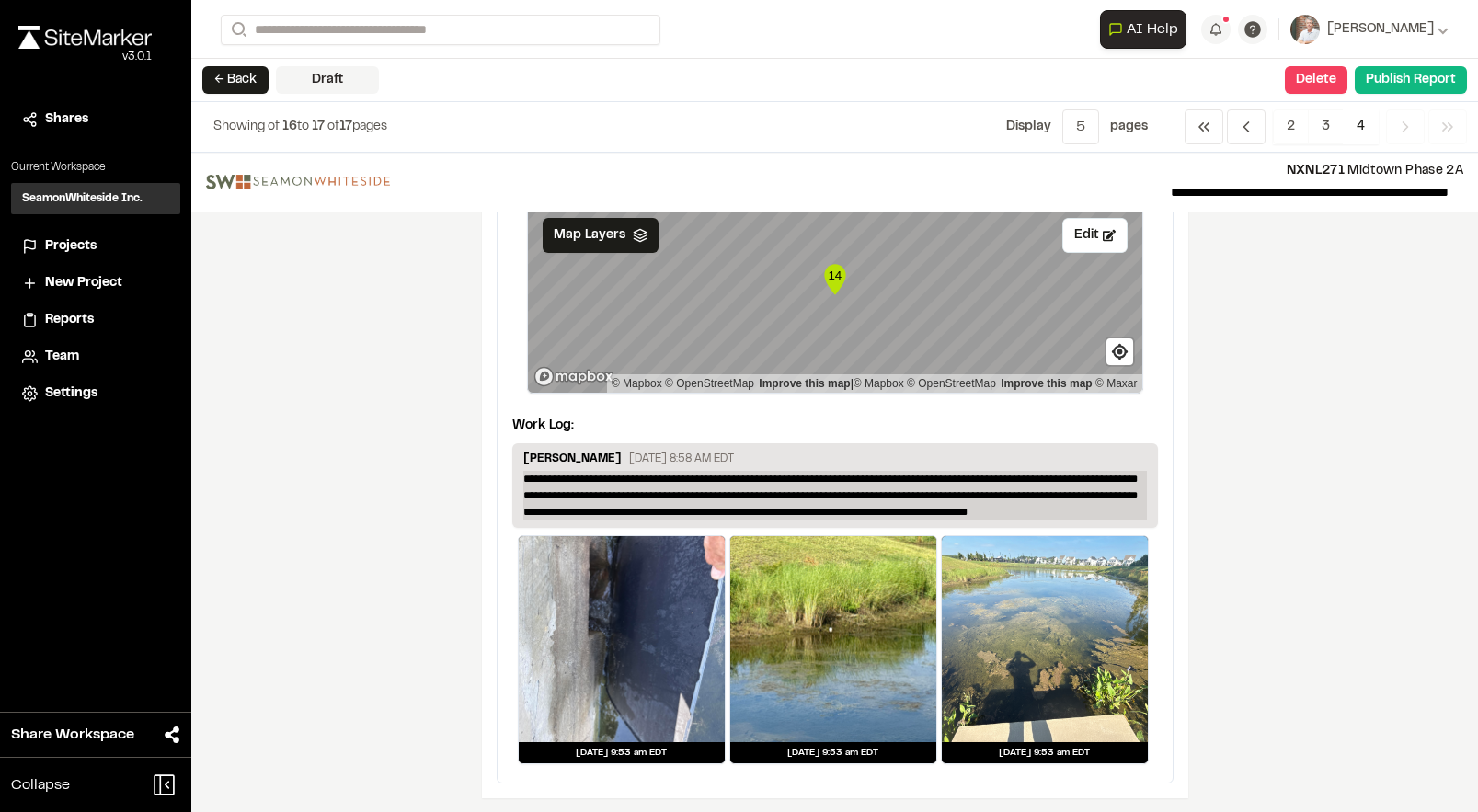 scroll, scrollTop: 1208, scrollLeft: 0, axis: vertical 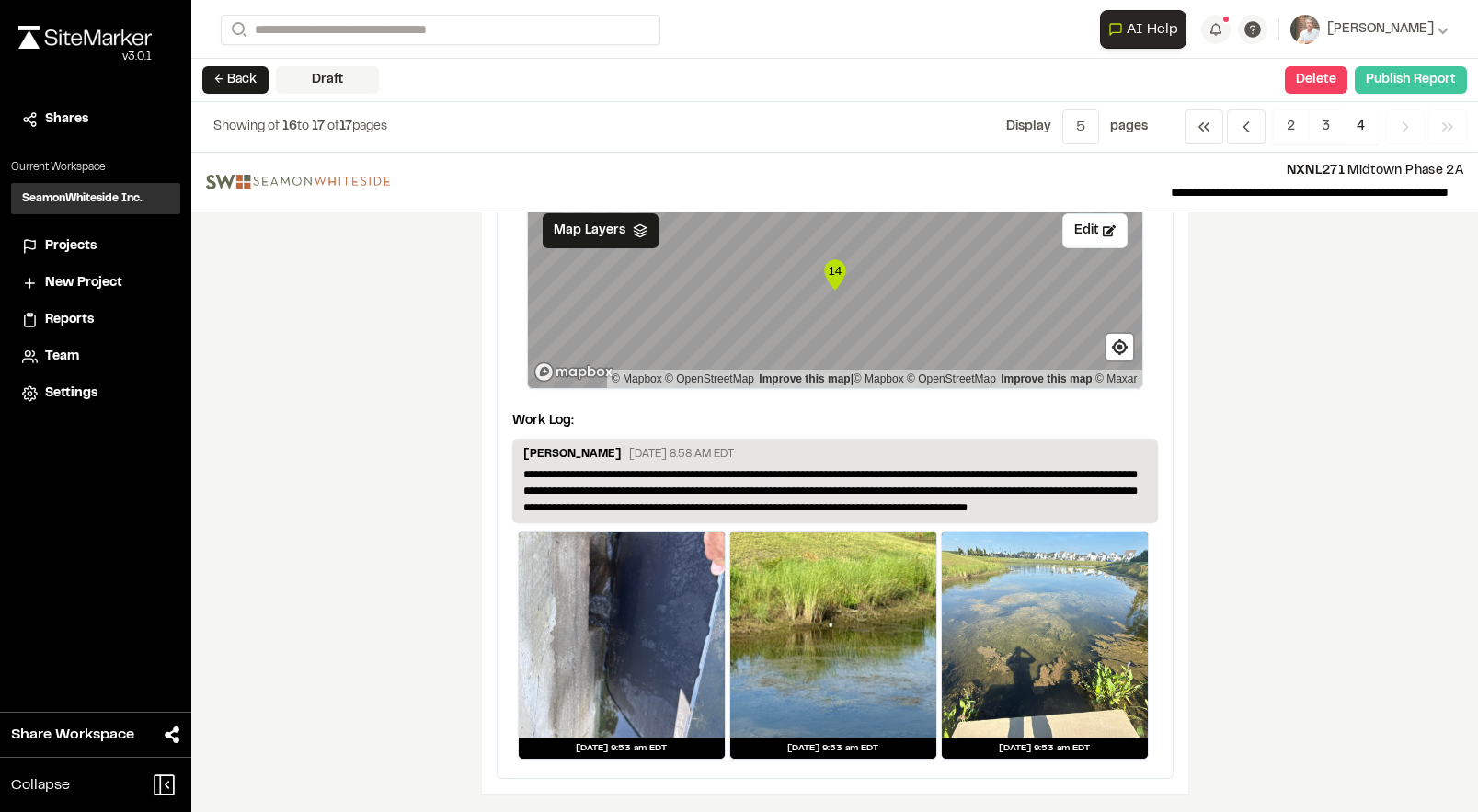 click on "Publish Report" at bounding box center (1411, 80) 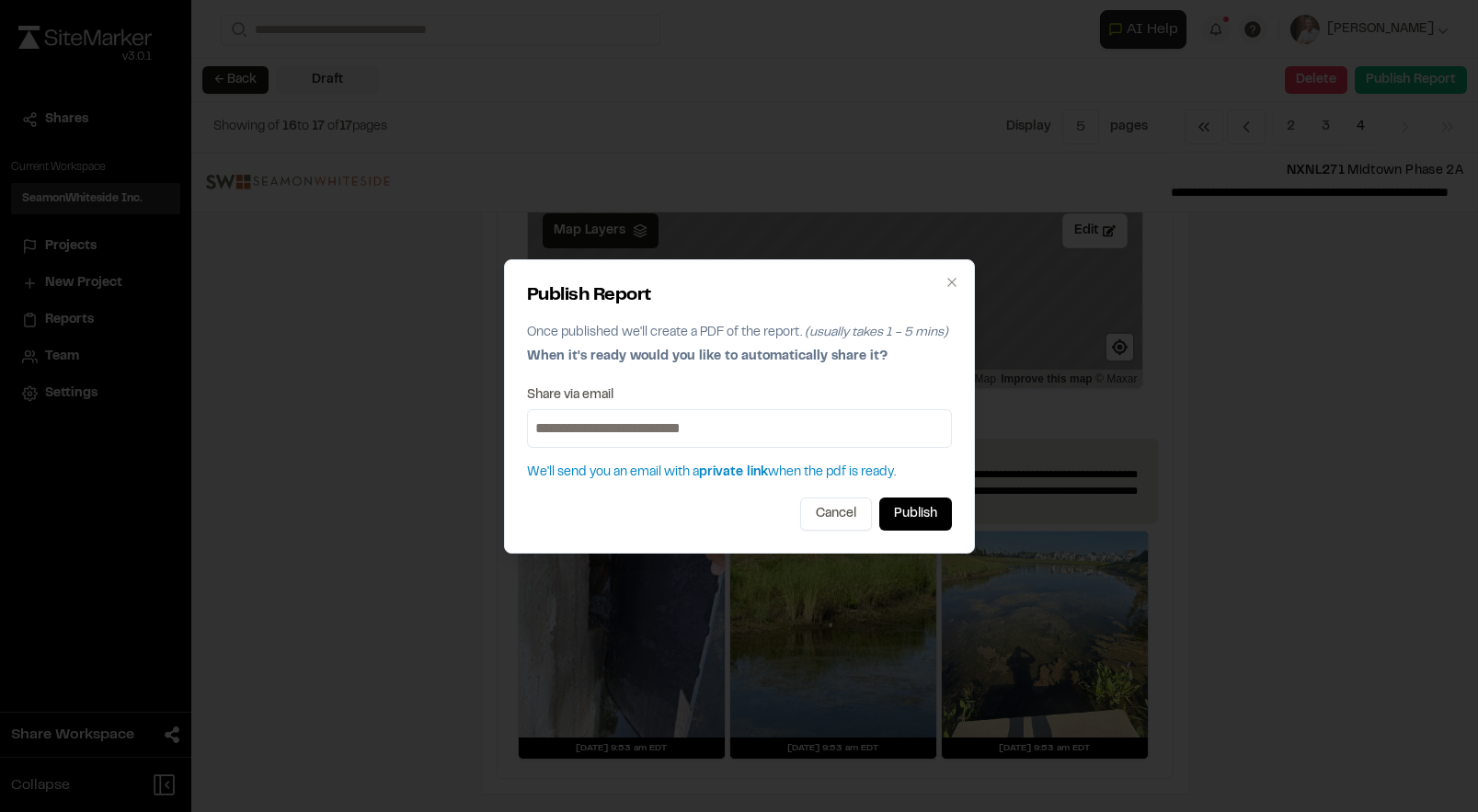 type 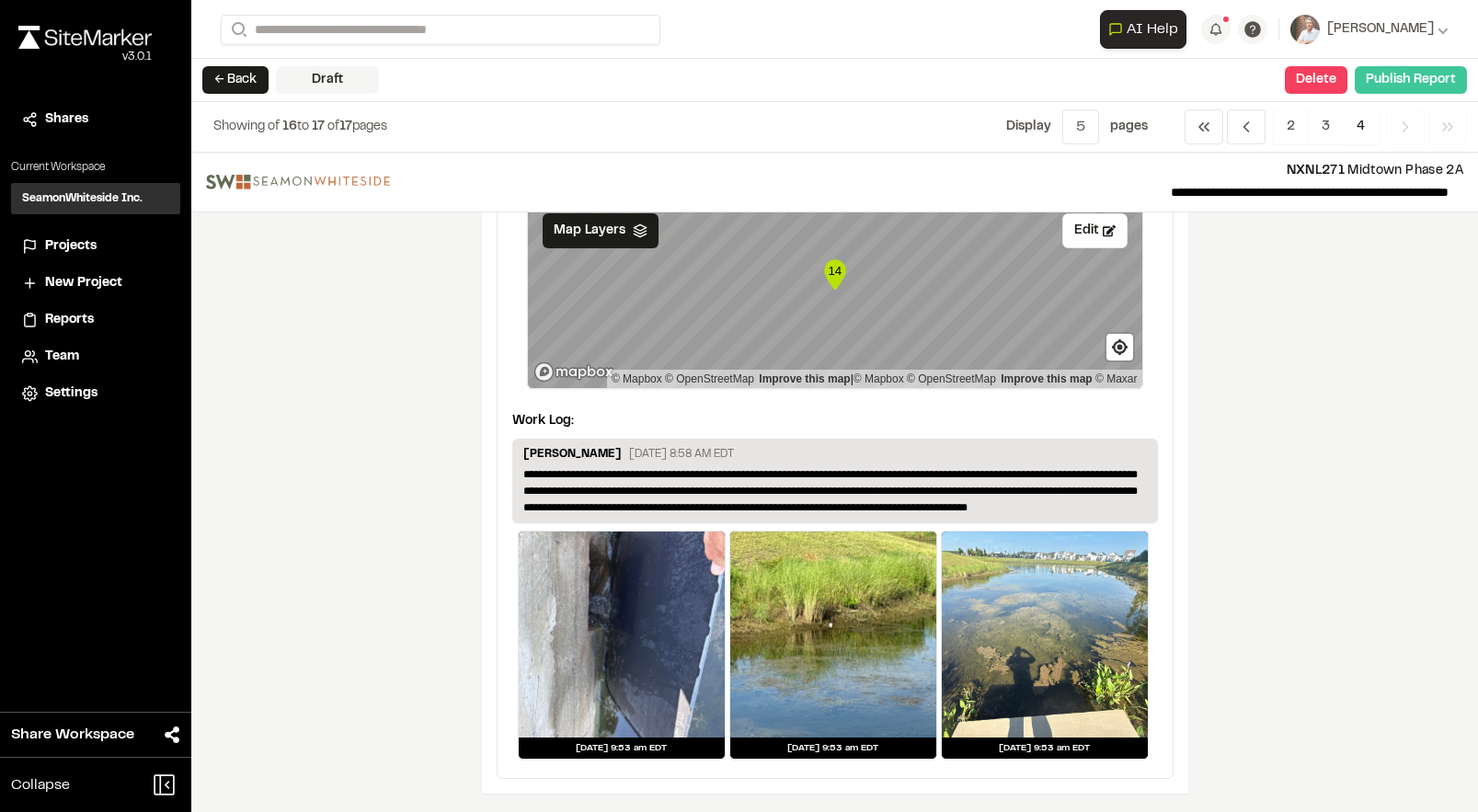 click on "Publish Report" at bounding box center [1411, 80] 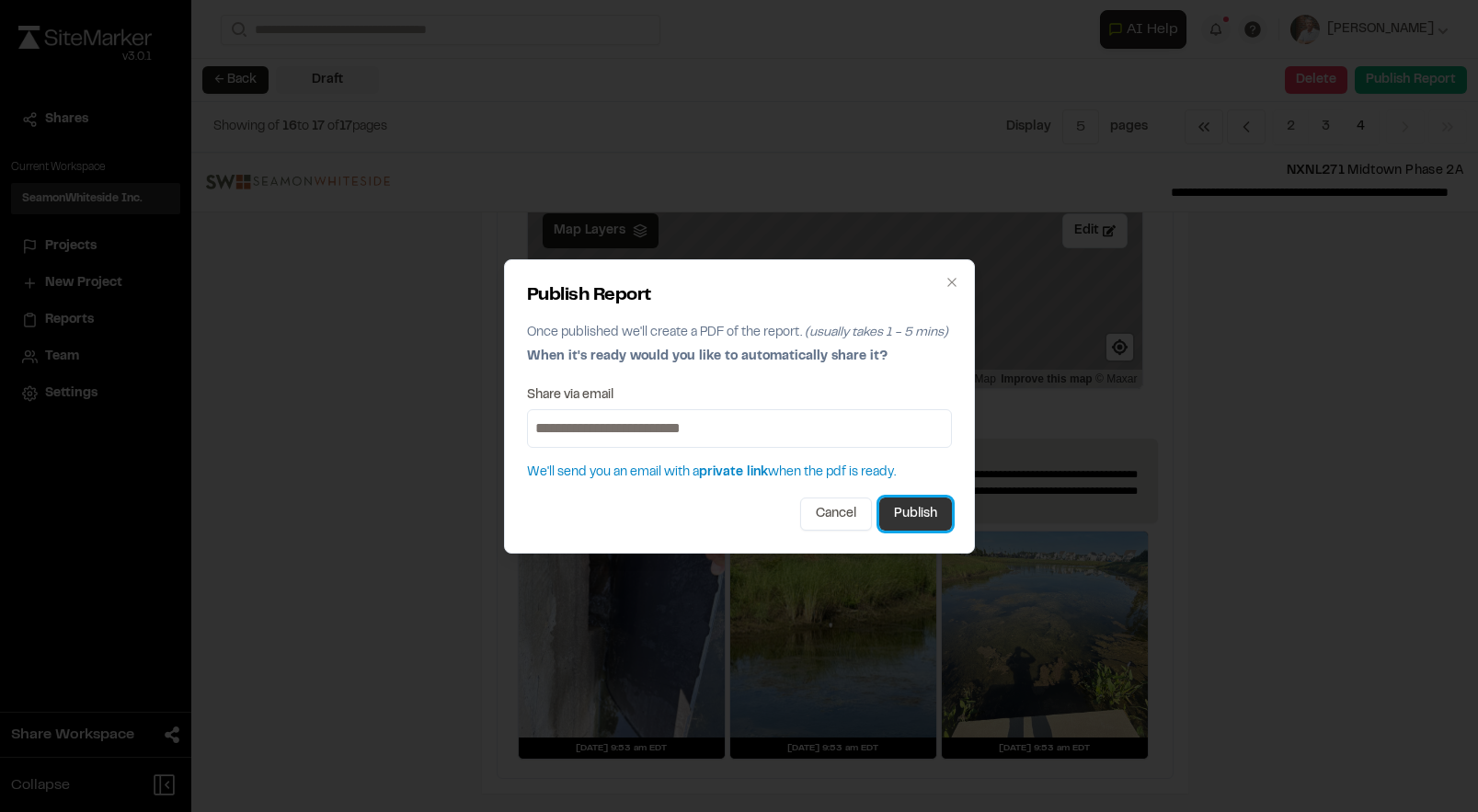 click on "Publish" at bounding box center [915, 514] 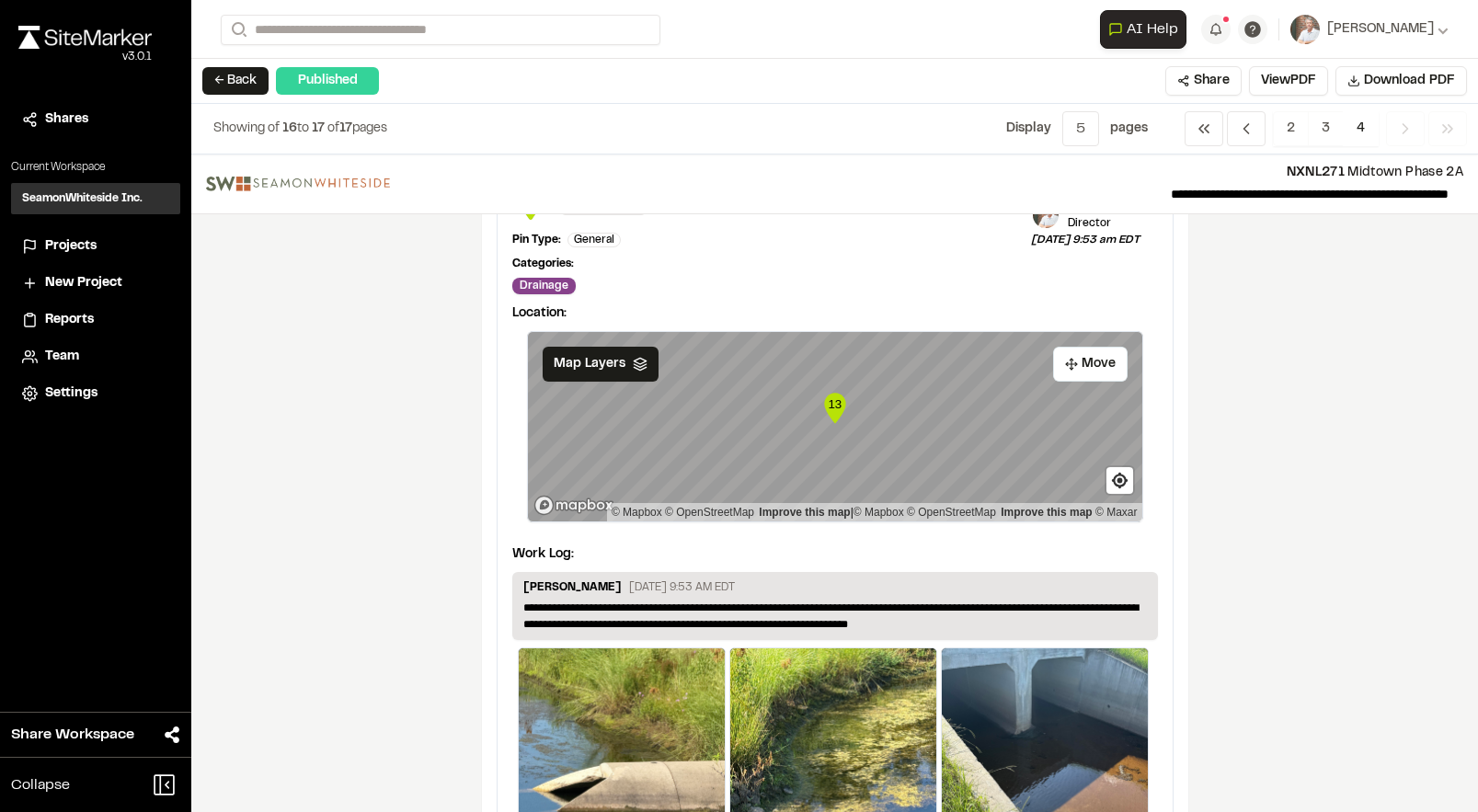 scroll, scrollTop: 92, scrollLeft: 0, axis: vertical 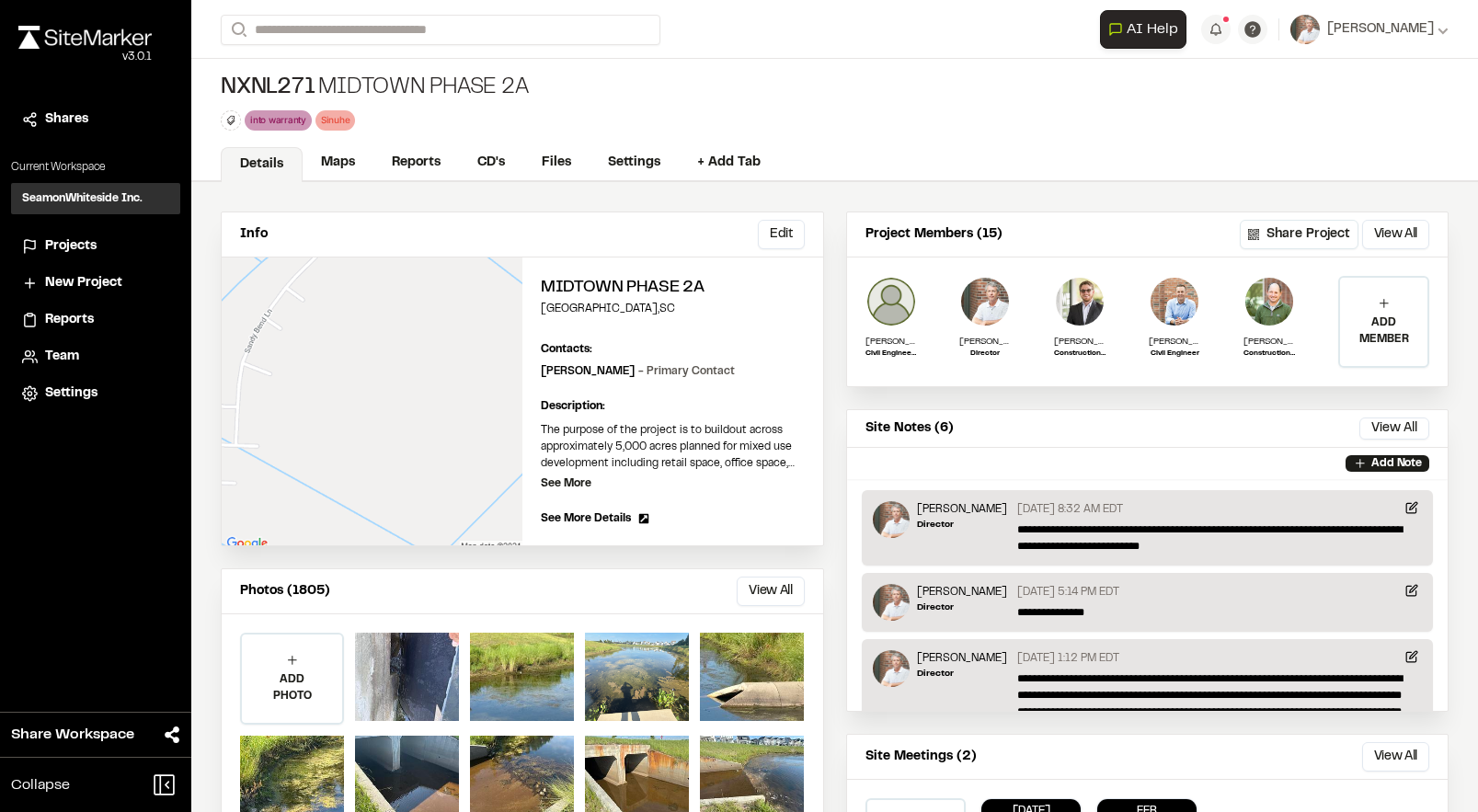 click at bounding box center [85, 37] 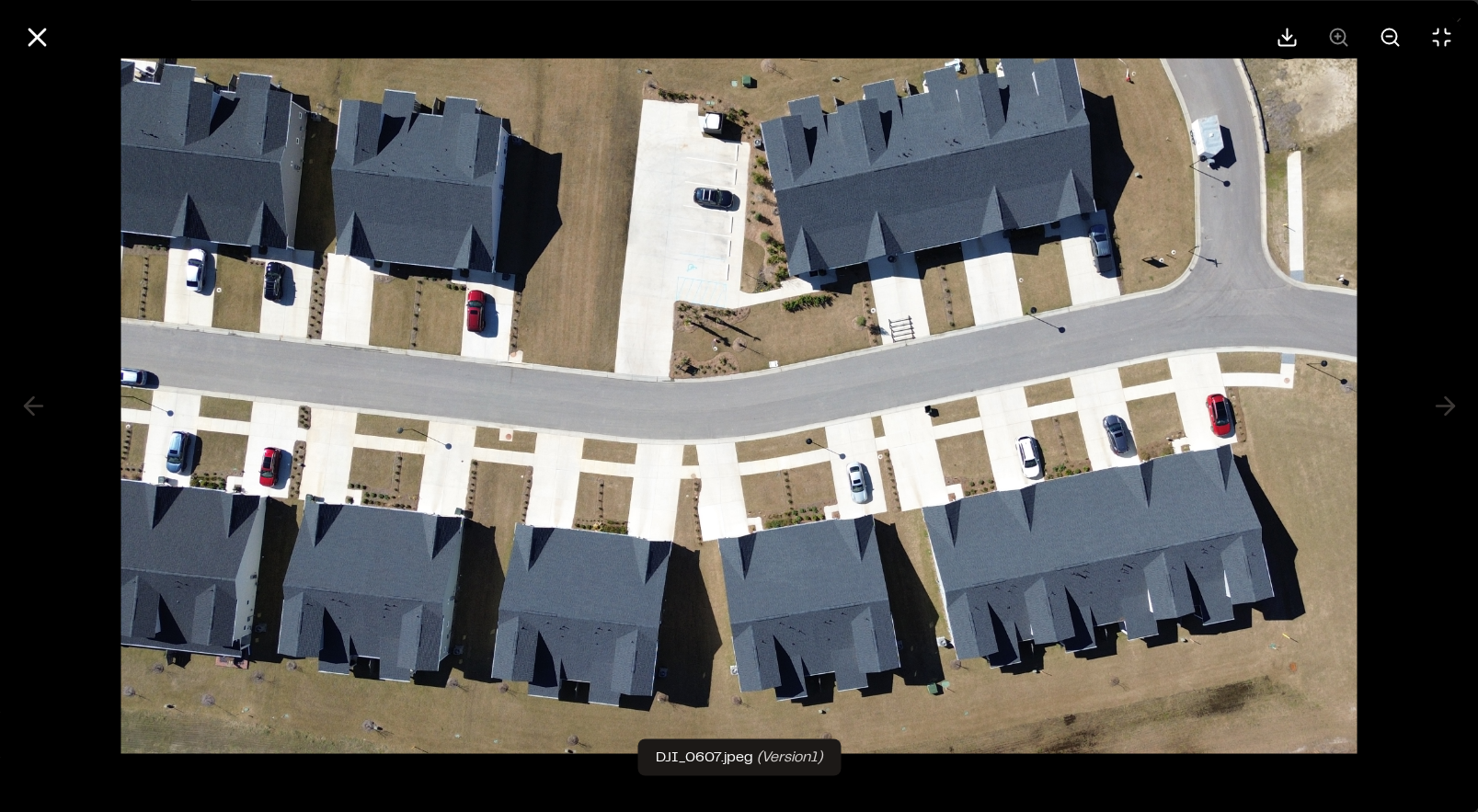 scroll, scrollTop: 0, scrollLeft: 0, axis: both 